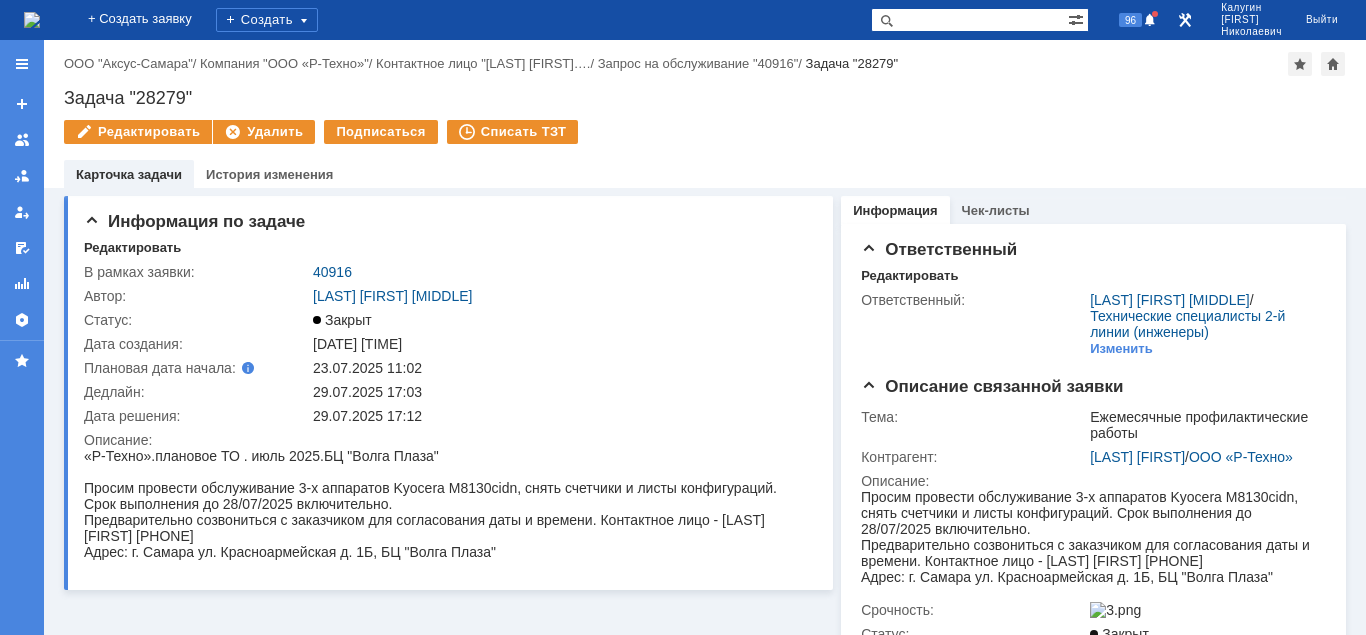 scroll, scrollTop: 0, scrollLeft: 0, axis: both 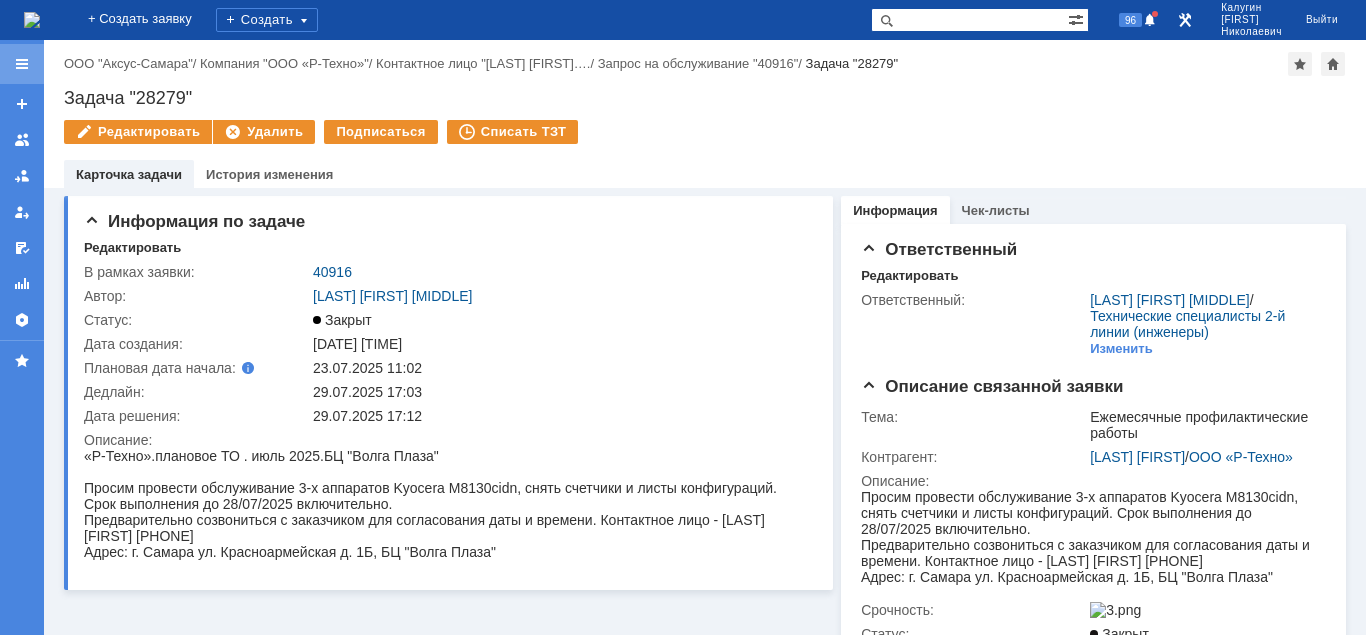 click at bounding box center (22, 64) 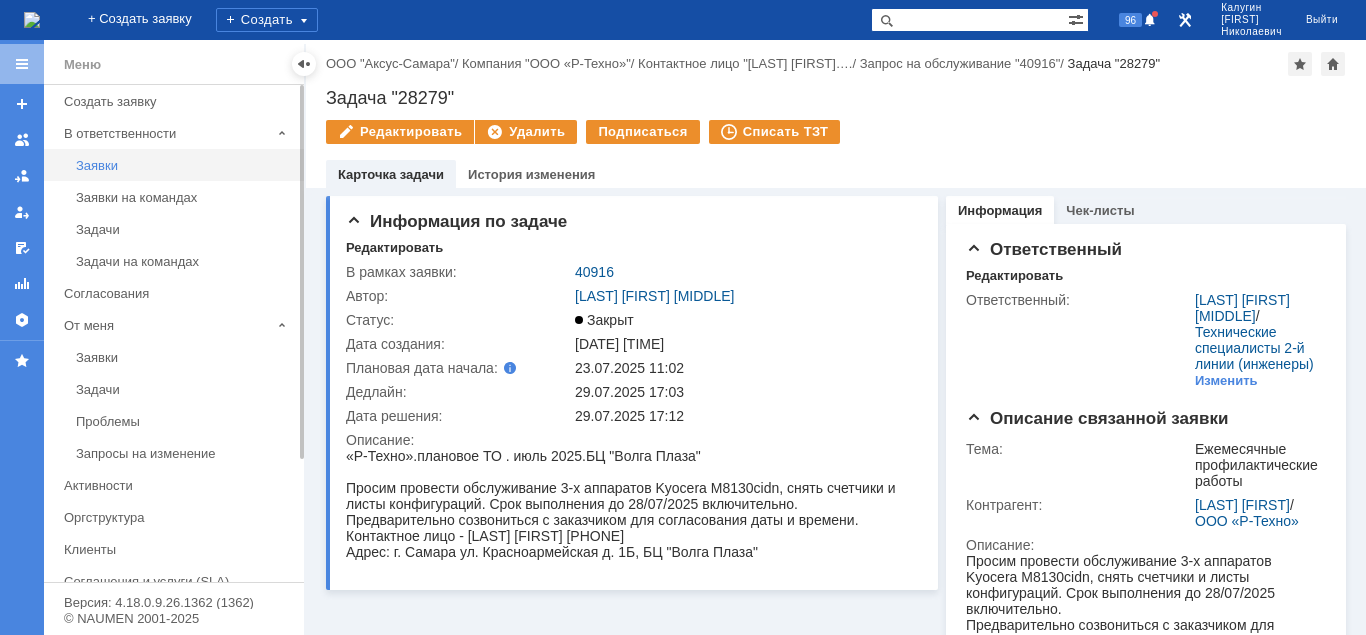 click on "Заявки" at bounding box center [184, 165] 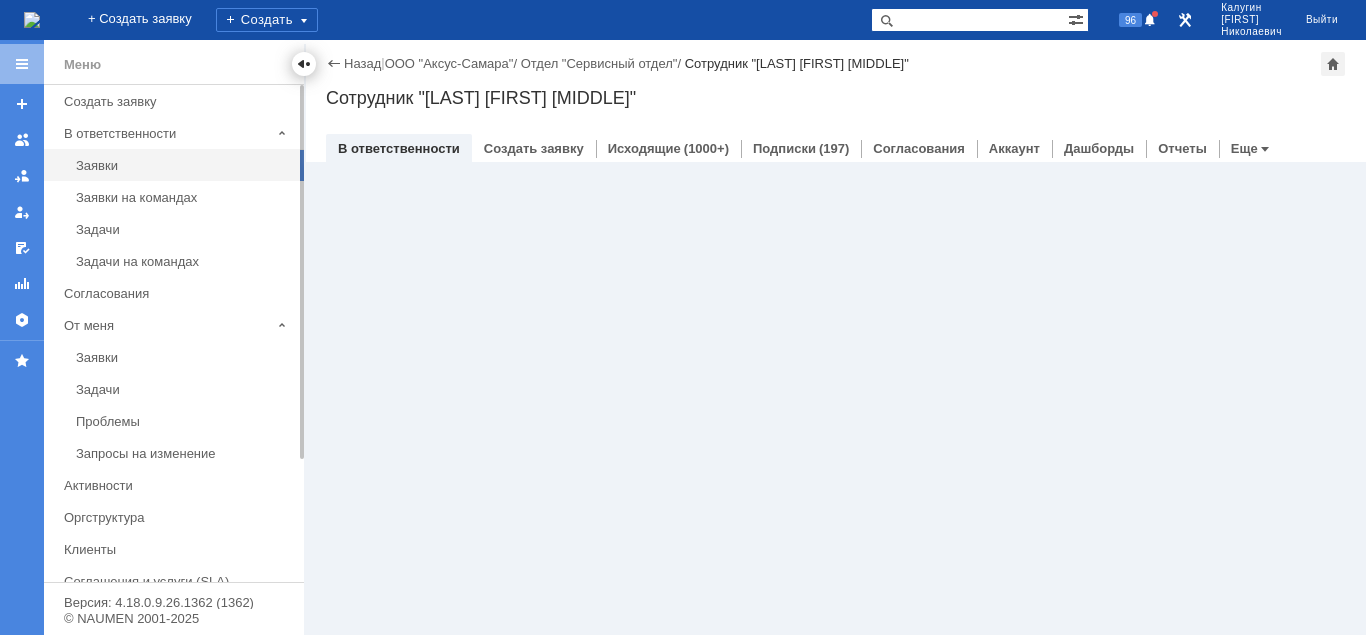 click at bounding box center [304, 64] 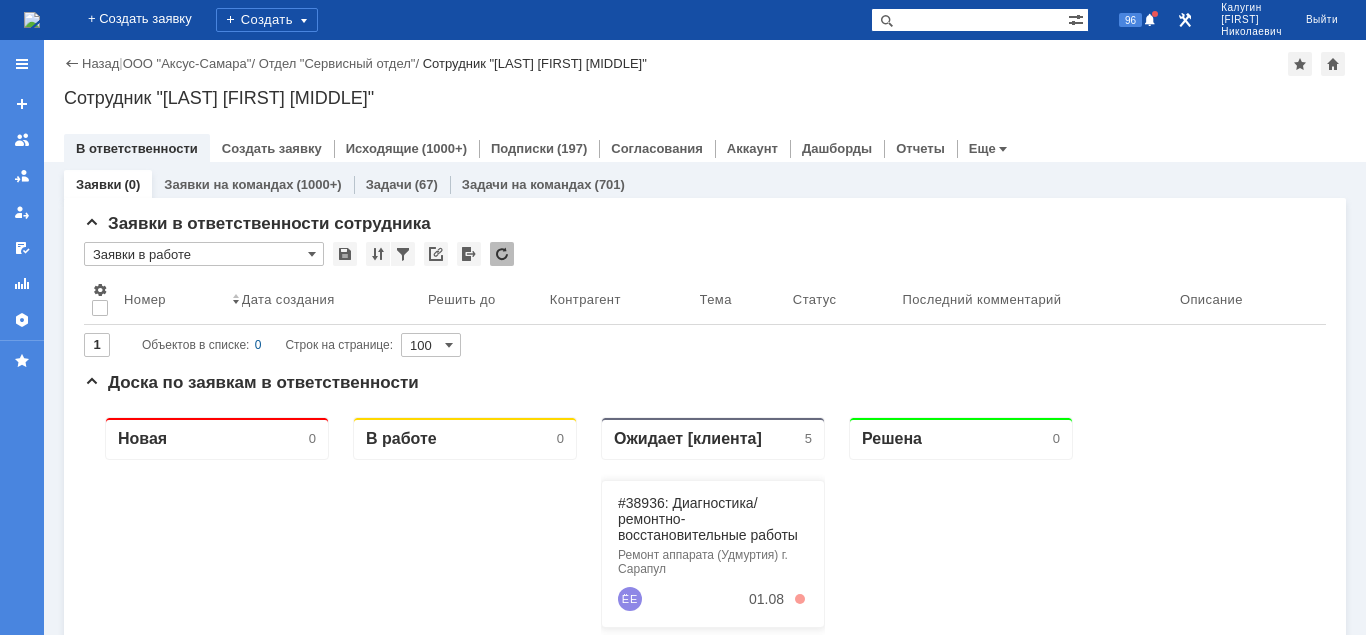 scroll, scrollTop: 0, scrollLeft: 0, axis: both 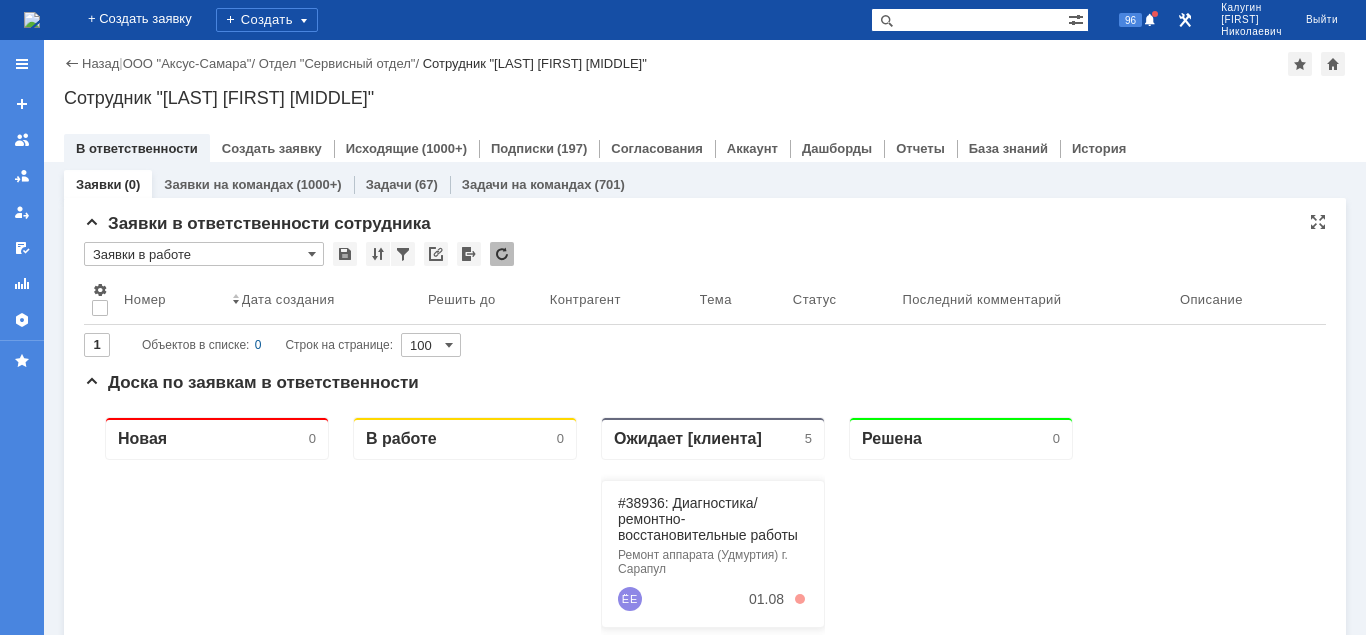 click on "Заявки в работе" at bounding box center (204, 254) 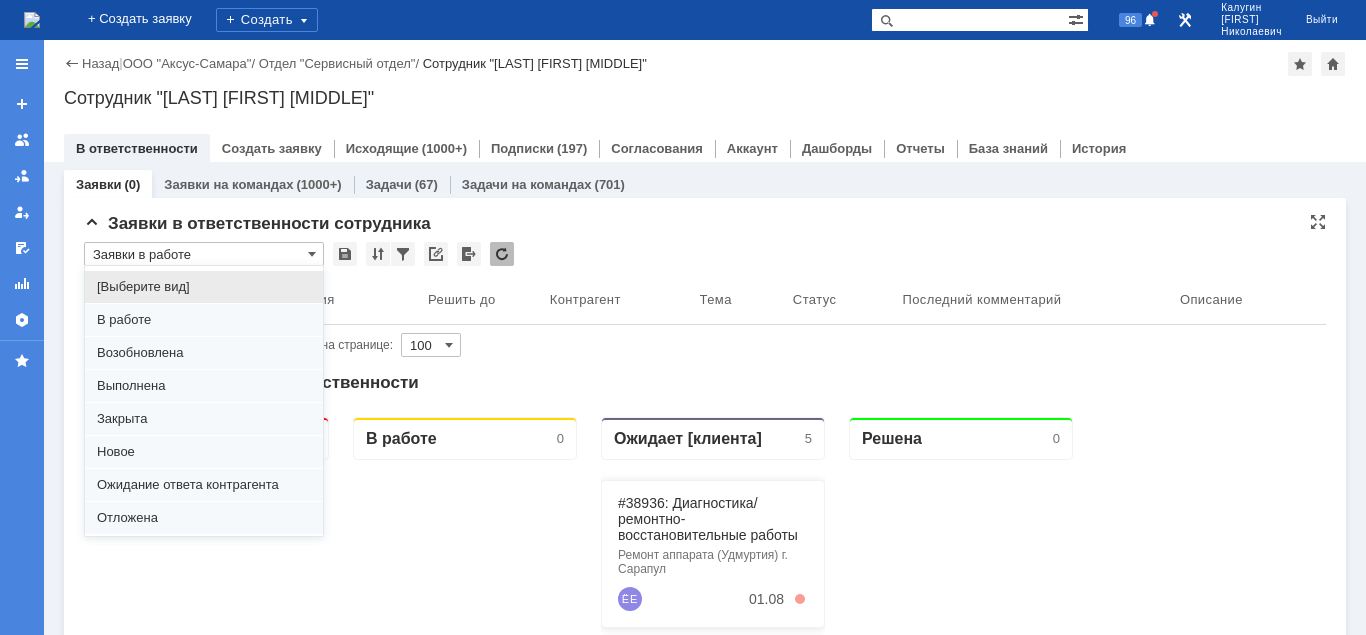 scroll, scrollTop: 121, scrollLeft: 0, axis: vertical 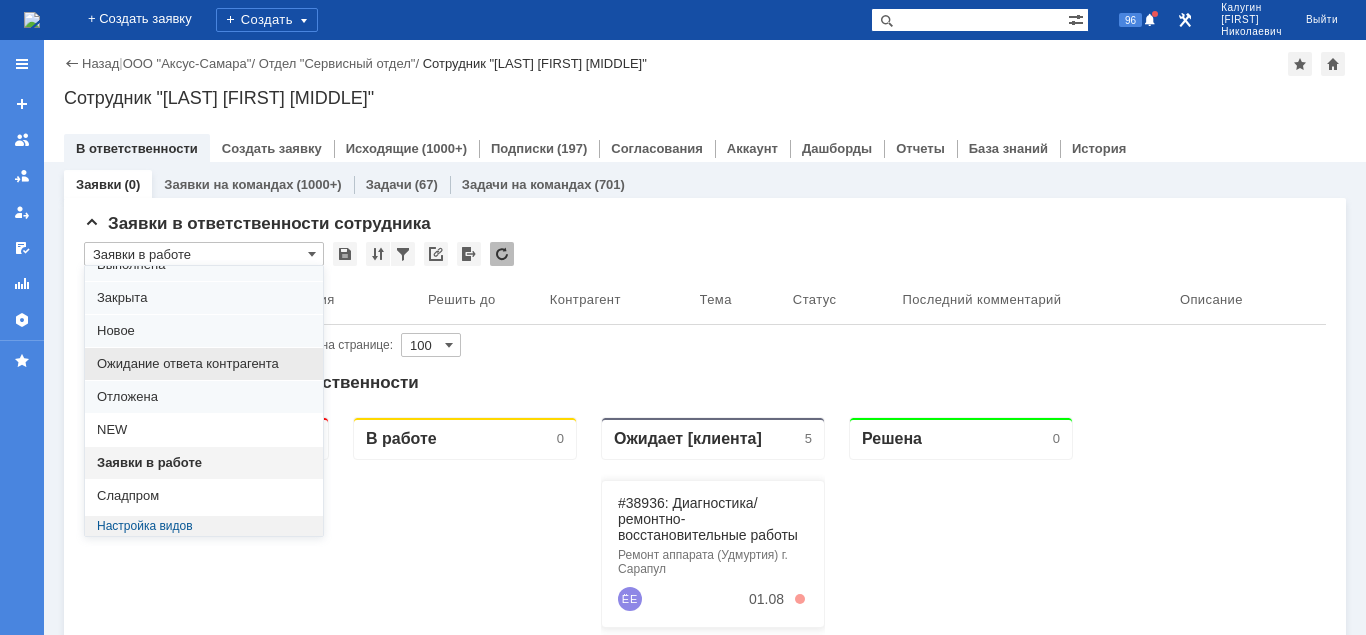 click on "Ожидание ответа контрагента" at bounding box center (204, 364) 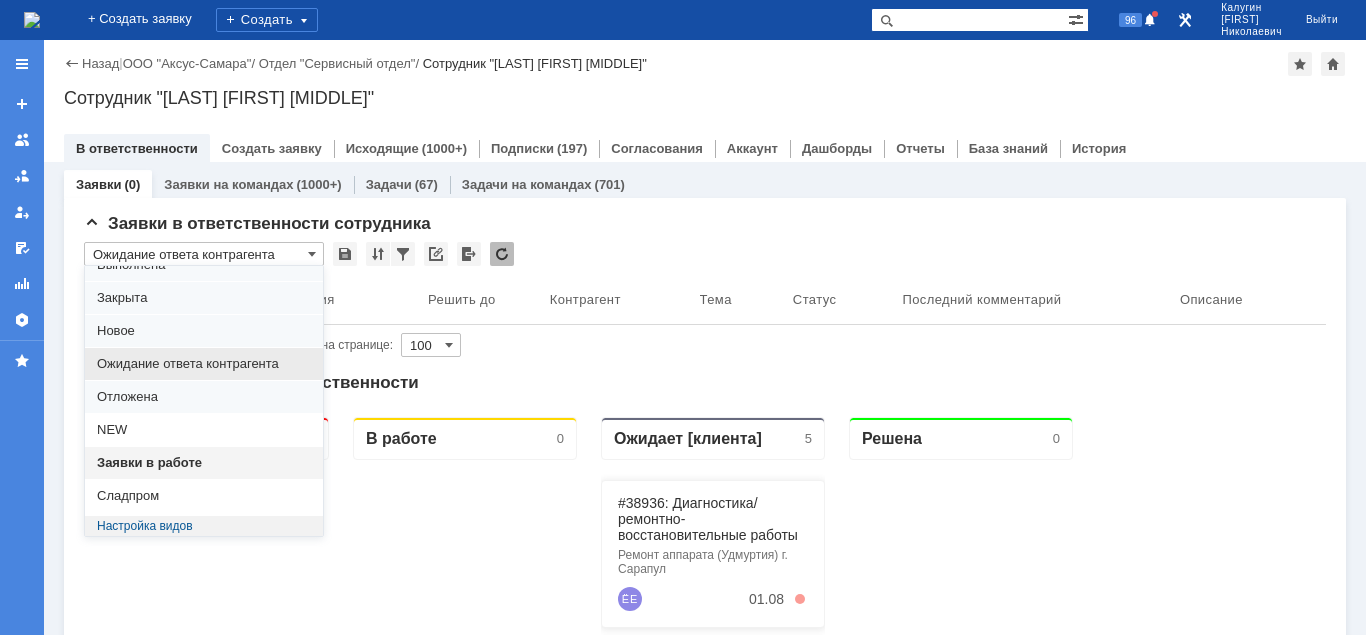 type on "20" 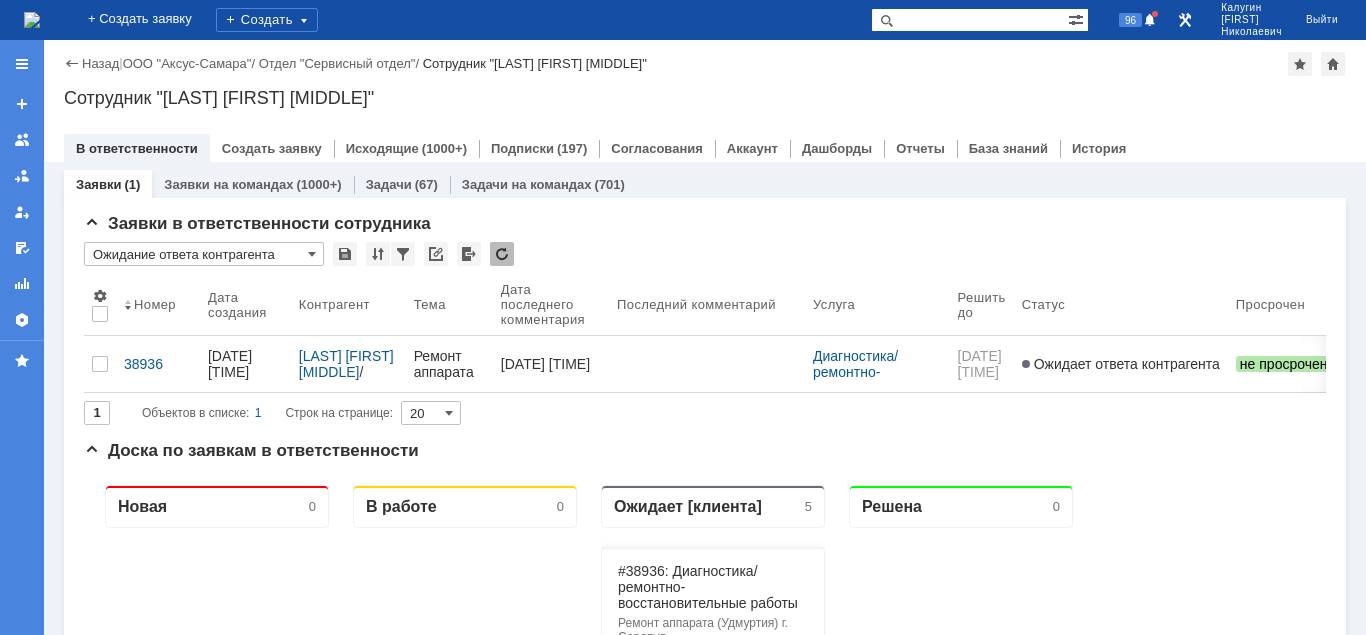 scroll, scrollTop: 0, scrollLeft: 0, axis: both 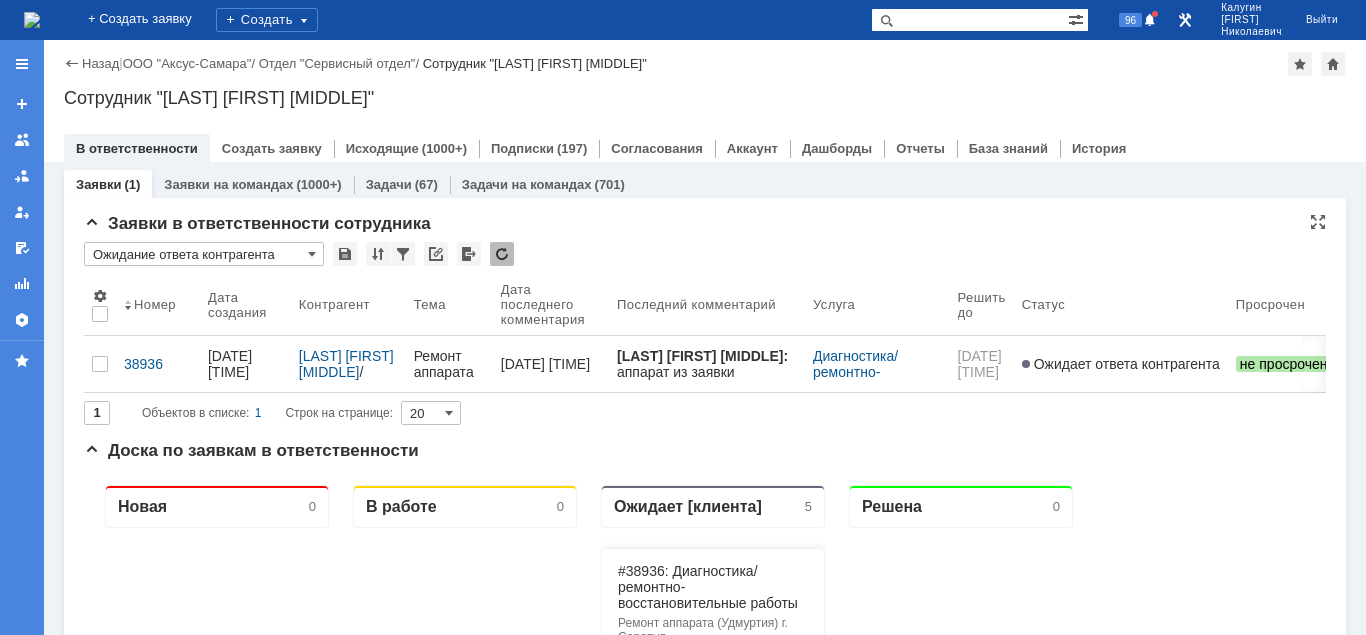 click on "Ожидание ответа контрагента" at bounding box center (204, 254) 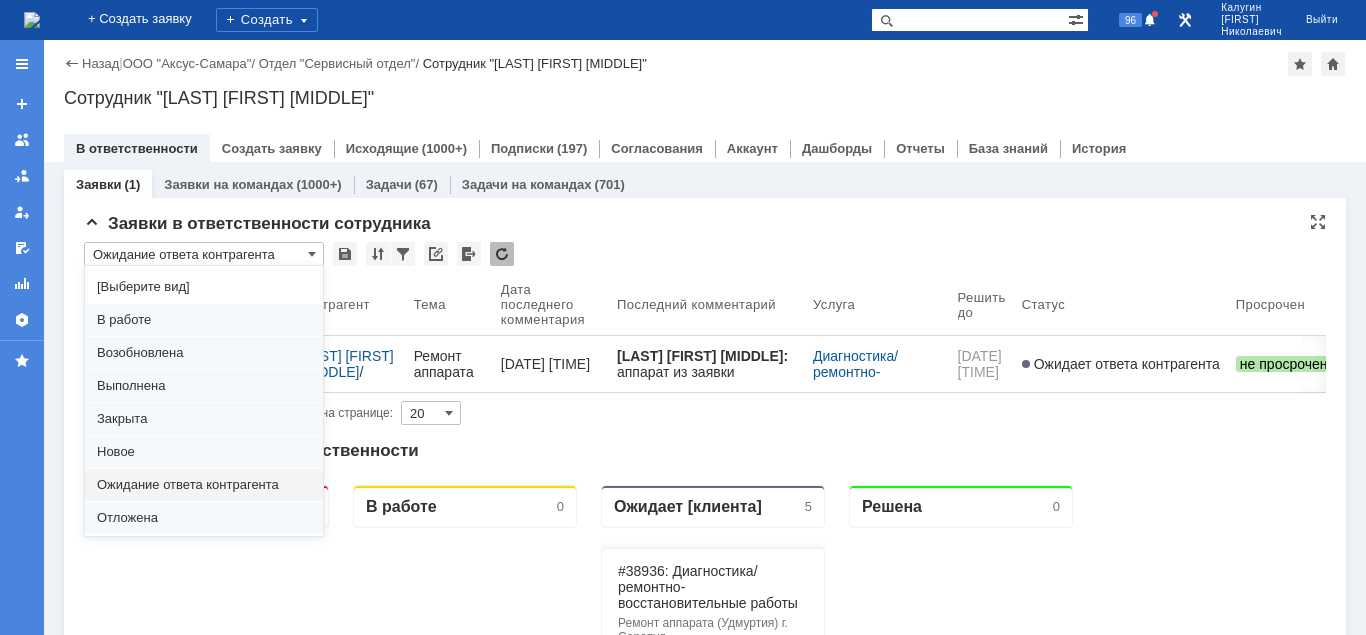 click on "Заявки в ответственности сотрудника" at bounding box center (705, 224) 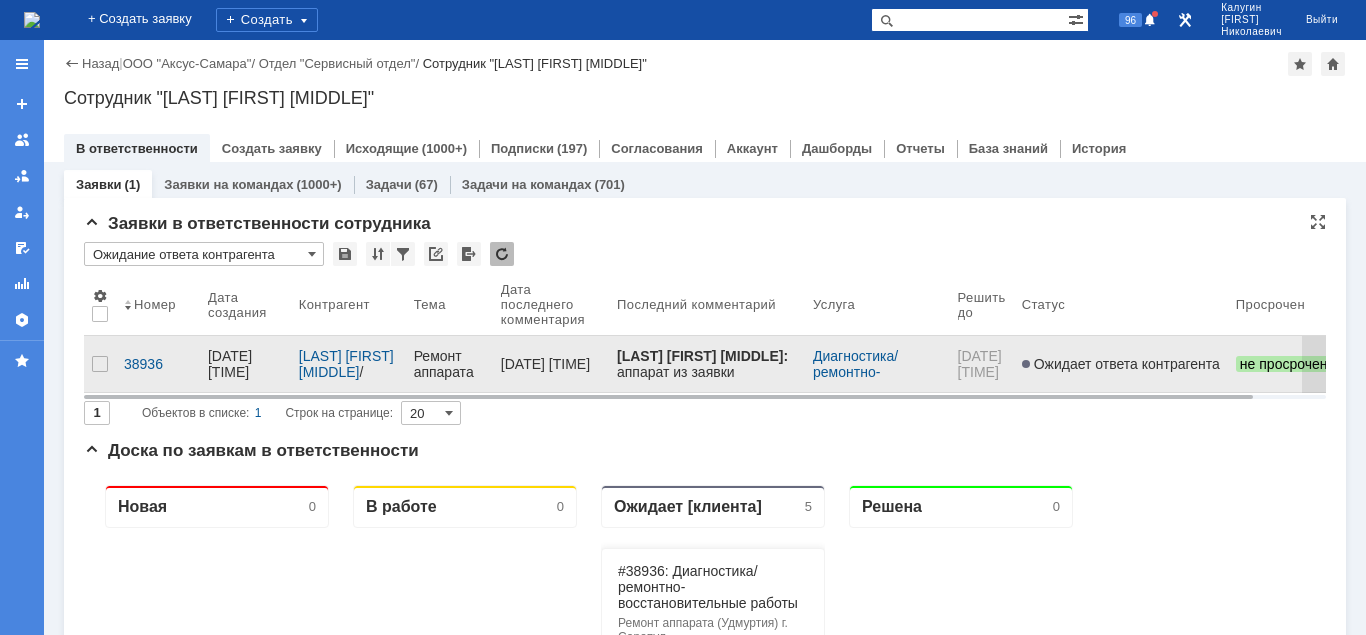 type on "Ожидание ответа контрагента" 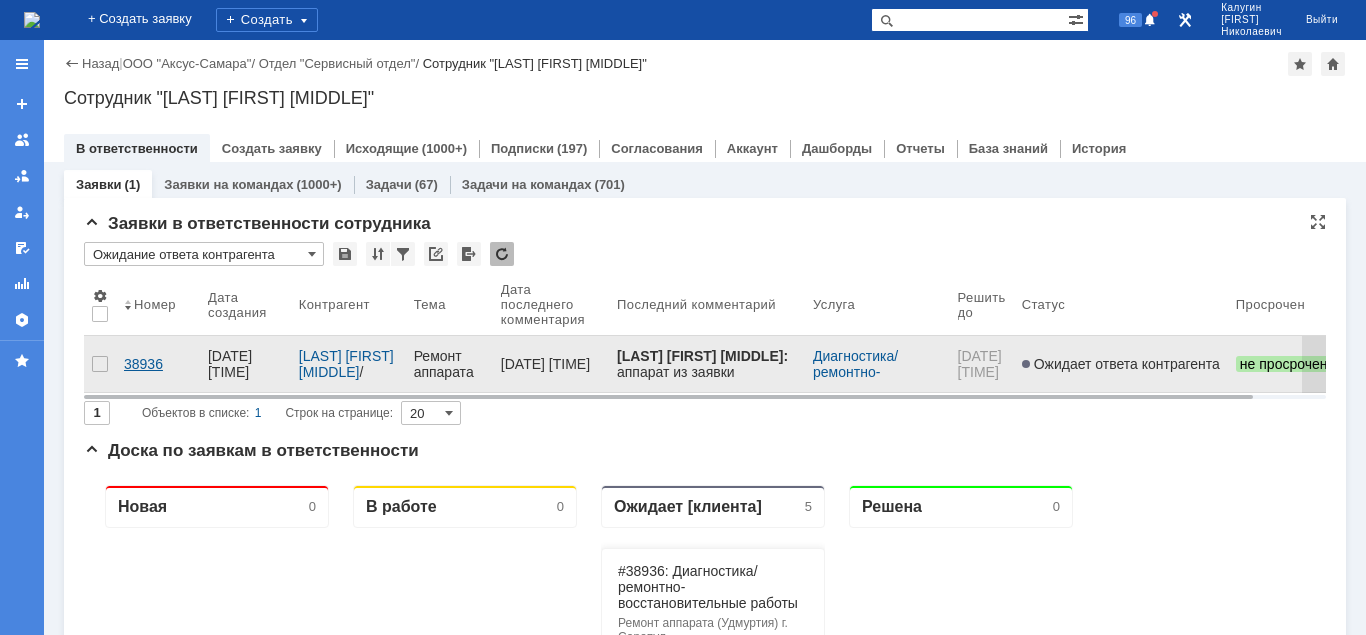 click on "38936" at bounding box center [158, 364] 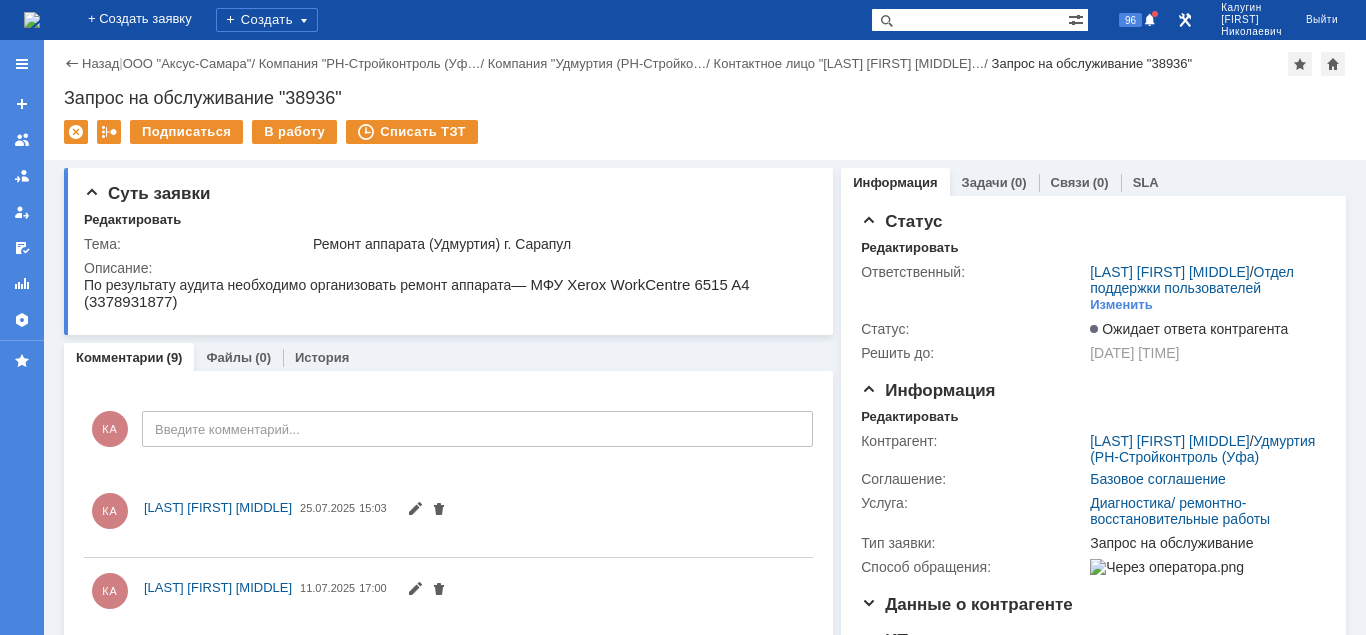 scroll, scrollTop: 0, scrollLeft: 0, axis: both 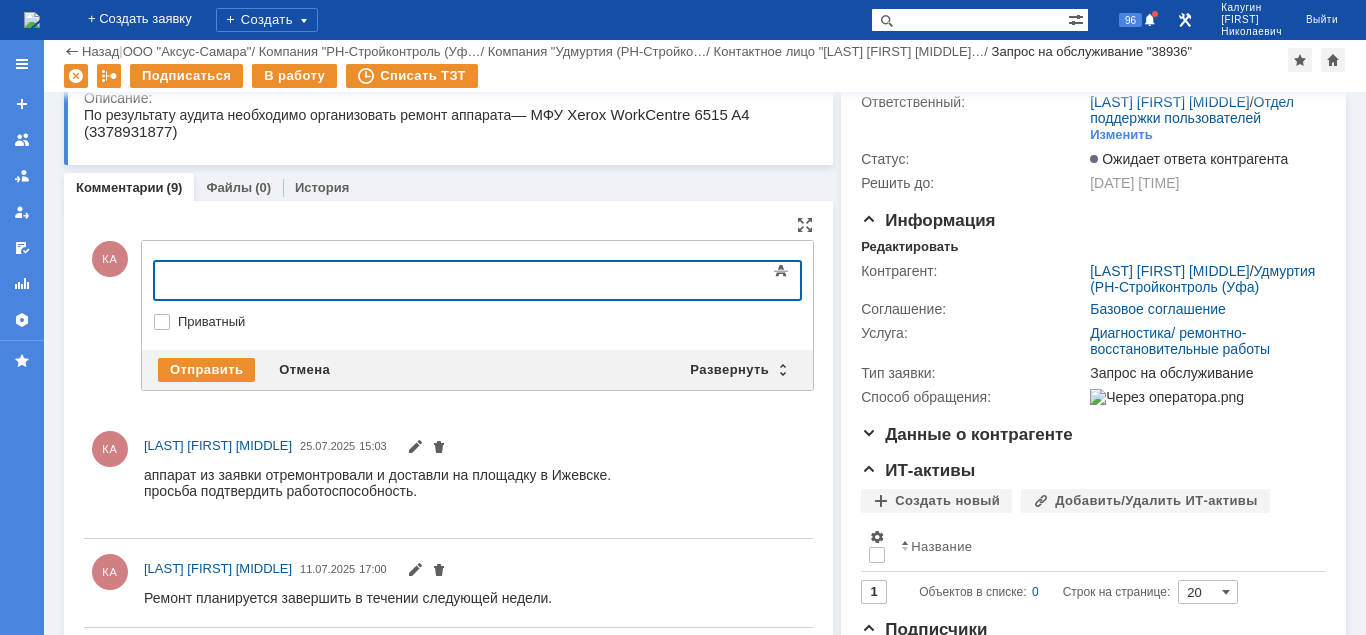 type 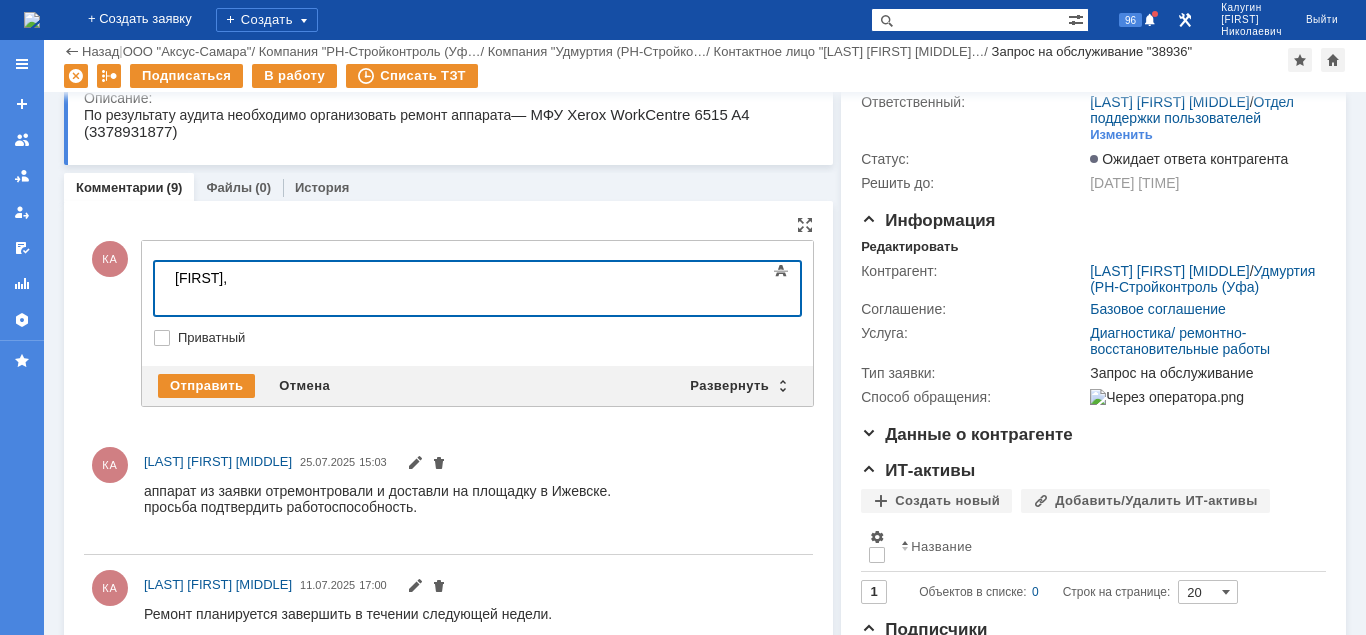 click on "Людмила," at bounding box center [317, 286] 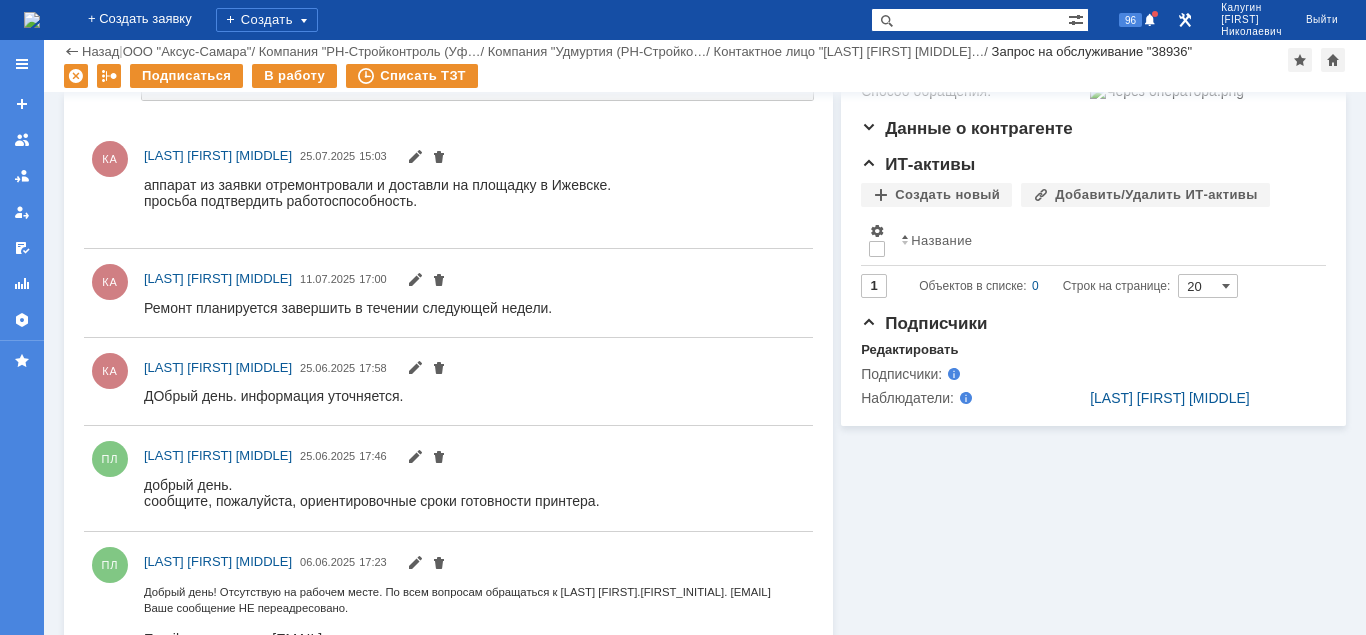 scroll, scrollTop: 0, scrollLeft: 0, axis: both 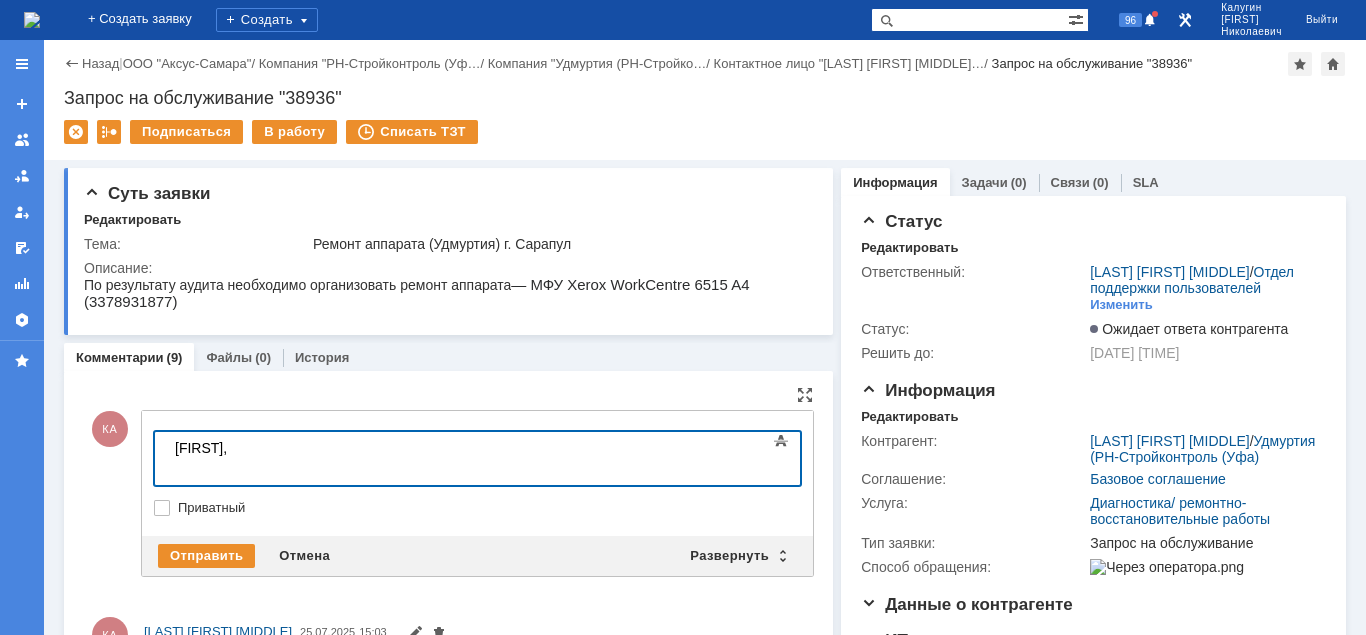 click on "Людмила," at bounding box center [317, 456] 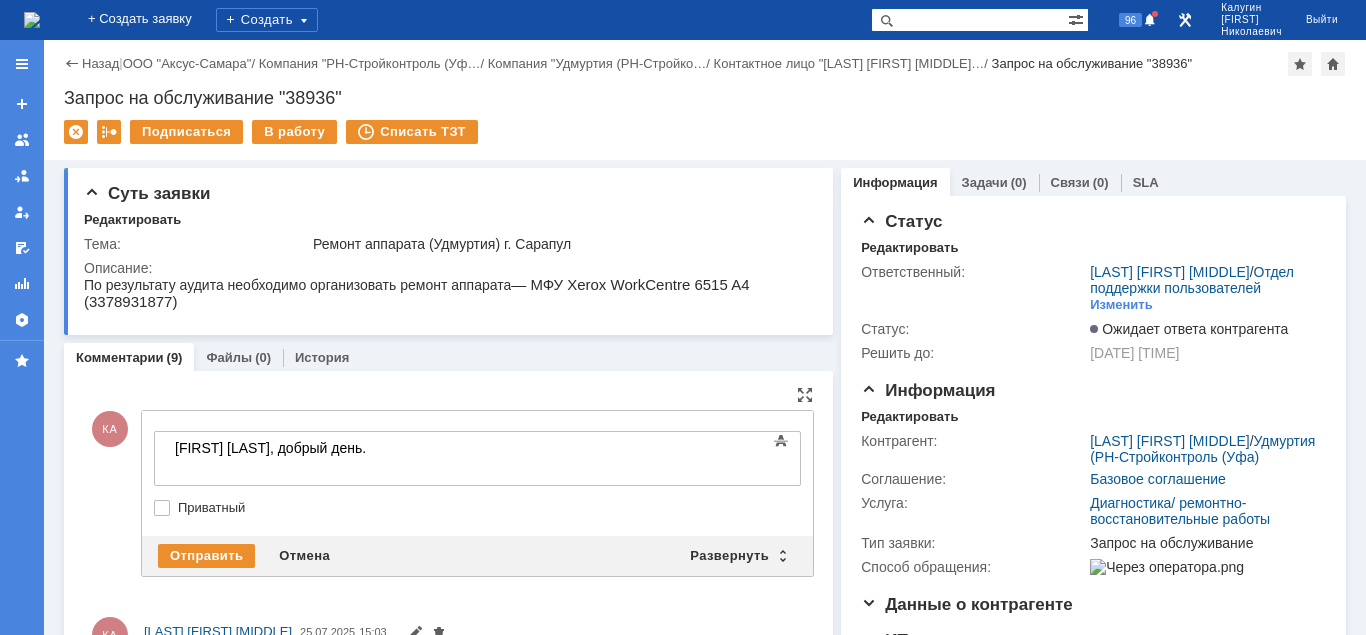 click on "Людмила Владимировна, добрый день." at bounding box center [317, 456] 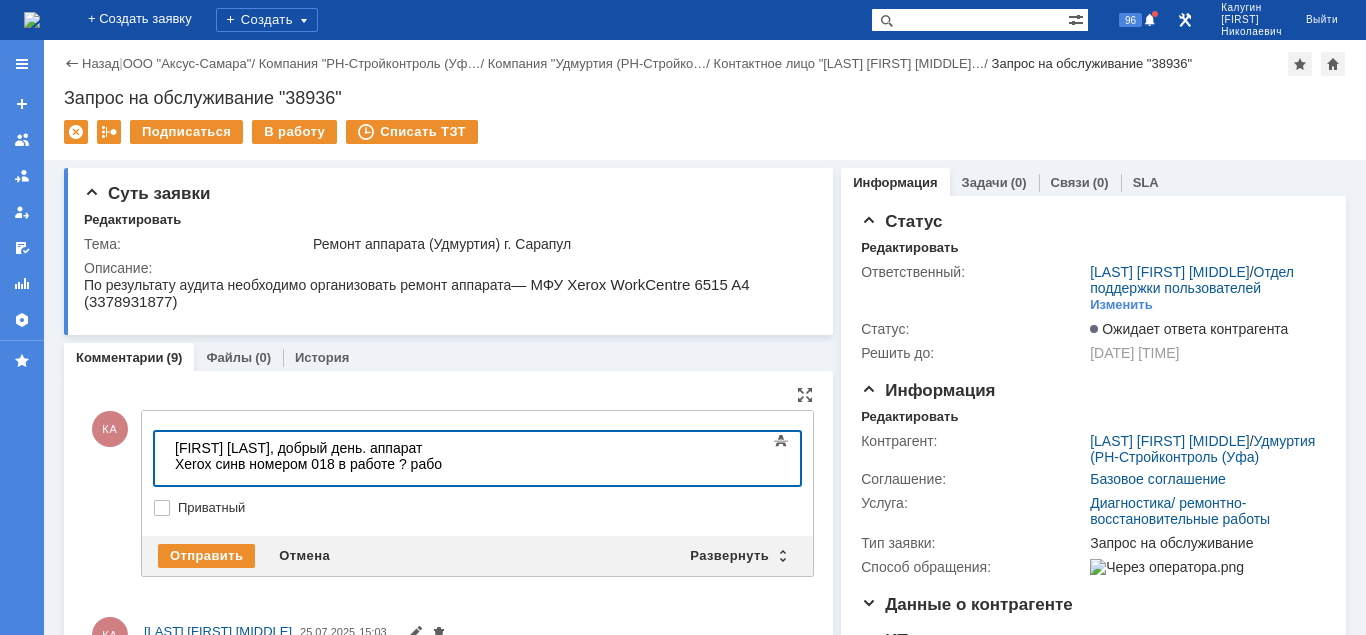 scroll, scrollTop: 0, scrollLeft: 8, axis: horizontal 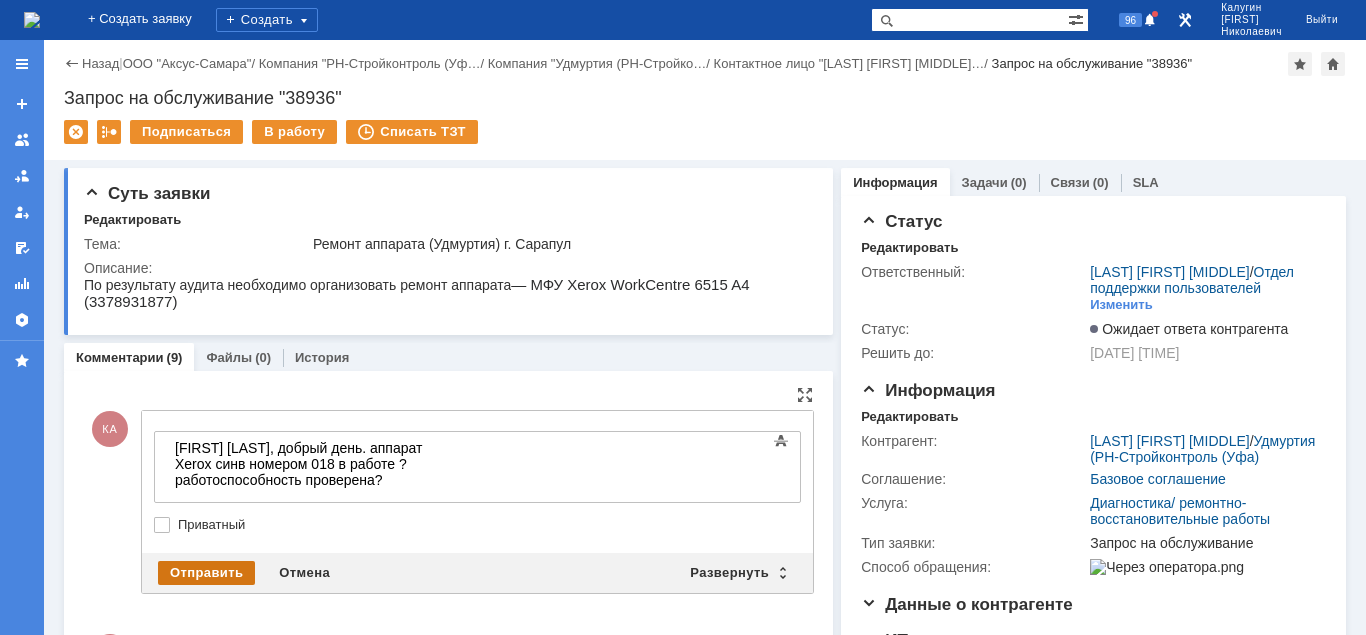 click on "Отправить" at bounding box center [206, 573] 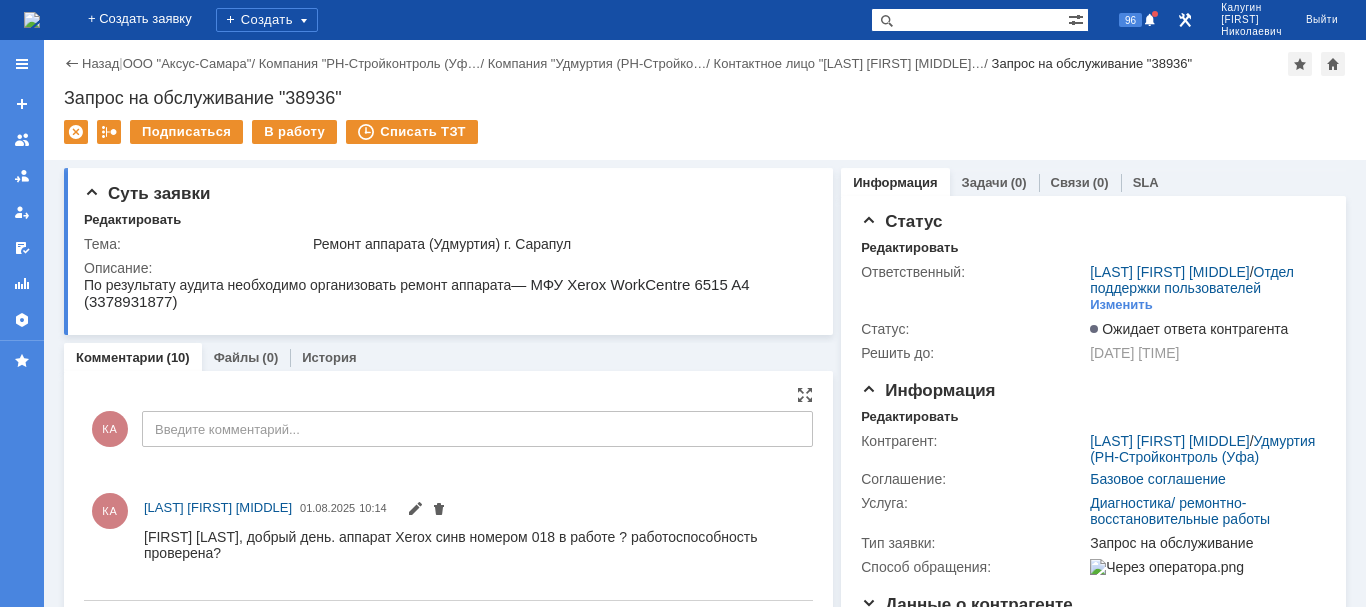 scroll, scrollTop: 0, scrollLeft: 0, axis: both 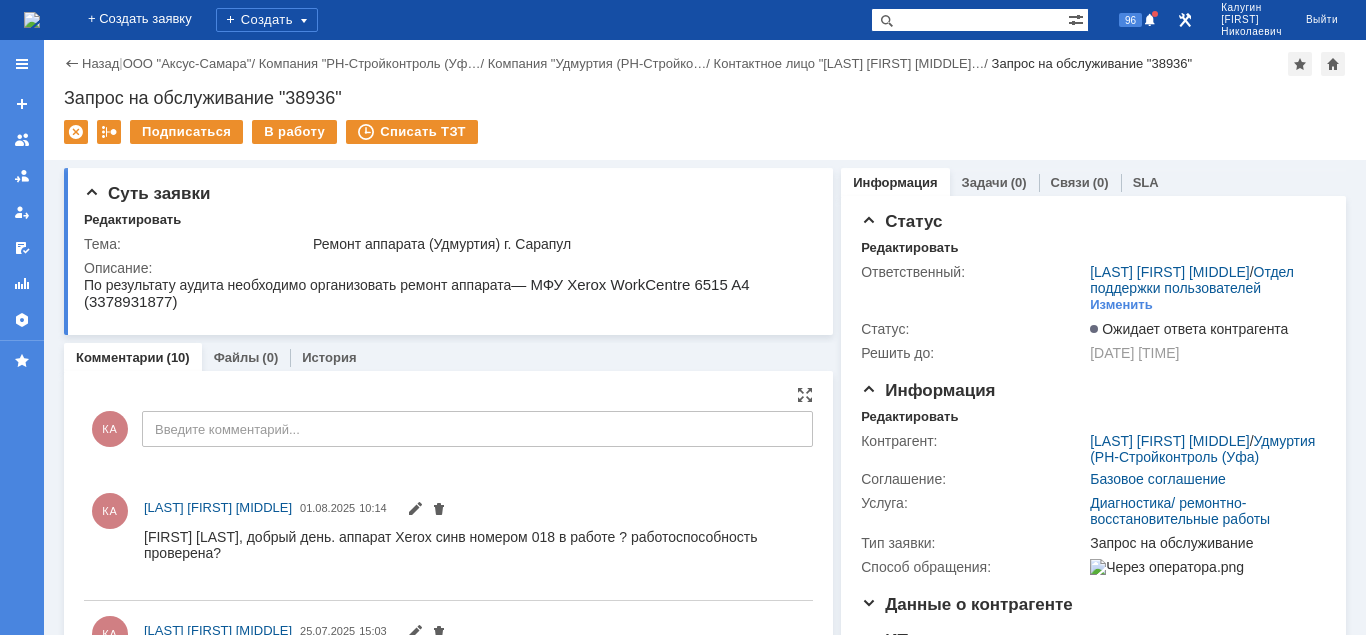 click at bounding box center [969, 20] 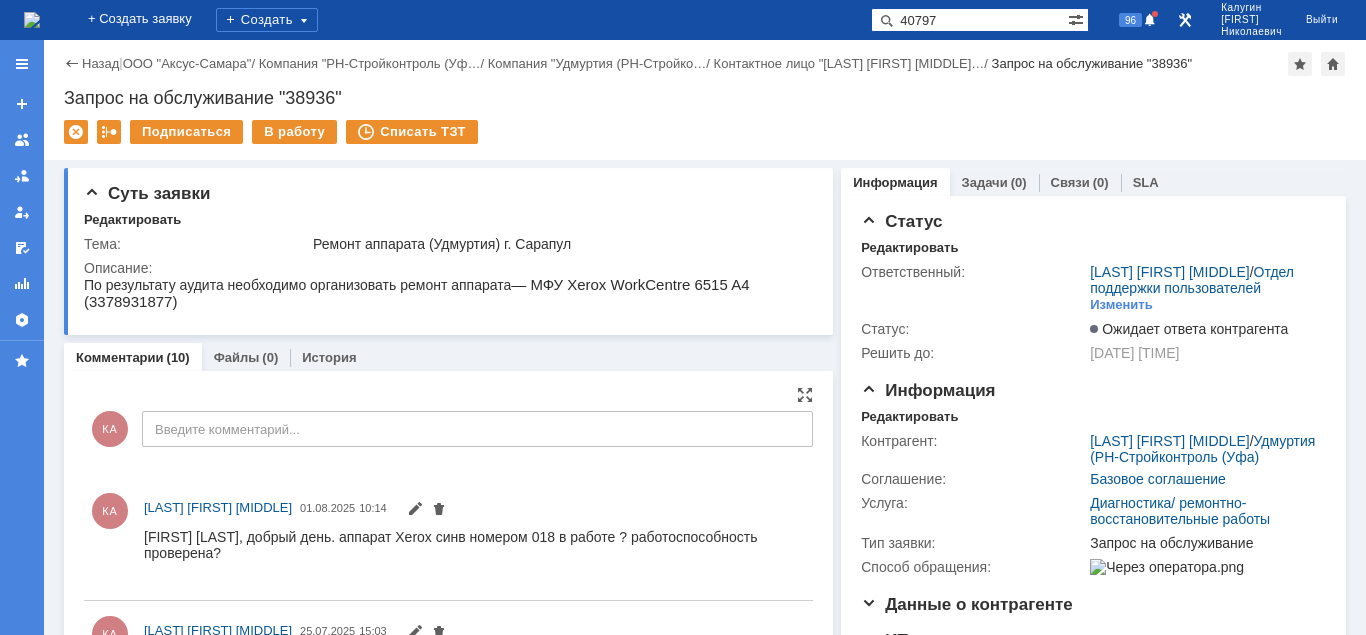 type on "40797" 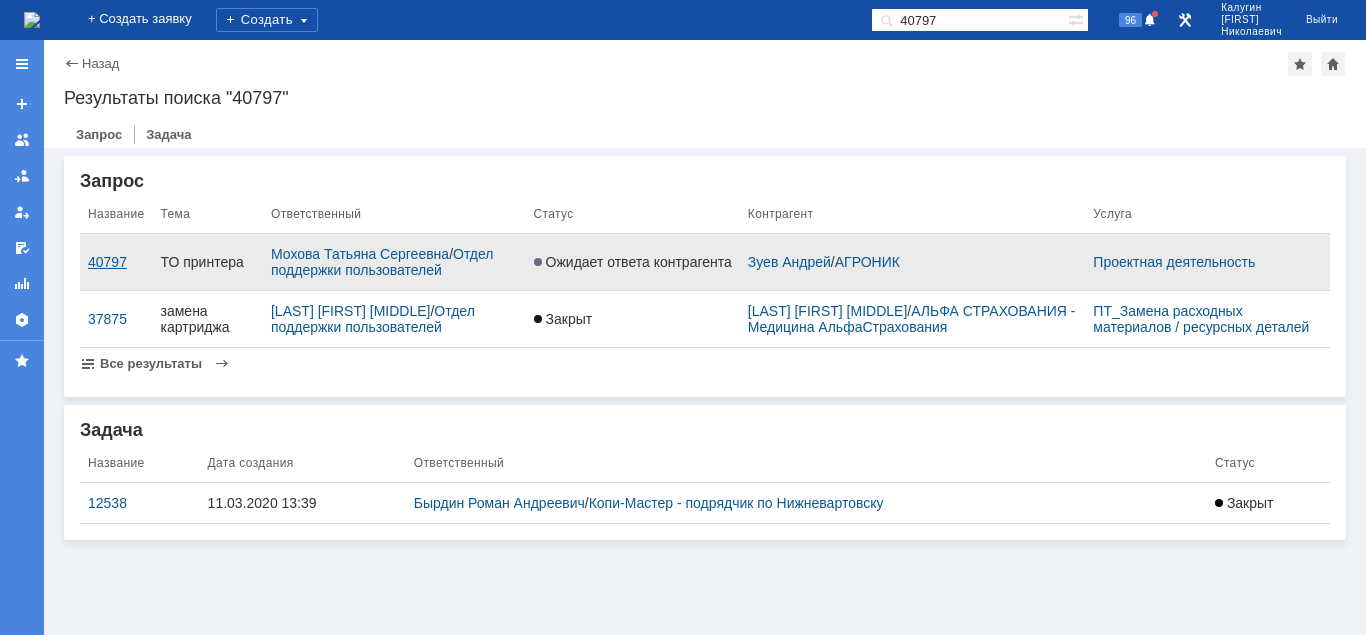 click on "40797" at bounding box center (116, 262) 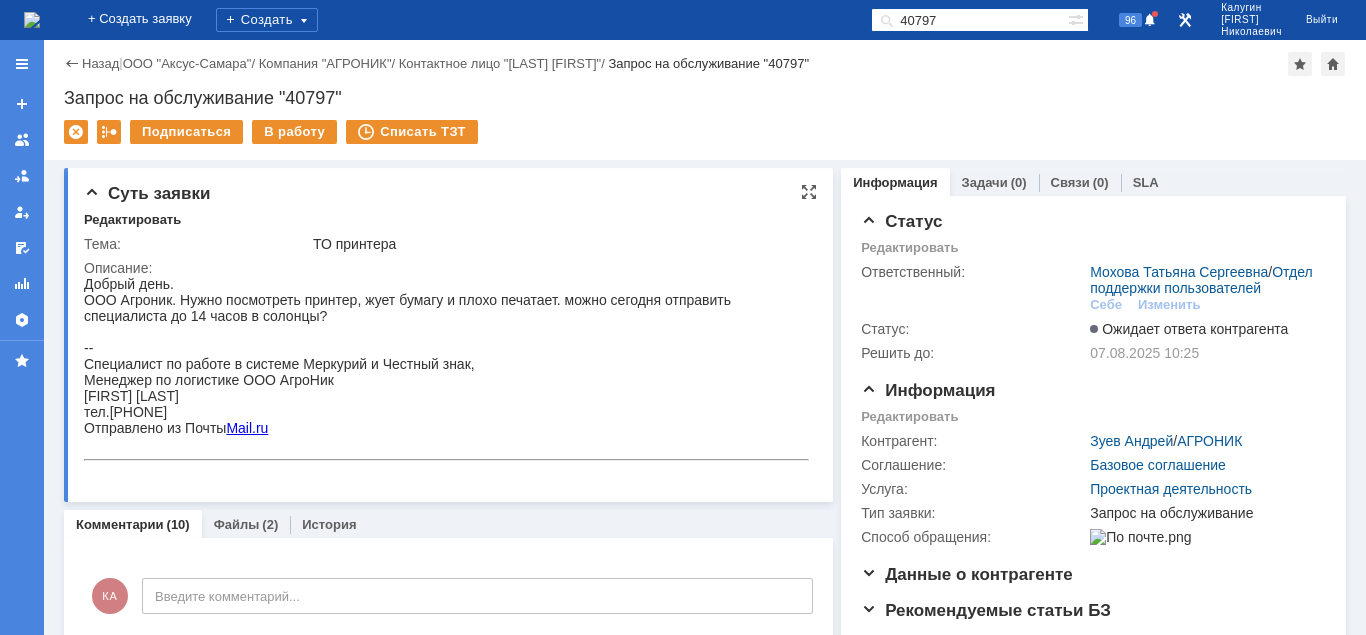 scroll, scrollTop: 0, scrollLeft: 0, axis: both 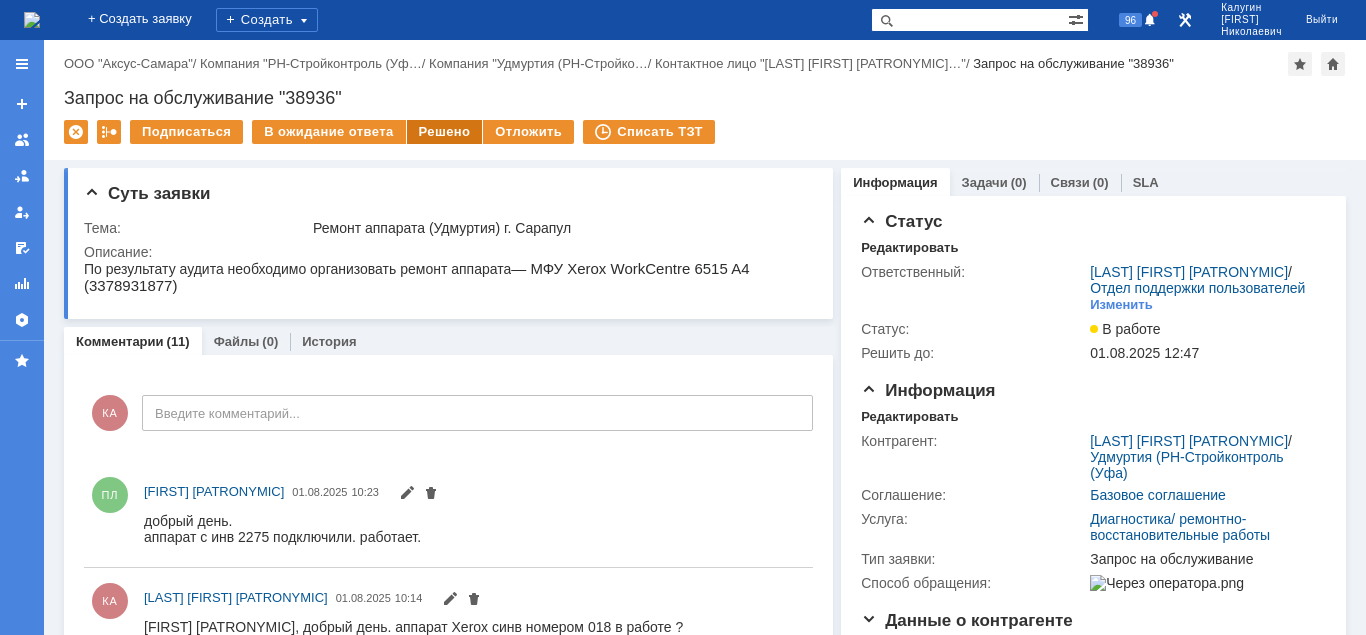 click on "Решено" at bounding box center [445, 132] 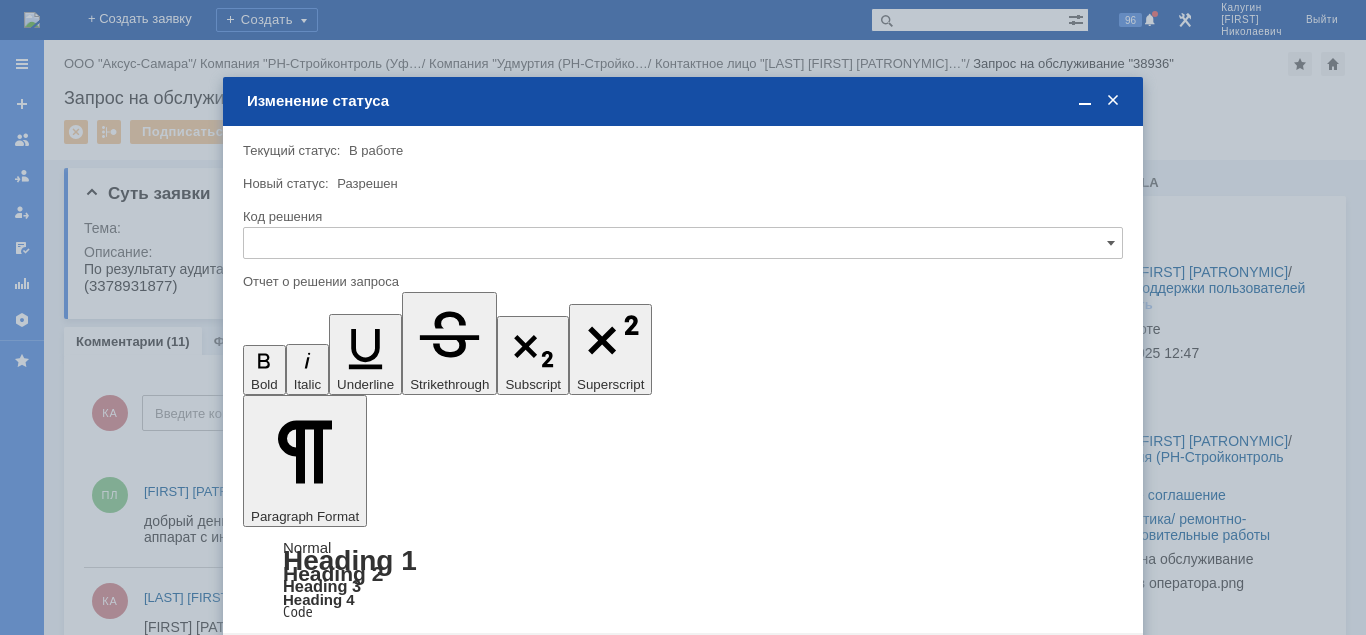 scroll, scrollTop: 0, scrollLeft: 0, axis: both 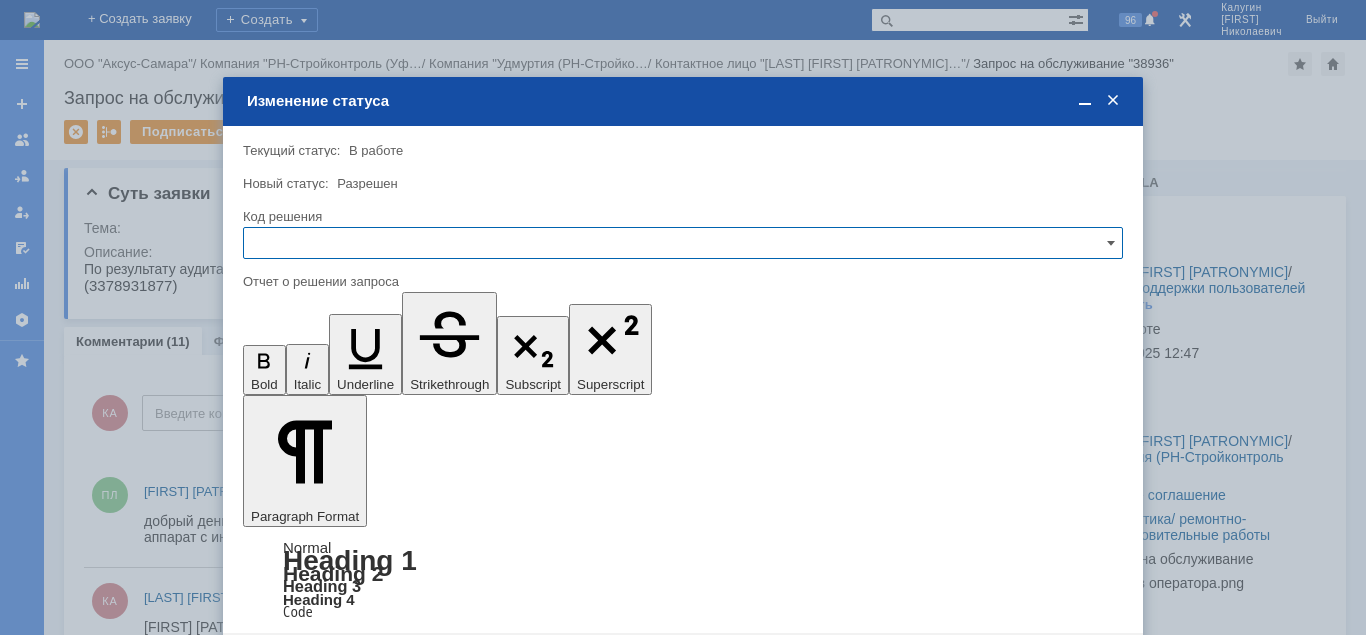 click at bounding box center (683, 243) 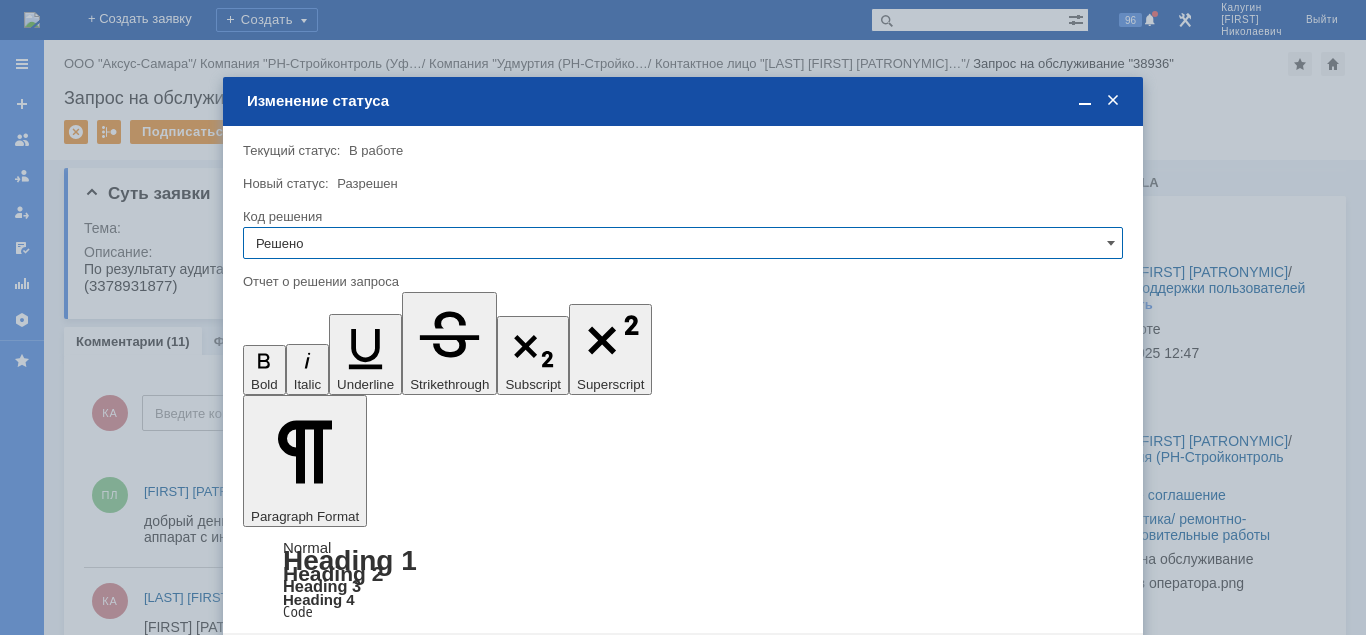 type on "Решено" 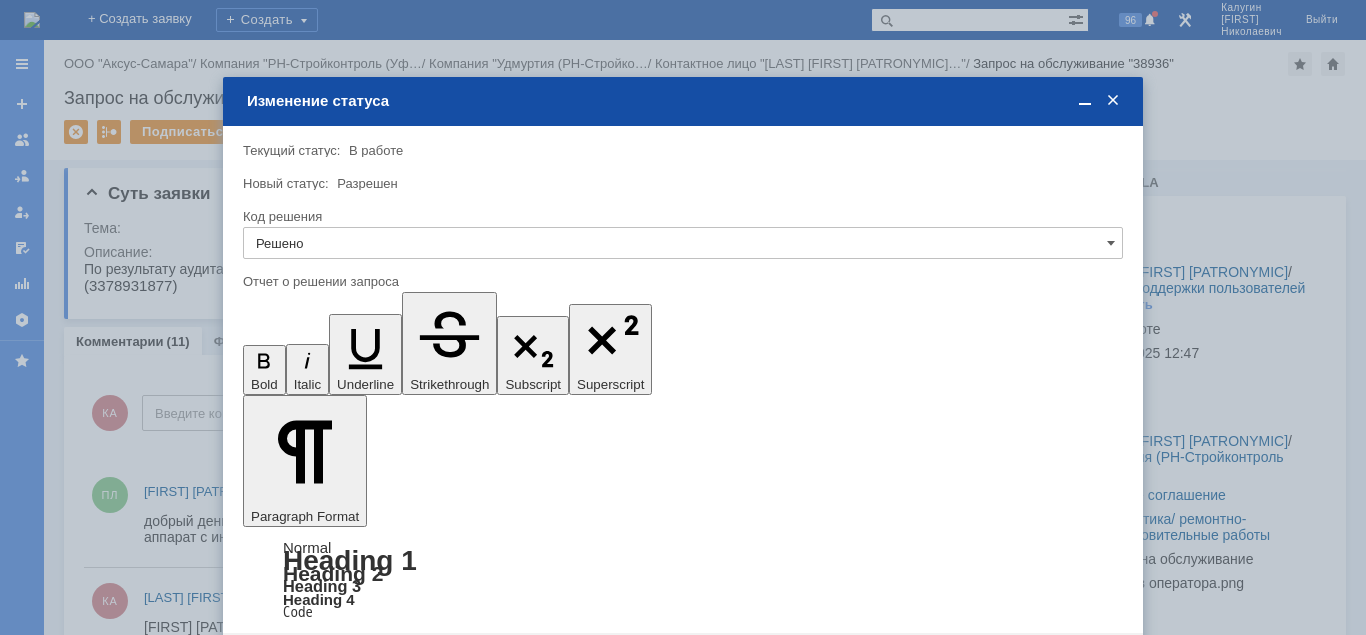 click on "Сохранить" at bounding box center (303, 665) 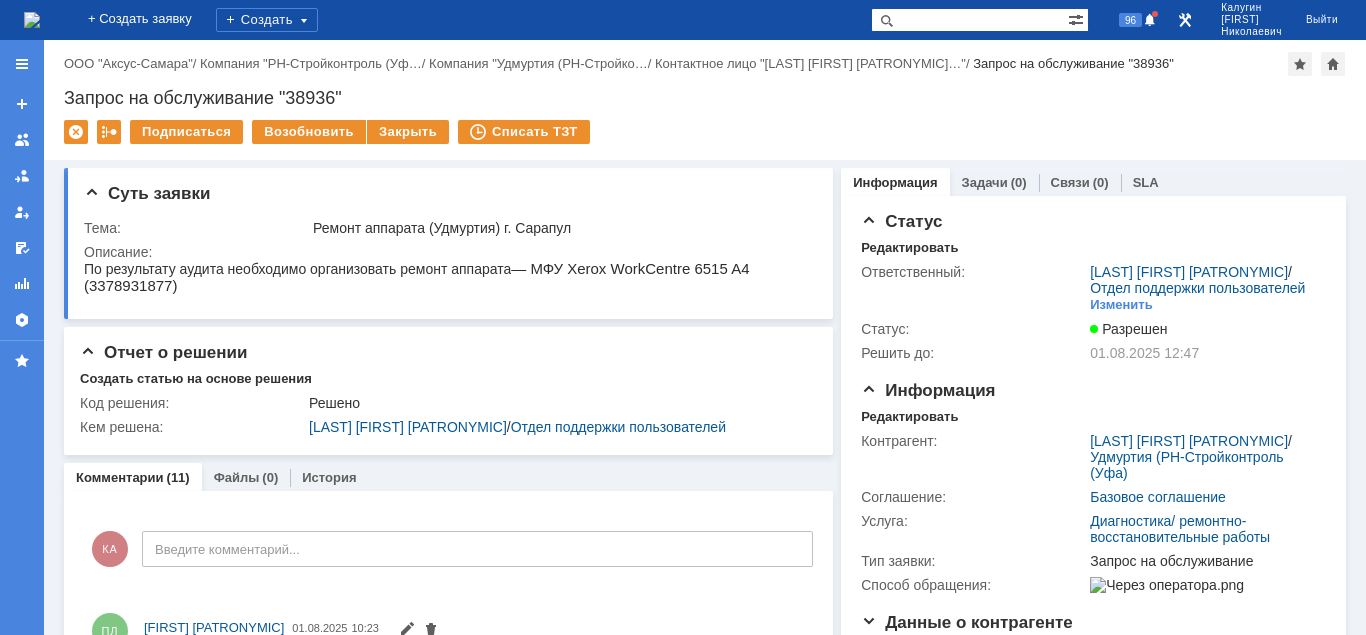 scroll, scrollTop: 0, scrollLeft: 0, axis: both 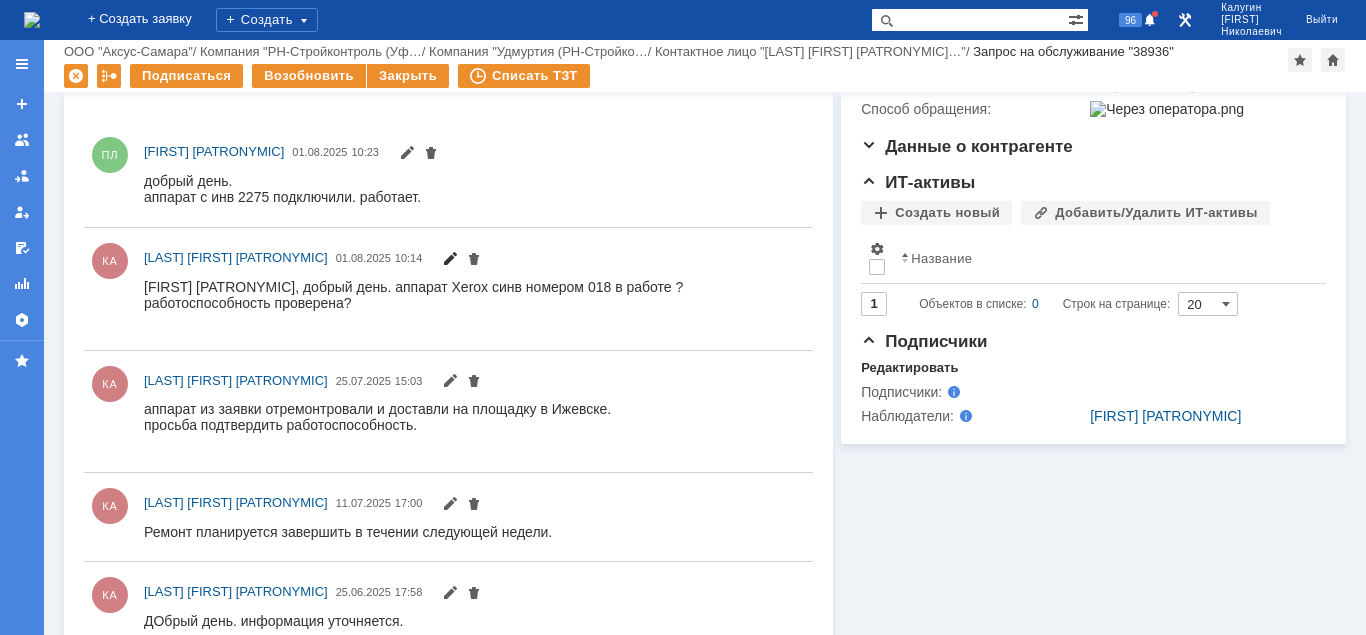 click at bounding box center (450, 261) 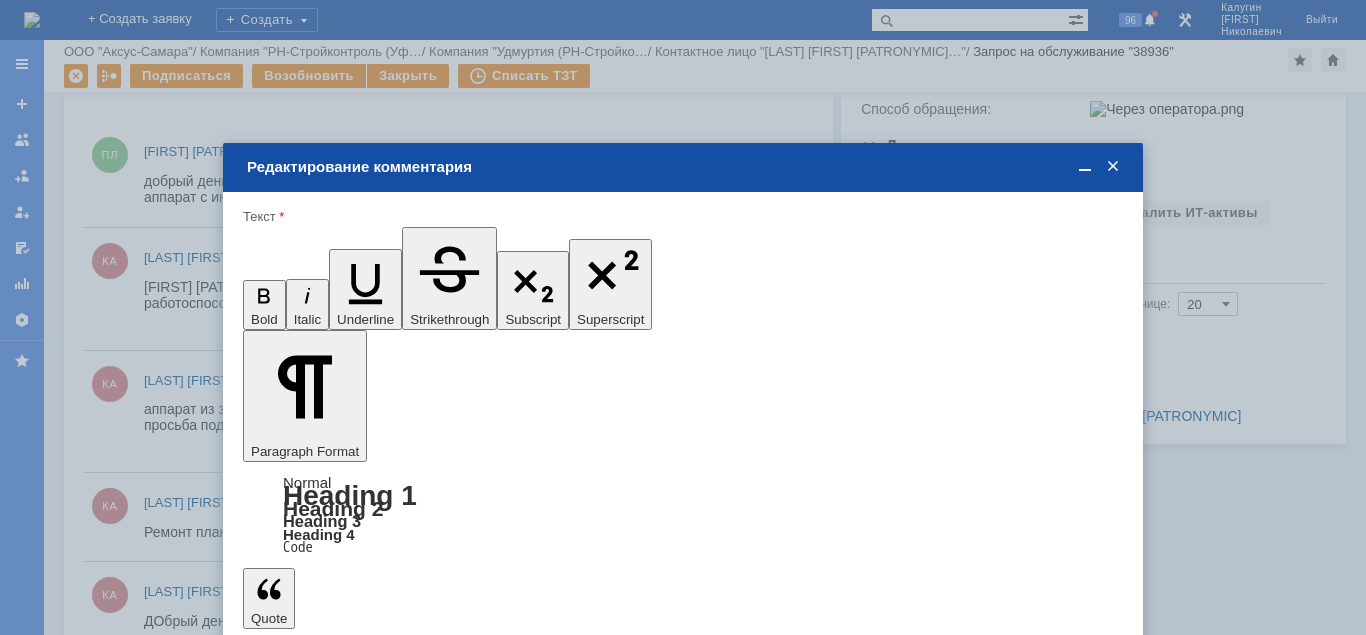 scroll, scrollTop: 0, scrollLeft: 0, axis: both 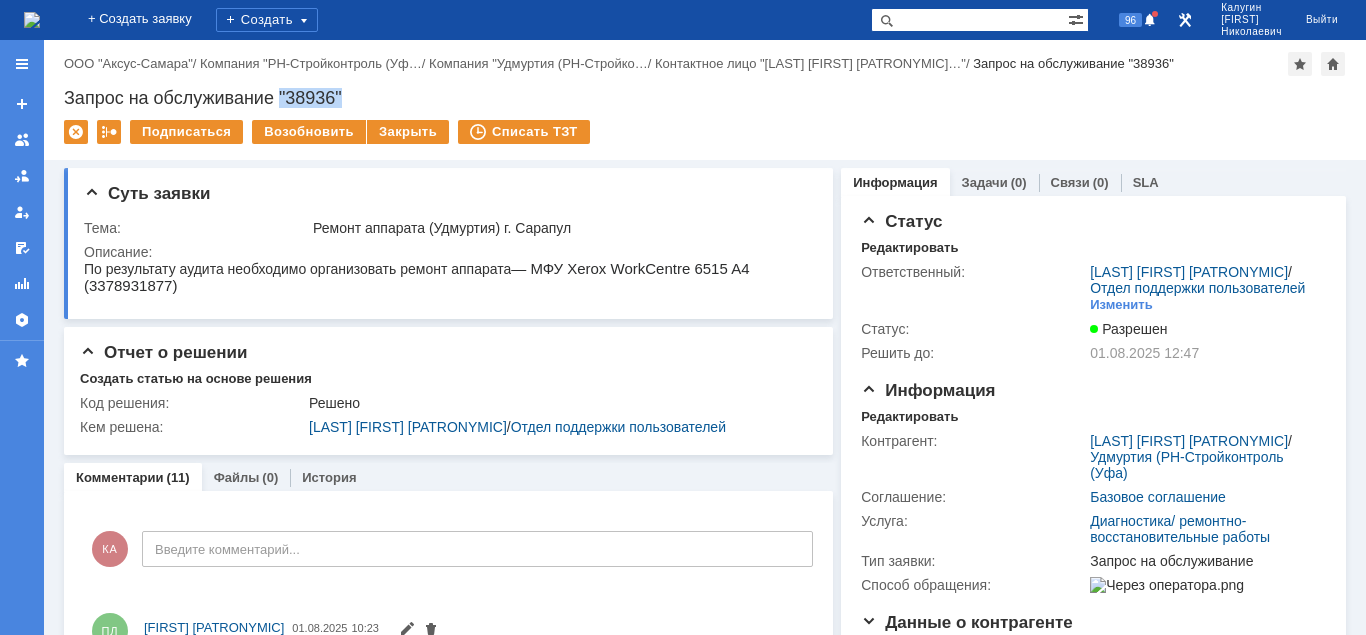 drag, startPoint x: 318, startPoint y: 95, endPoint x: 396, endPoint y: 97, distance: 78.025635 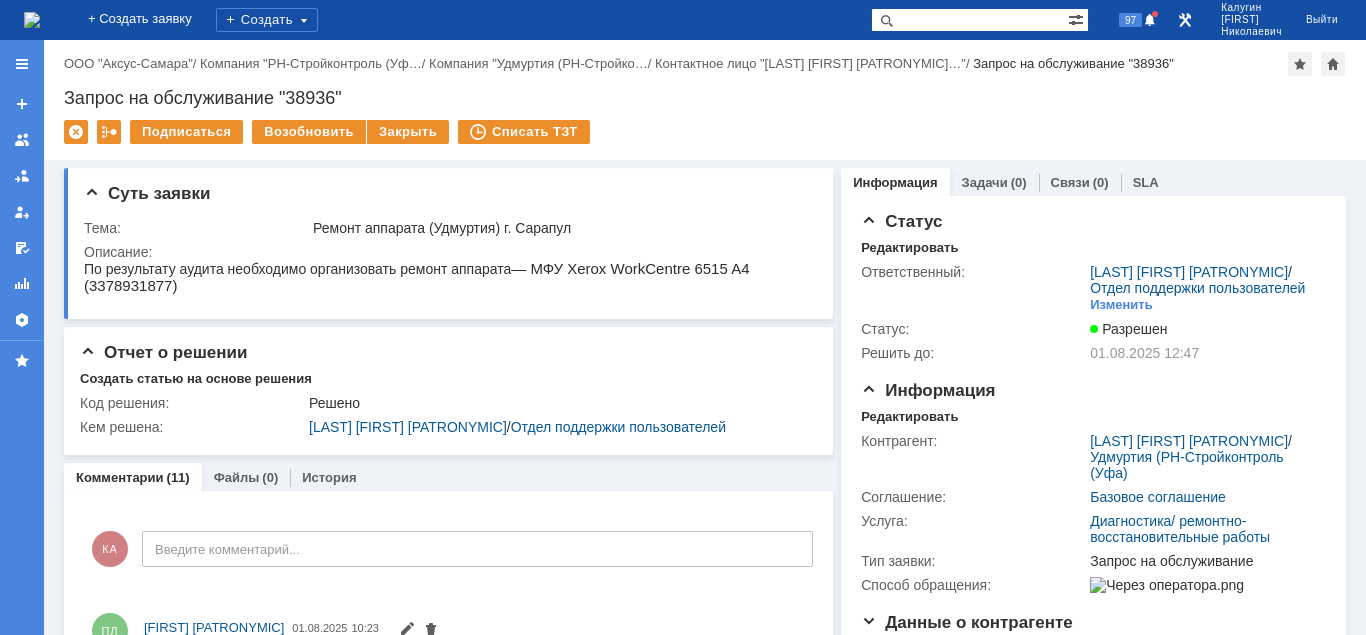 click on "Назад   |   ООО "Аксус-Самара"  /   Компания "РН-Стройконтроль (Уф…  /   Компания "Удмуртия (РН-Стройко…  /   Контактное лицо "Ёлкин Егор Вл…  /   Запрос на обслуживание "38936" Запрос на обслуживание "38936"
Подписаться Возобновить Закрыть Списать ТЗТ serviceCall$43527838 Карточка заявки" at bounding box center (705, 100) 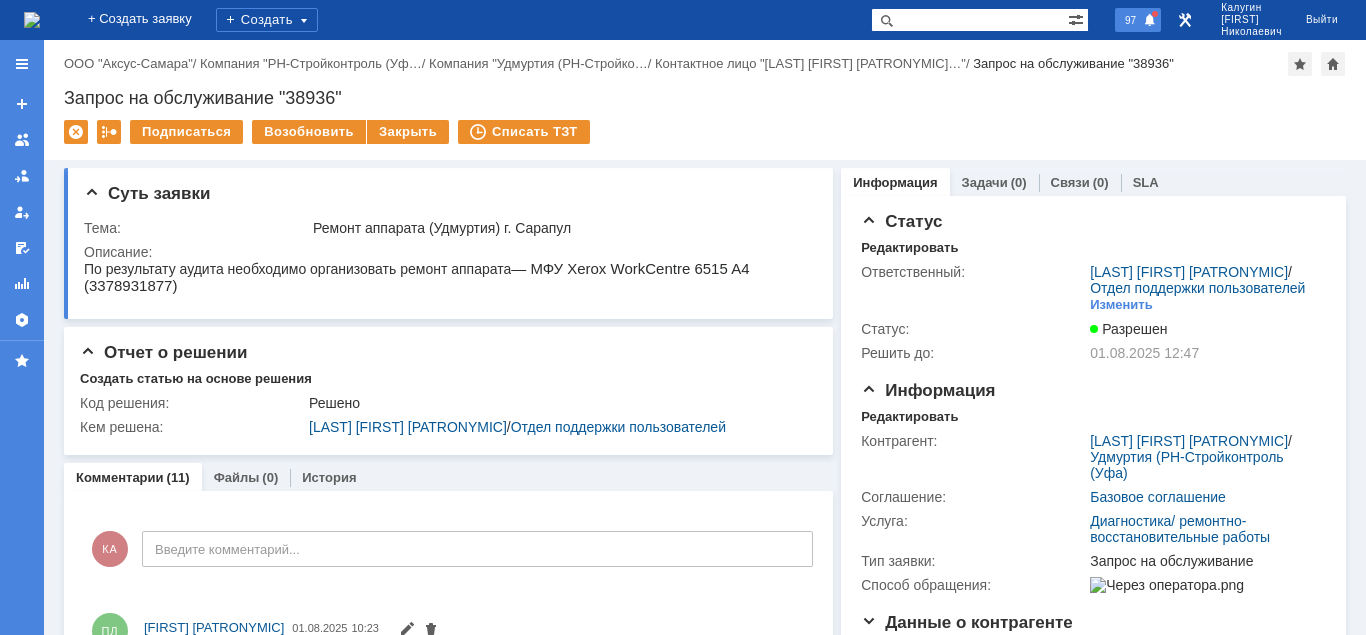 click at bounding box center (1150, 21) 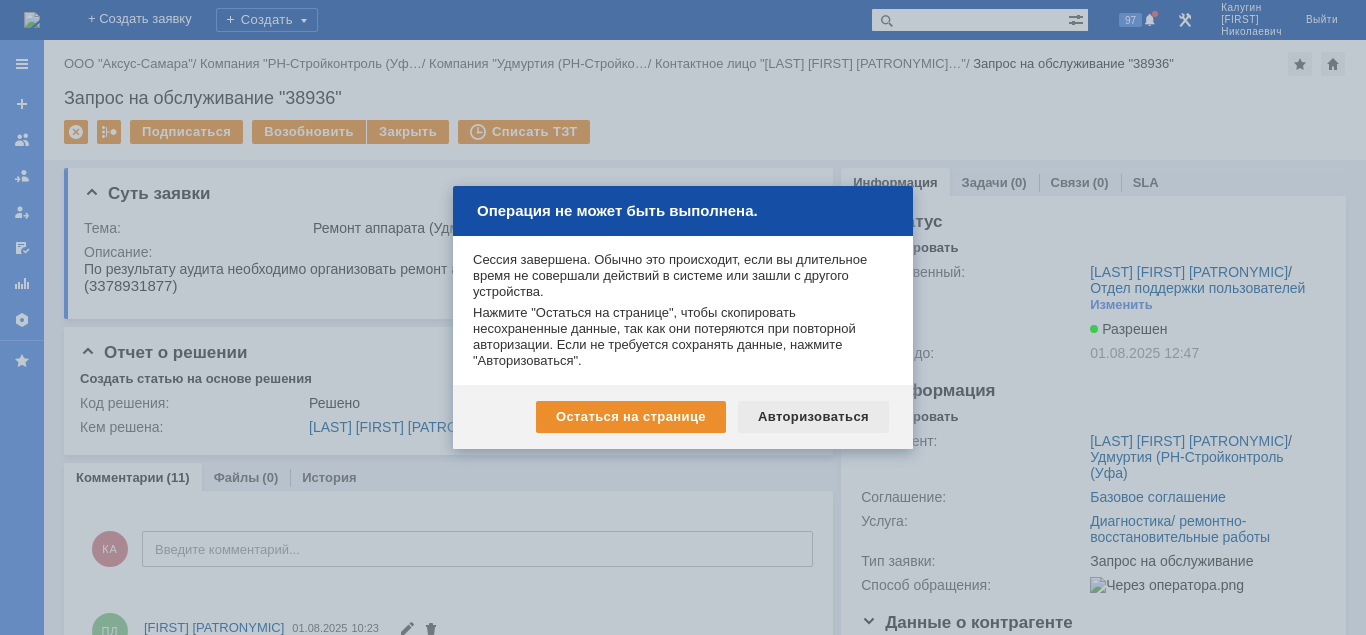 click on "Авторизоваться" at bounding box center [813, 417] 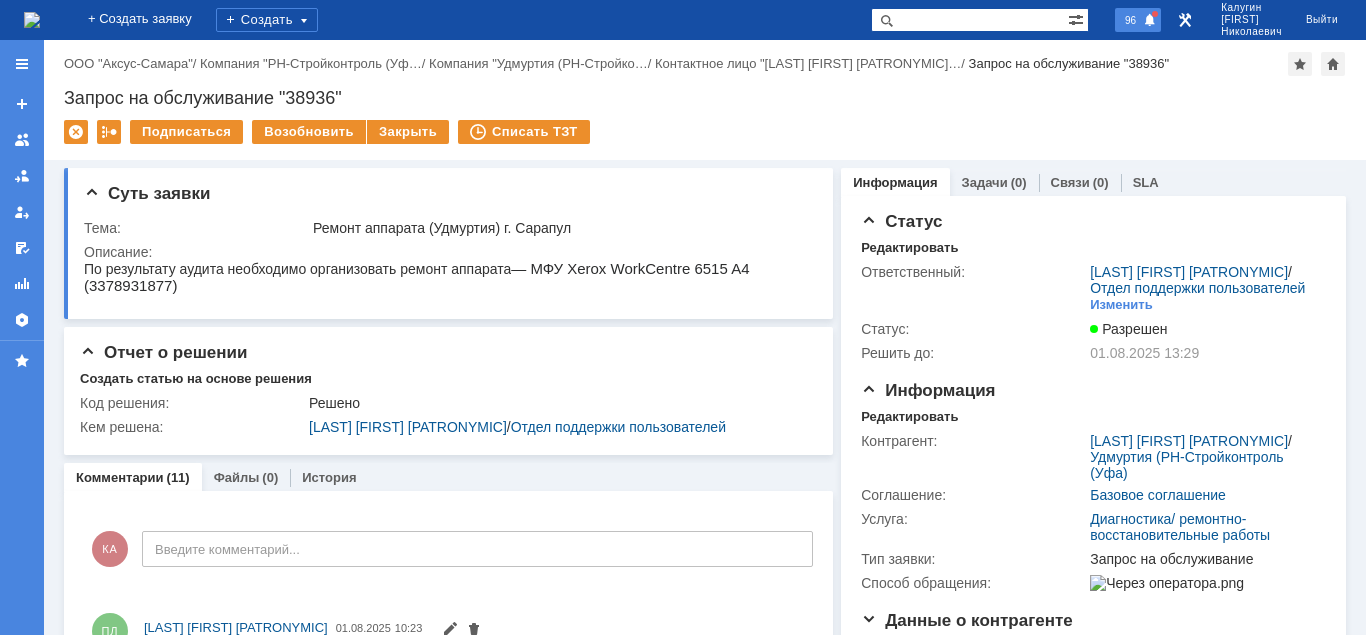 scroll, scrollTop: 0, scrollLeft: 0, axis: both 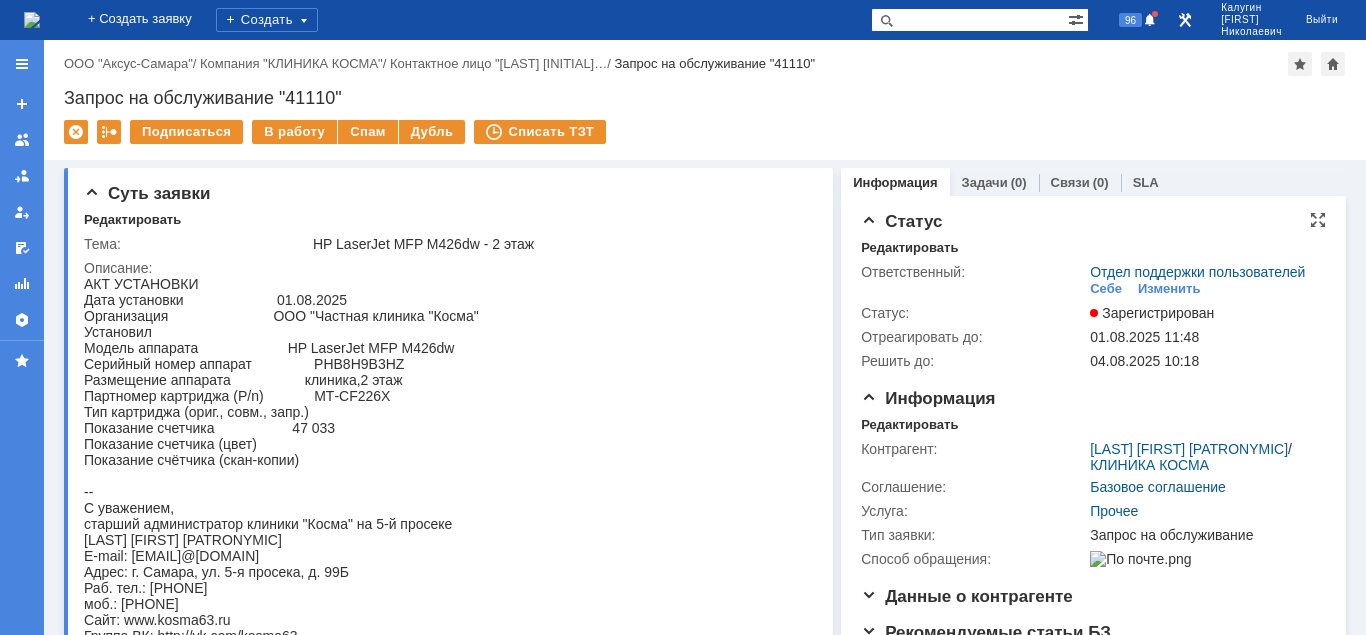 drag, startPoint x: 1109, startPoint y: 288, endPoint x: 999, endPoint y: 312, distance: 112.587746 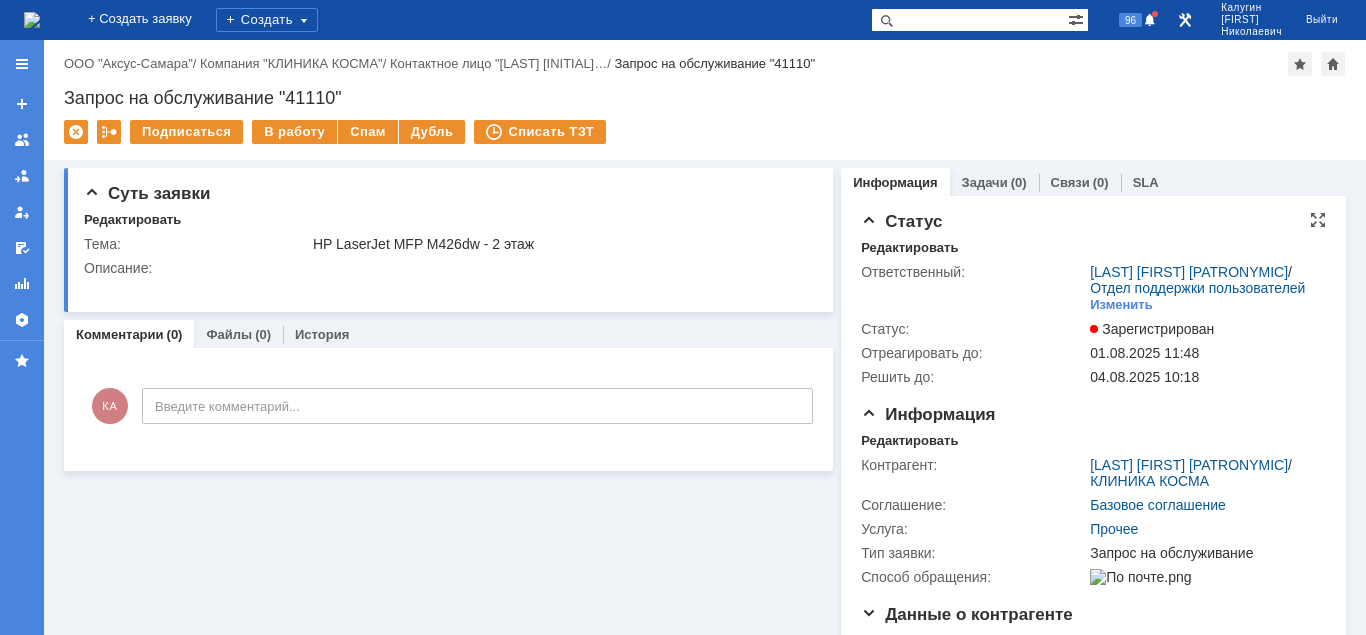 scroll, scrollTop: 0, scrollLeft: 0, axis: both 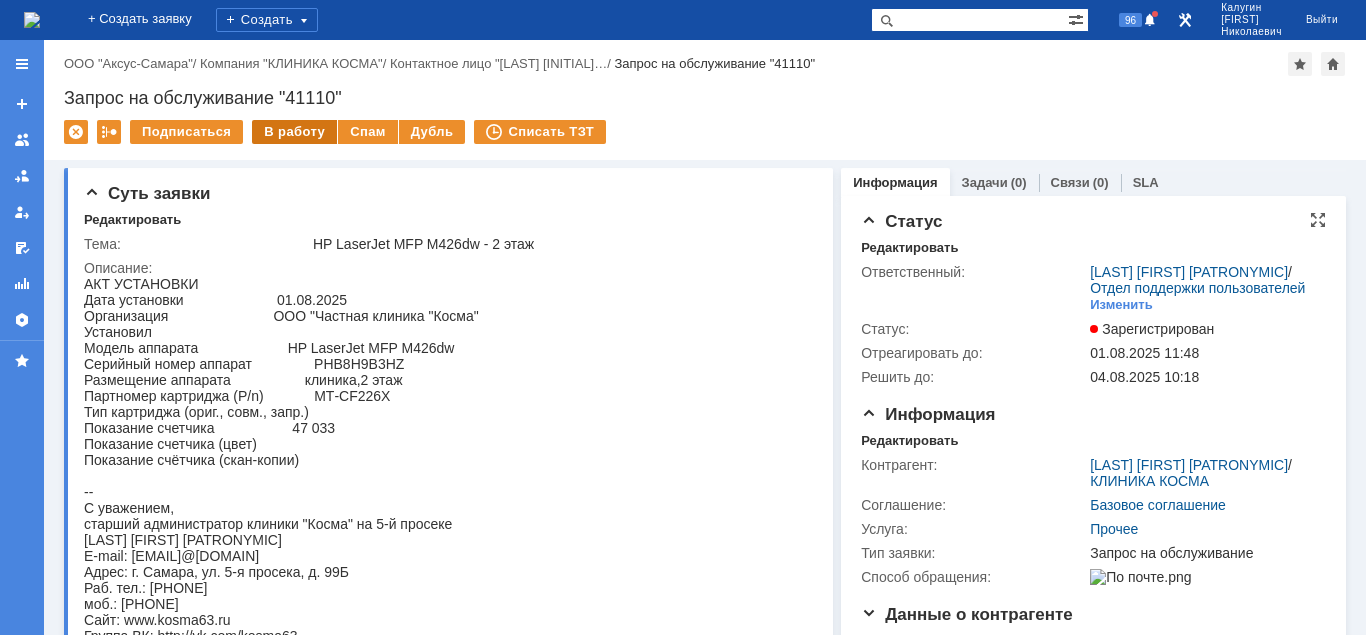 click on "В работу" at bounding box center [294, 132] 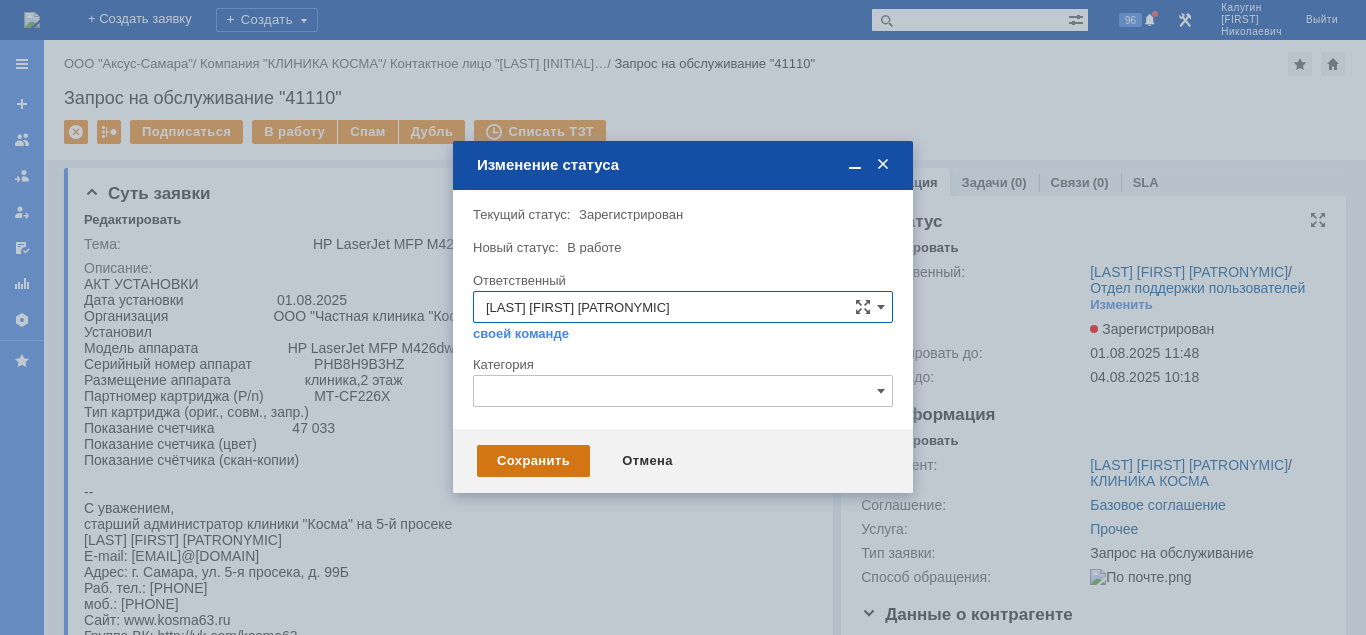 click on "Сохранить" at bounding box center [533, 461] 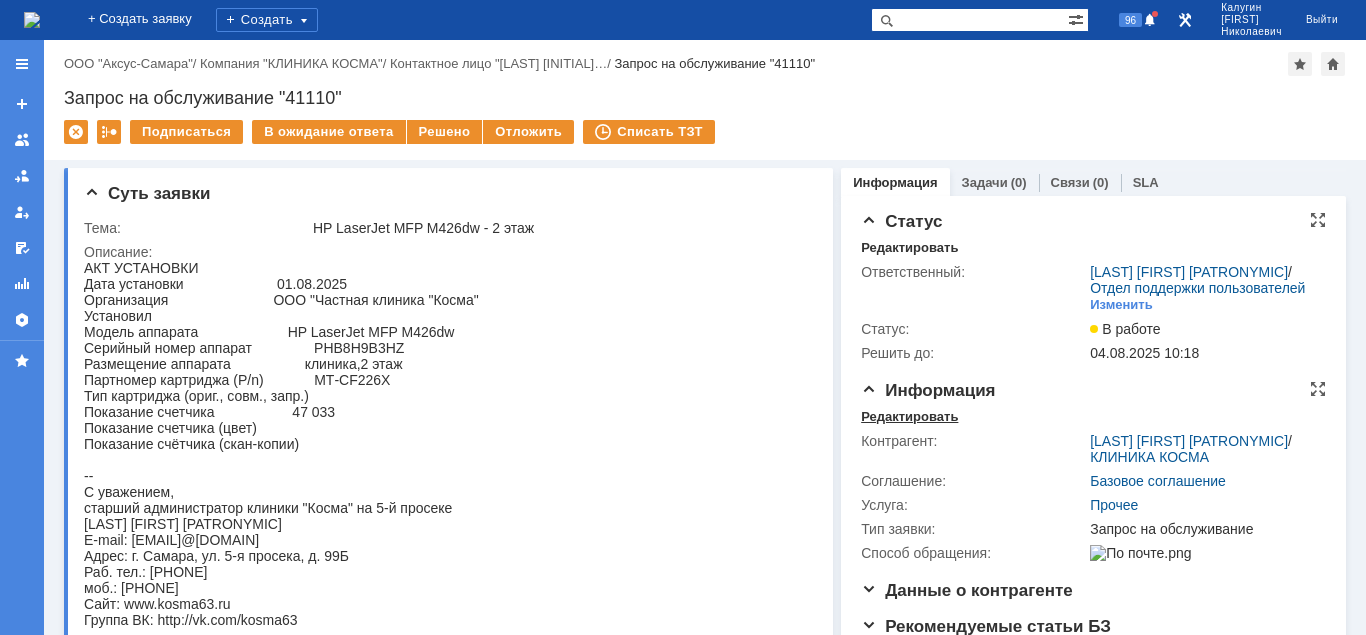 scroll, scrollTop: 0, scrollLeft: 0, axis: both 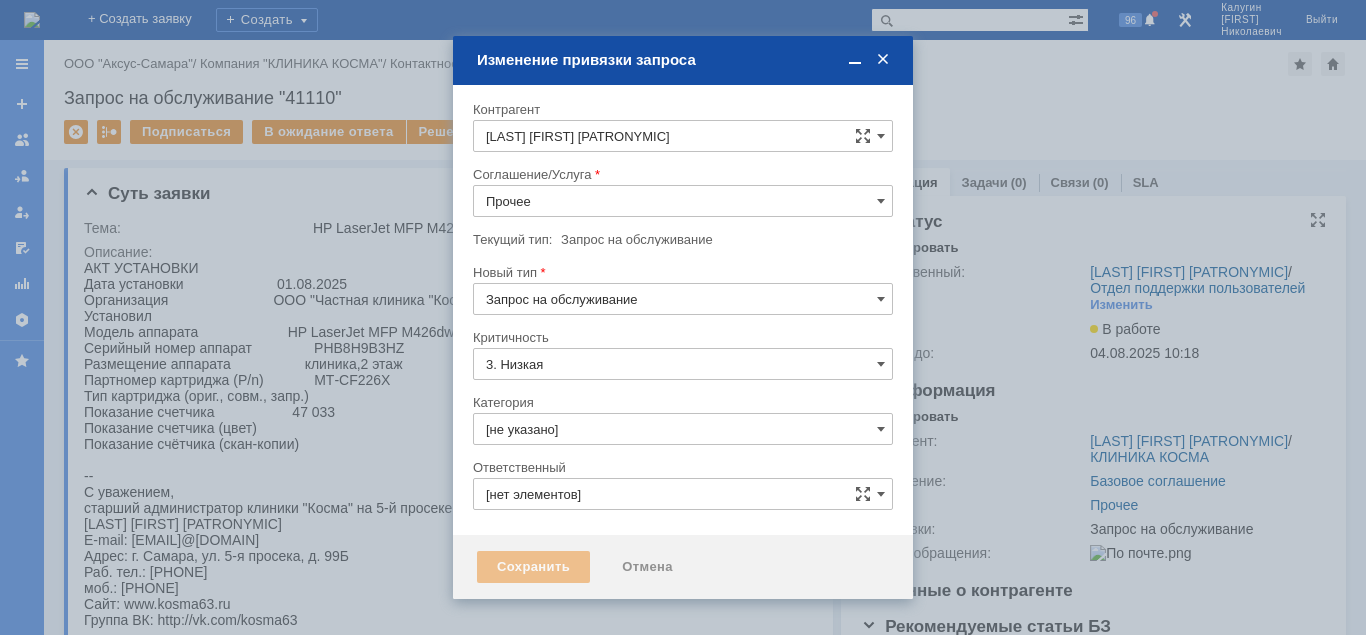 type on "[LAST] [FIRST] [MIDDLE]" 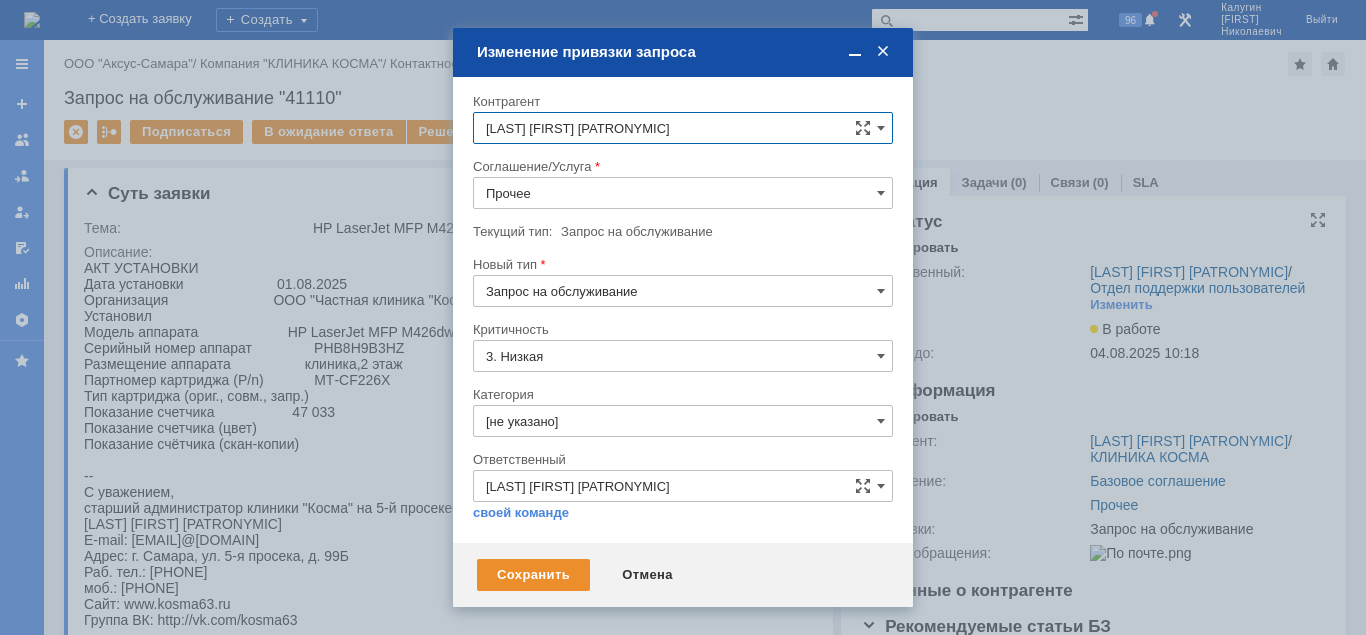 click on "Прочее" at bounding box center (683, 193) 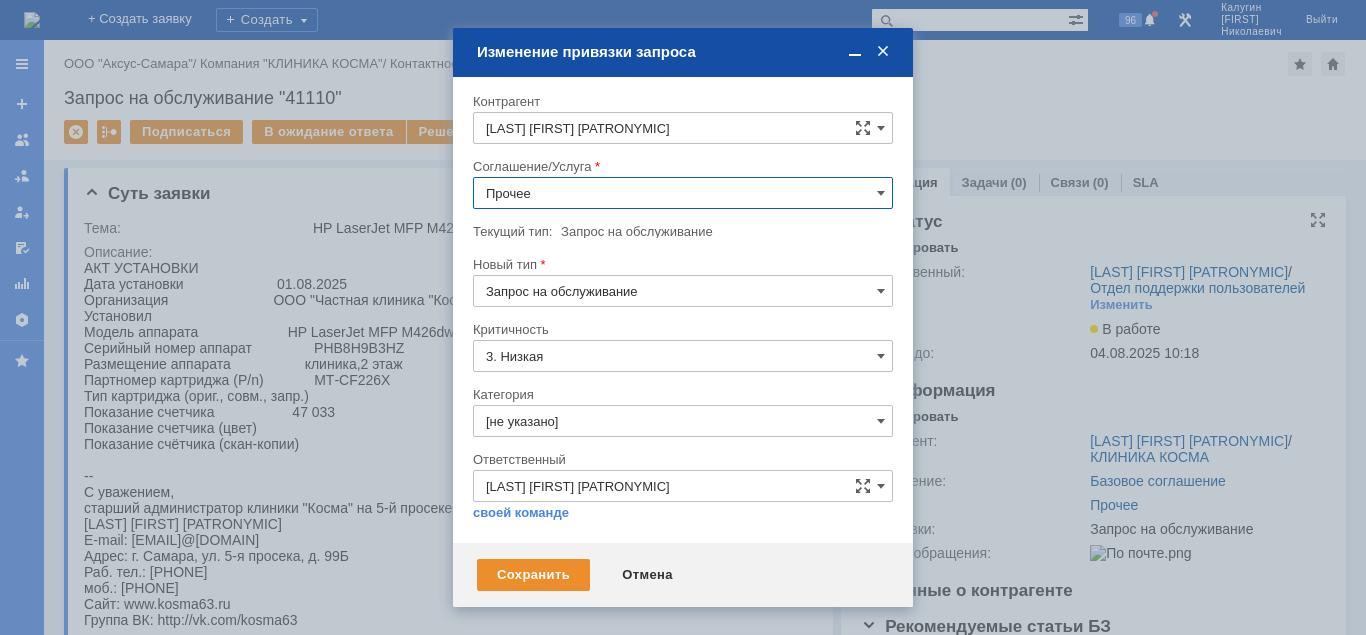 scroll, scrollTop: 919, scrollLeft: 0, axis: vertical 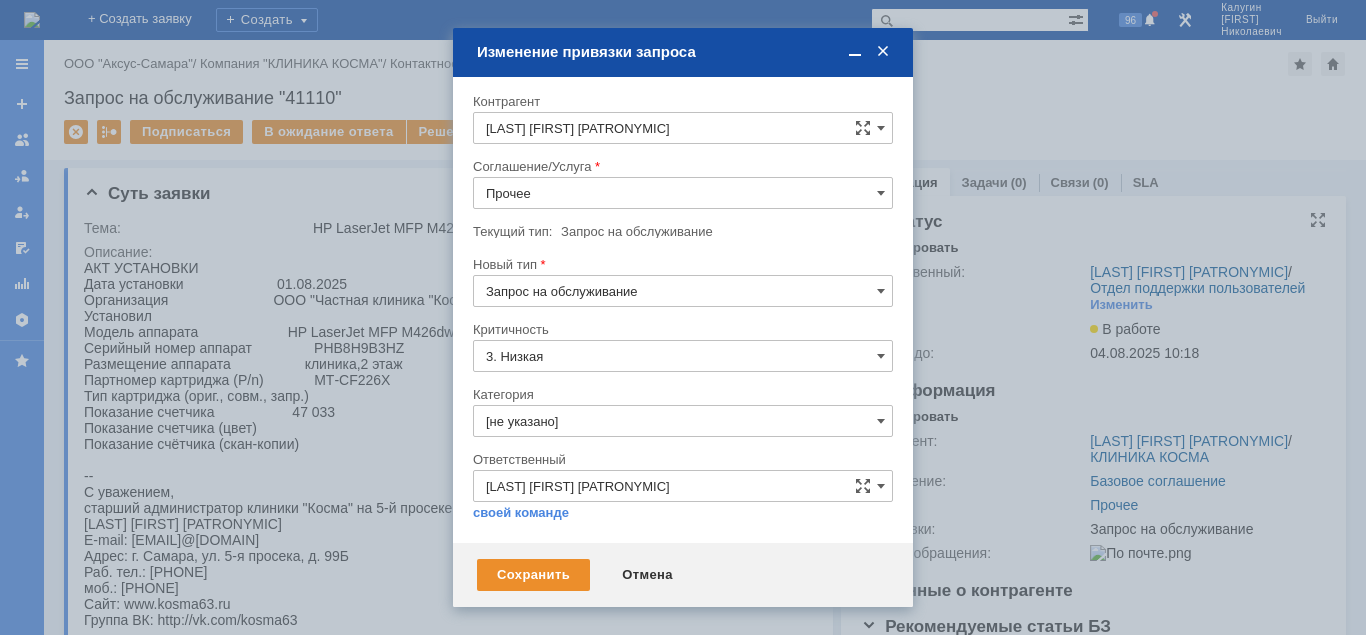click on "ПТ_Замена расходных материалов / ресурсных деталей" at bounding box center (683, 248) 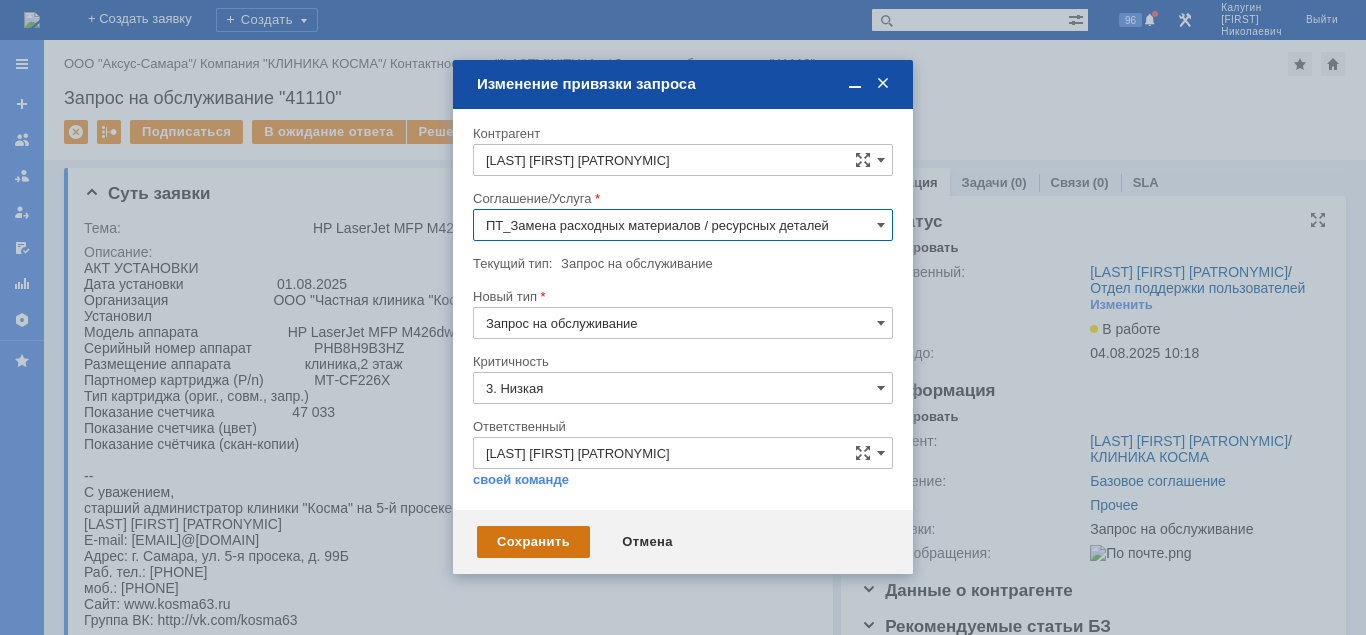 type on "ПТ_Замена расходных материалов / ресурсных деталей" 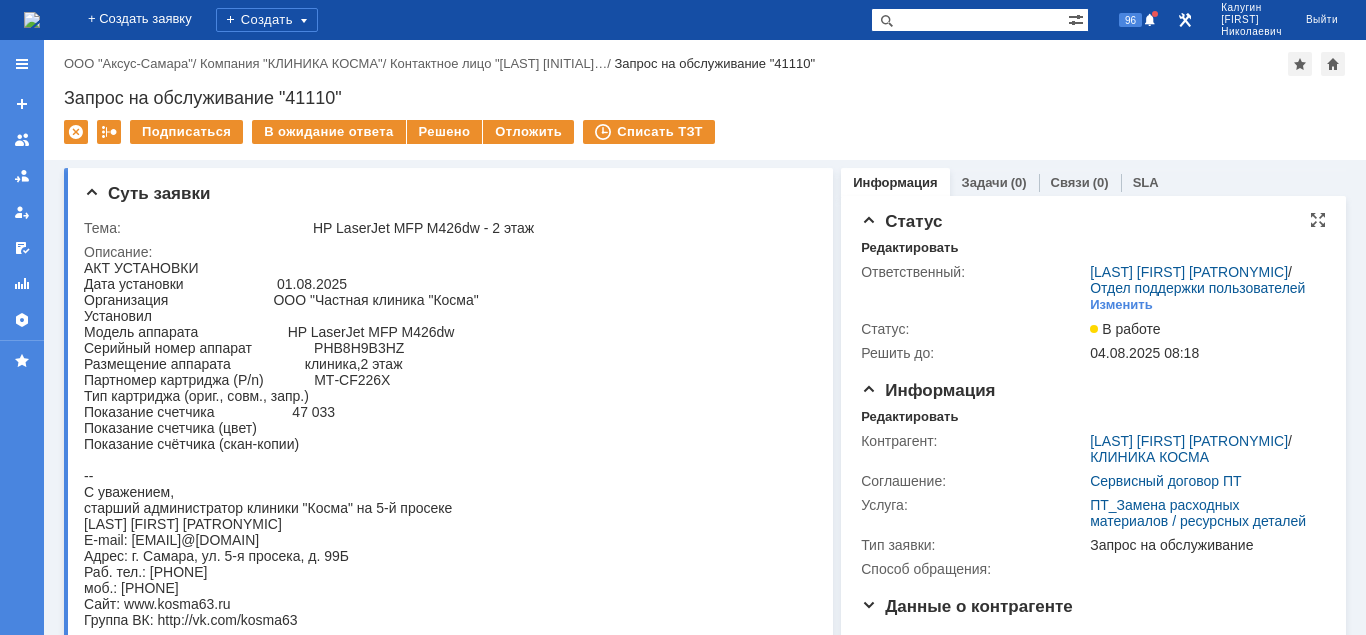 scroll, scrollTop: 0, scrollLeft: 0, axis: both 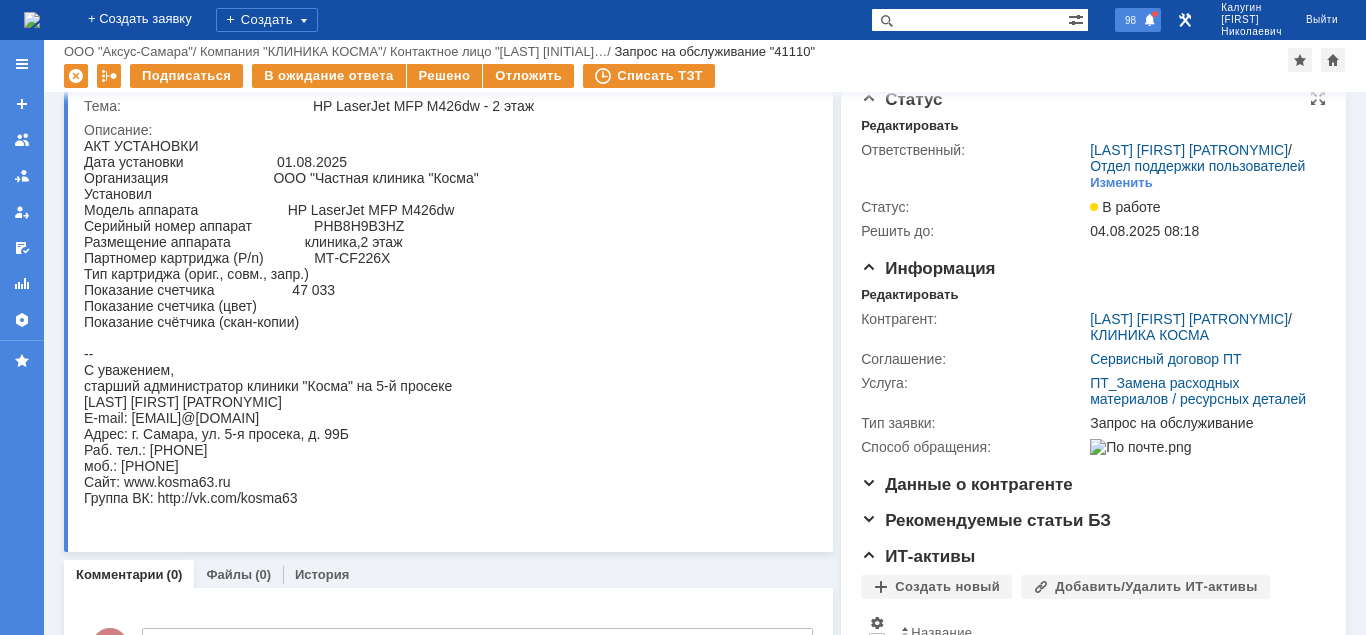 click on "98" at bounding box center (1130, 20) 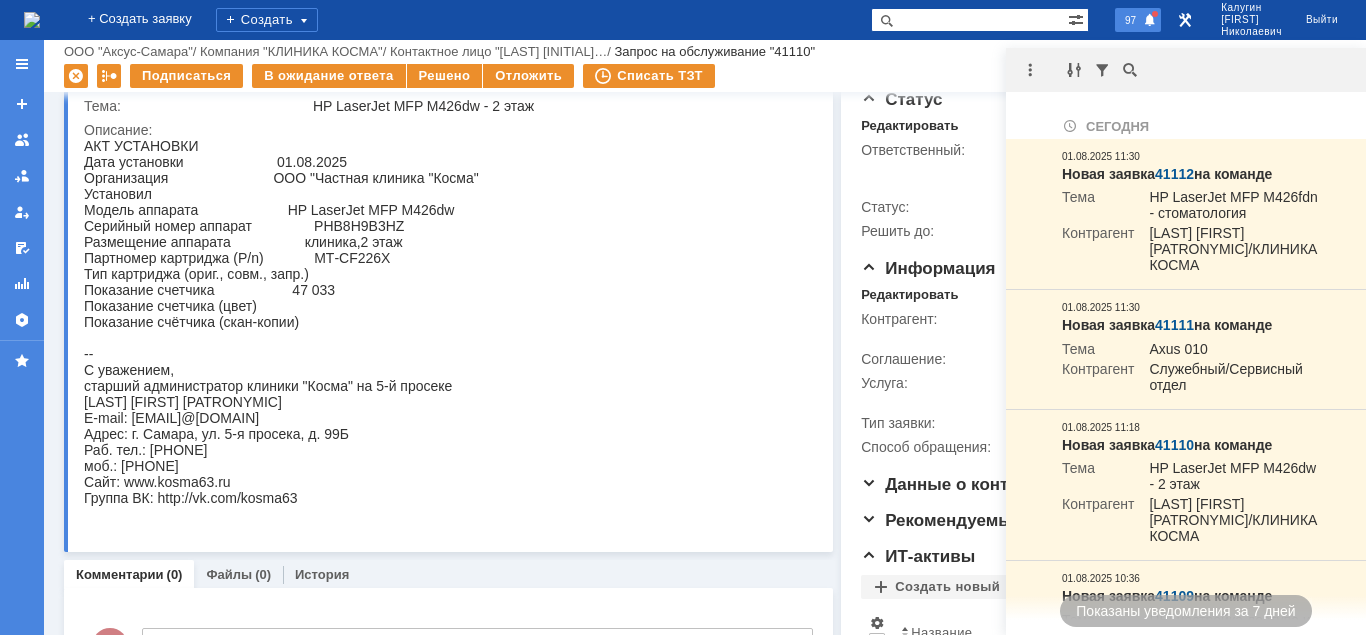 scroll, scrollTop: 0, scrollLeft: 0, axis: both 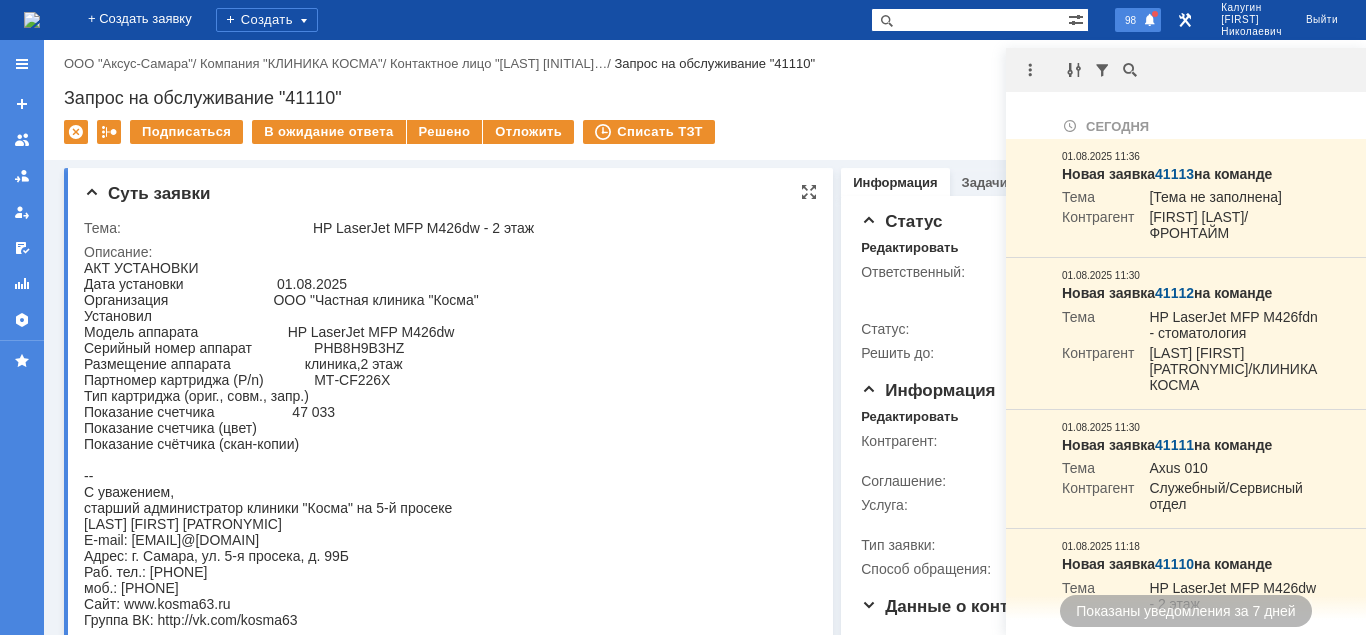 drag, startPoint x: 290, startPoint y: 419, endPoint x: 340, endPoint y: 423, distance: 50.159744 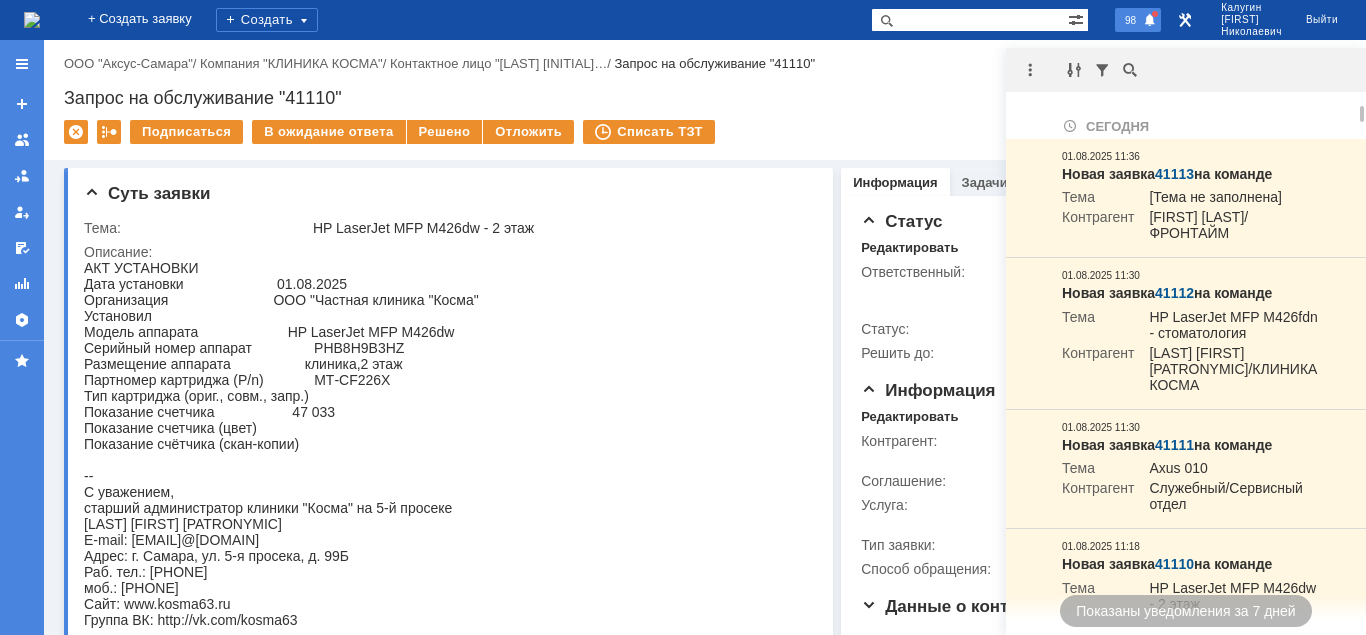 copy on "47 033" 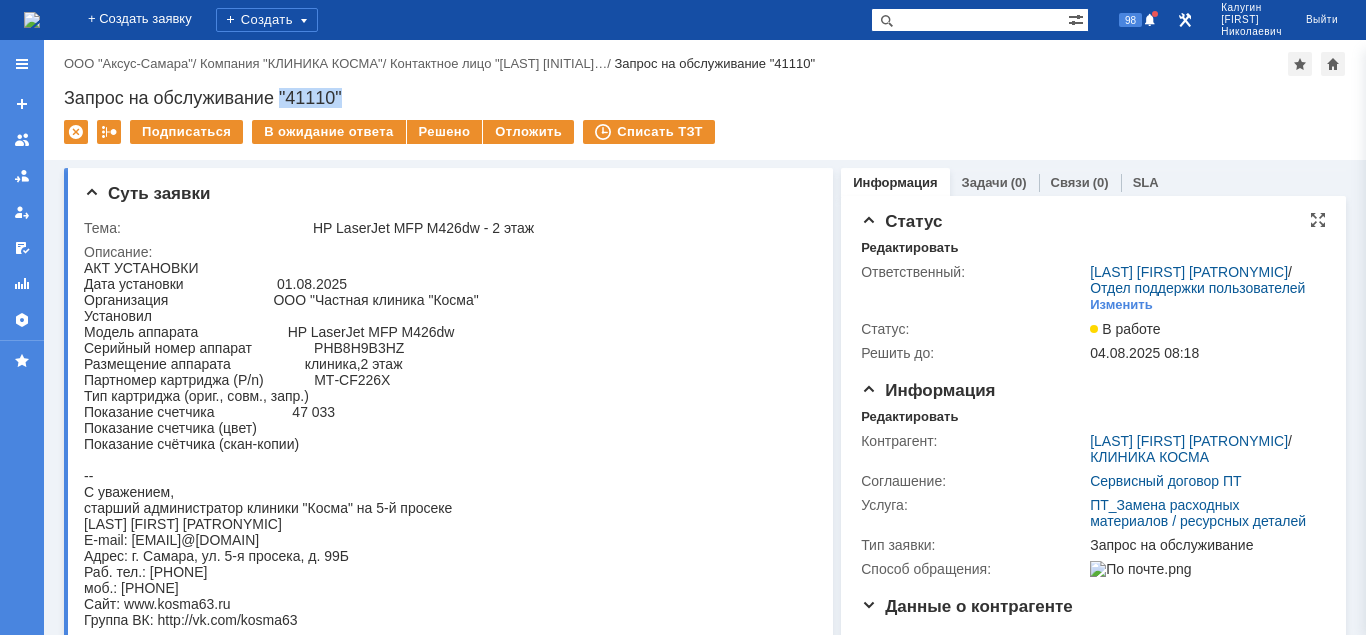 drag, startPoint x: 283, startPoint y: 93, endPoint x: 361, endPoint y: 92, distance: 78.00641 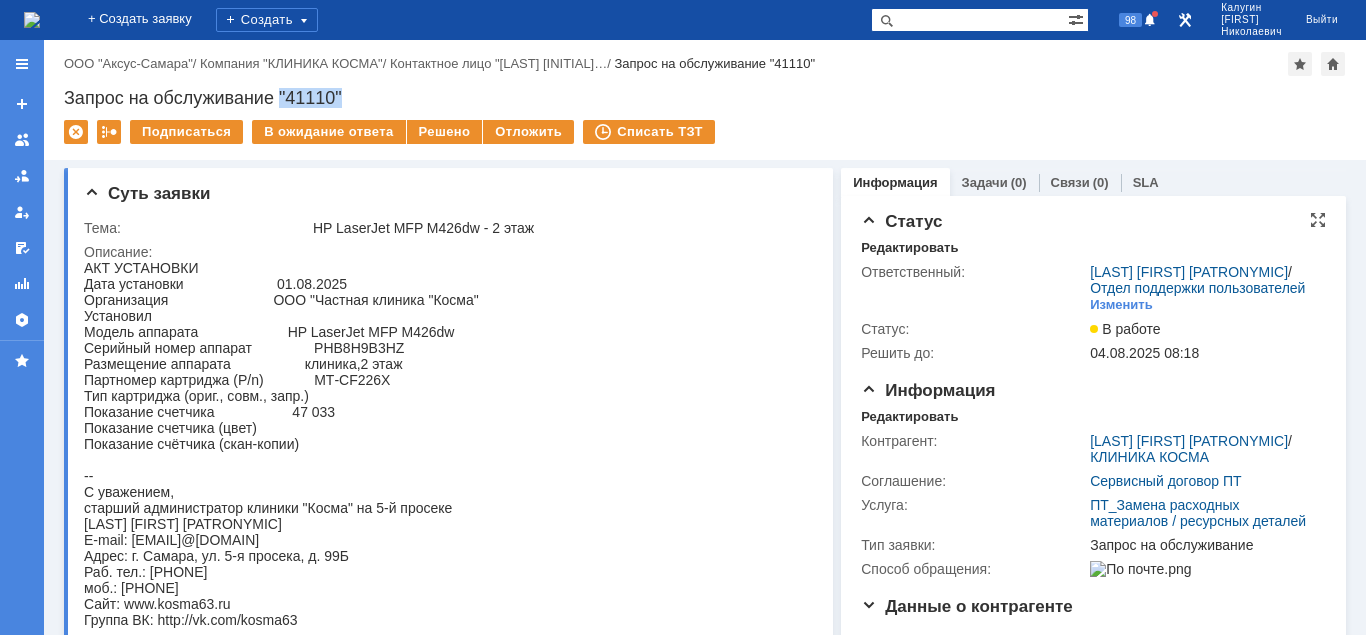 copy on ""41110"" 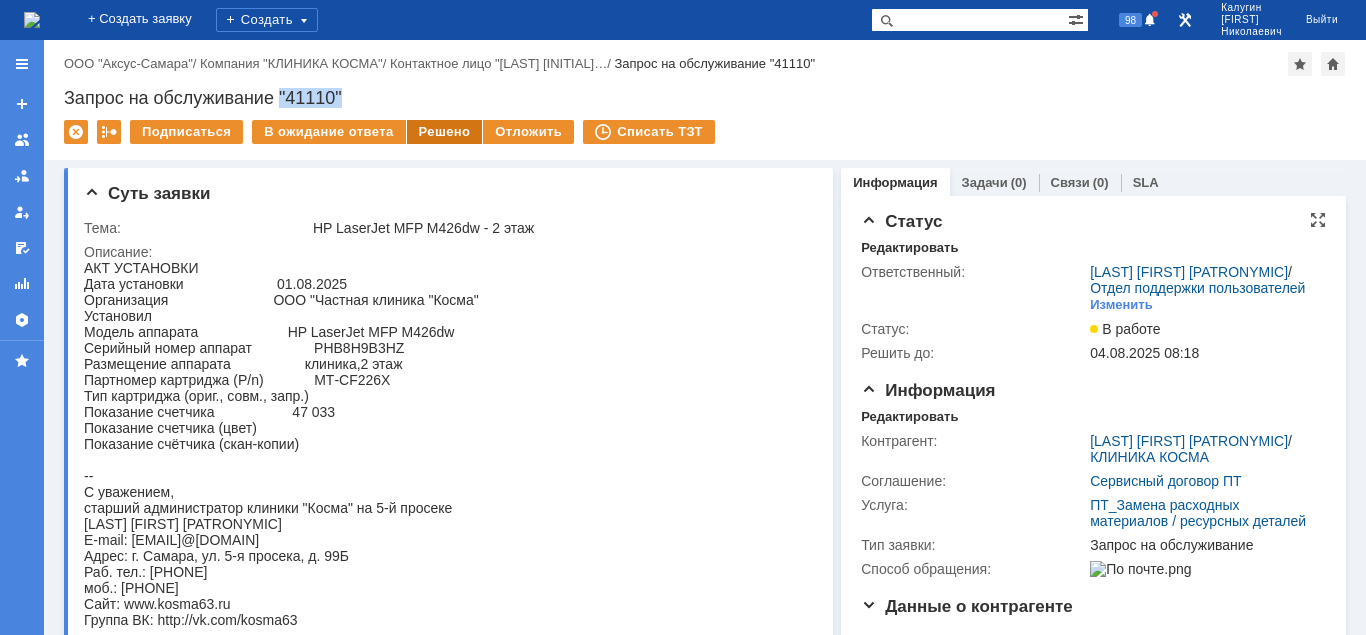 click on "Решено" at bounding box center [445, 132] 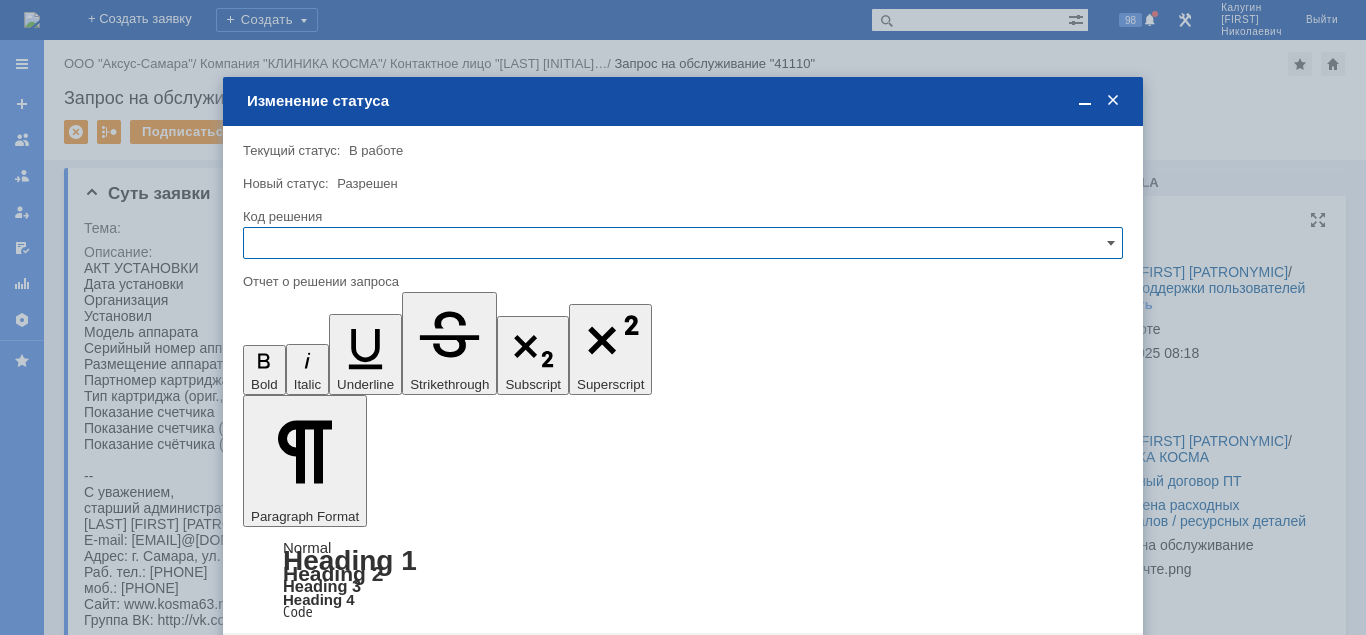 scroll, scrollTop: 0, scrollLeft: 0, axis: both 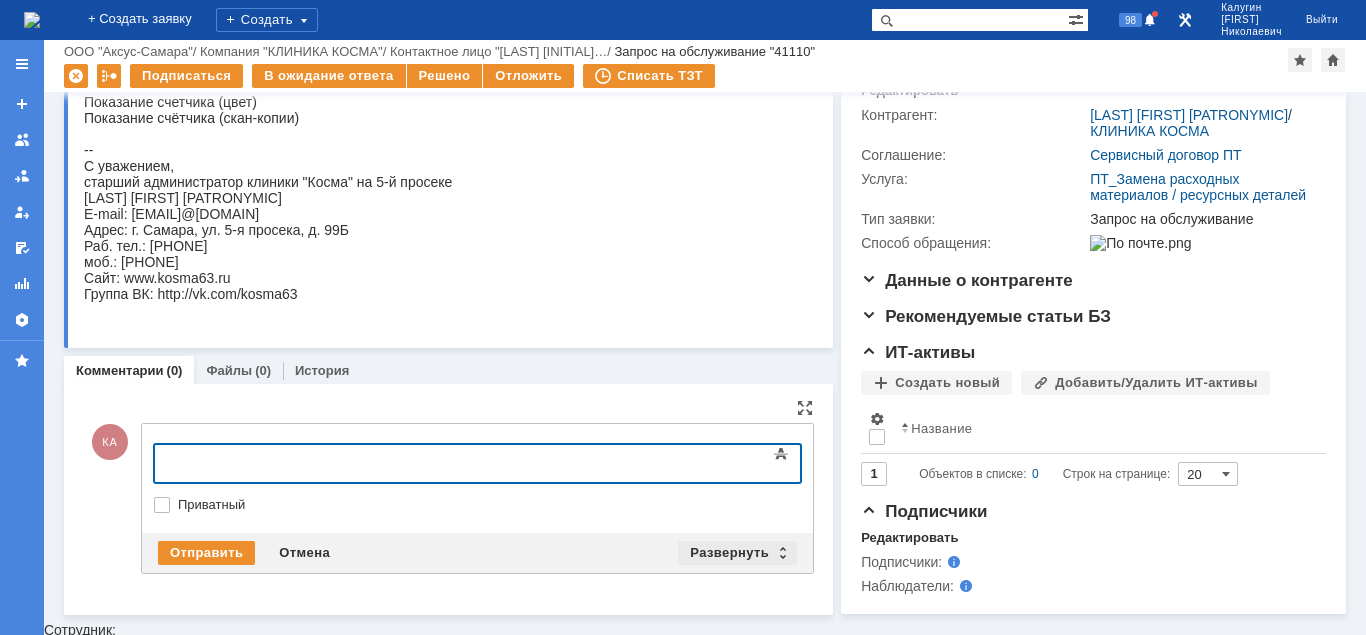 click on "Развернуть" at bounding box center (737, 553) 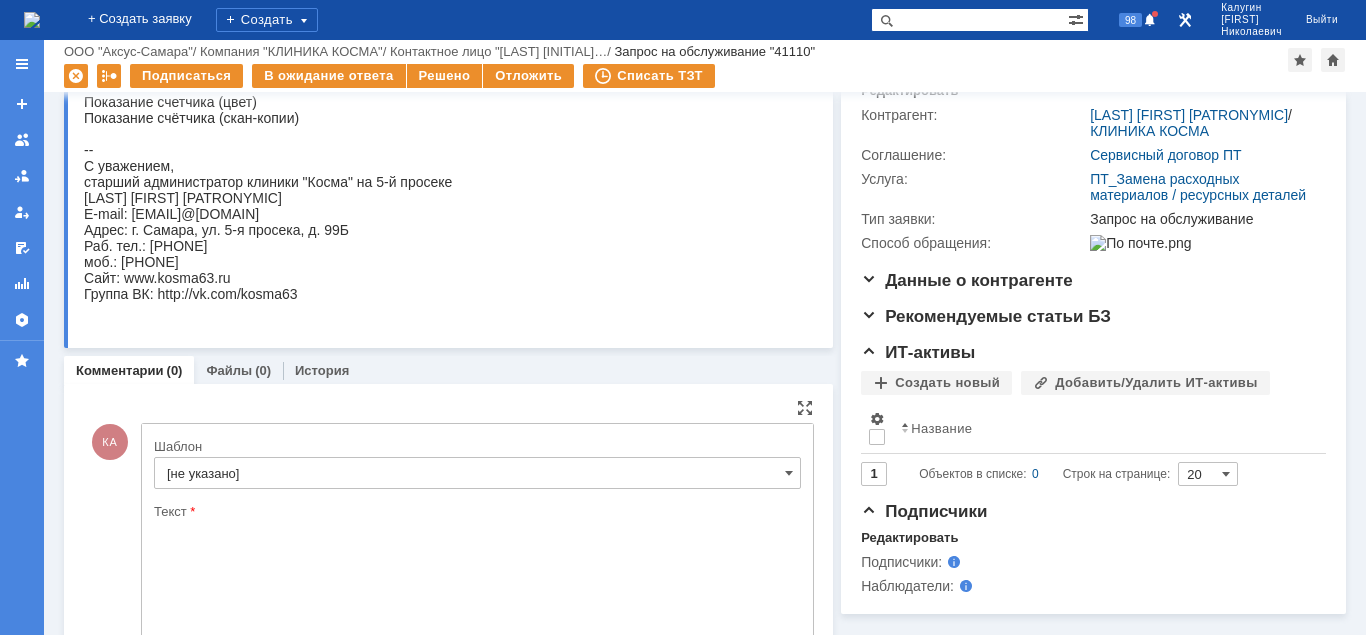 scroll, scrollTop: 0, scrollLeft: 0, axis: both 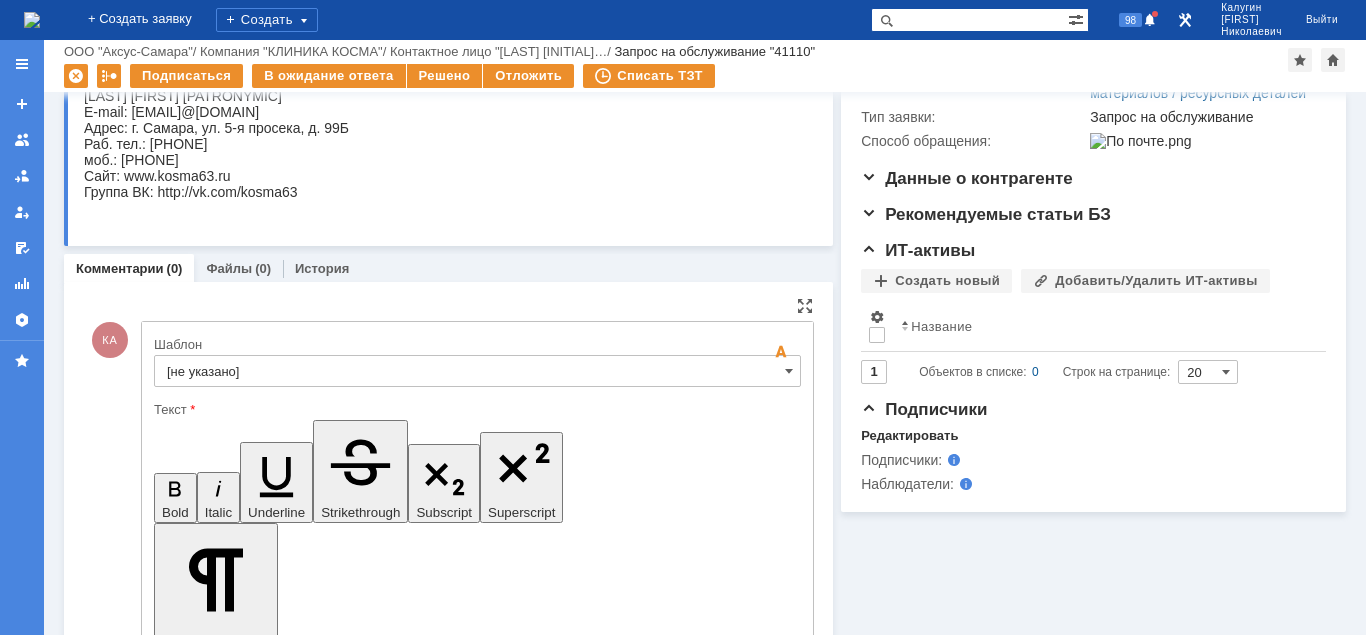 click on "[не указано]" at bounding box center [477, 371] 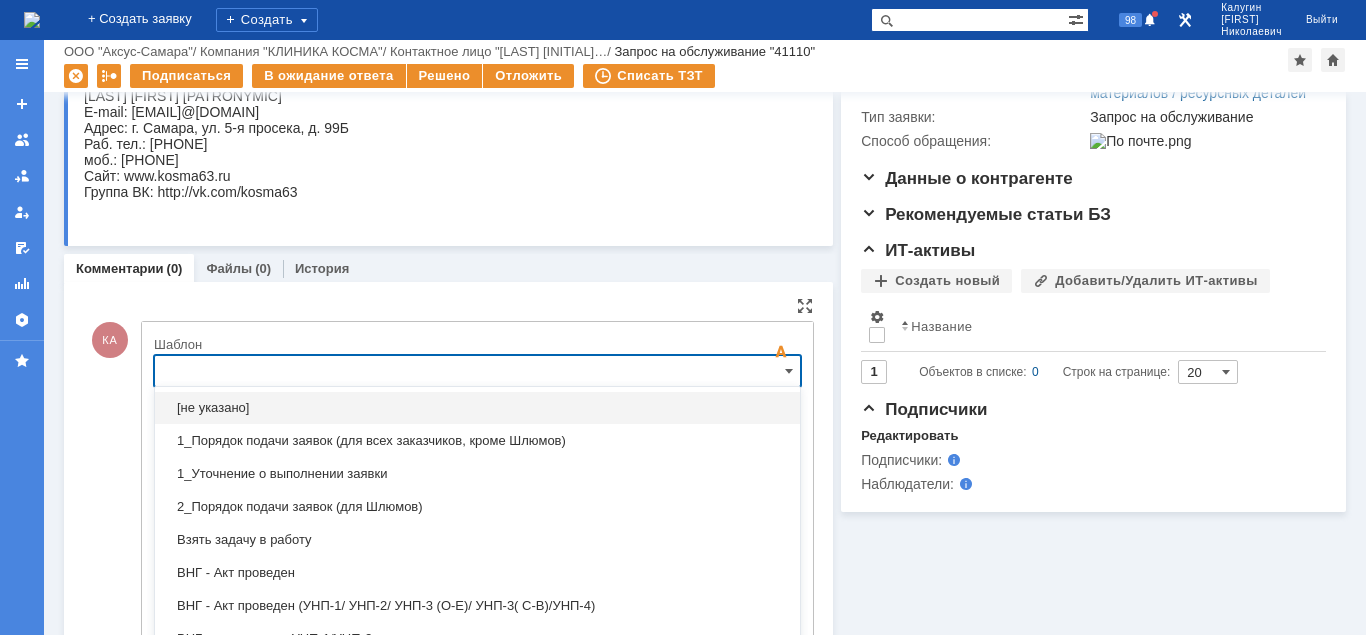 scroll, scrollTop: 403, scrollLeft: 0, axis: vertical 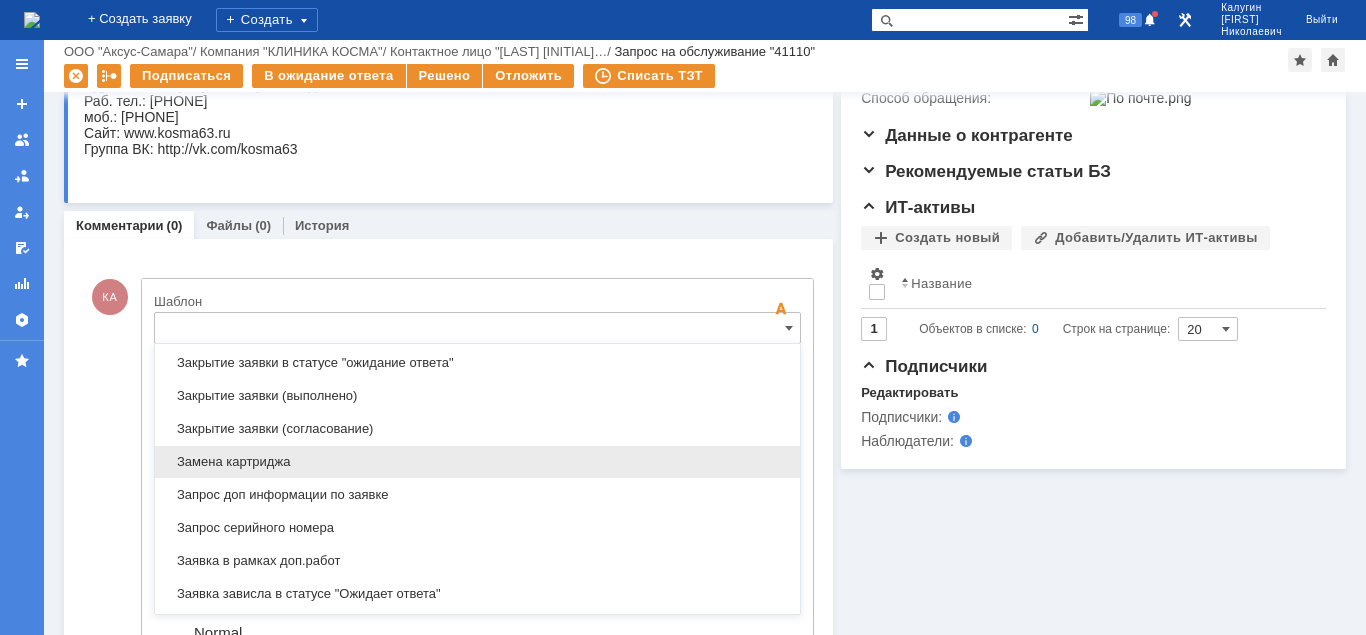 drag, startPoint x: 343, startPoint y: 464, endPoint x: 250, endPoint y: 19, distance: 454.61414 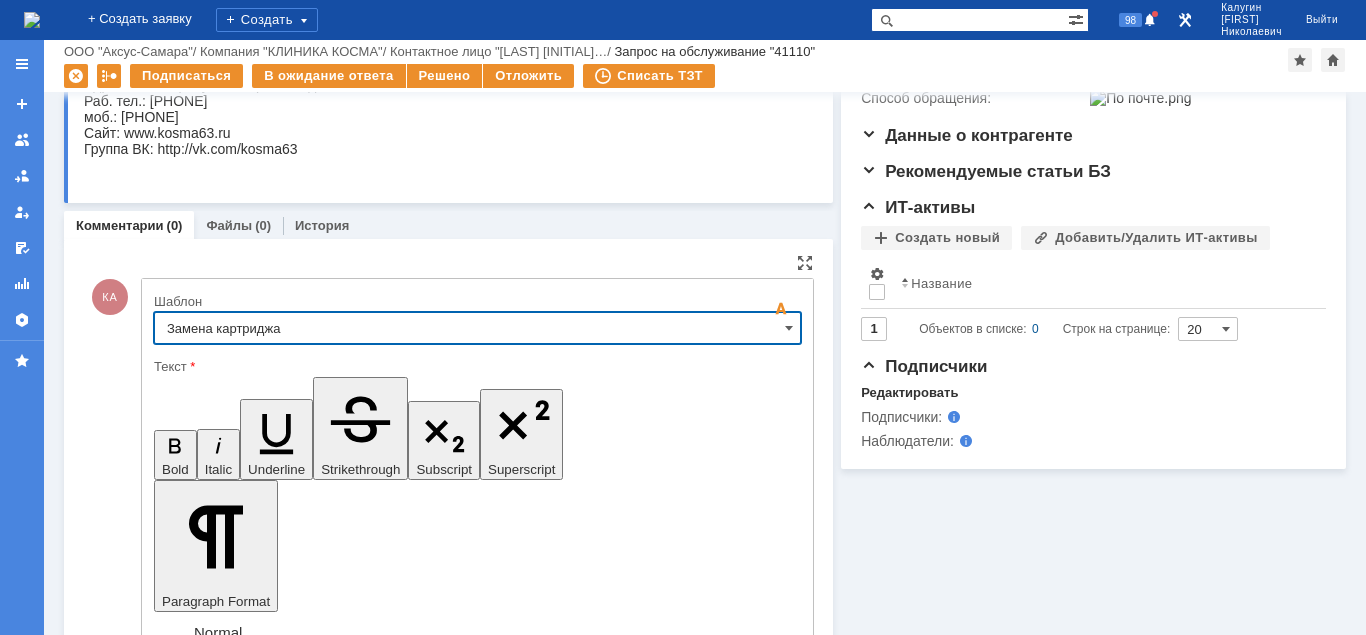 type on "Замена картриджа" 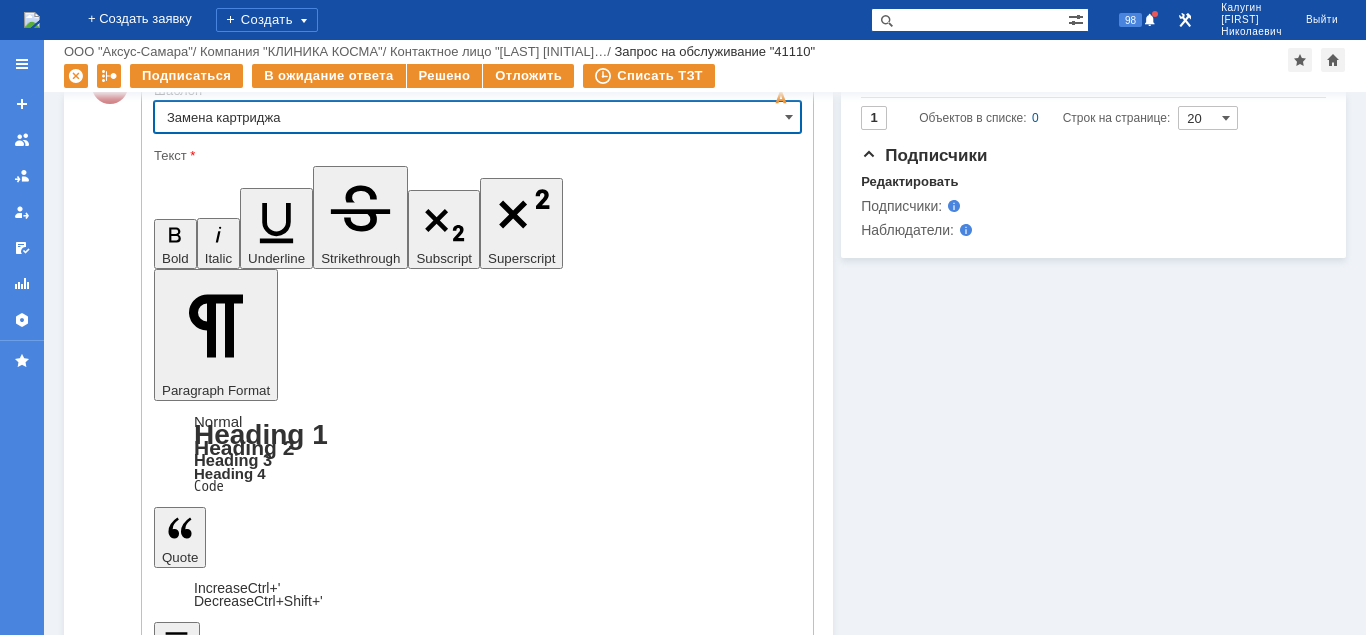 click on "Отправить" at bounding box center (206, 4581) 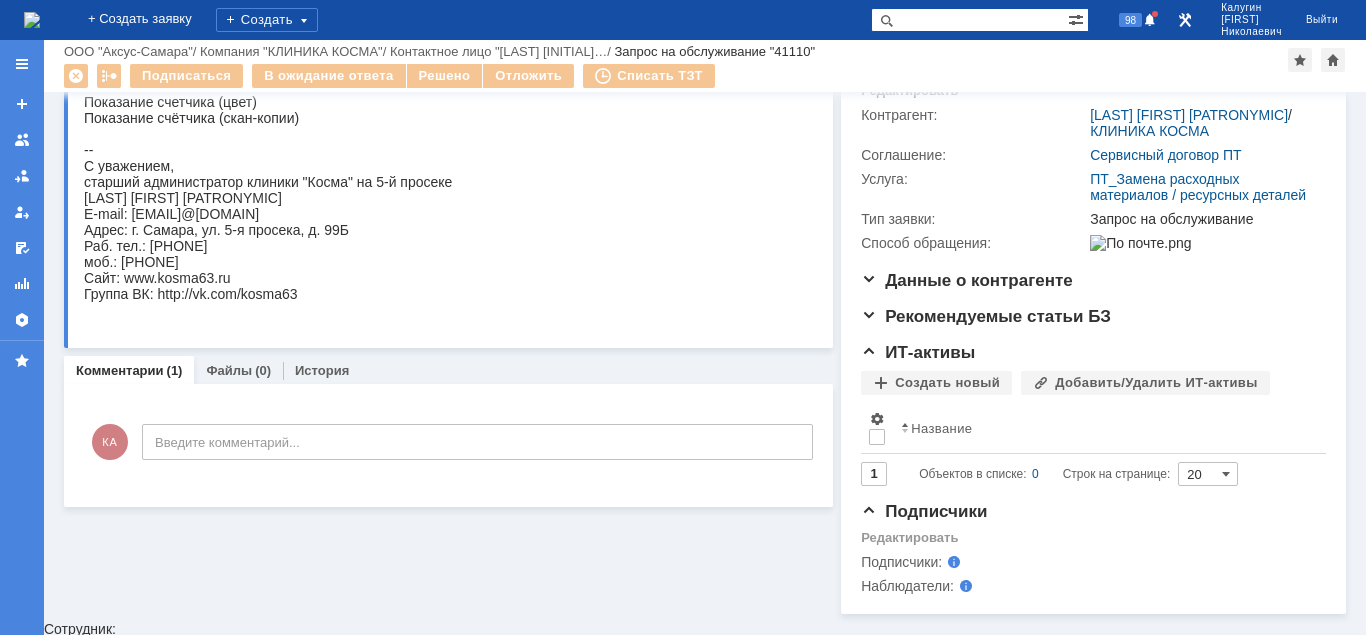 scroll, scrollTop: 0, scrollLeft: 0, axis: both 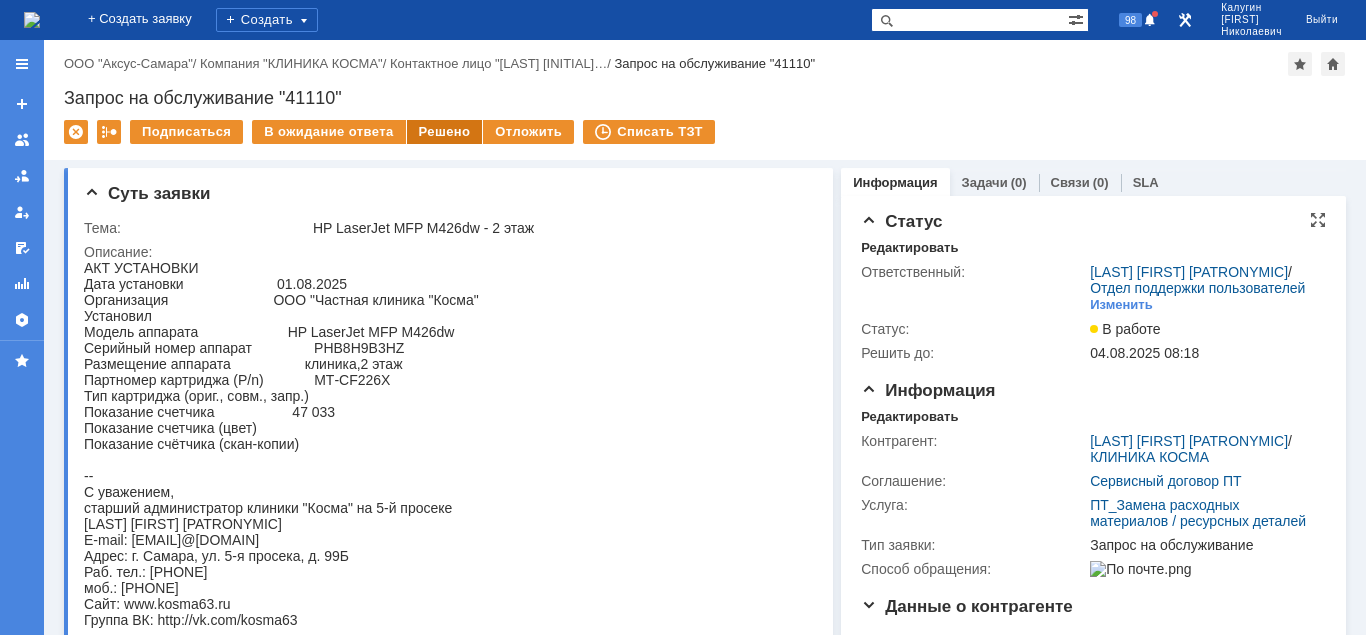 click on "Решено" at bounding box center (445, 132) 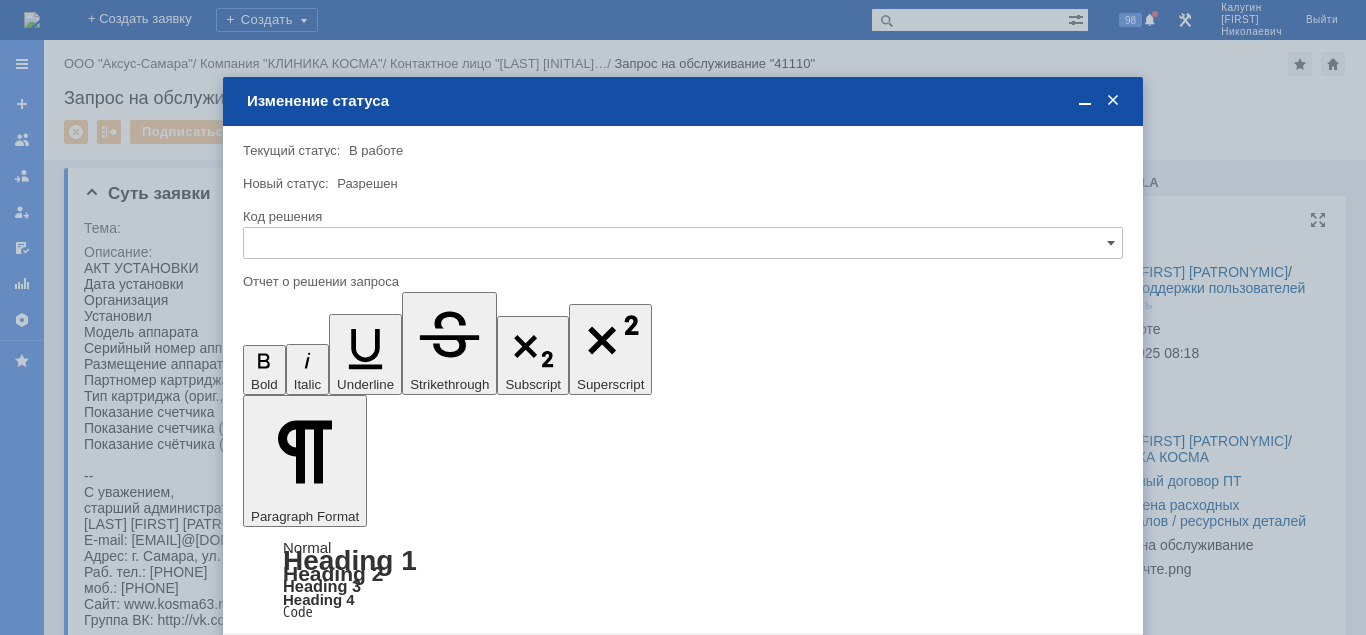 scroll, scrollTop: 0, scrollLeft: 0, axis: both 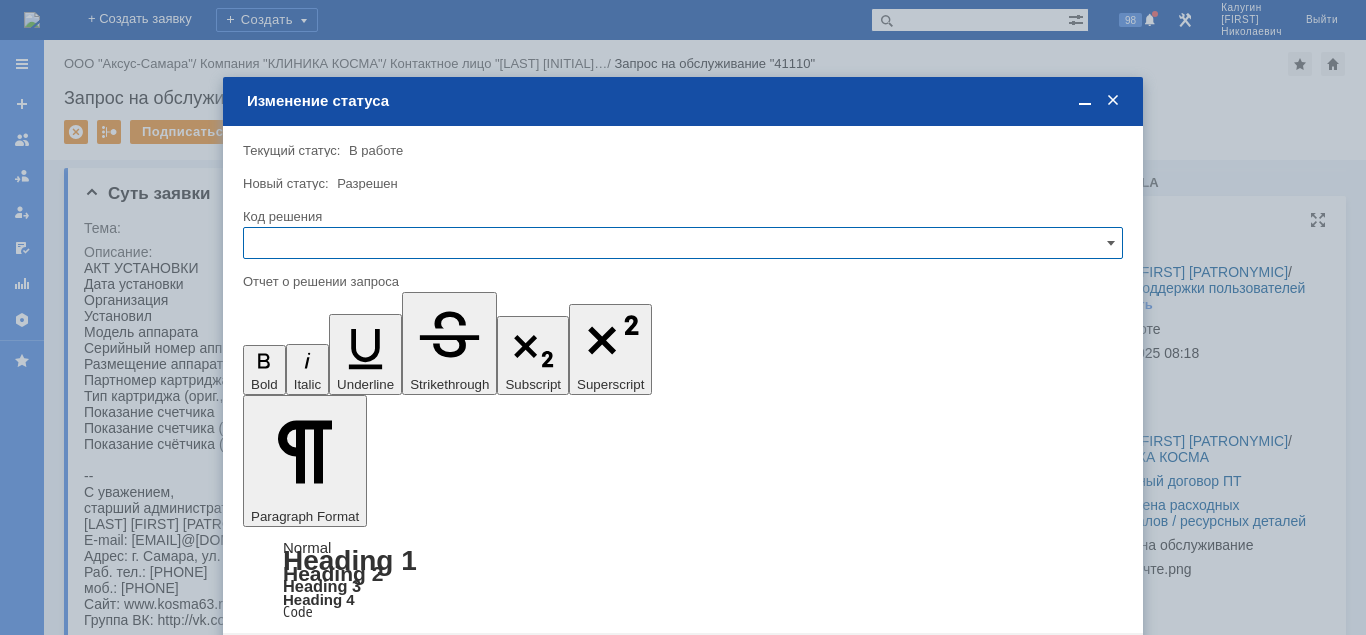 click at bounding box center [683, 243] 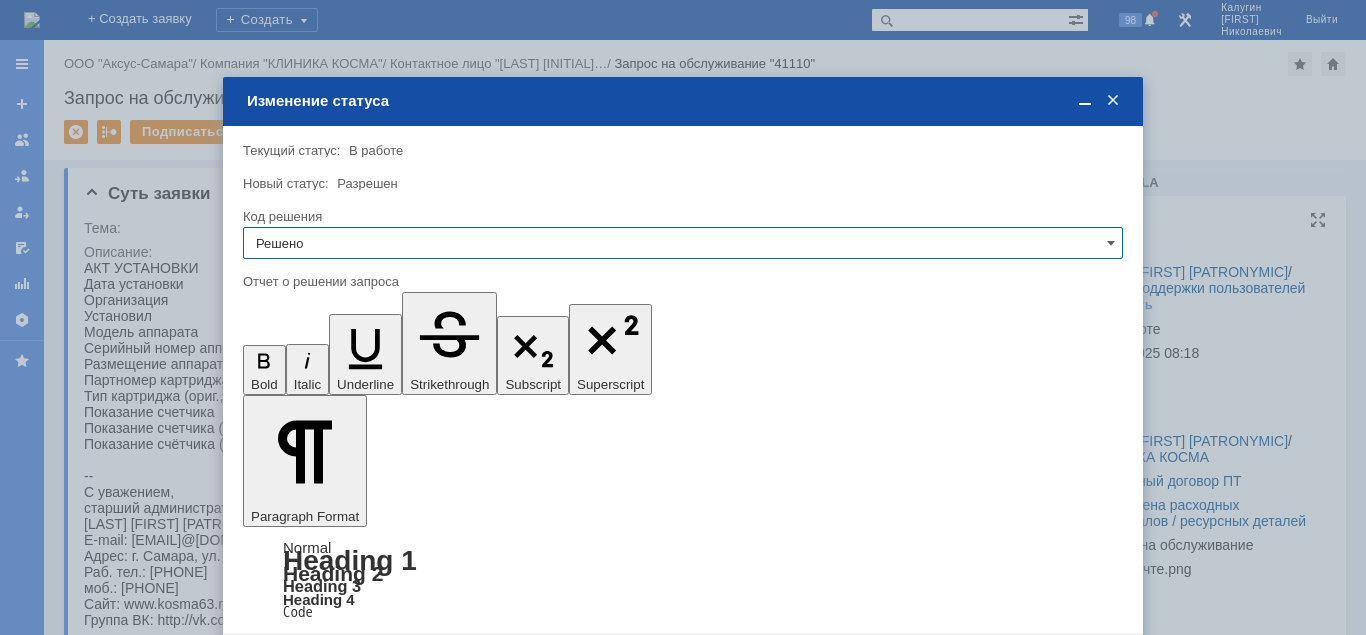 click on "Сохранить" at bounding box center [303, 665] 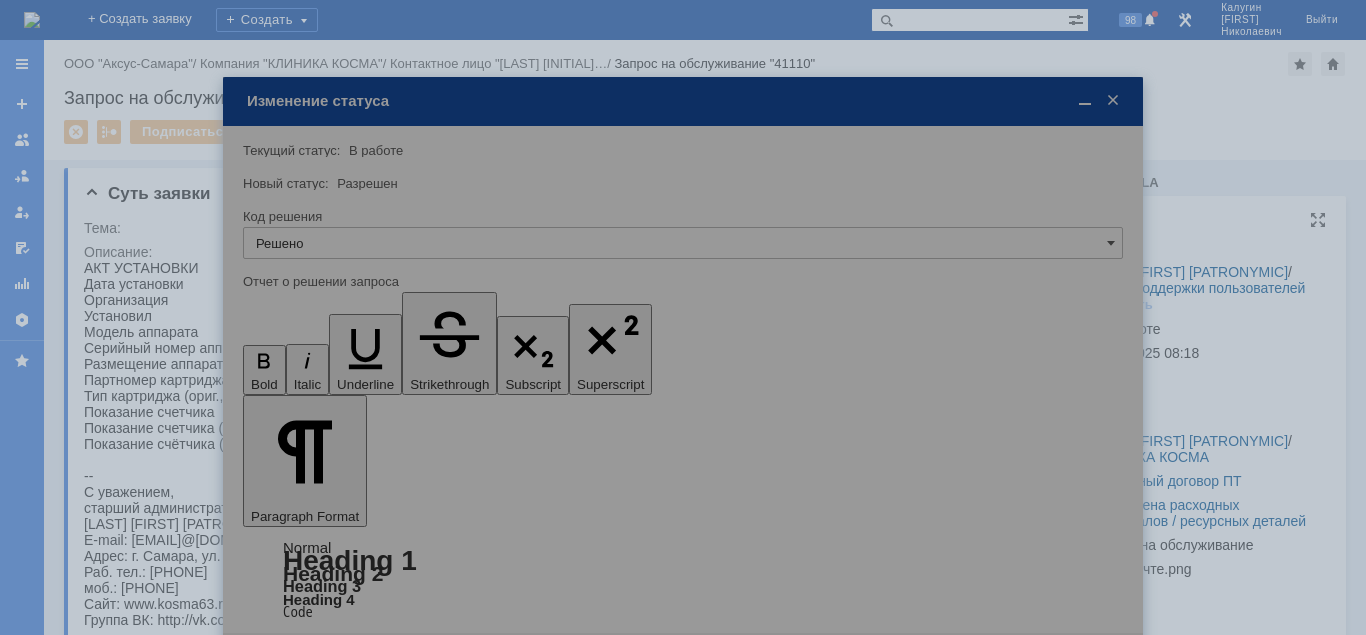 type on "Решено" 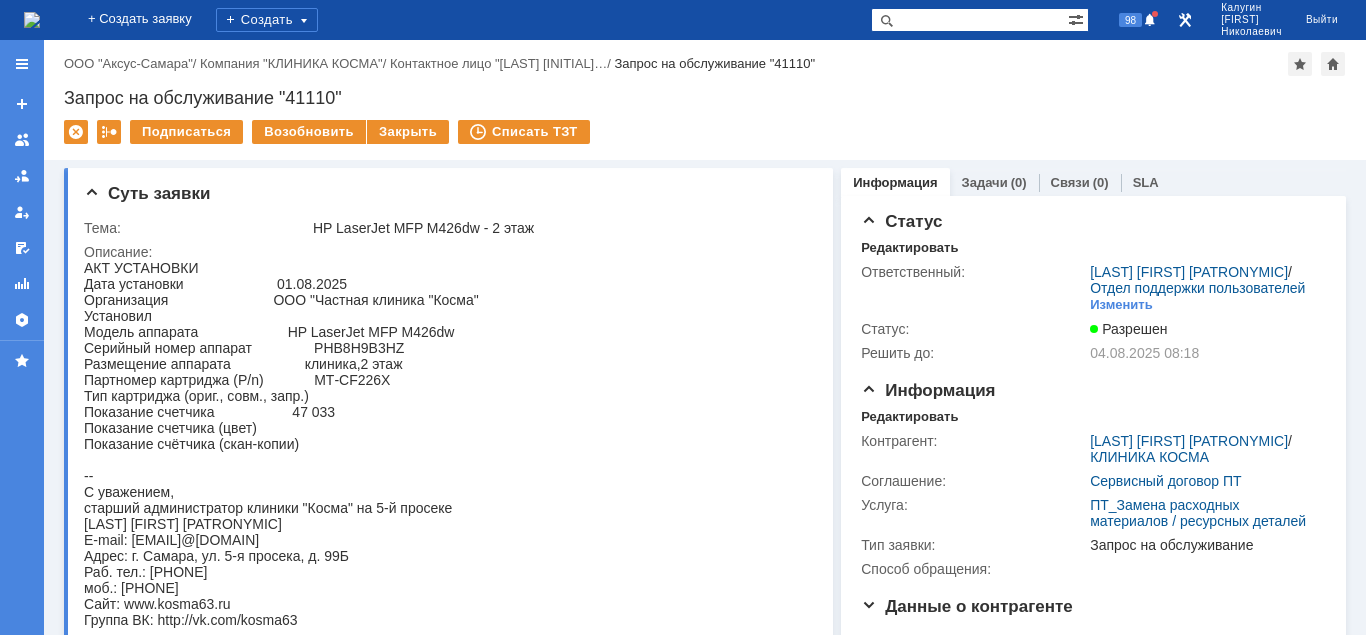 scroll, scrollTop: 0, scrollLeft: 0, axis: both 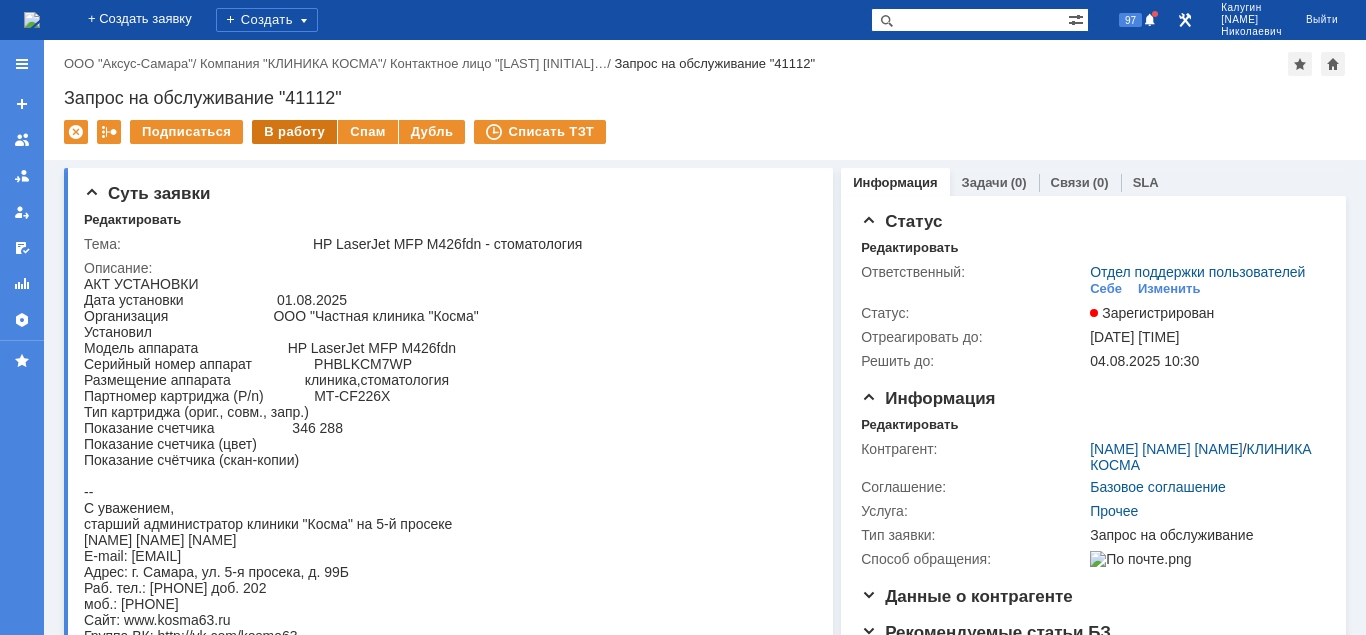 click on "В работу" at bounding box center [294, 132] 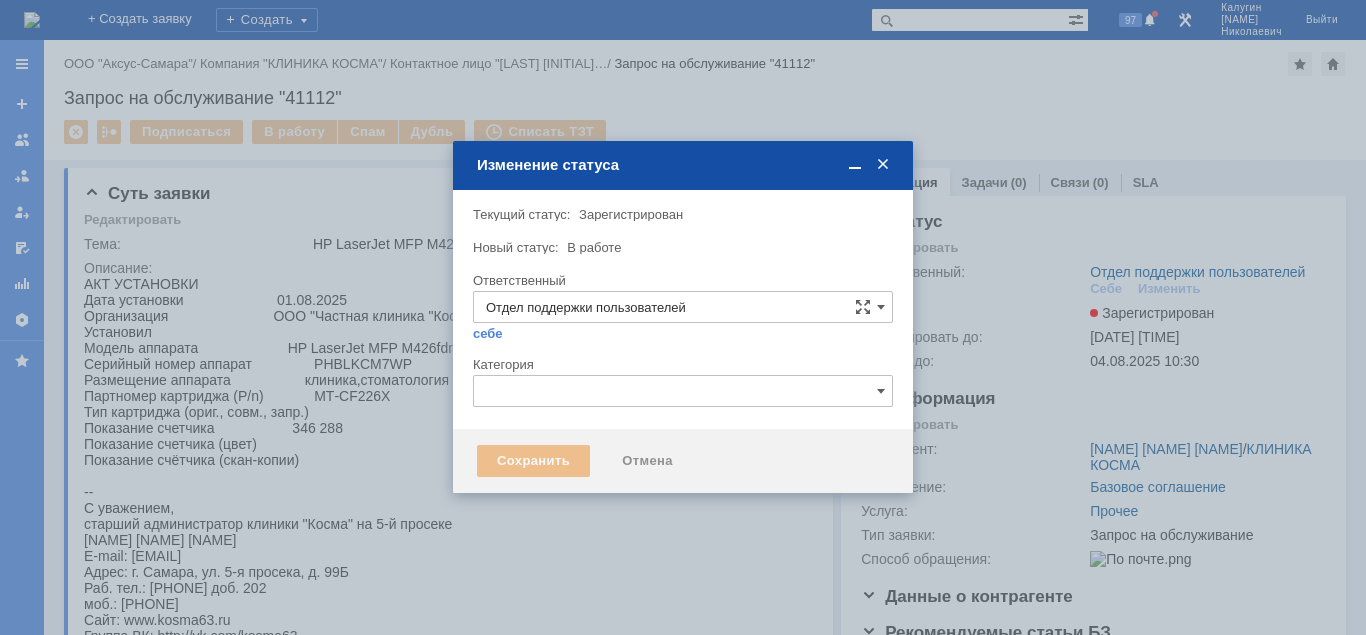 type on "[NAME] [NAME] [NAME]" 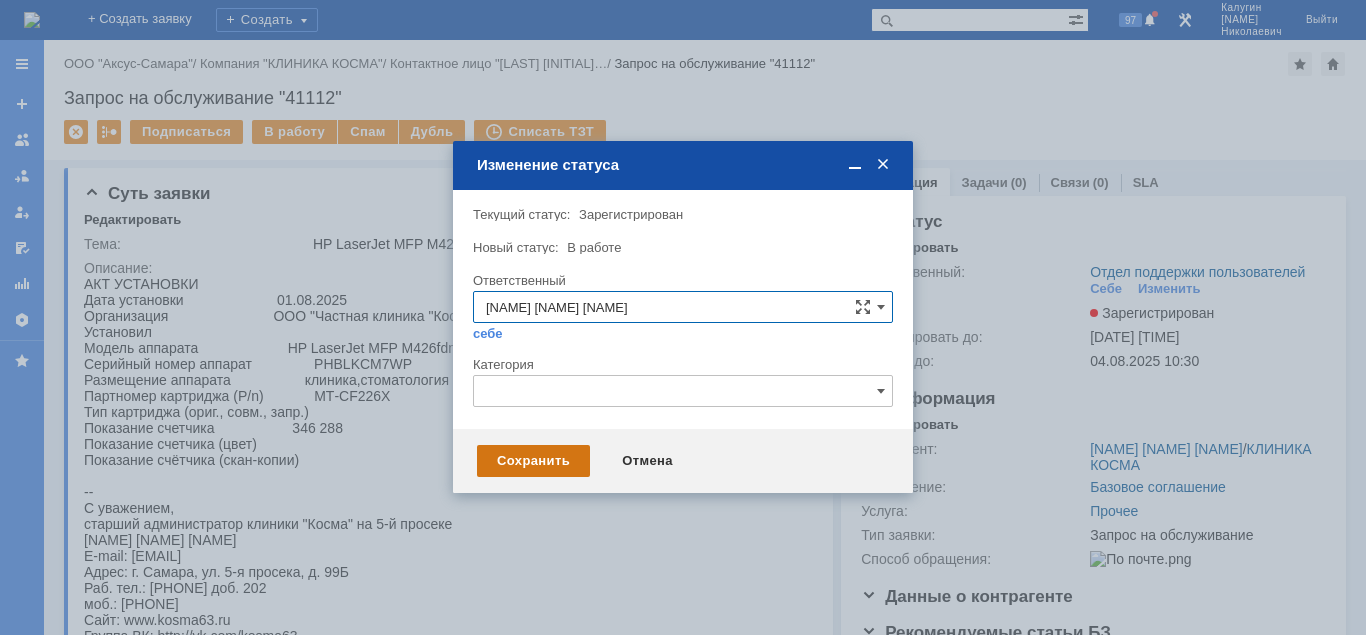 click on "Сохранить" at bounding box center (533, 461) 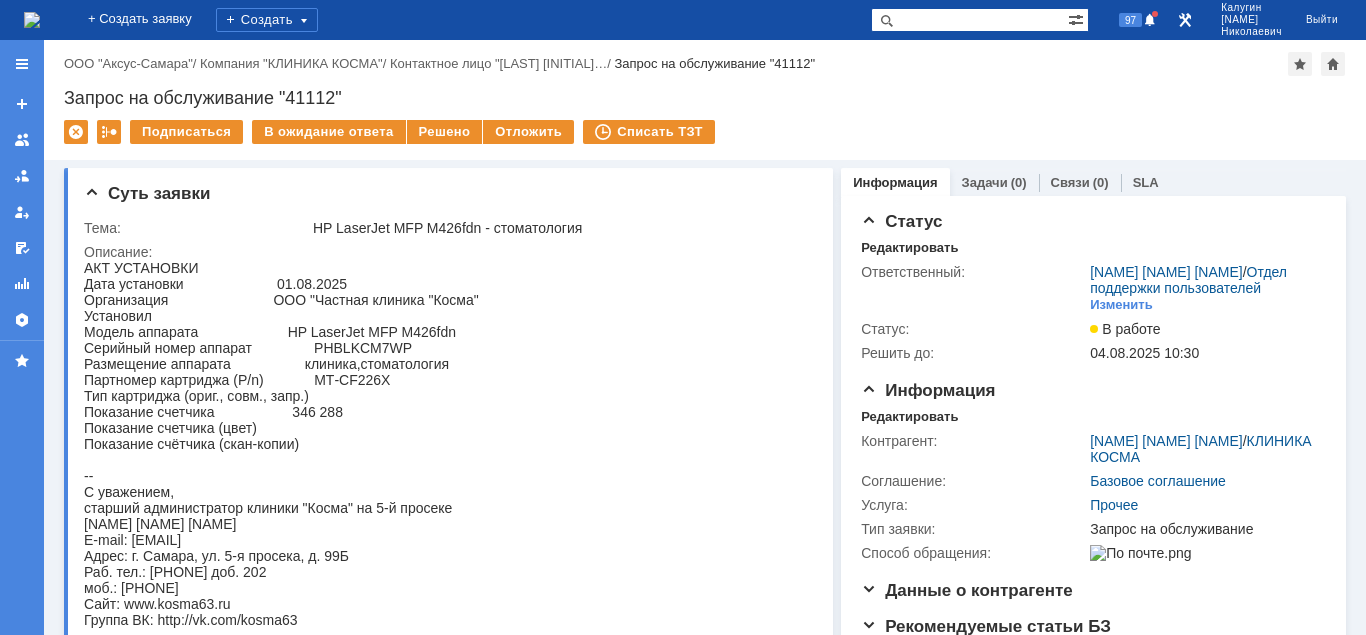 scroll, scrollTop: 0, scrollLeft: 0, axis: both 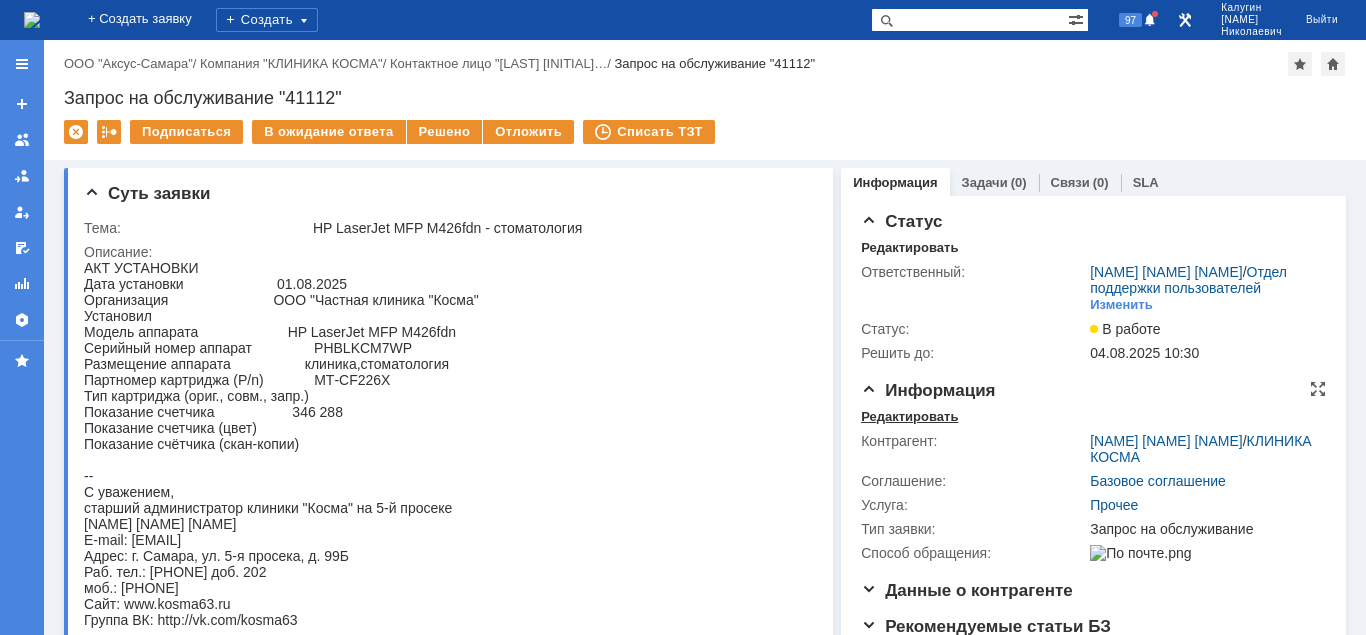 click on "Редактировать" at bounding box center (909, 417) 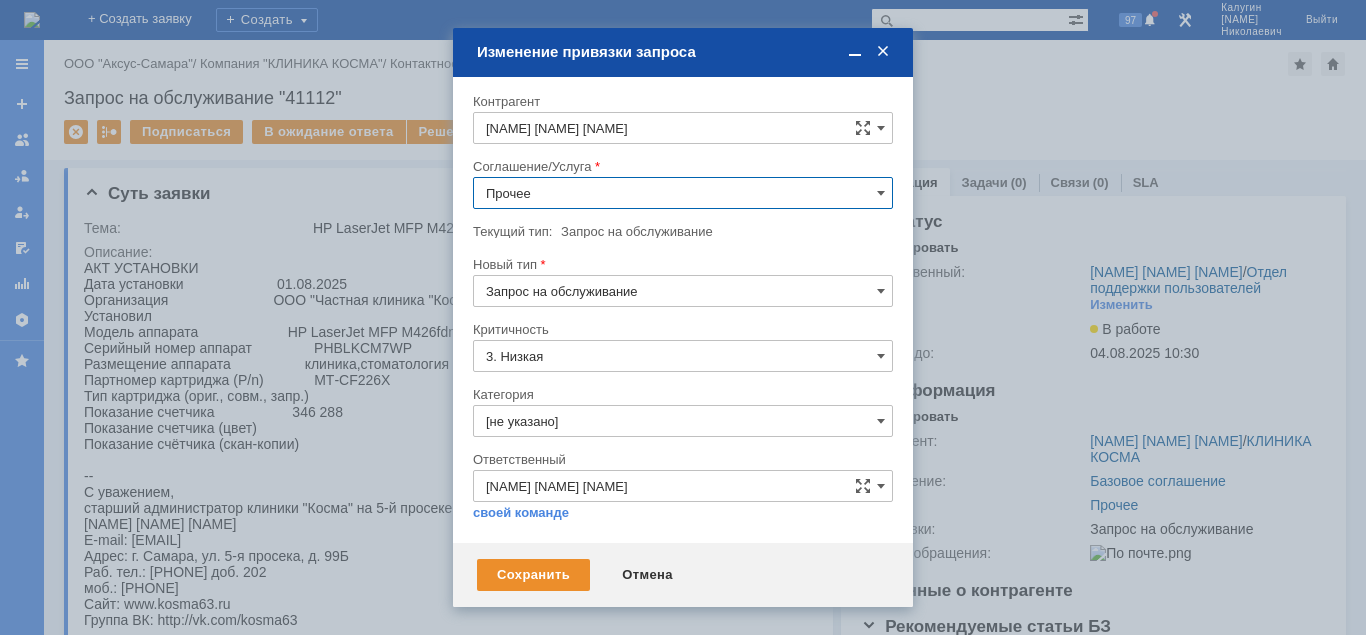 click on "Прочее" at bounding box center [683, 193] 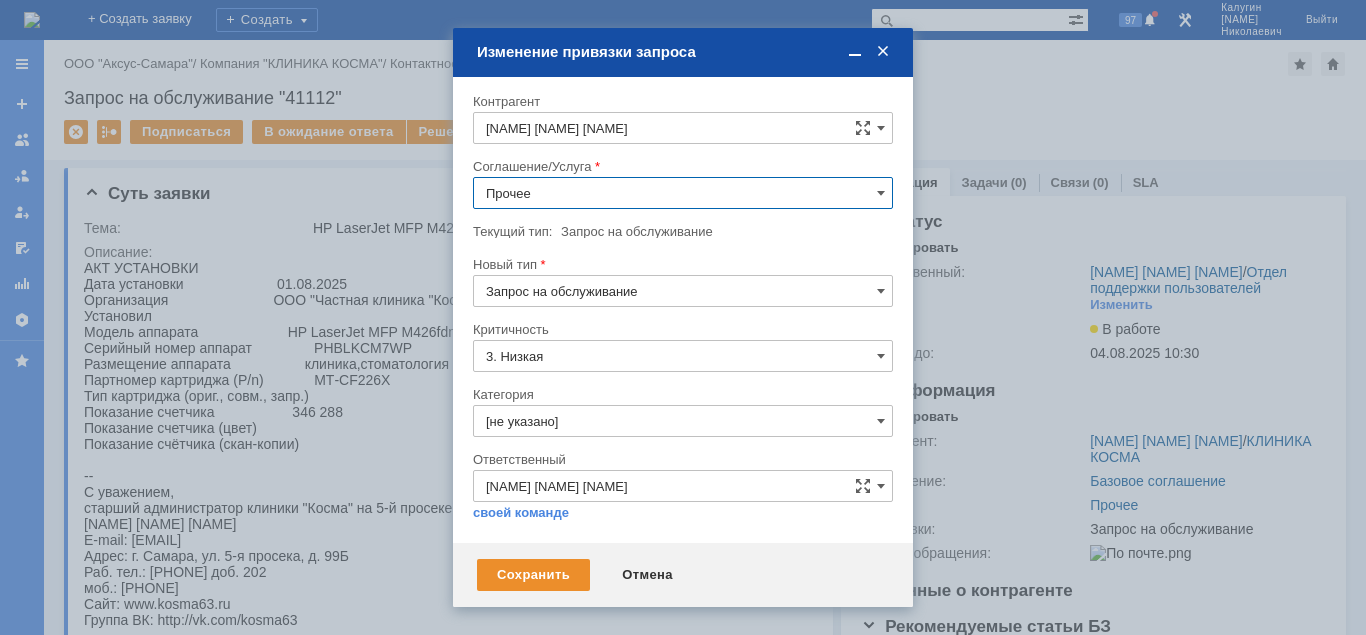 scroll, scrollTop: 817, scrollLeft: 0, axis: vertical 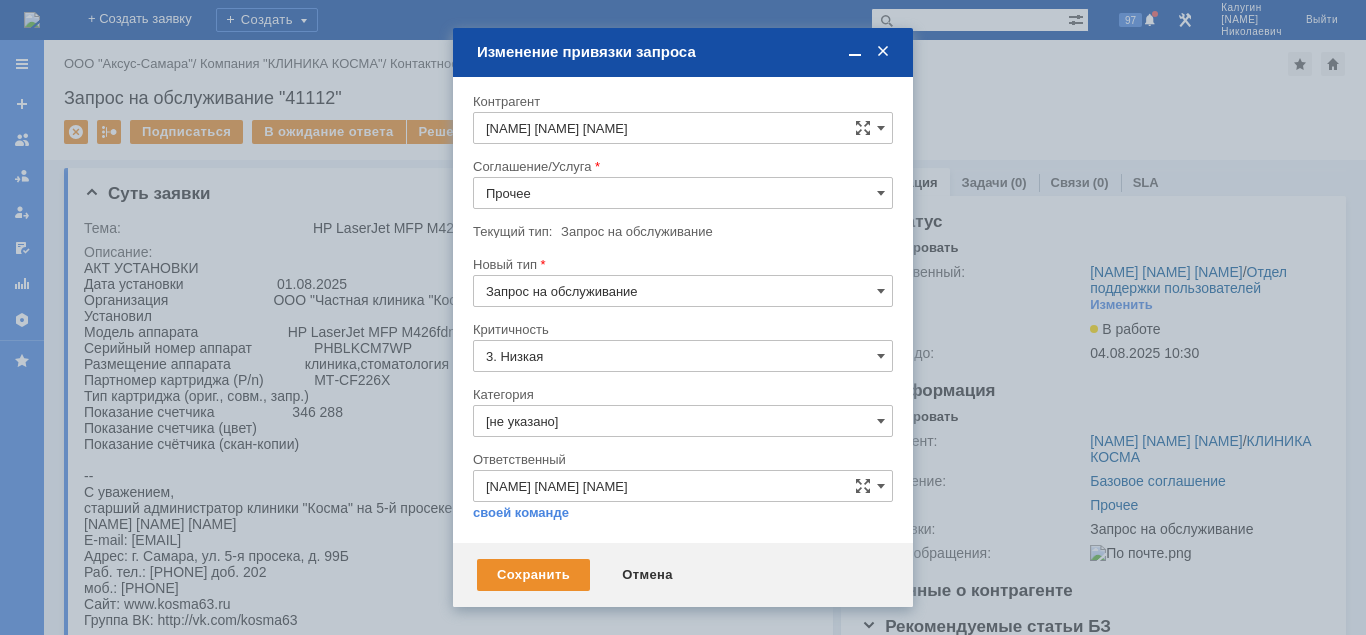 click on "ПТ_Замена расходных материалов / ресурсных деталей" at bounding box center [683, 350] 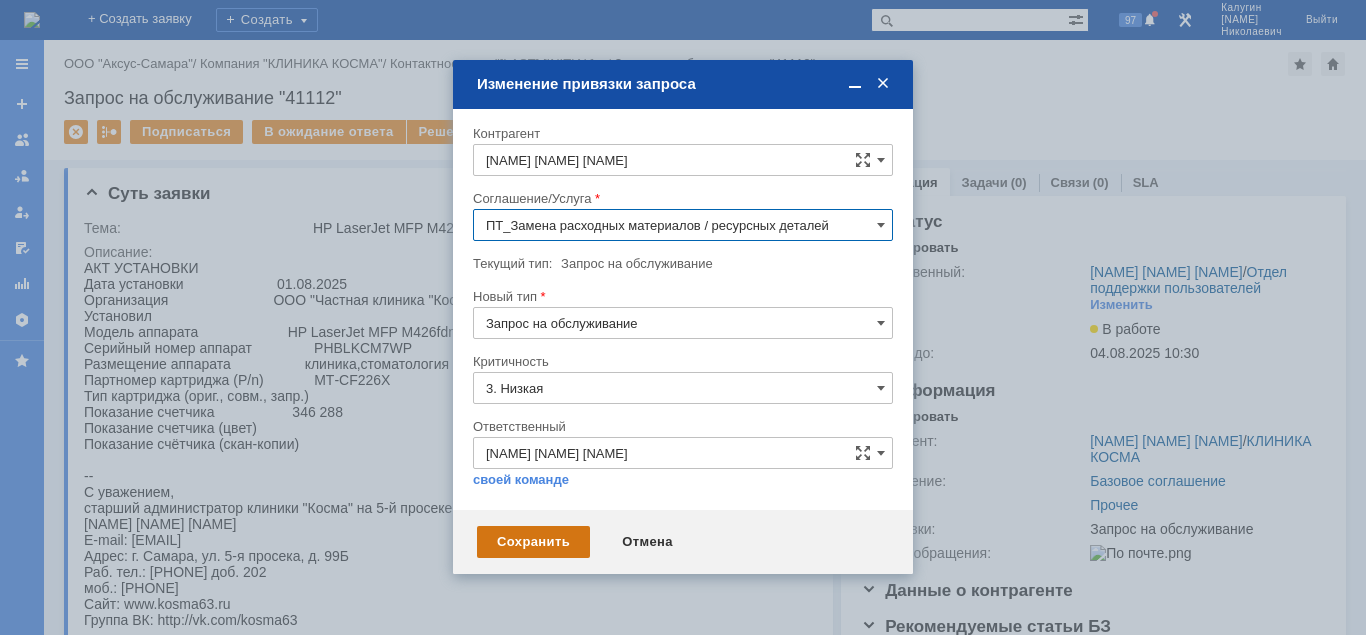 type on "ПТ_Замена расходных материалов / ресурсных деталей" 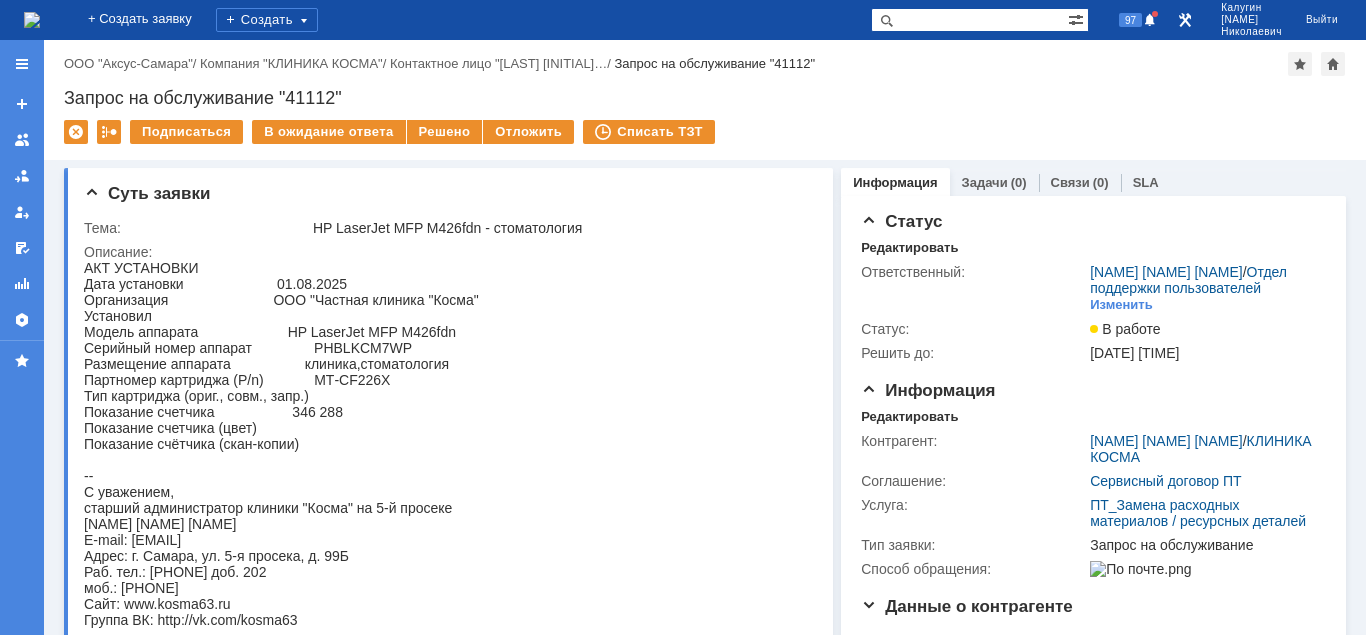 scroll, scrollTop: 0, scrollLeft: 0, axis: both 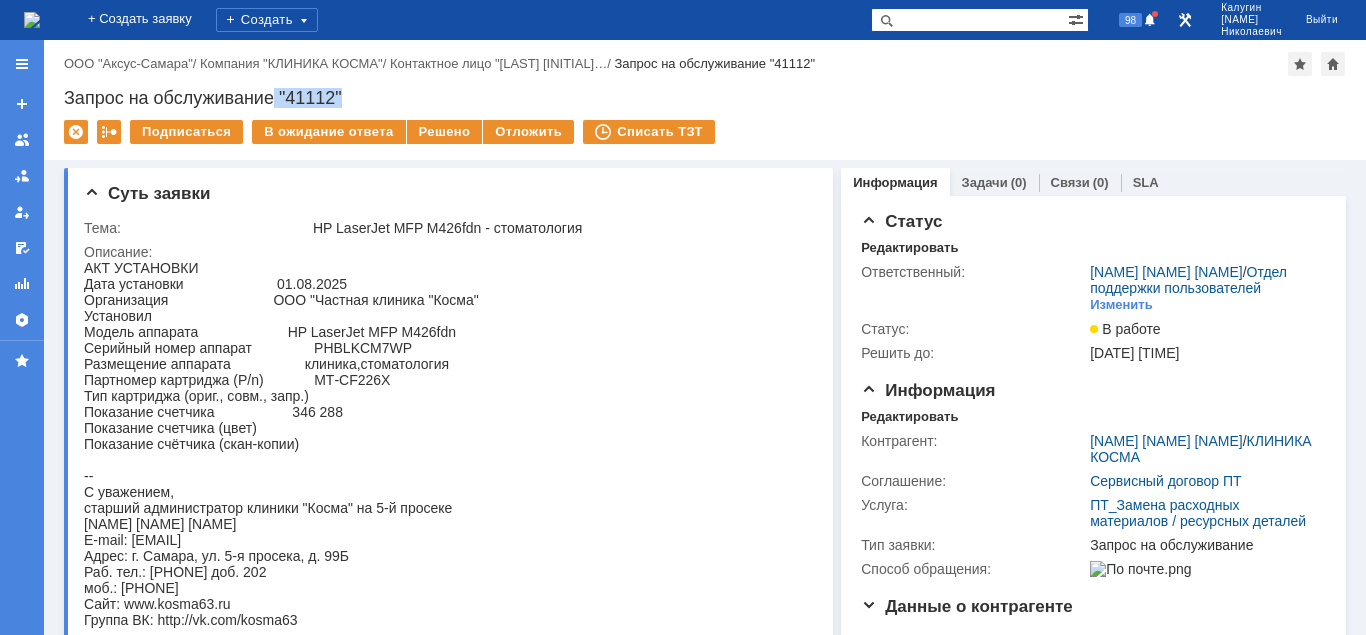 drag, startPoint x: 278, startPoint y: 94, endPoint x: 352, endPoint y: 94, distance: 74 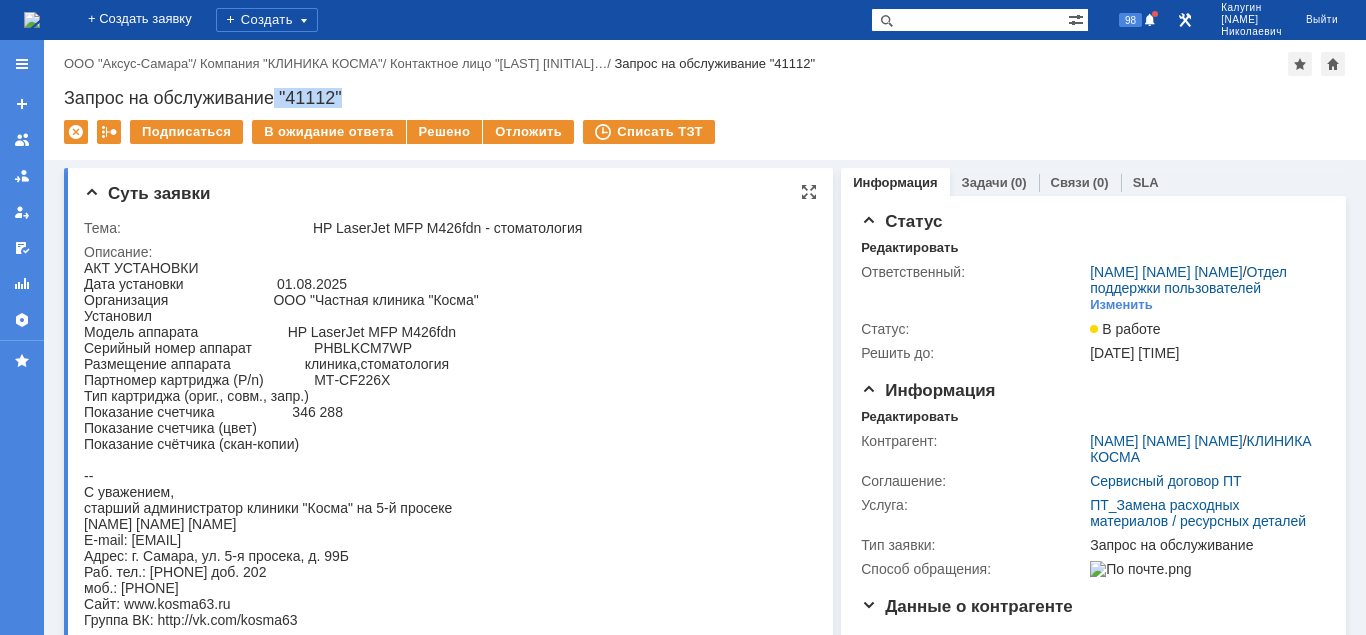 copy on ""41112"" 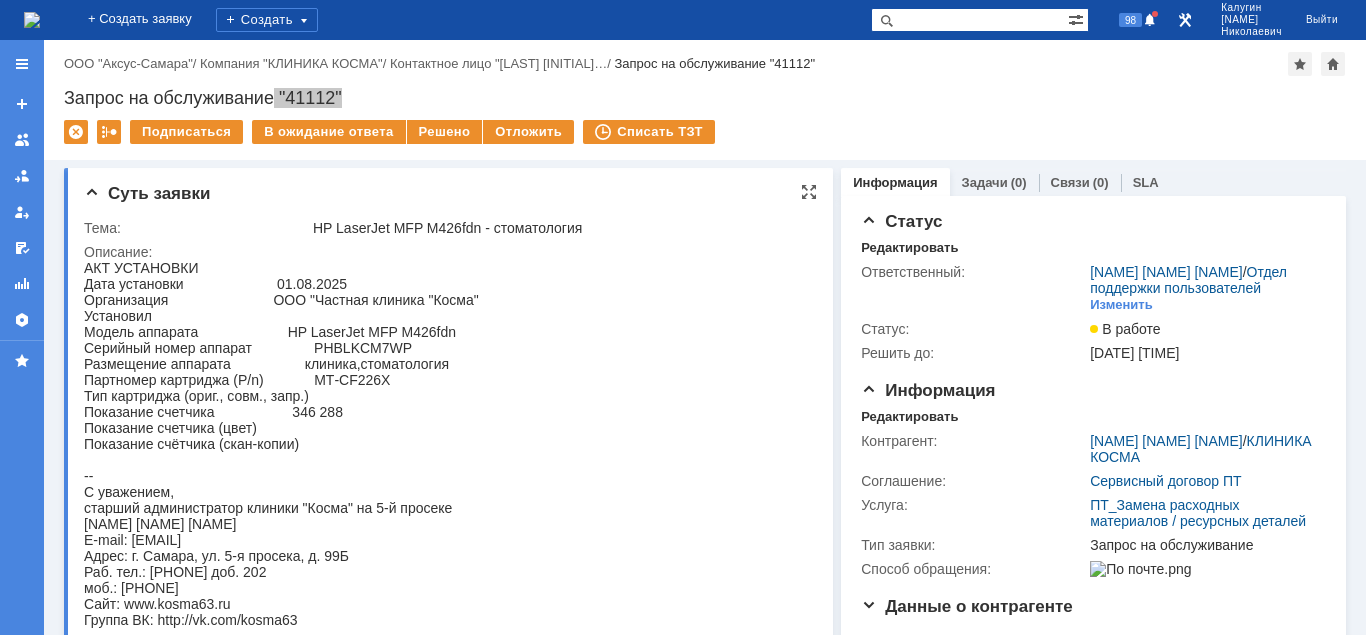 drag, startPoint x: 291, startPoint y: 420, endPoint x: 346, endPoint y: 421, distance: 55.00909 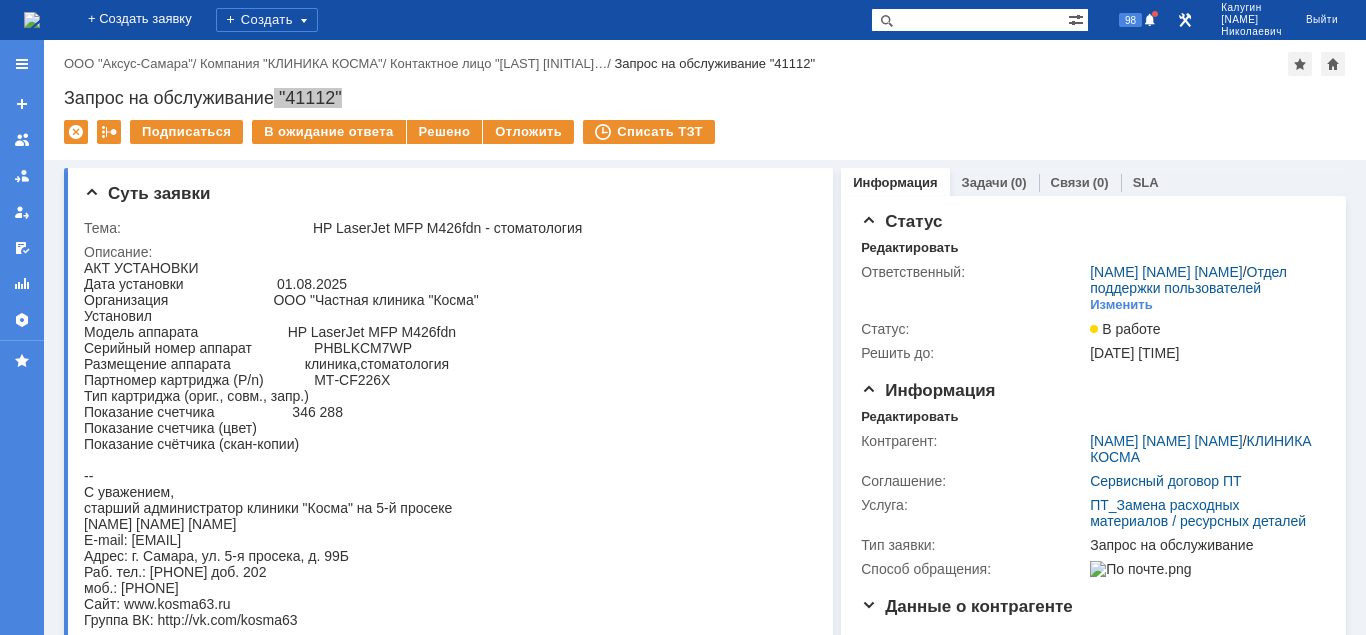 copy on "346 288" 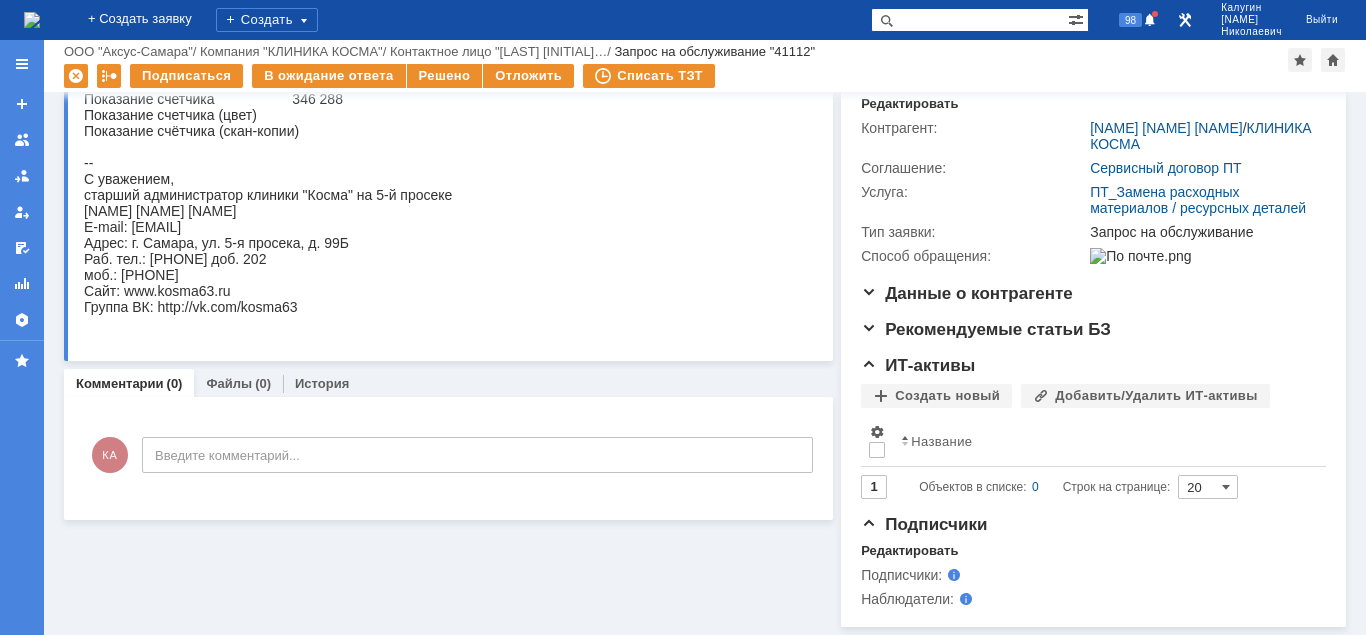 scroll, scrollTop: 258, scrollLeft: 0, axis: vertical 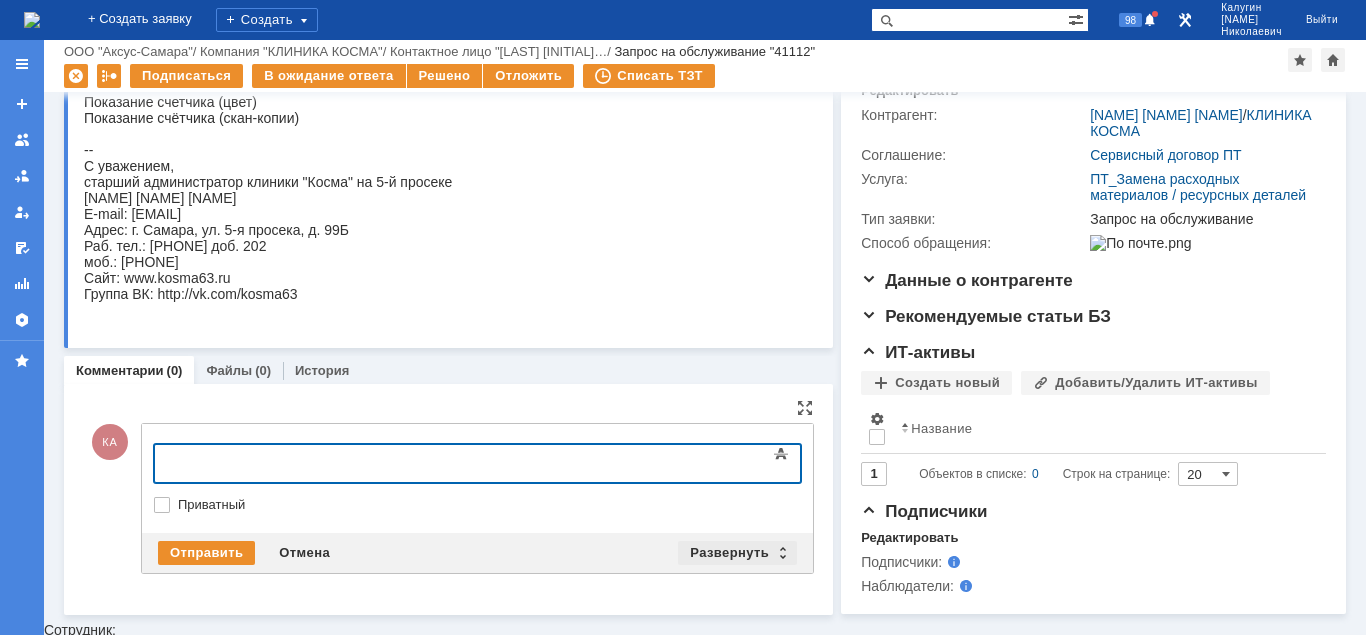 click on "Развернуть" at bounding box center [737, 553] 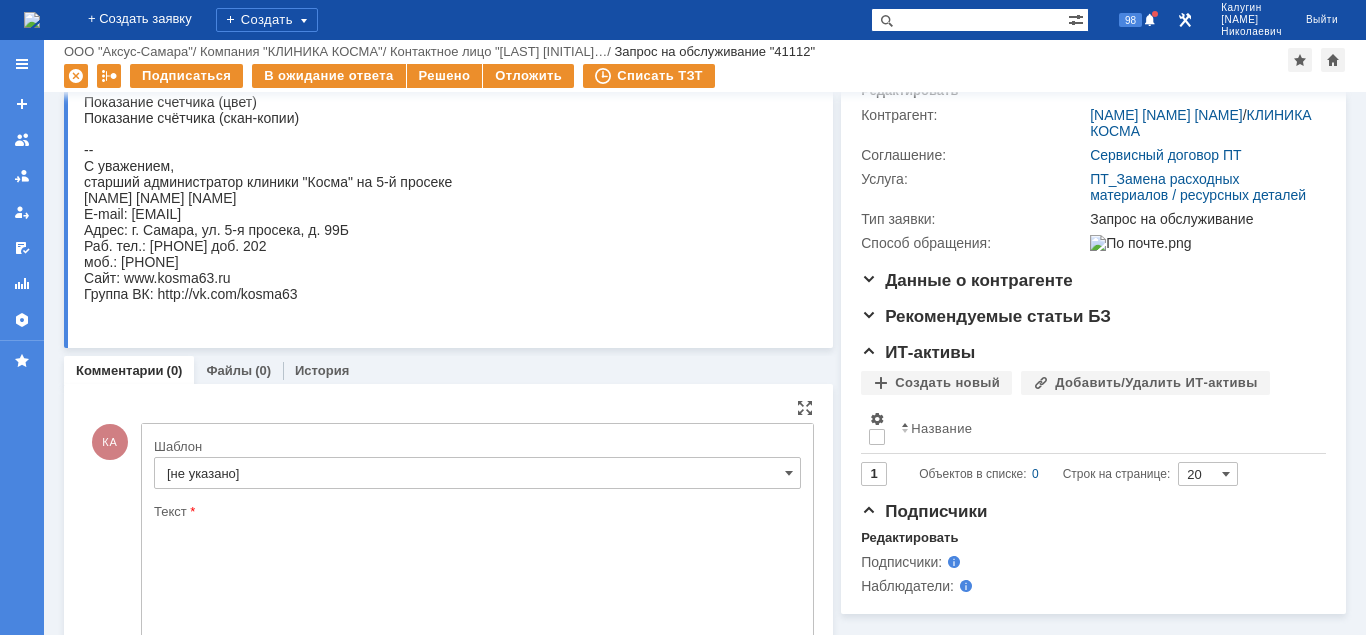 scroll, scrollTop: 0, scrollLeft: 0, axis: both 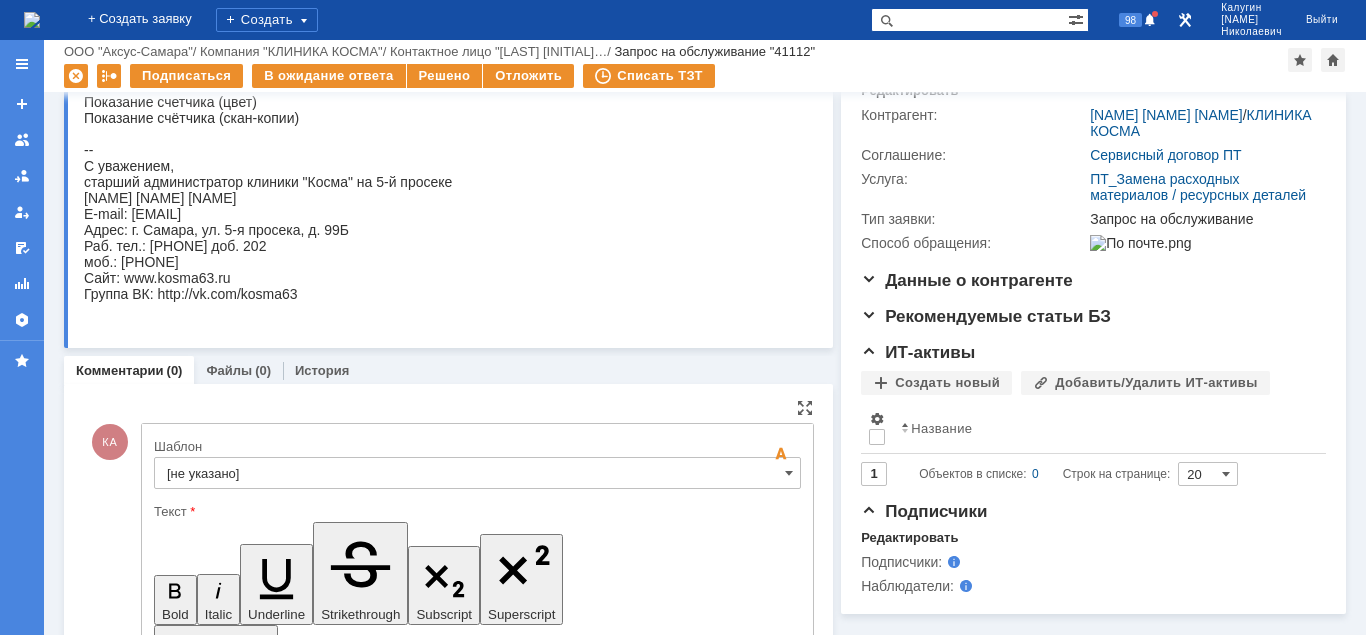 click on "[не указано]" at bounding box center [477, 473] 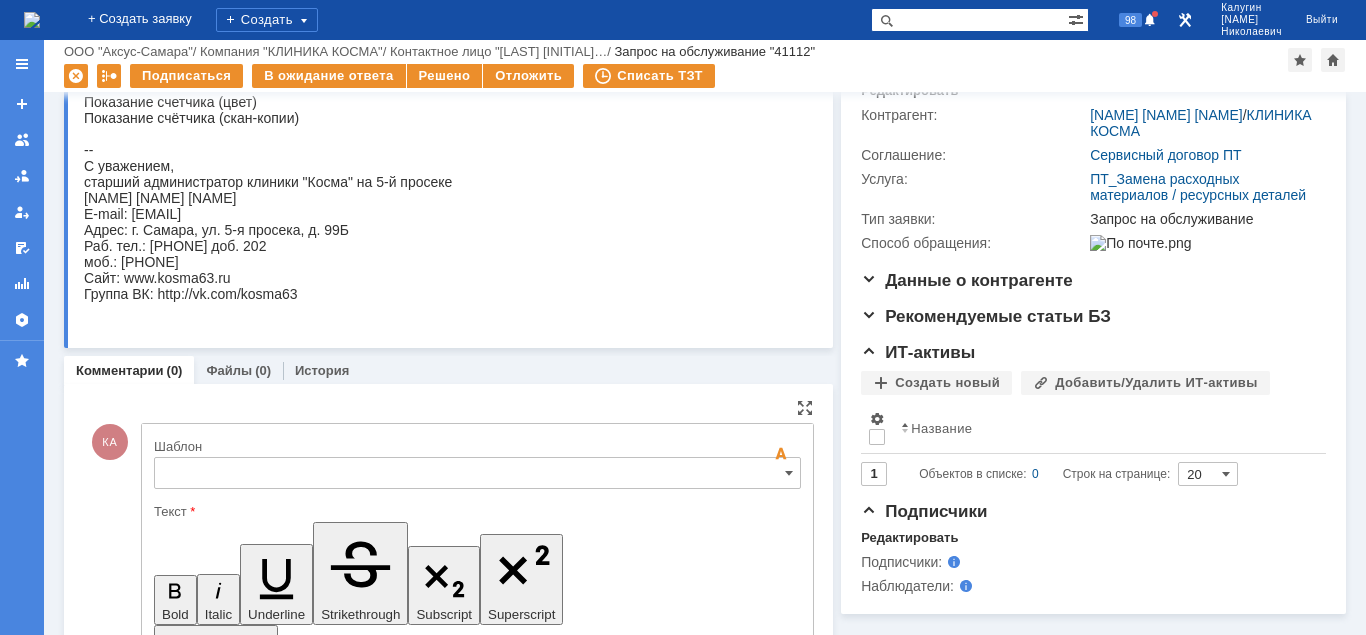 scroll, scrollTop: 403, scrollLeft: 0, axis: vertical 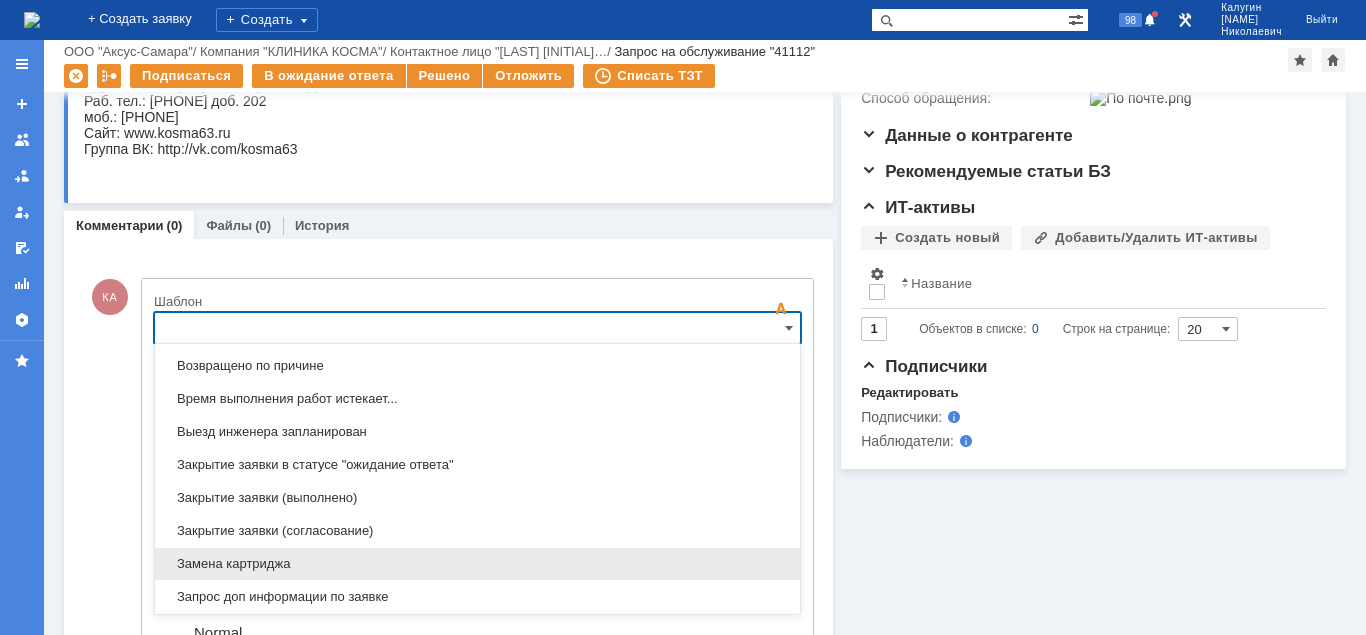 click on "Замена картриджа" at bounding box center (477, 564) 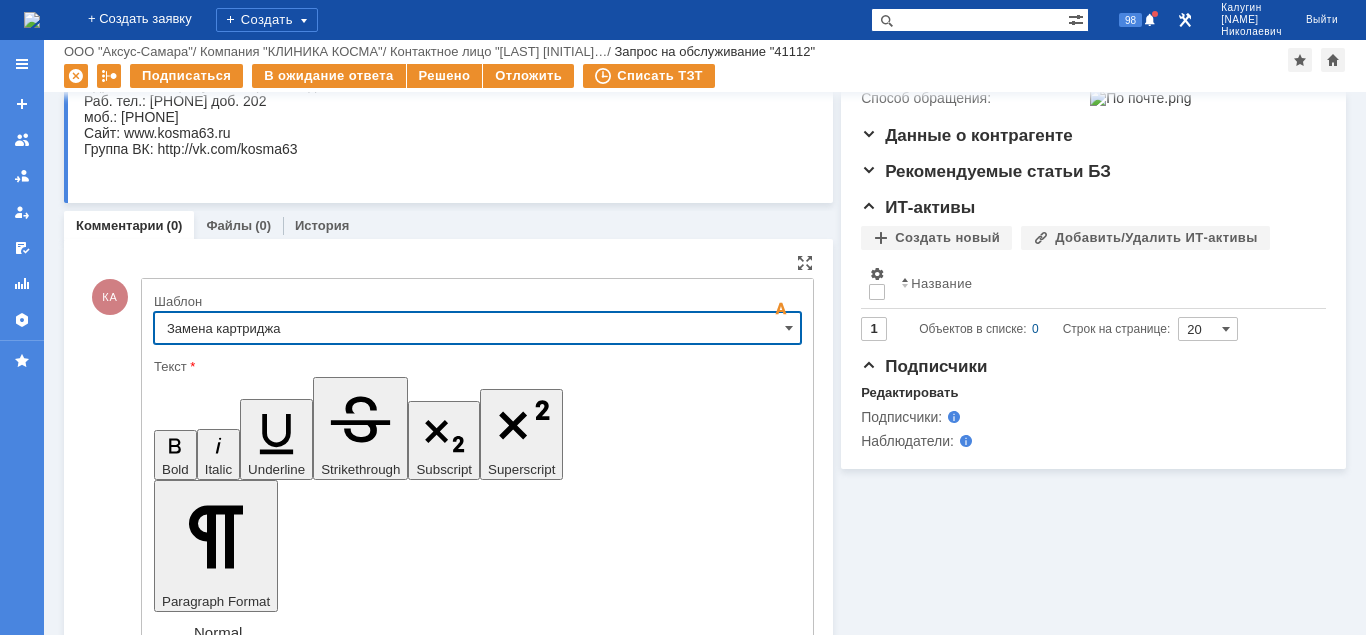 type on "Замена картриджа" 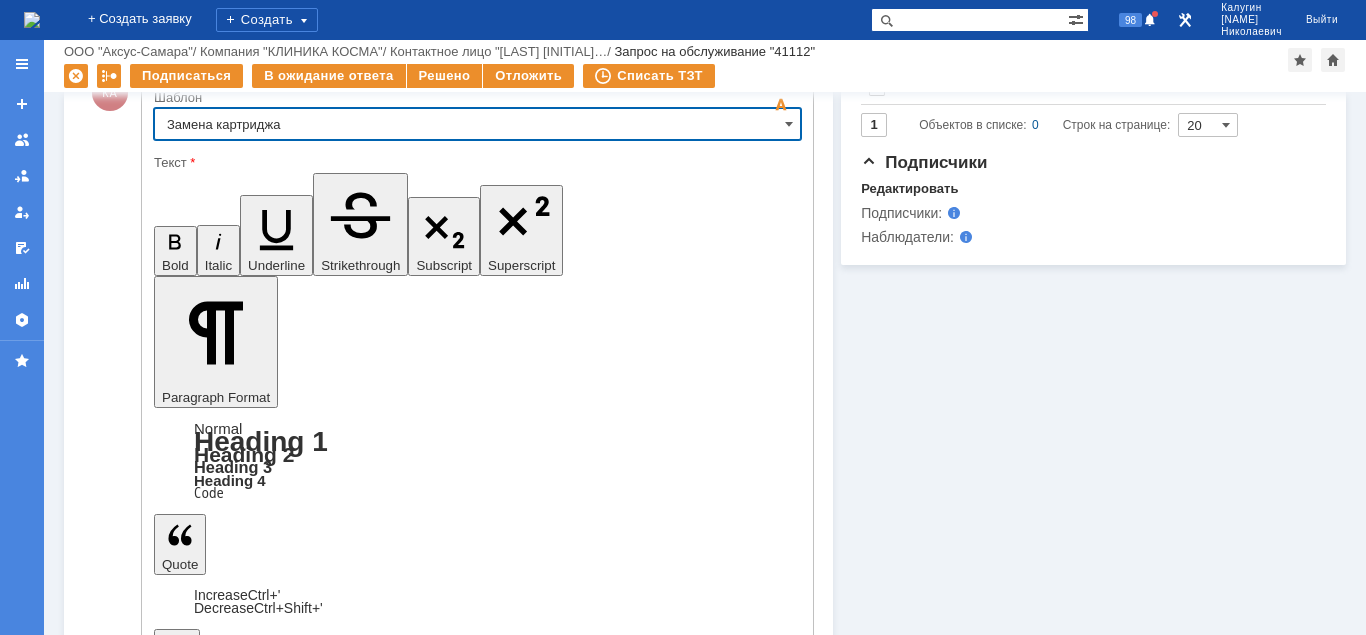 click on "Отправить" at bounding box center (206, 4588) 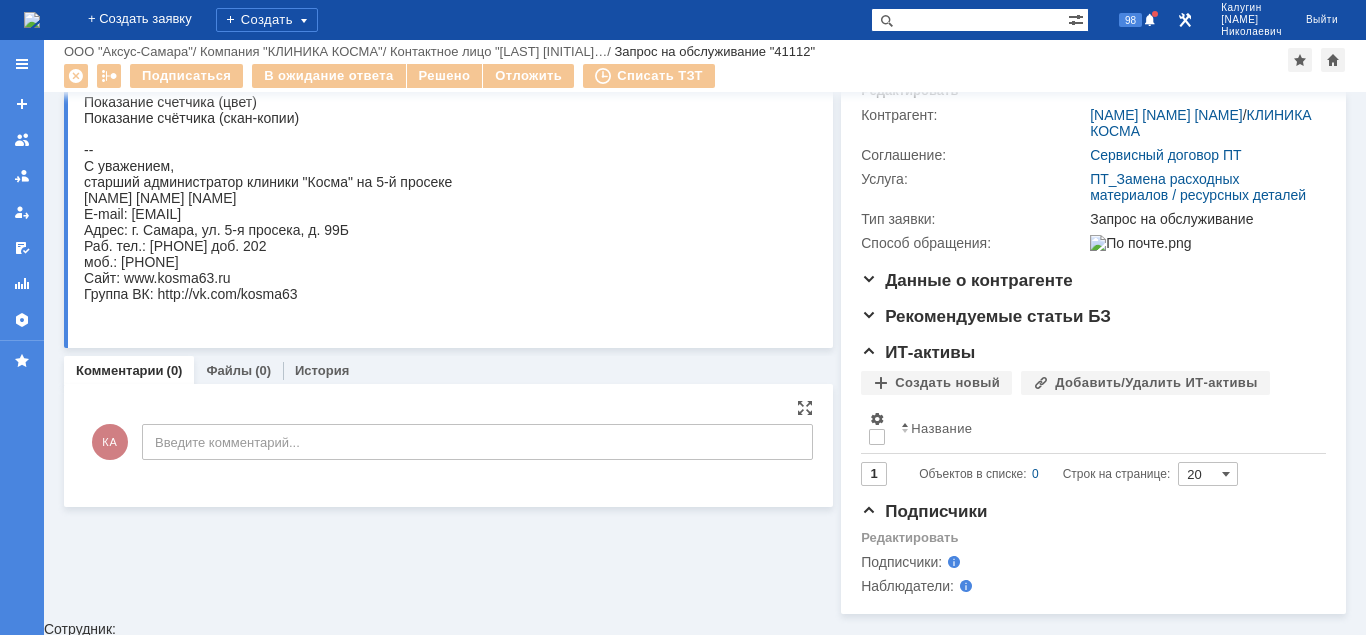 scroll, scrollTop: 0, scrollLeft: 0, axis: both 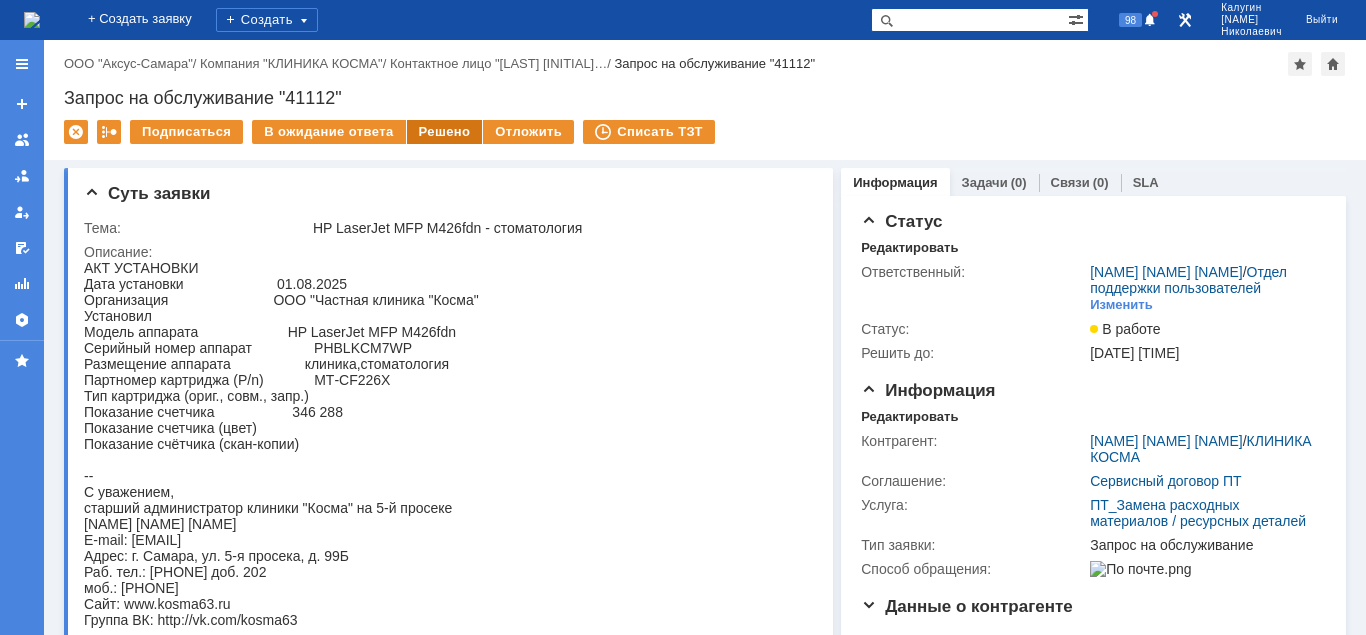 click on "Решено" at bounding box center [445, 132] 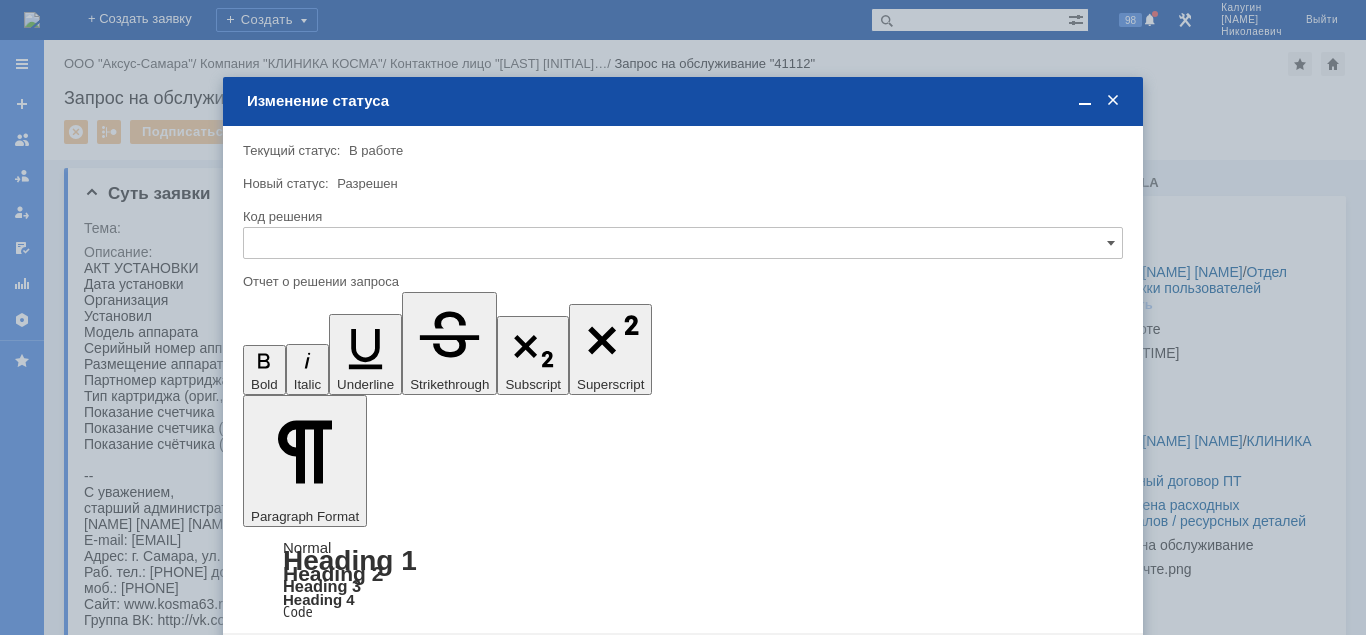 scroll, scrollTop: 0, scrollLeft: 0, axis: both 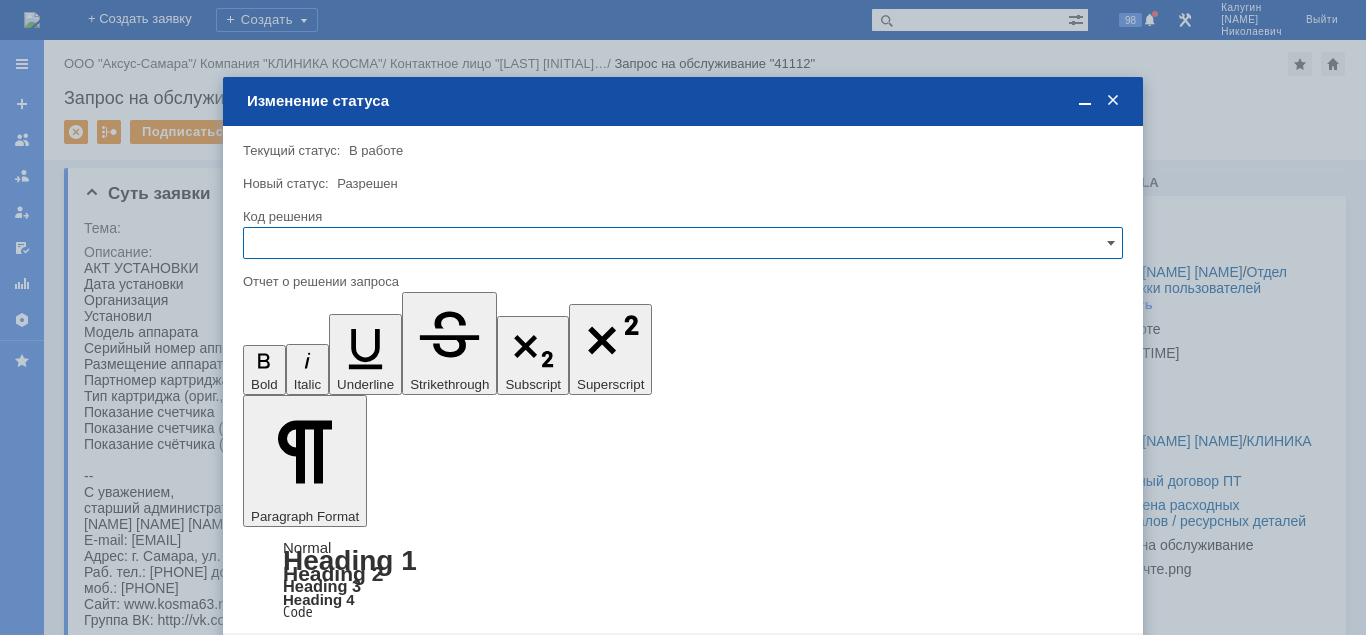click at bounding box center [683, 243] 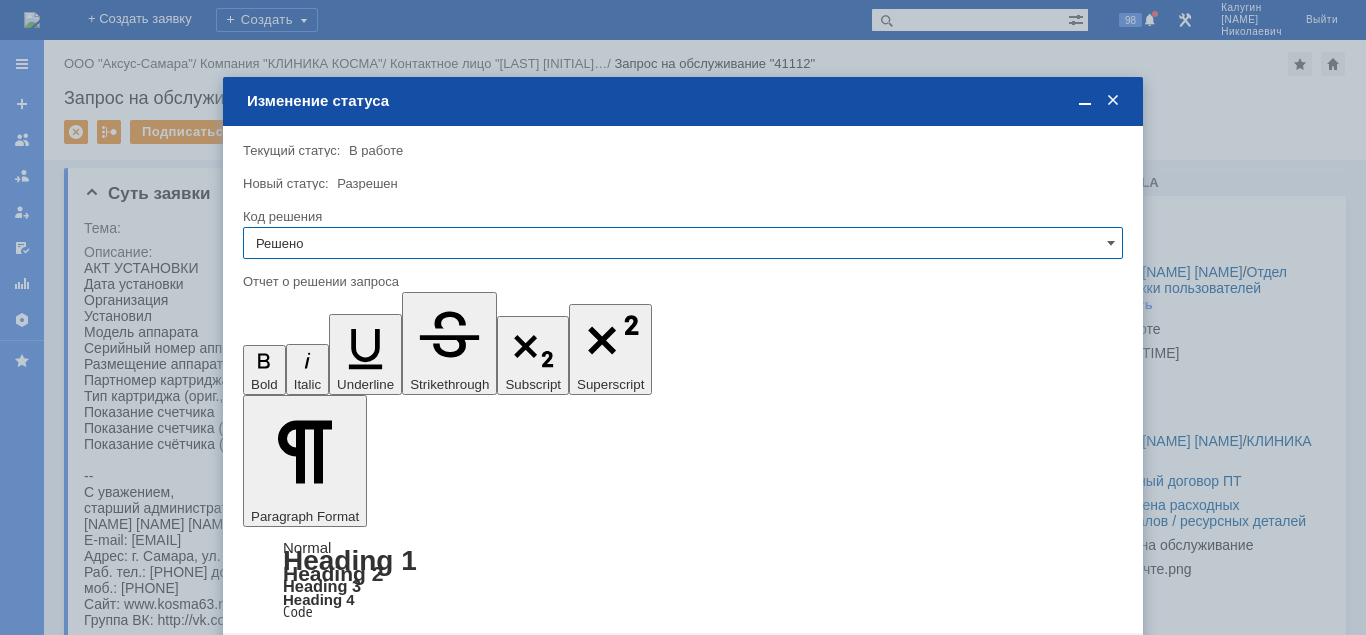 click on "Сохранить" at bounding box center (303, 665) 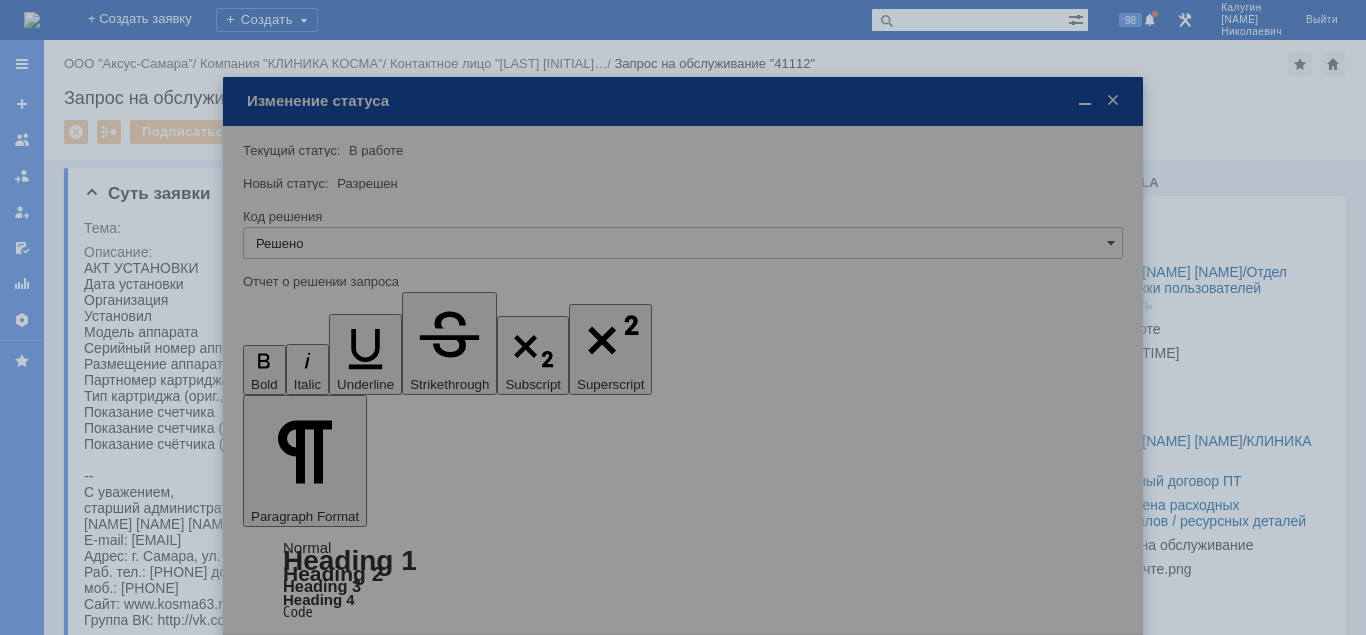 type on "Решено" 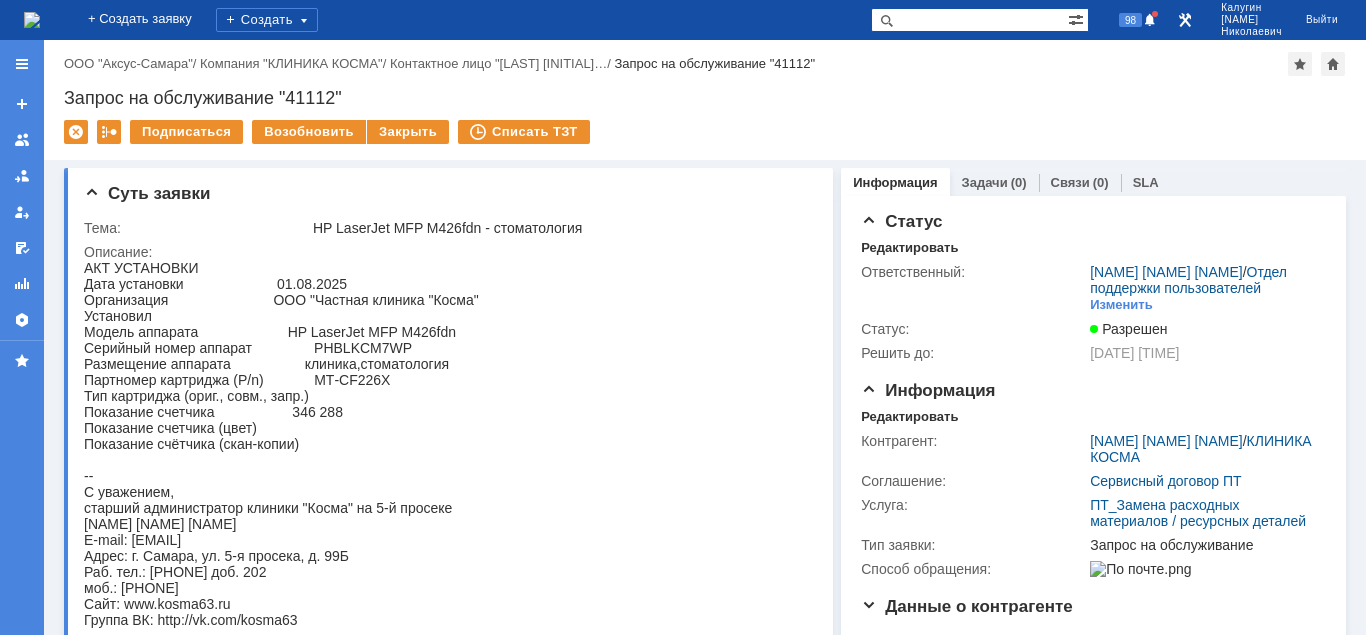 scroll, scrollTop: 0, scrollLeft: 0, axis: both 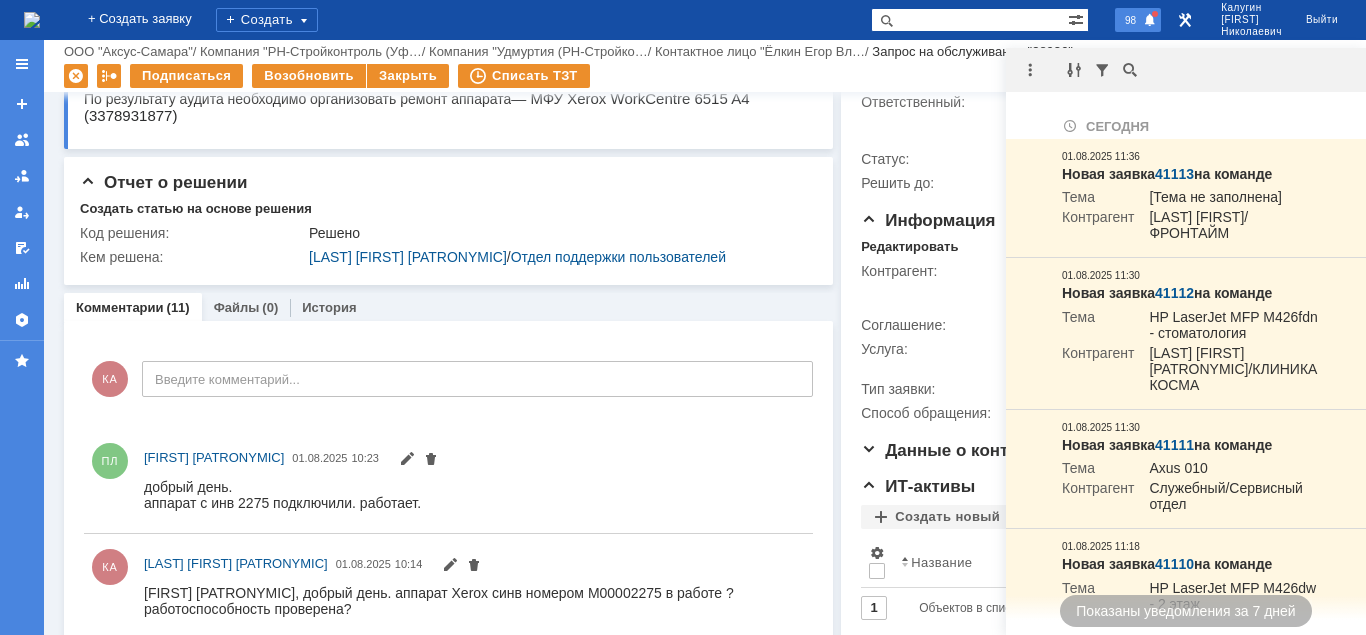 click at bounding box center (1150, 21) 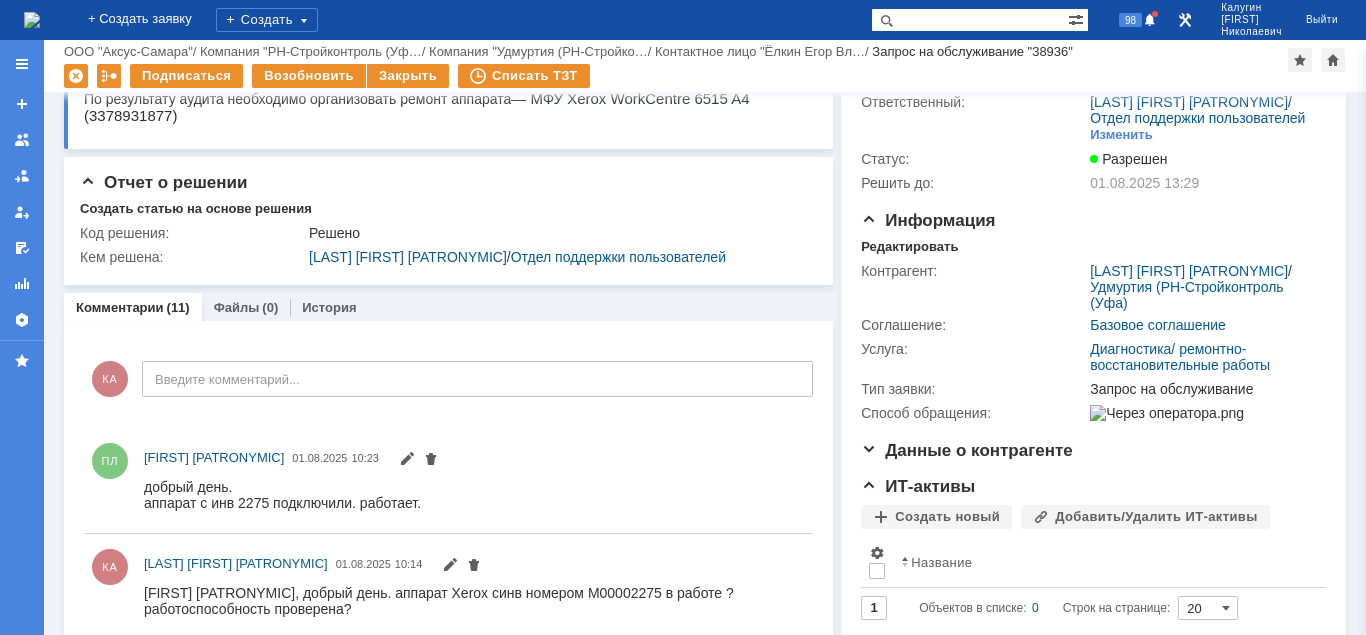 scroll, scrollTop: 0, scrollLeft: 0, axis: both 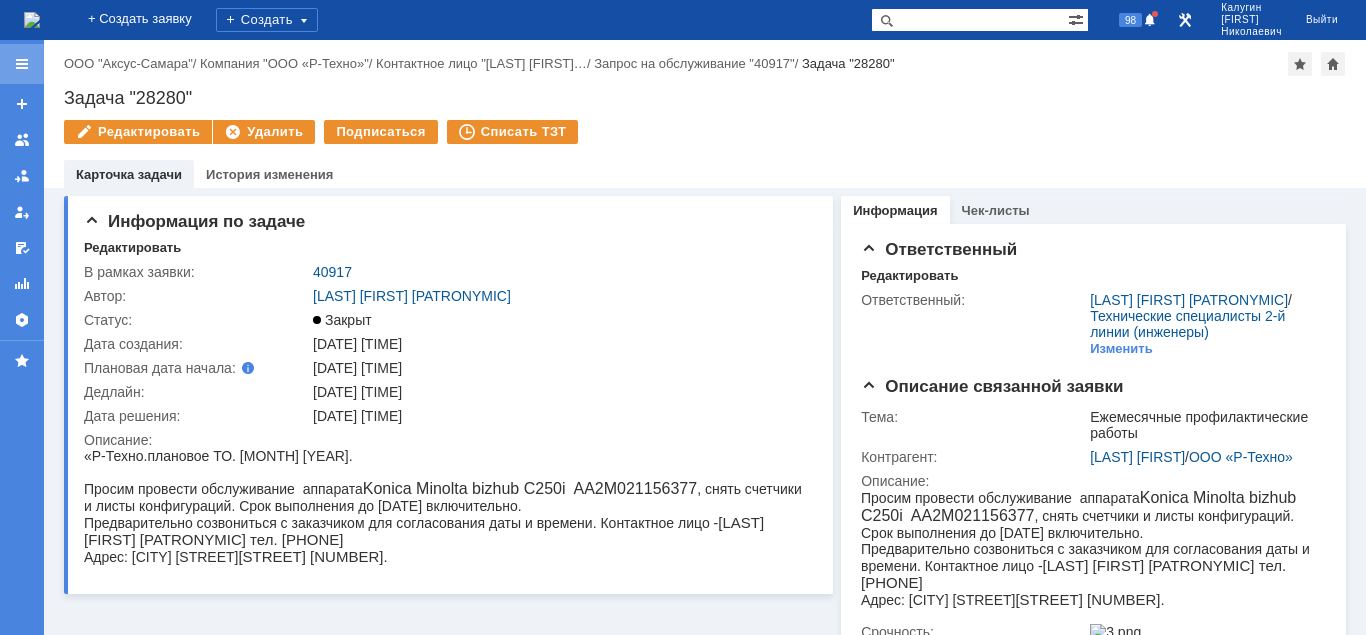 click at bounding box center [22, 64] 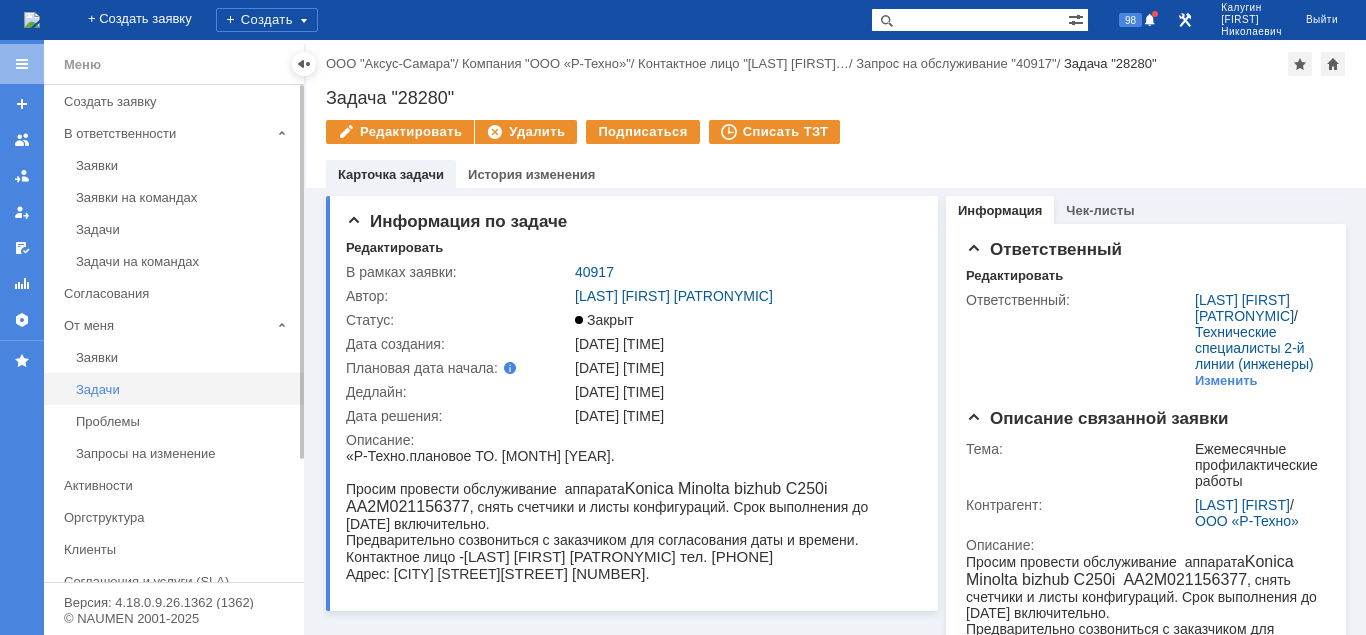 click on "Задачи" at bounding box center (184, 389) 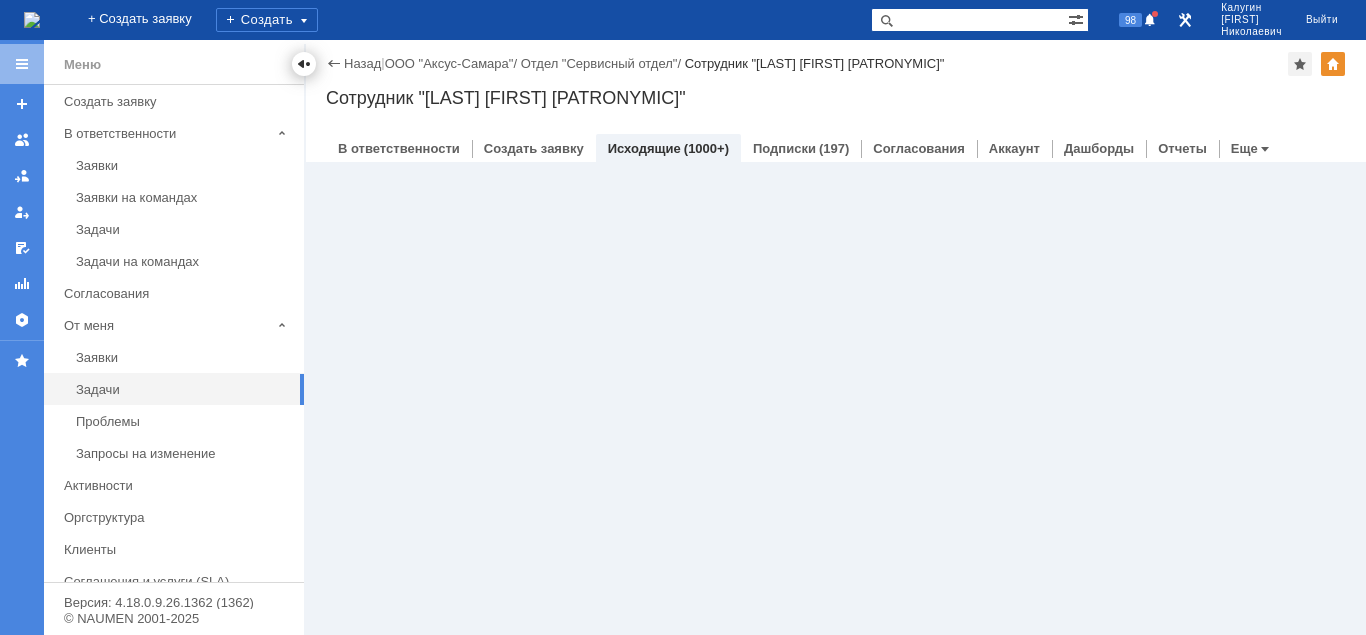 click at bounding box center [304, 64] 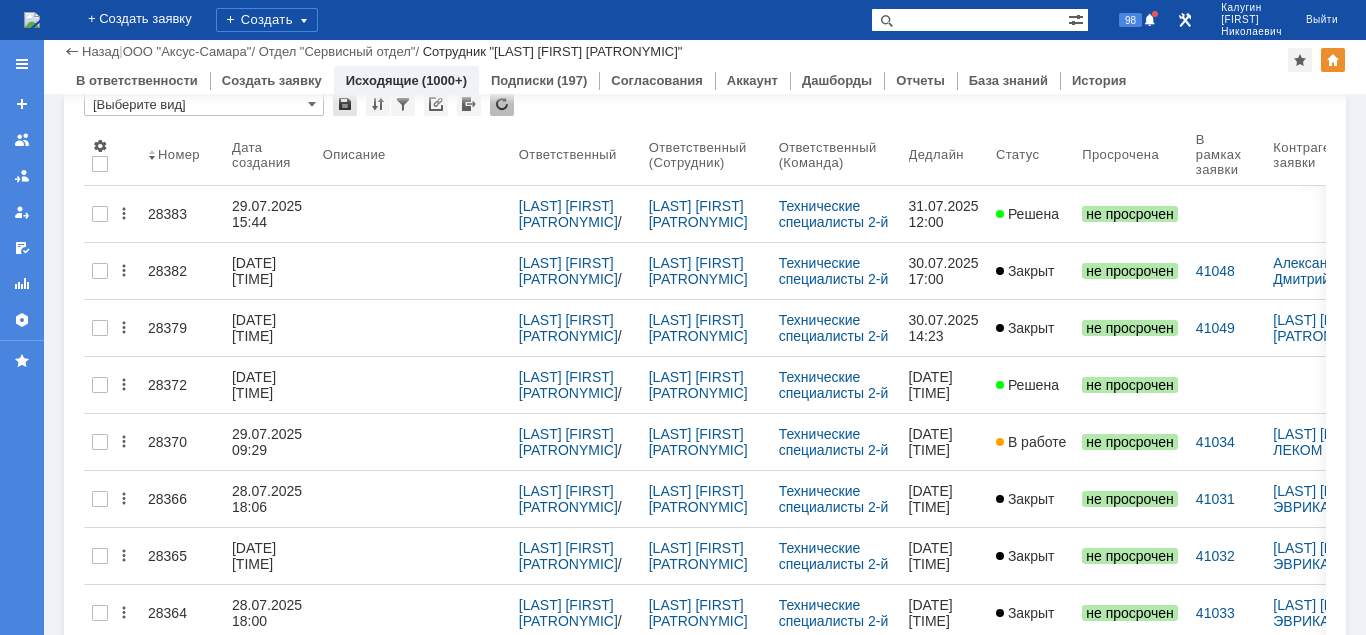 scroll, scrollTop: 102, scrollLeft: 0, axis: vertical 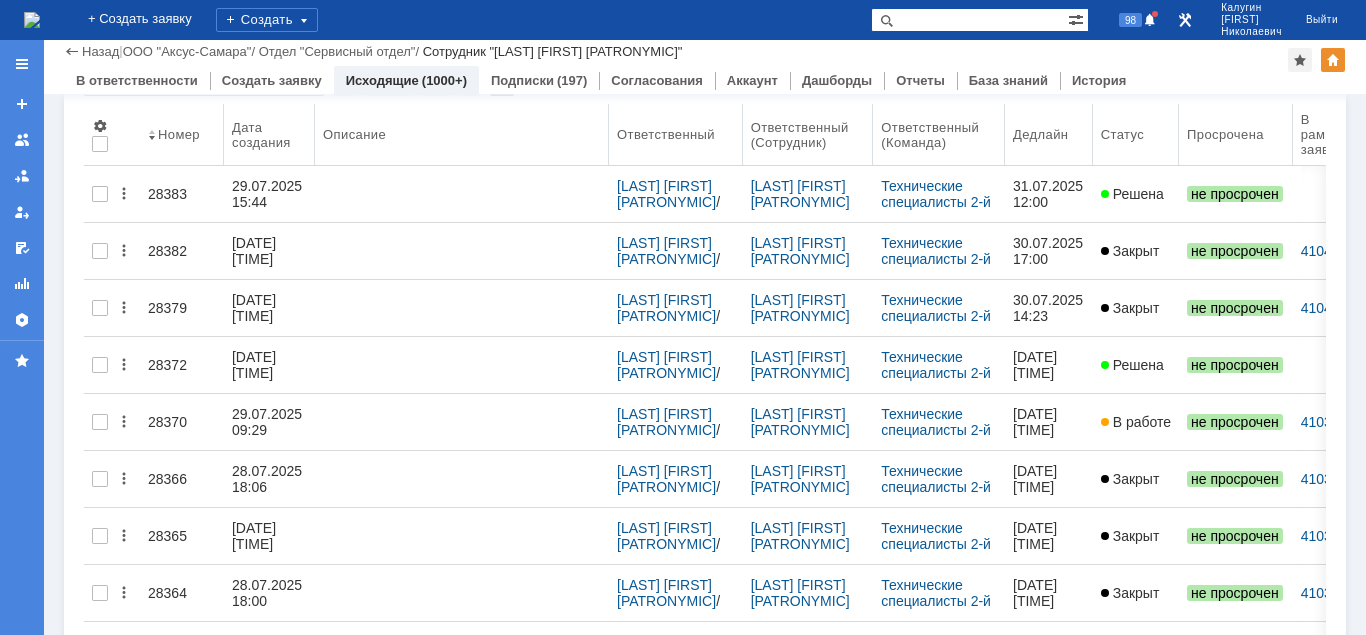 drag, startPoint x: 511, startPoint y: 128, endPoint x: 611, endPoint y: 145, distance: 101.43471 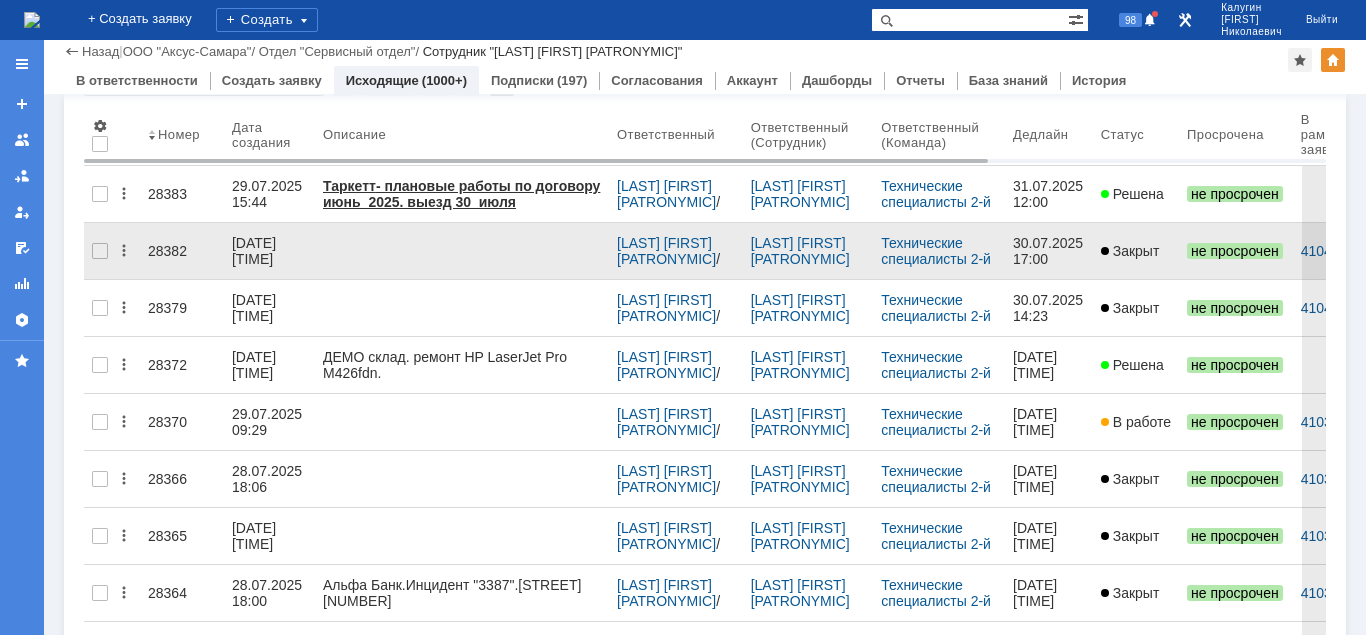 scroll, scrollTop: 0, scrollLeft: 0, axis: both 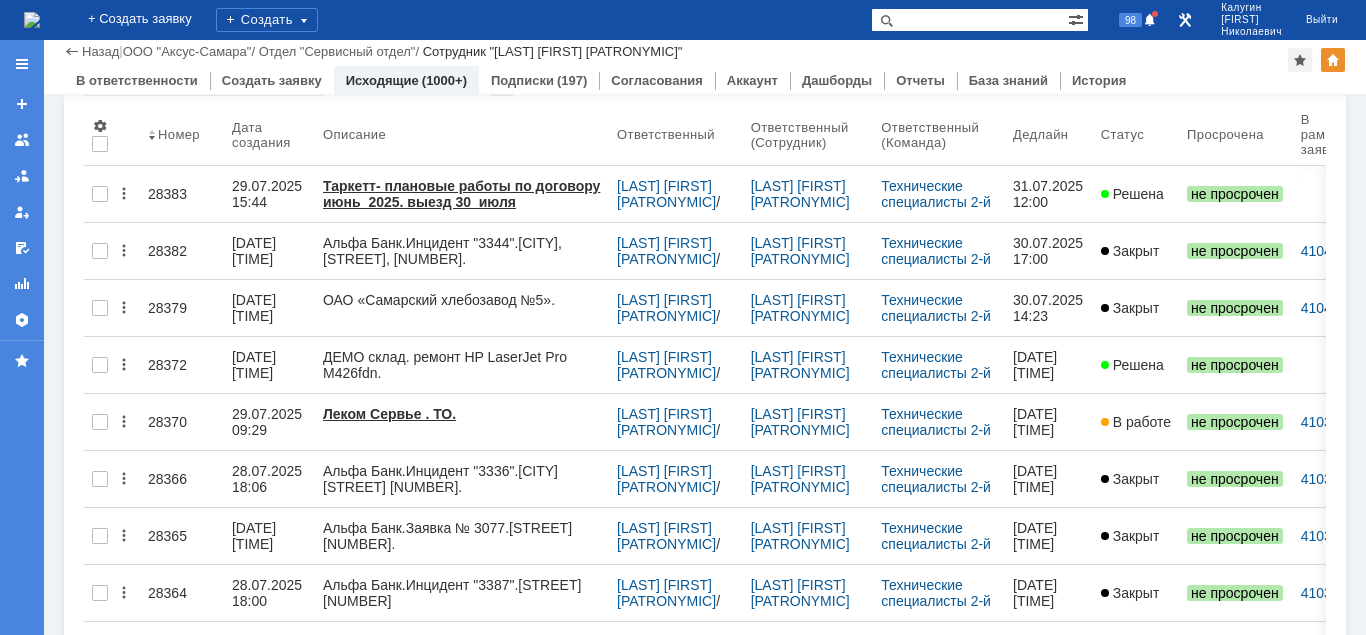 click on "28383" at bounding box center (182, 194) 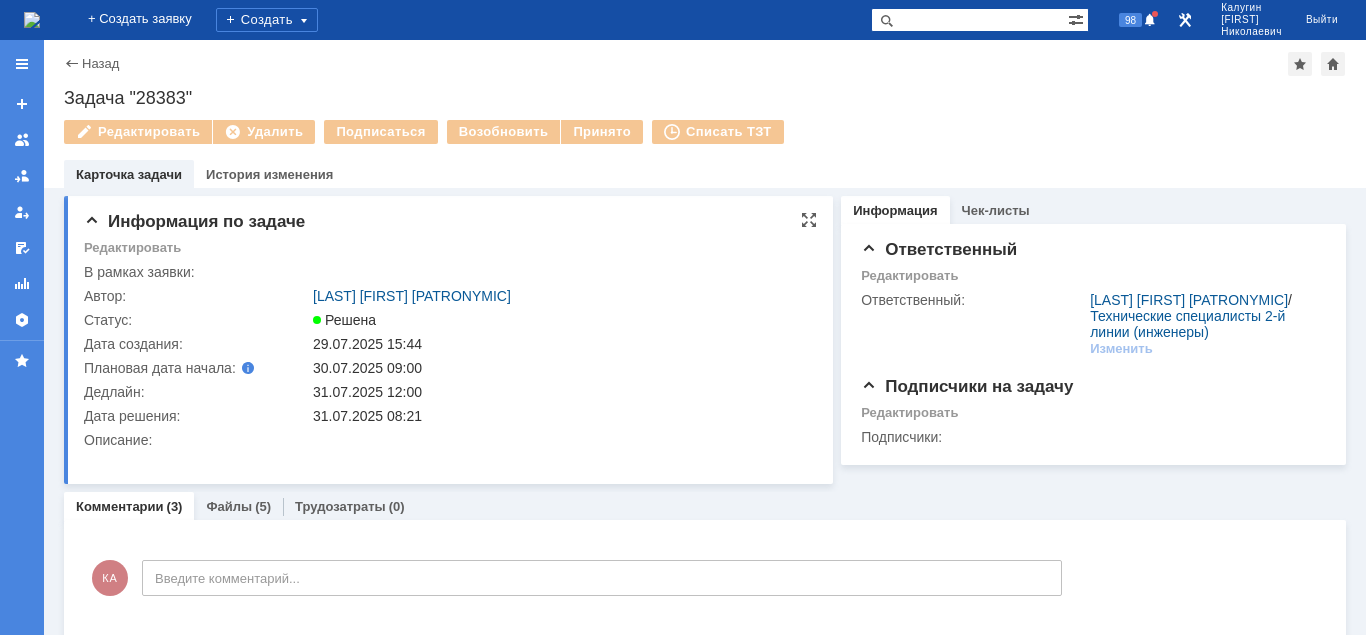 scroll, scrollTop: 0, scrollLeft: 0, axis: both 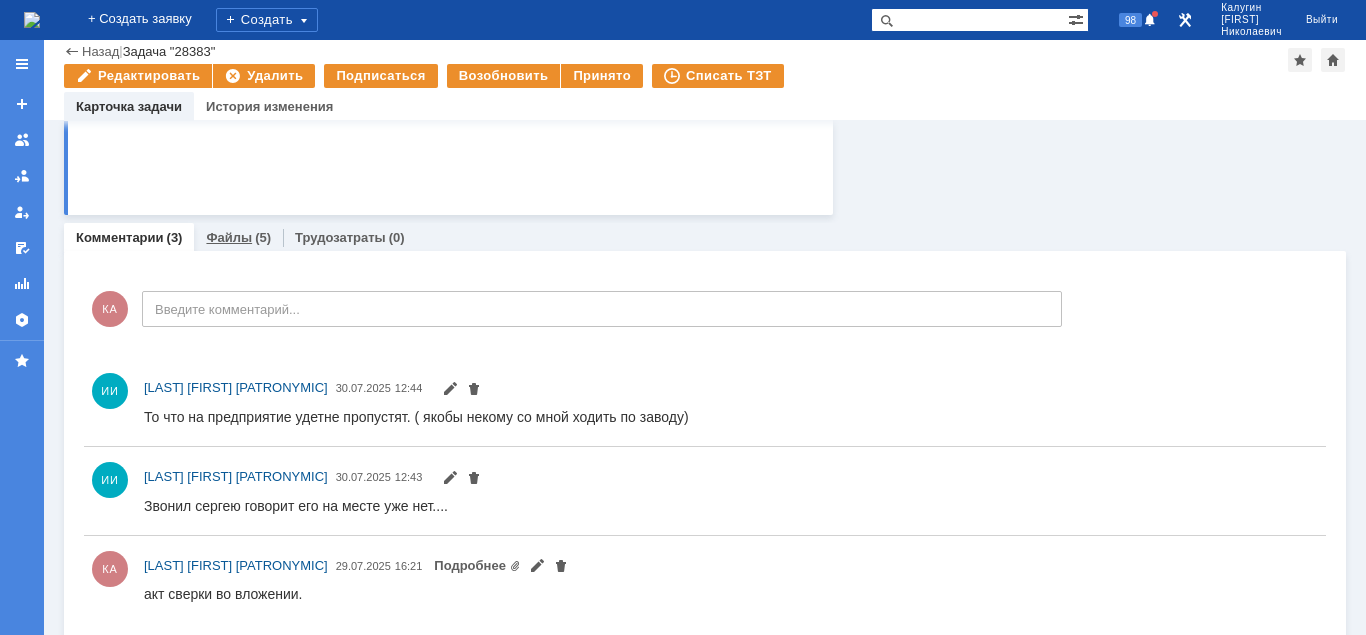drag, startPoint x: 227, startPoint y: 230, endPoint x: 265, endPoint y: 223, distance: 38.63936 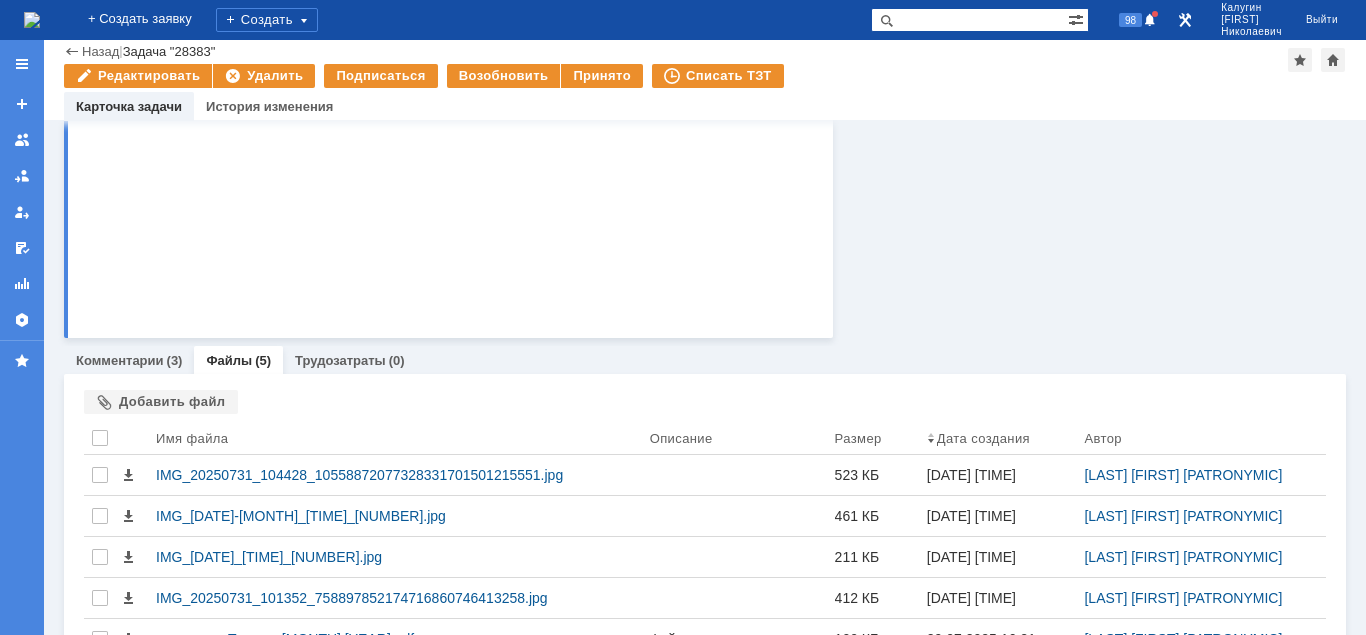 scroll, scrollTop: 659, scrollLeft: 0, axis: vertical 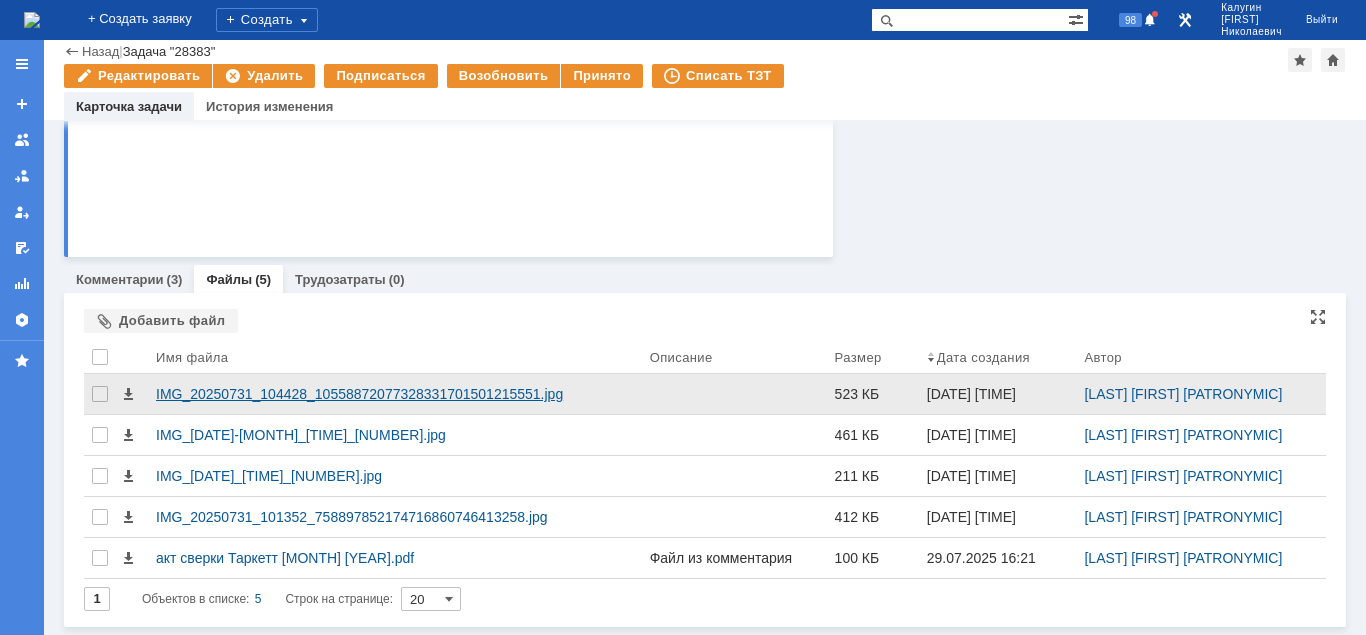 click on "IMG_20250731_104428_10558872077328331701501215551.jpg" at bounding box center (395, 394) 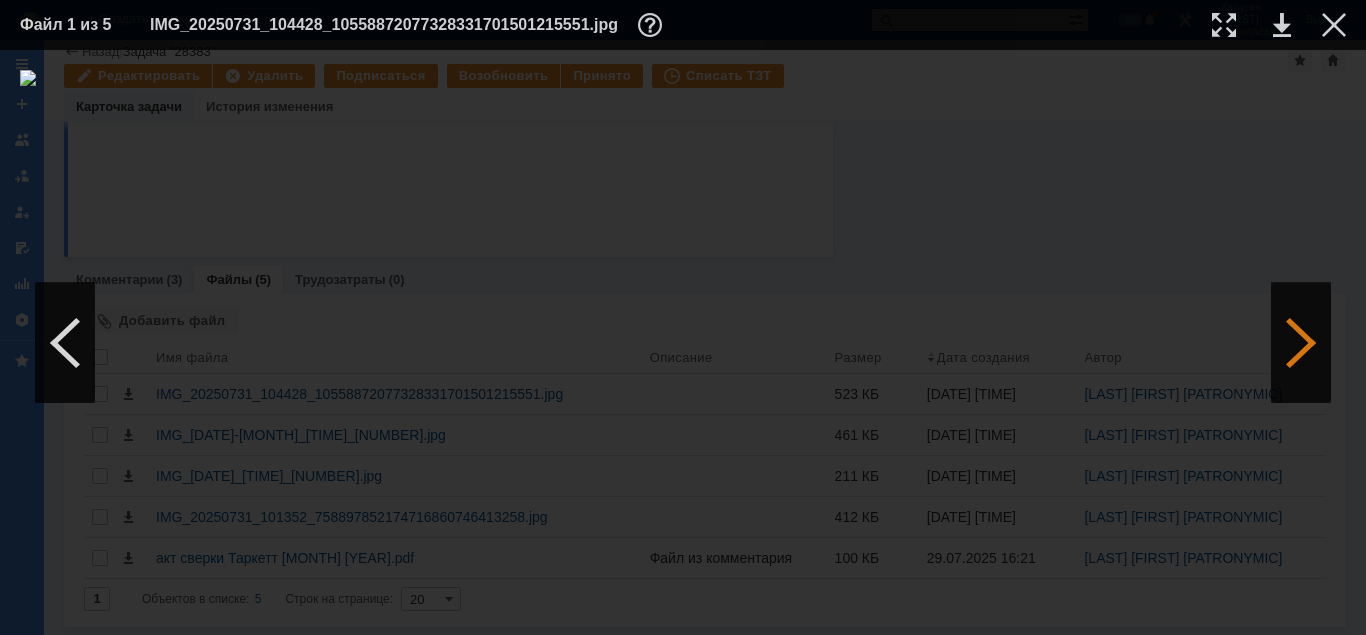 click at bounding box center [1301, 343] 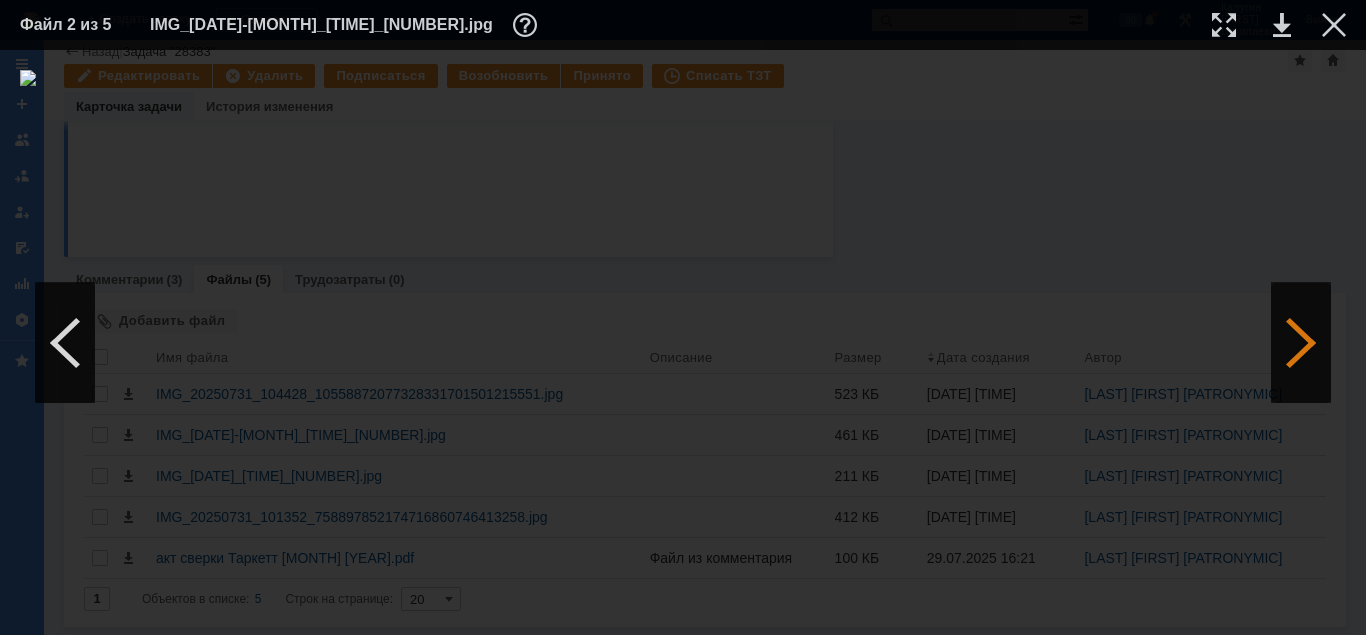 click at bounding box center (1301, 343) 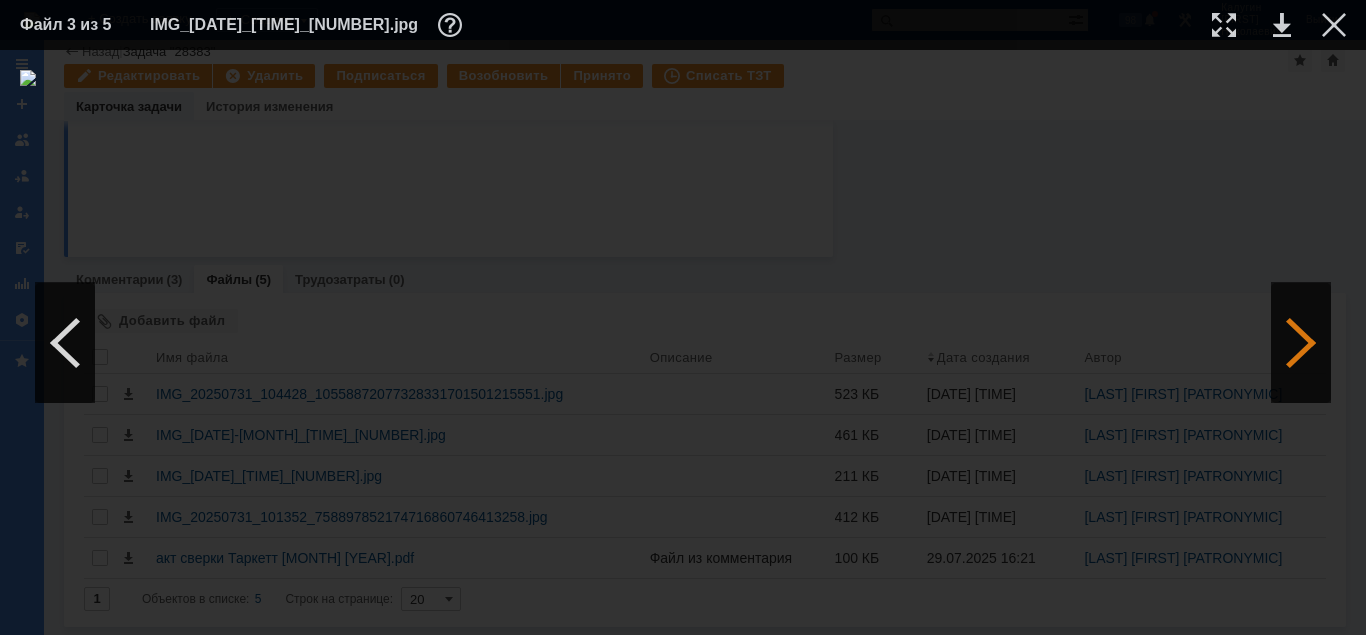 click at bounding box center (1301, 343) 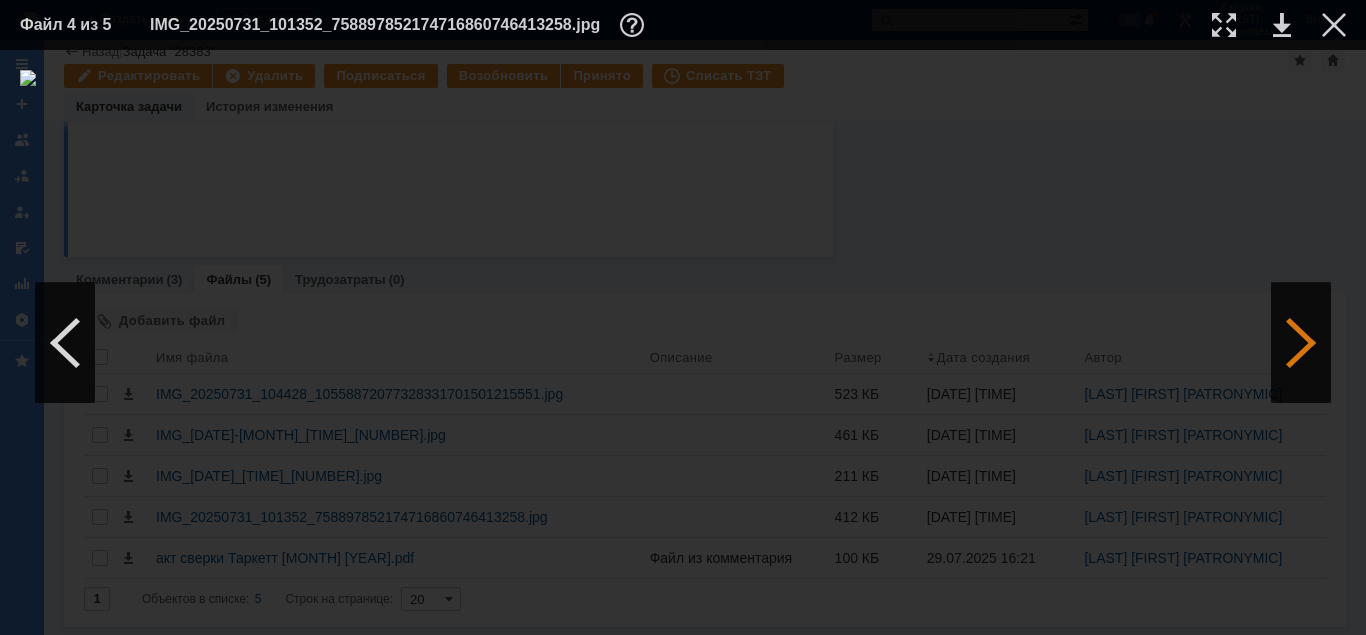 click at bounding box center (1301, 343) 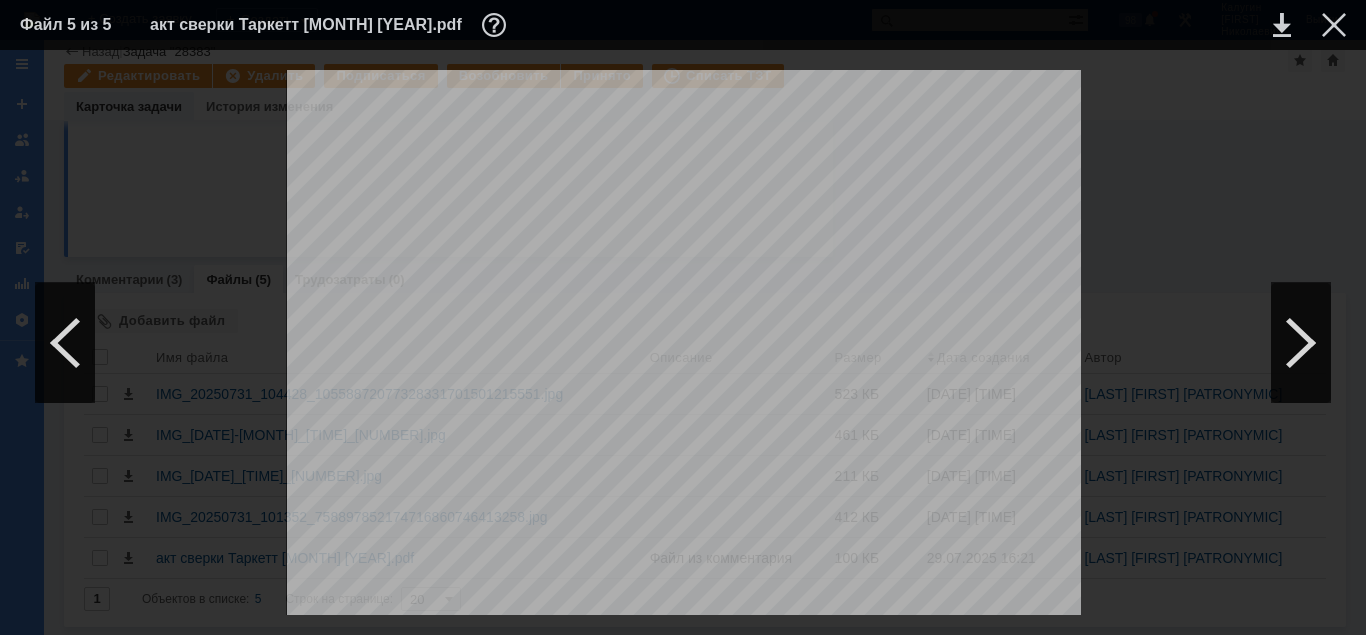 drag, startPoint x: 1340, startPoint y: 24, endPoint x: 1169, endPoint y: 190, distance: 238.32121 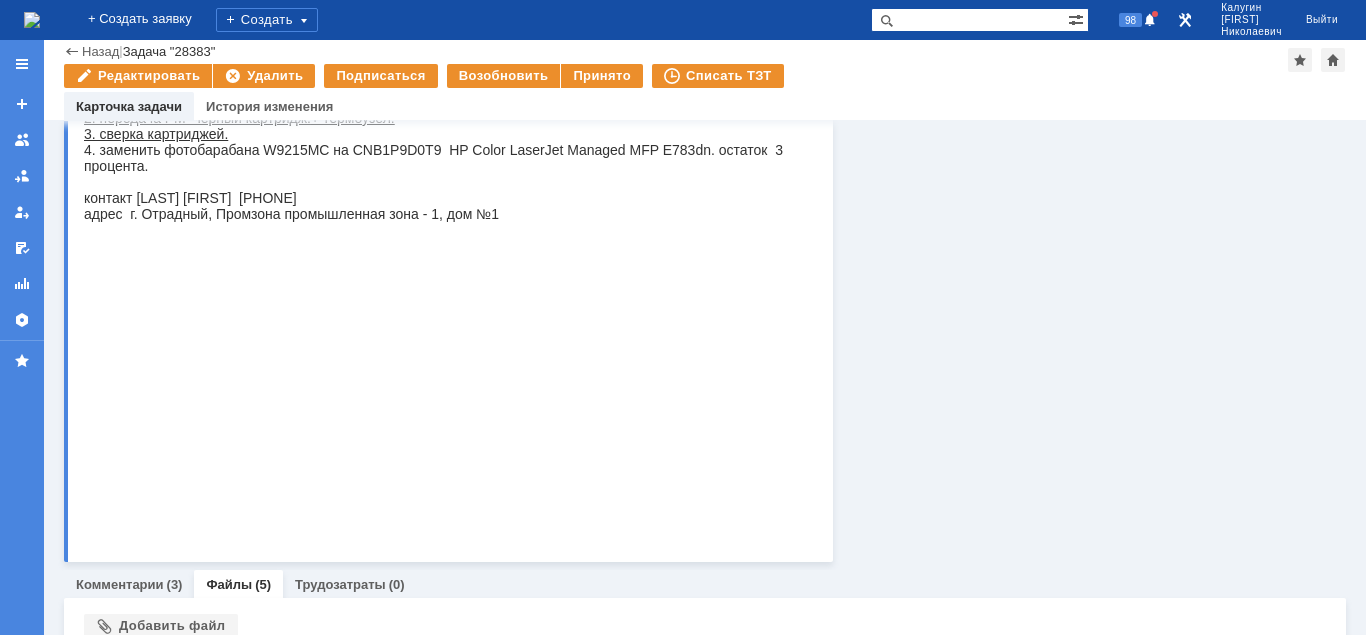 scroll, scrollTop: 0, scrollLeft: 0, axis: both 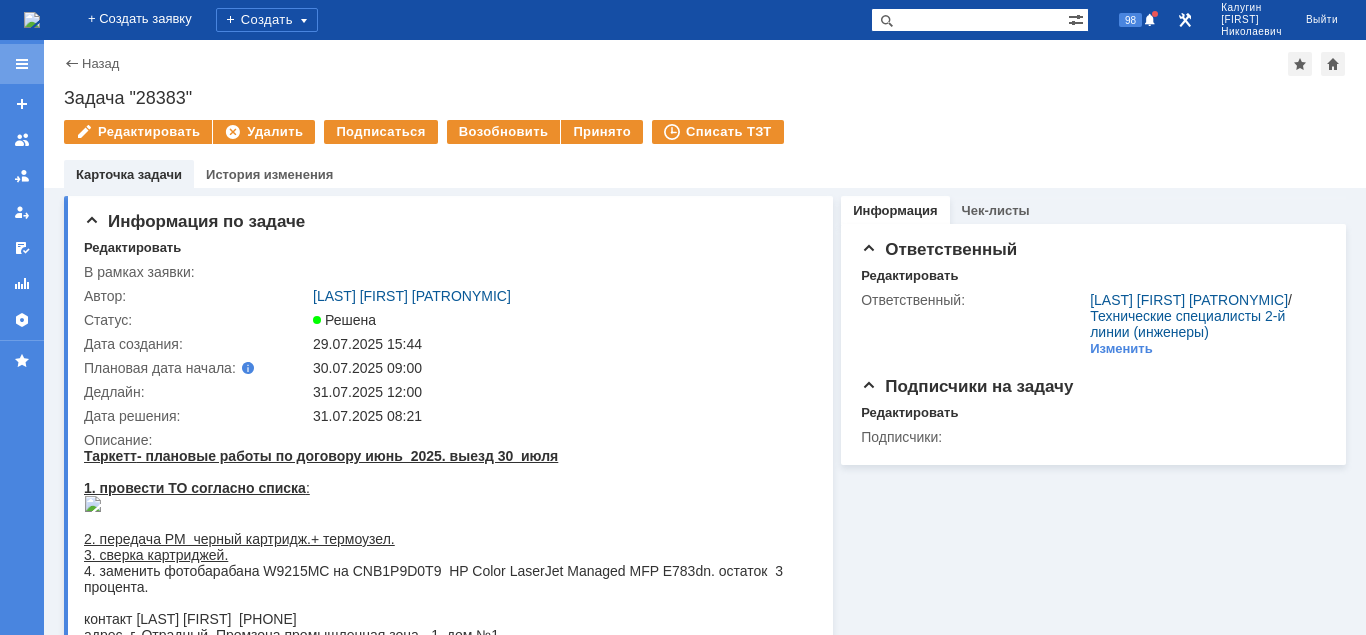 click at bounding box center [22, 64] 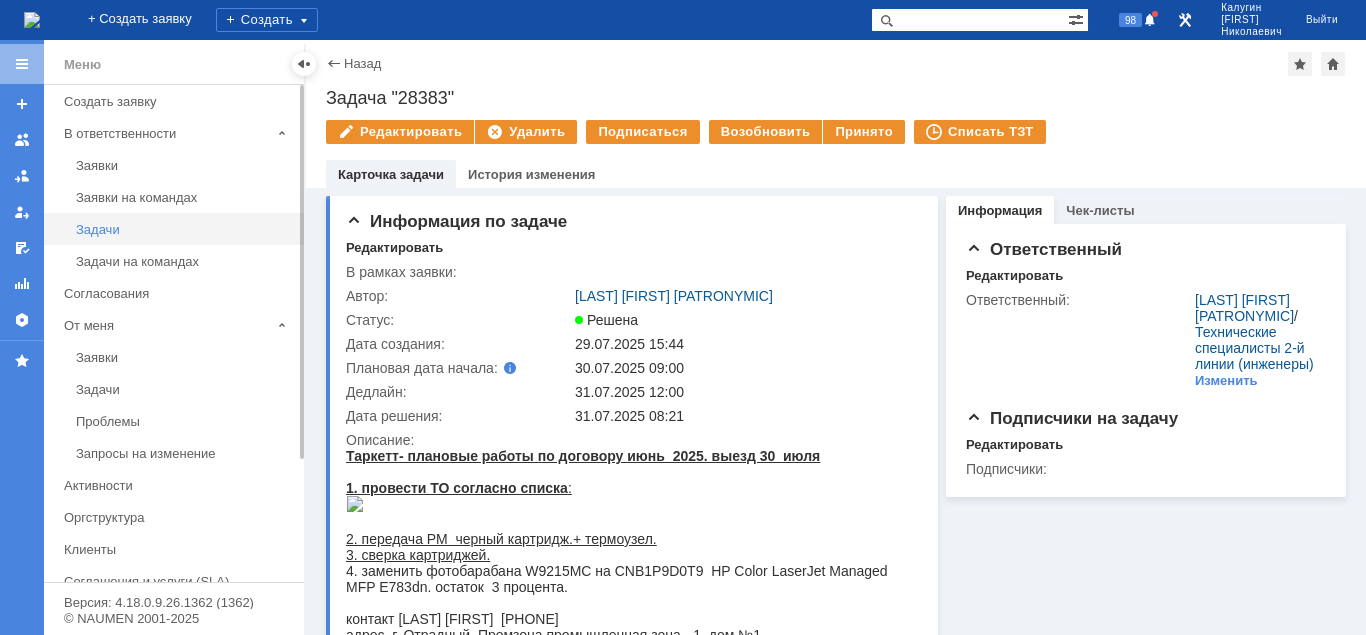 click on "Задачи" at bounding box center (184, 229) 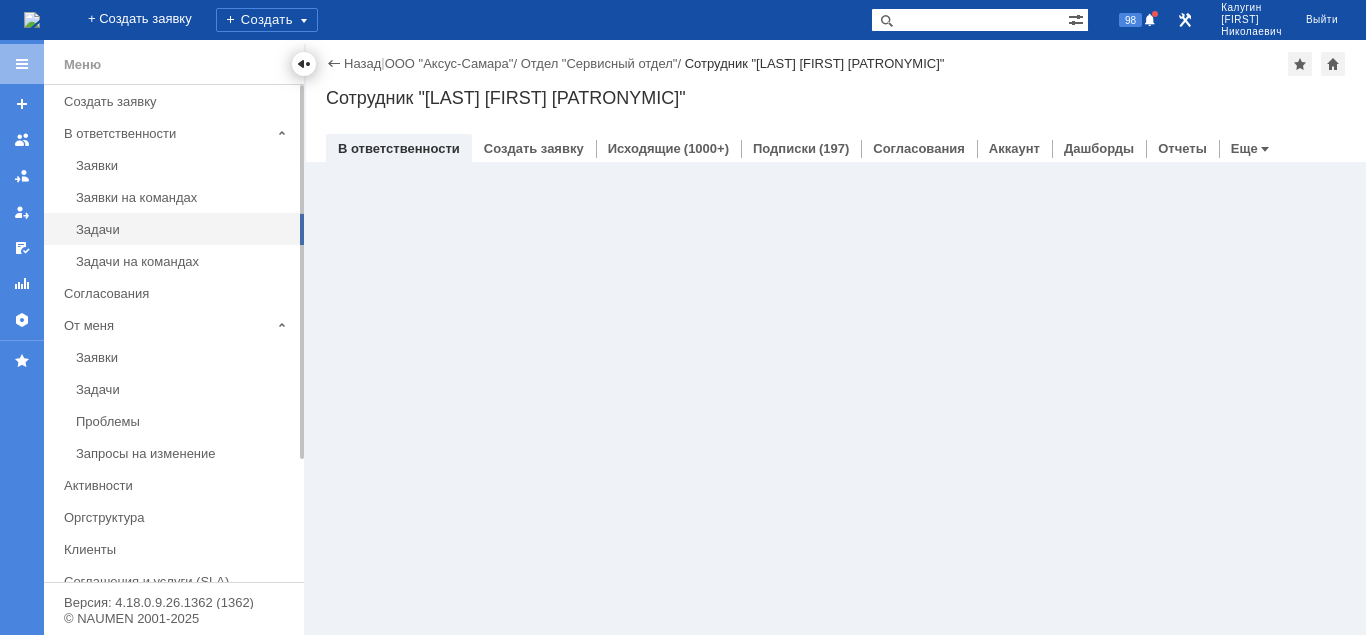 click at bounding box center (304, 64) 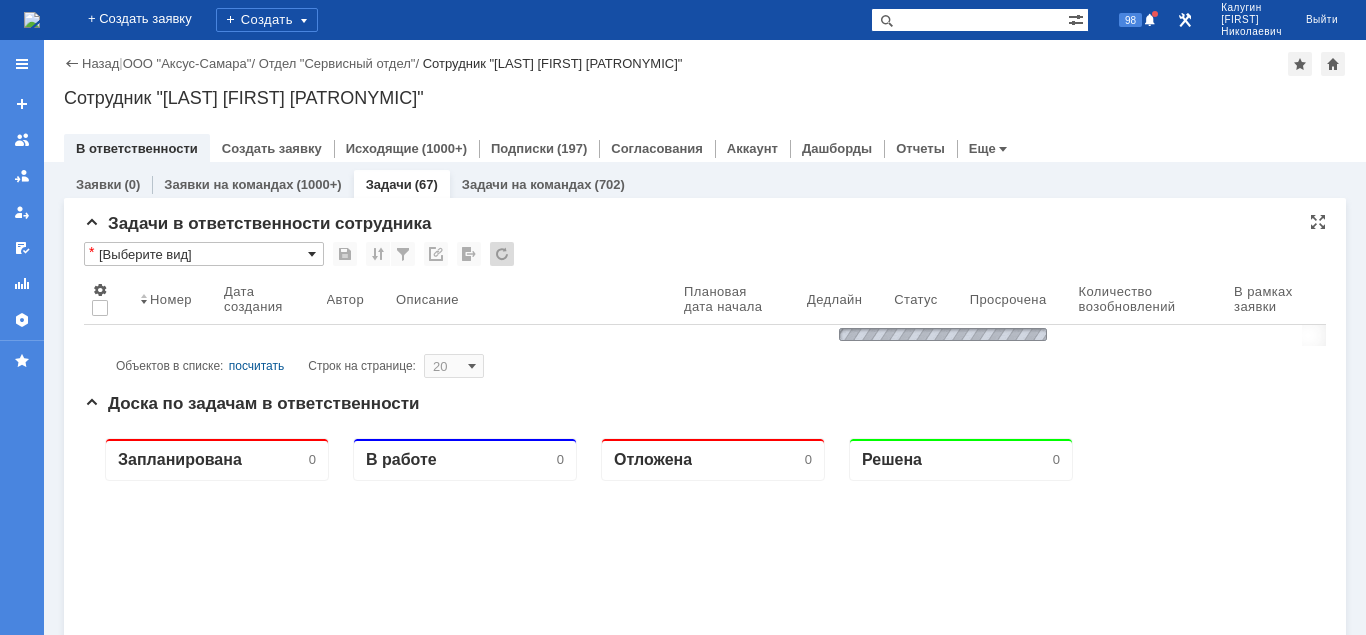 scroll, scrollTop: 0, scrollLeft: 0, axis: both 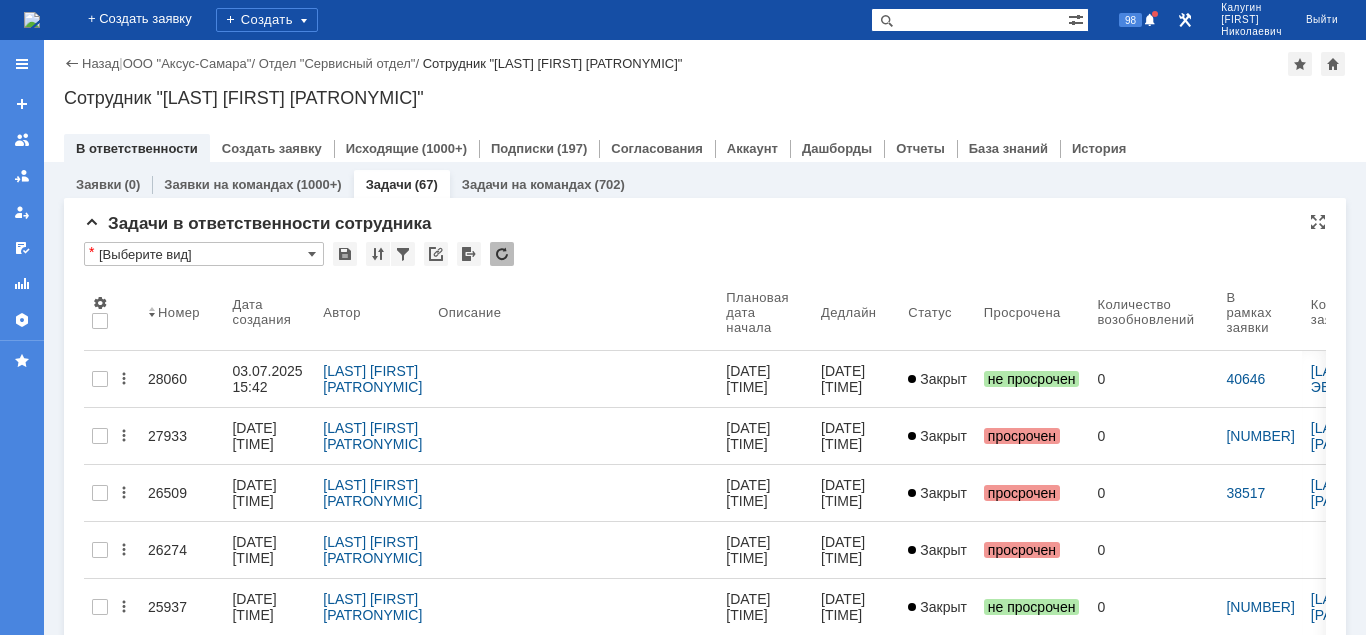click at bounding box center (204, 244) 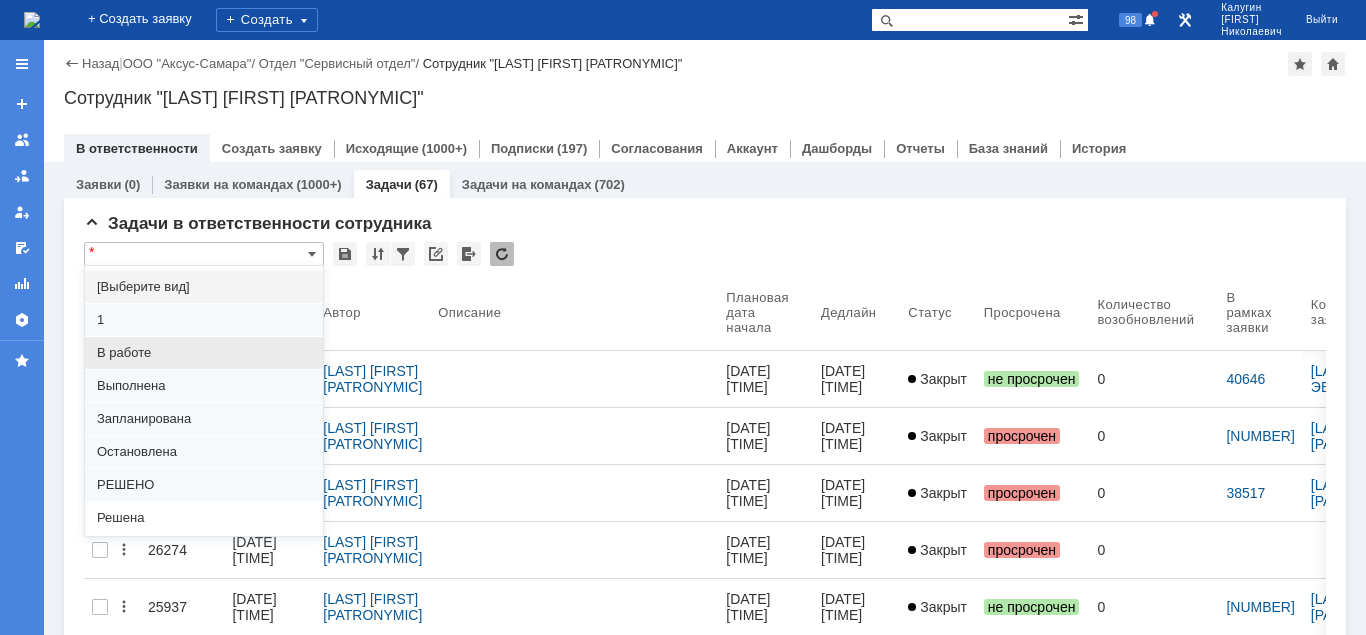 click on "В работе" at bounding box center (204, 353) 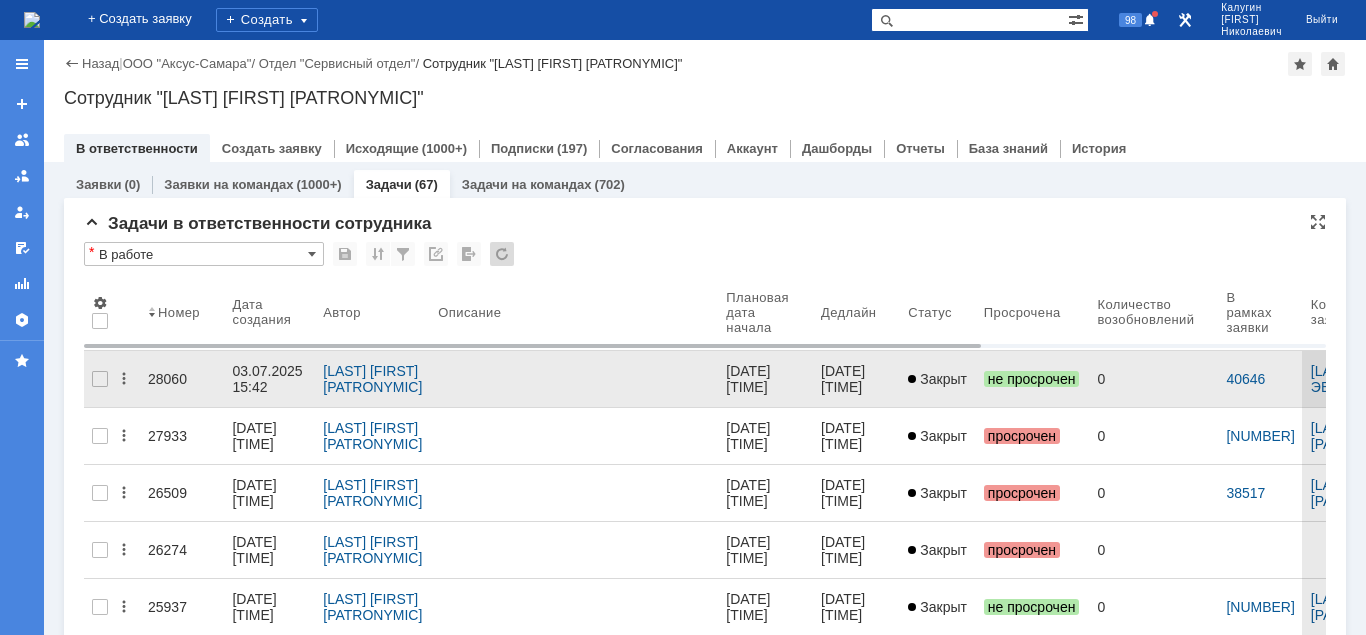 type on "В работе" 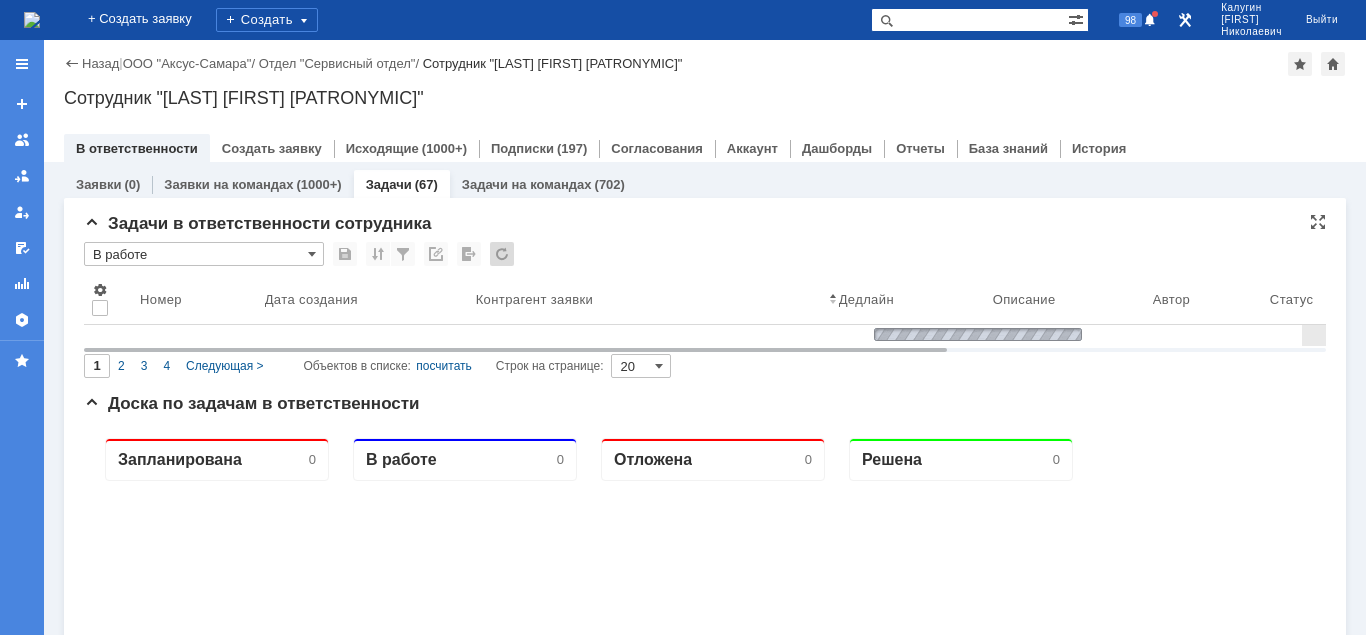 type on "100" 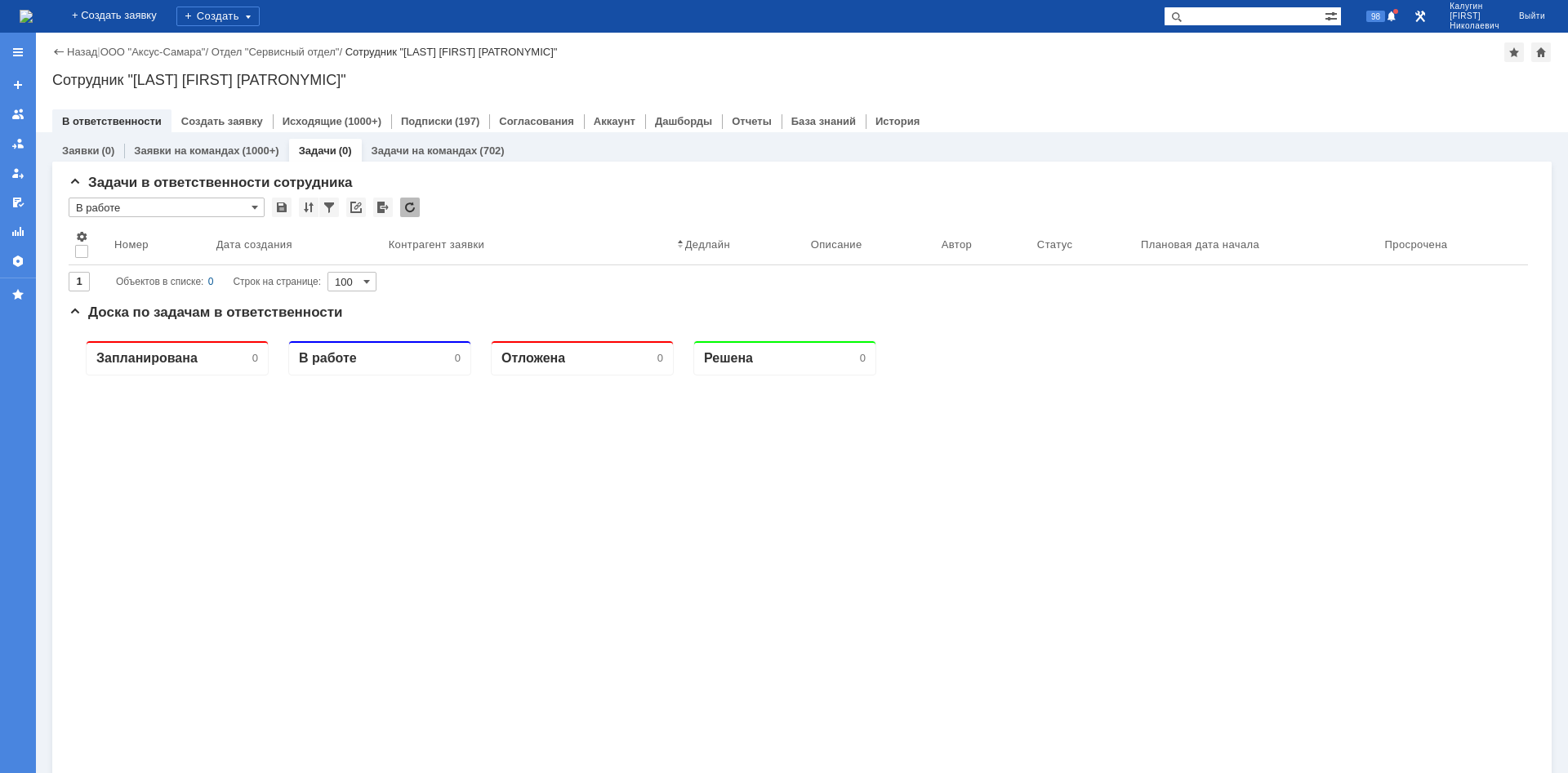 scroll, scrollTop: 0, scrollLeft: 0, axis: both 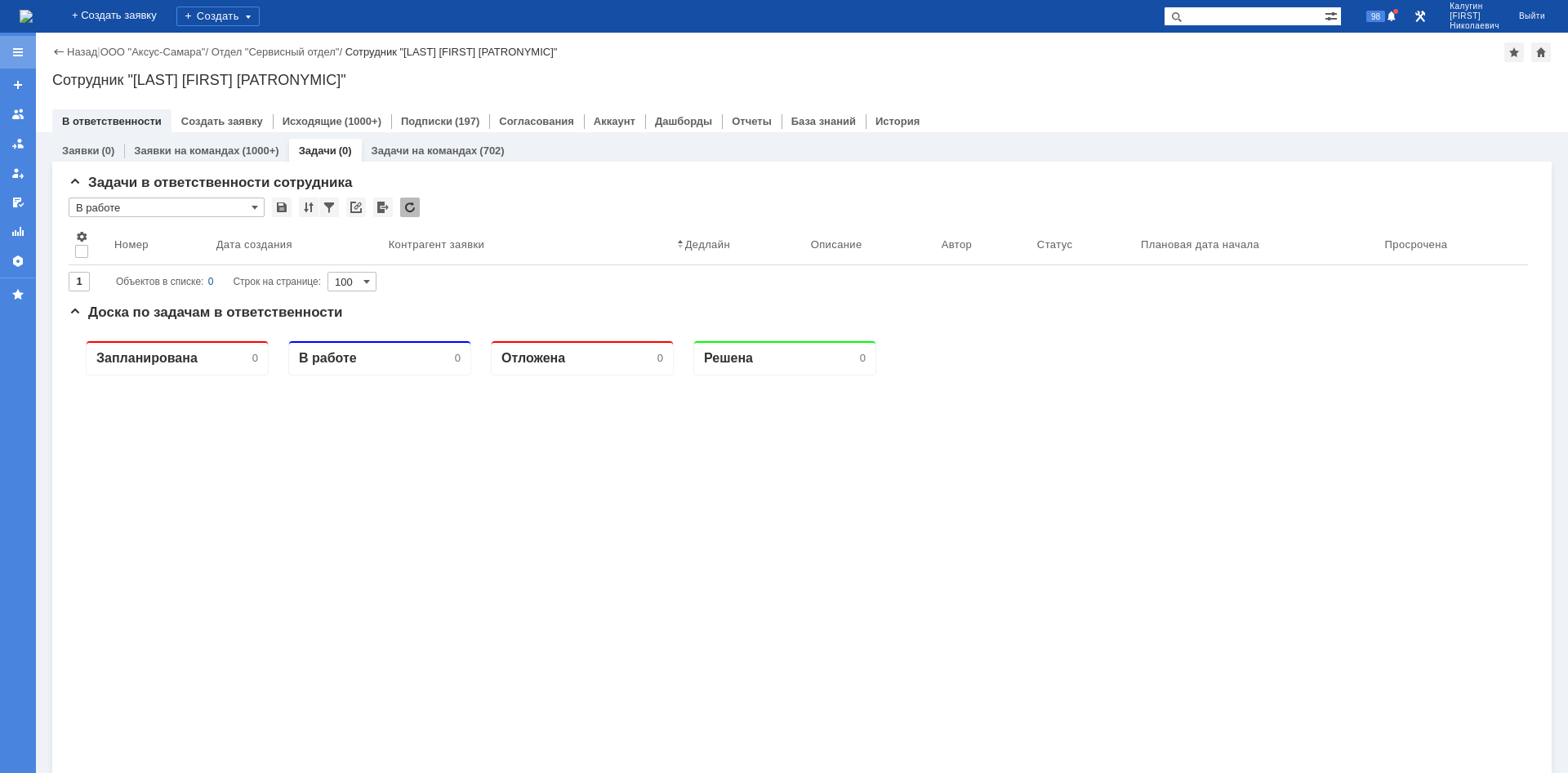 click at bounding box center [18, 52] 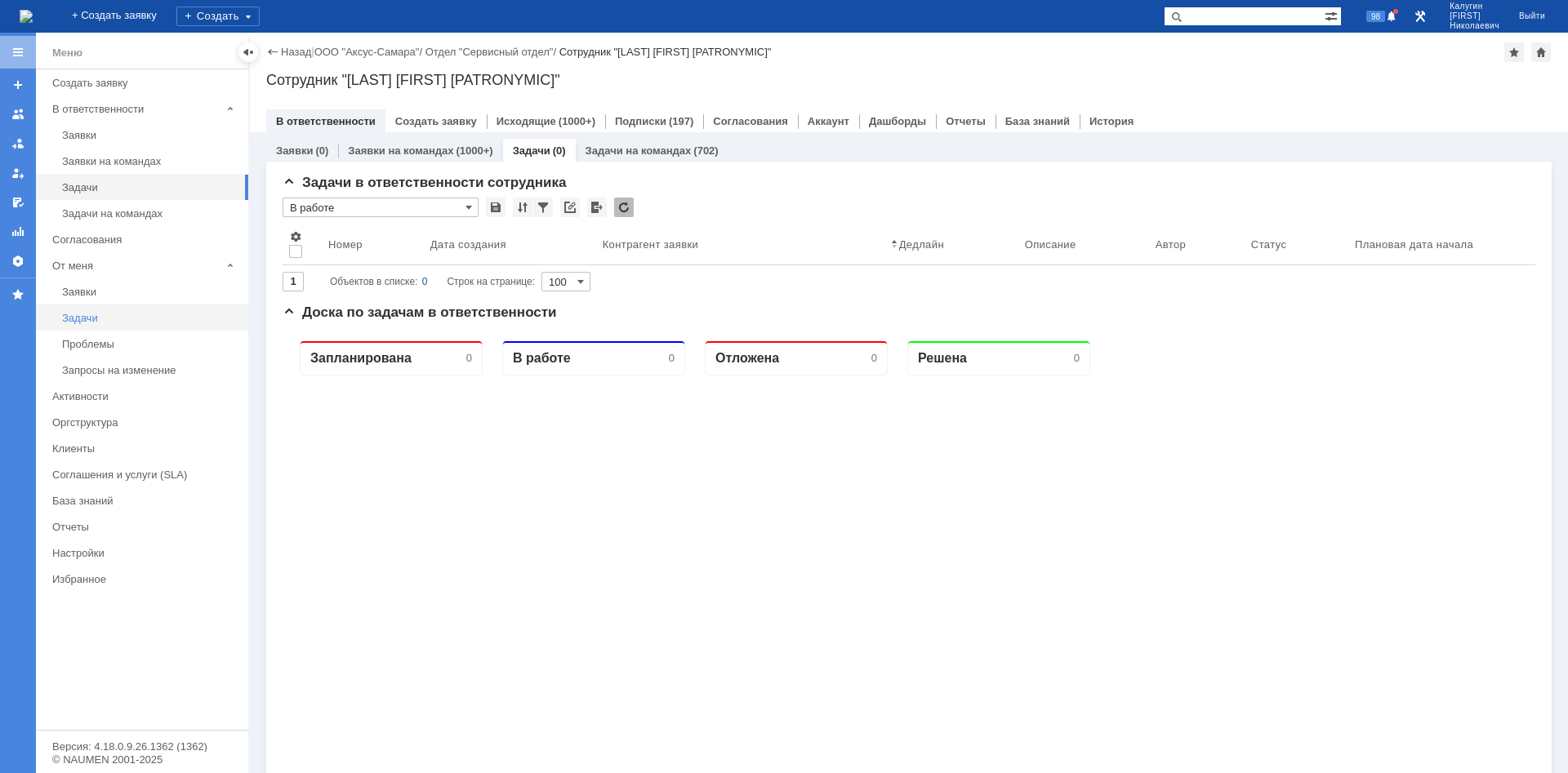 click on "Задачи" at bounding box center [150, 318] 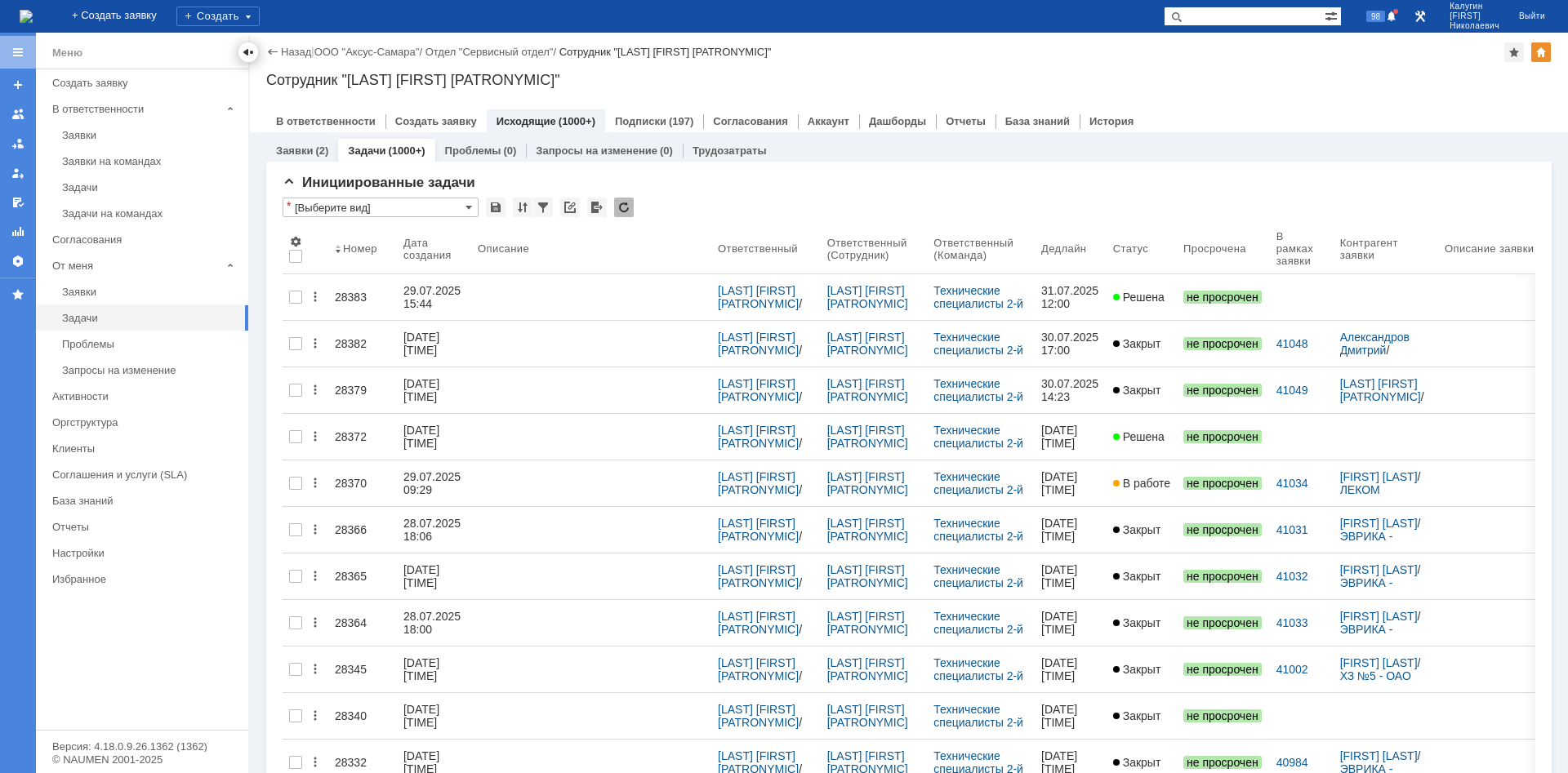 click at bounding box center [248, 52] 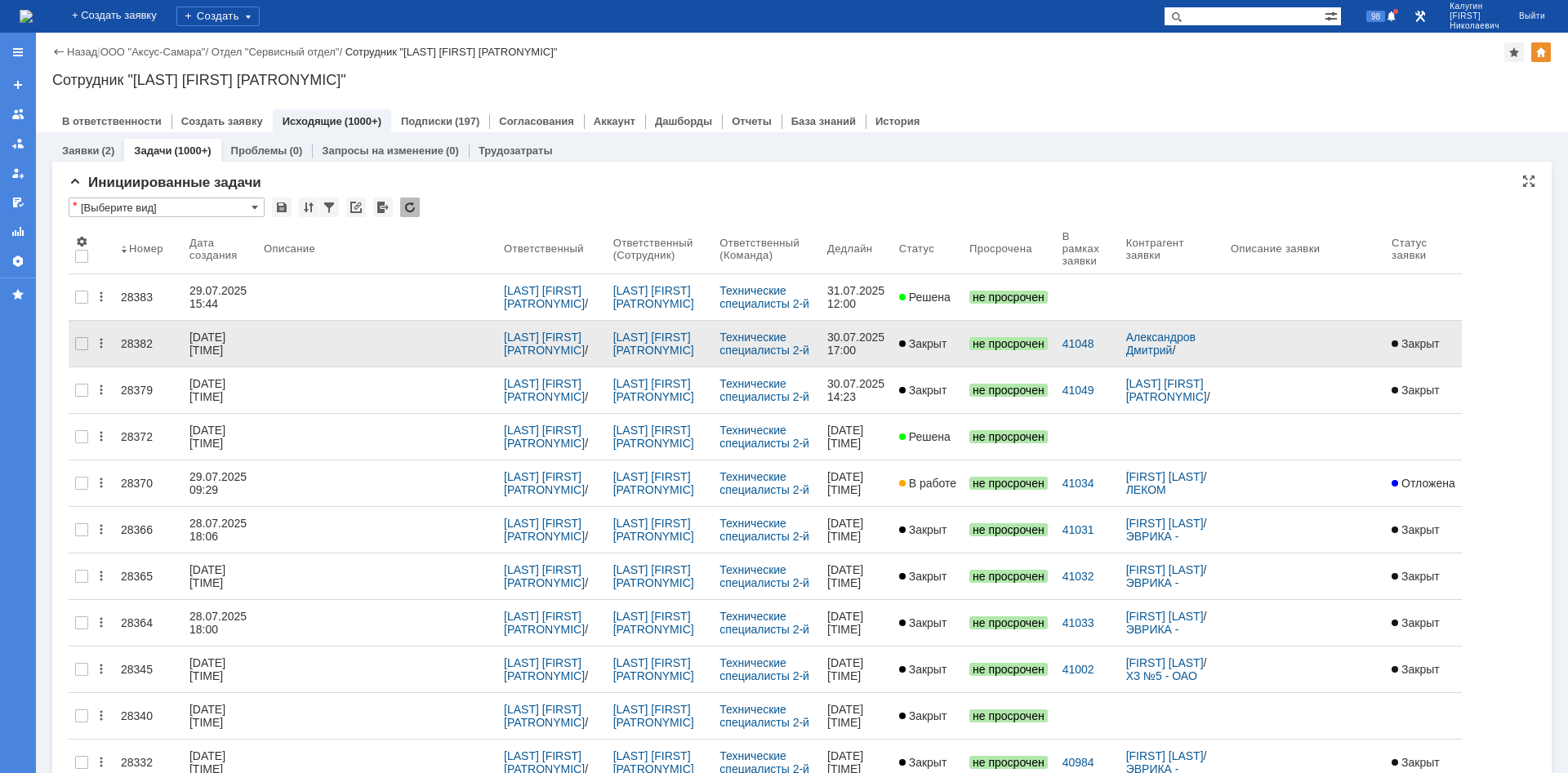 scroll, scrollTop: 0, scrollLeft: 0, axis: both 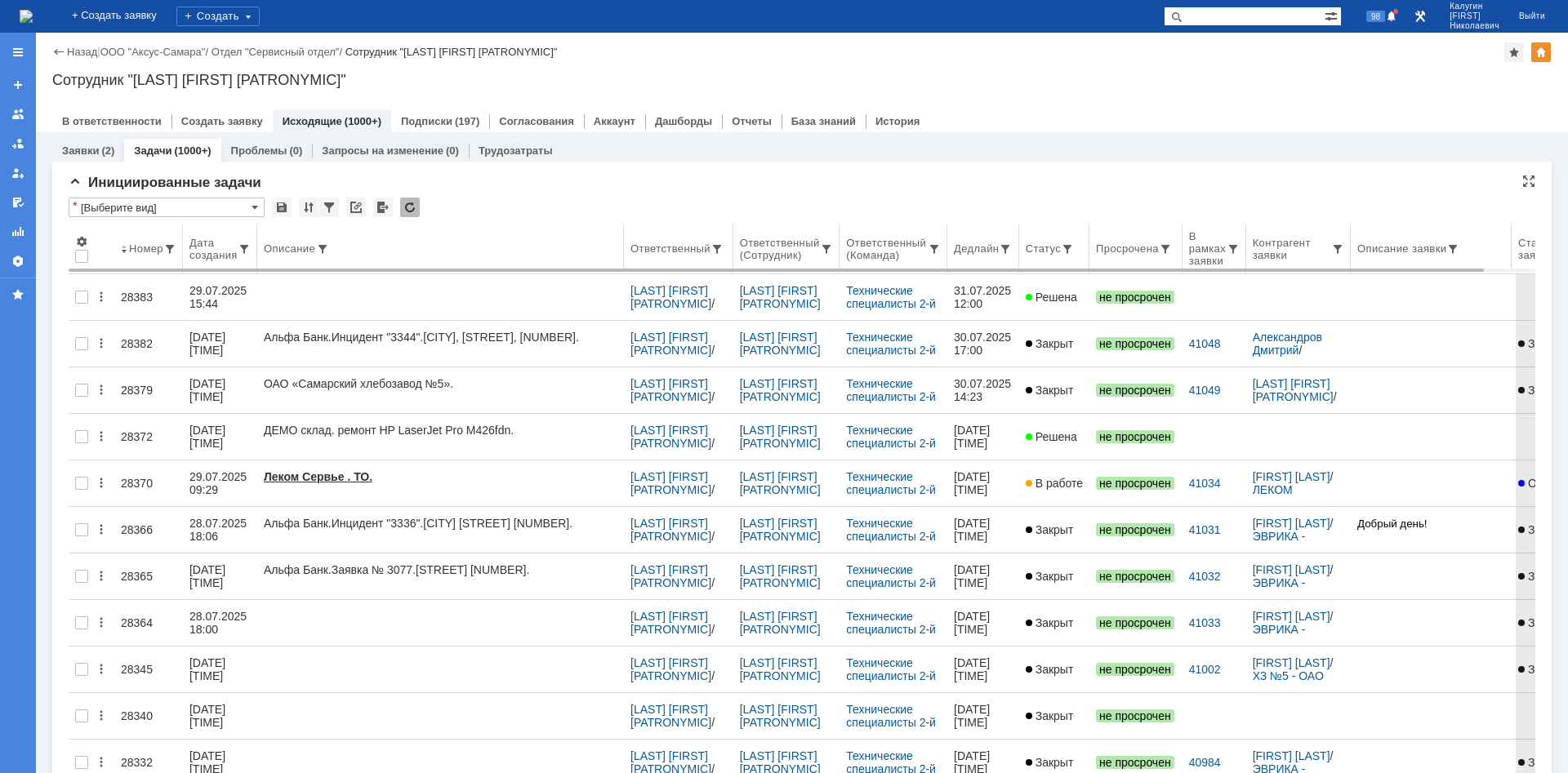 click on "Идет загрузка, пожалуйста, подождите.
На домашнюю + Создать заявку Создать 98 Калугин  Александр  Николаевич Выйти   Меню Версия: 4.18.0.9.26.1362 (1362) © NAUMEN 2001-2025 Назад   |   ООО "Аксус-Самара"  /   Отдел "Сервисный отдел"  /   Сотрудник "Калугин Александр Николаевич" Сотрудник "Калугин Александр Николаевич" employee$11159702 В ответственности Создать заявку Исходящие (1000+) Подписки (197) Согласования Аккаунт Дашборды Отчеты База знаний История Заявки (0) Заявки на командах (1000+) Задачи (0) Задачи на командах (702) Задачи в ответственности сотрудника * В работе" at bounding box center [784, 386] 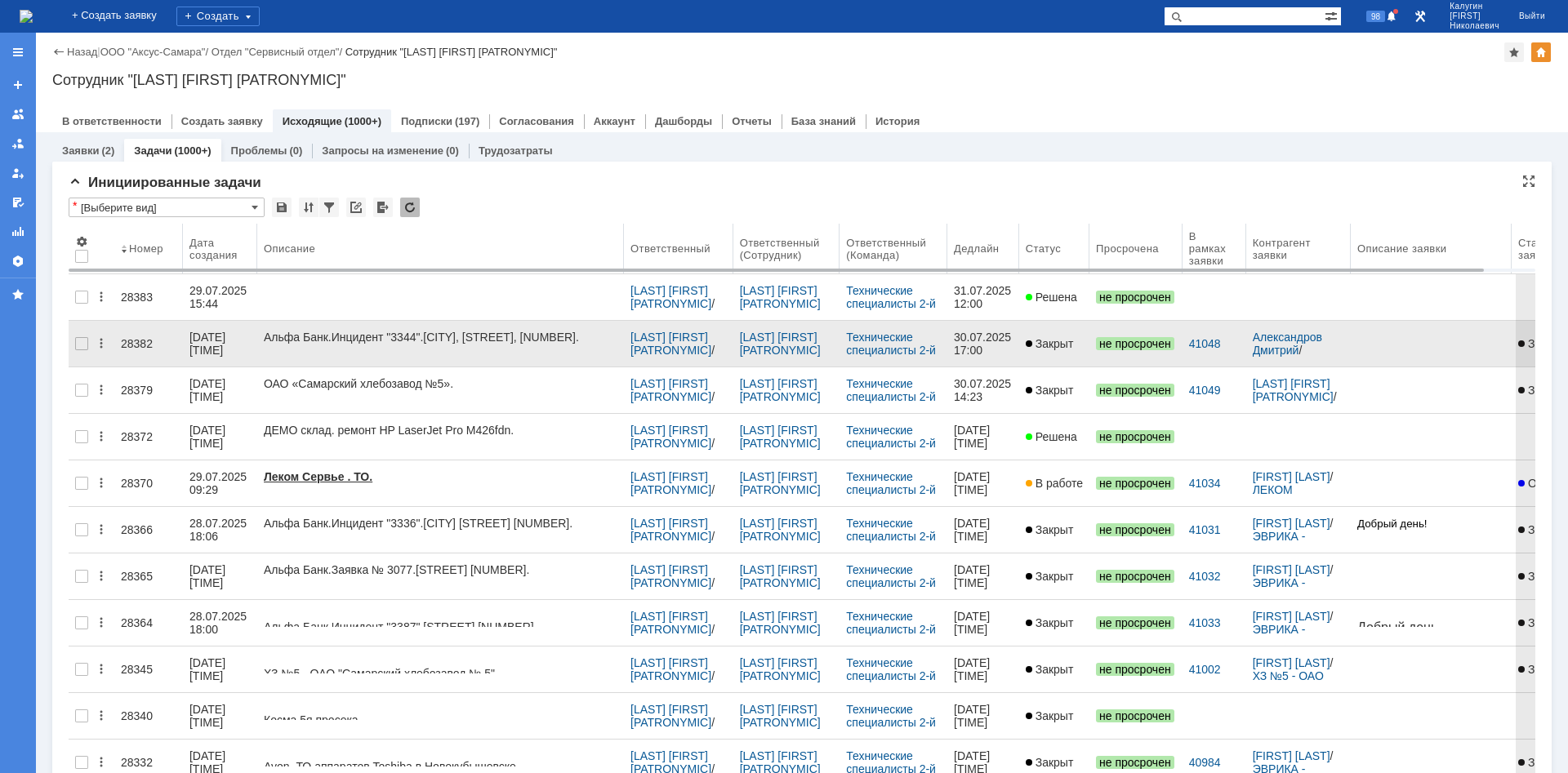 scroll, scrollTop: 0, scrollLeft: 0, axis: both 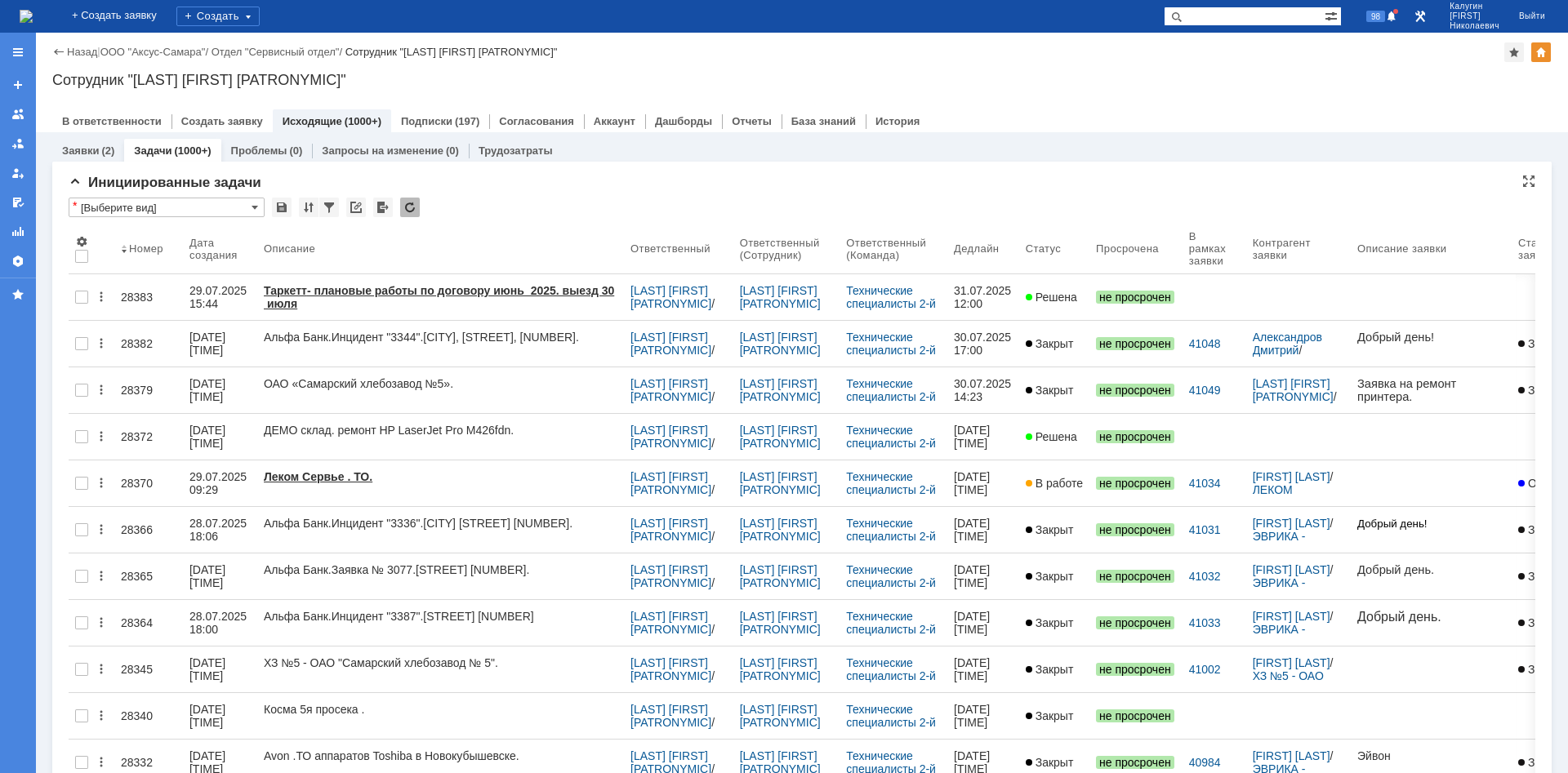click on "[Выберите вид]" at bounding box center [167, 207] 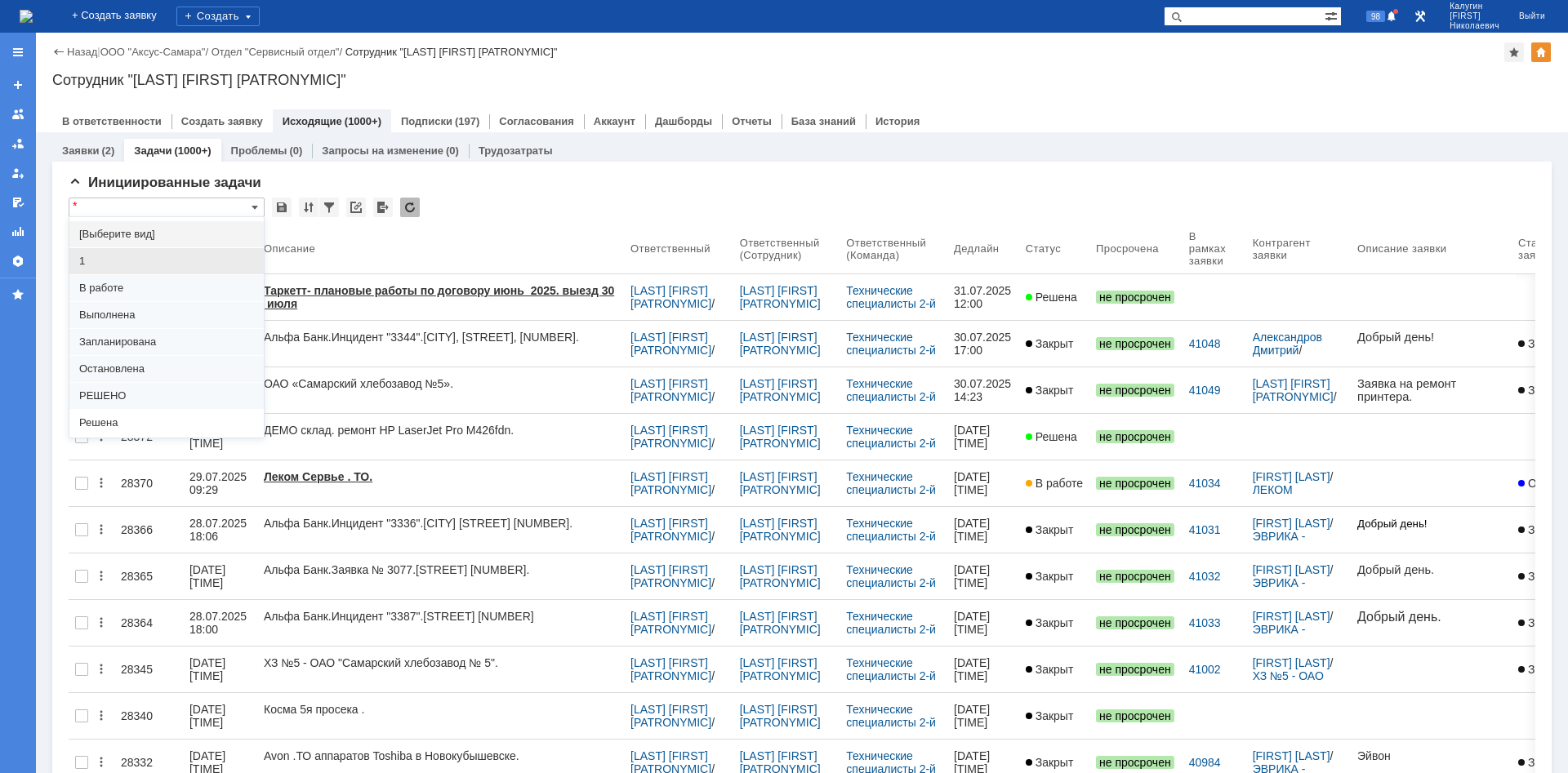 click on "1" at bounding box center (167, 261) 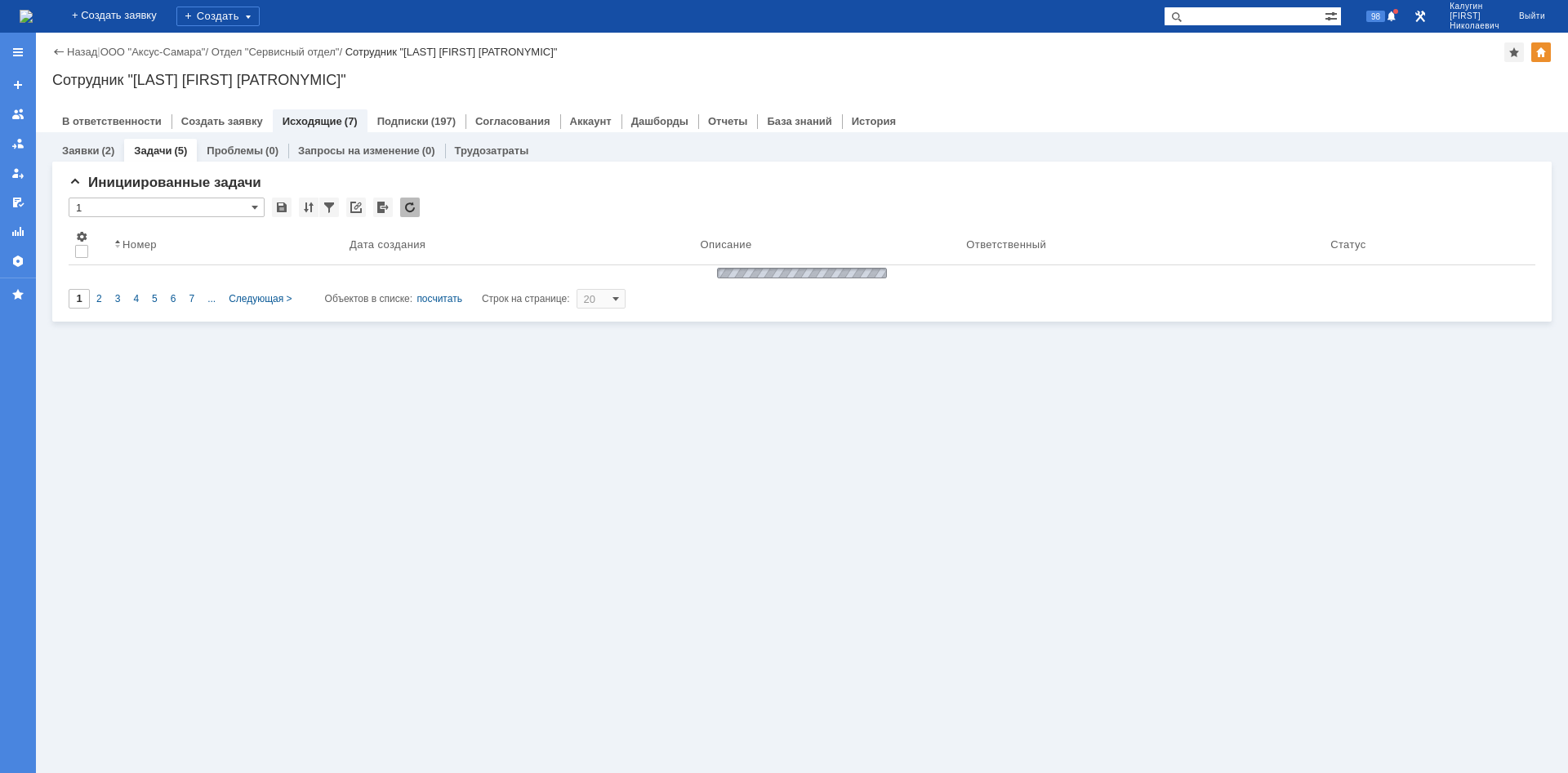 type on "1" 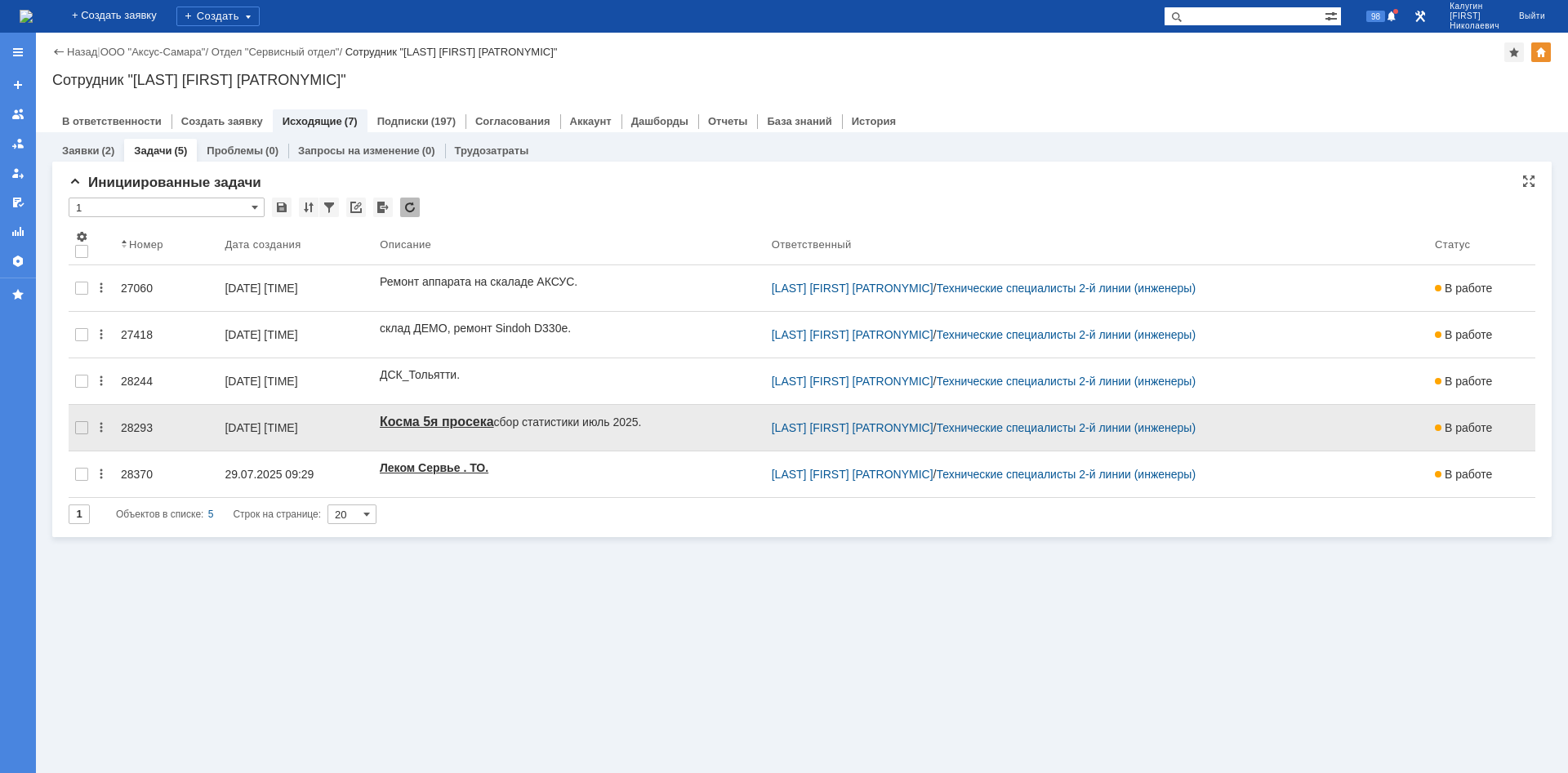 click on "28293" at bounding box center (166, 428) 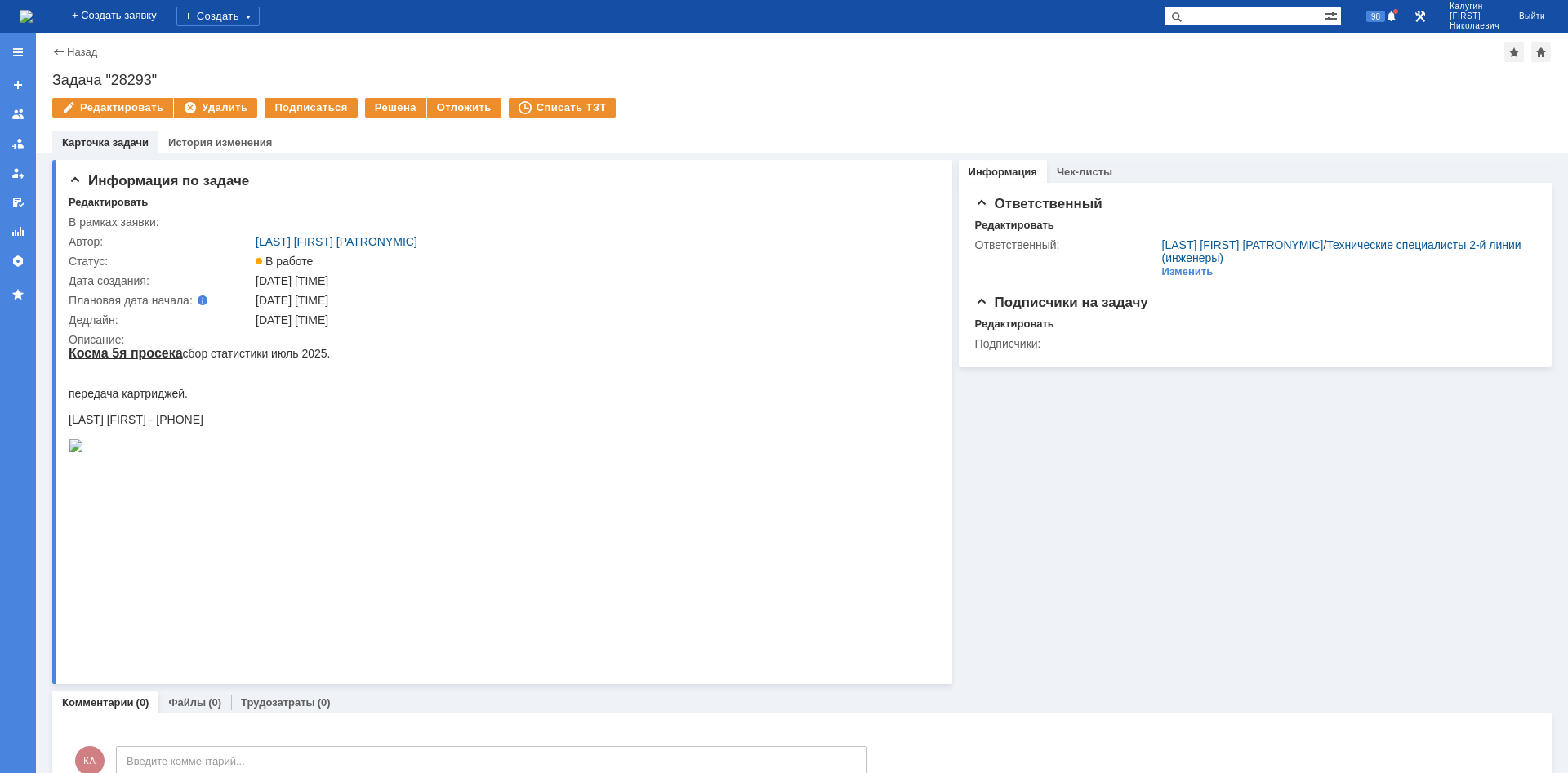 scroll, scrollTop: 0, scrollLeft: 0, axis: both 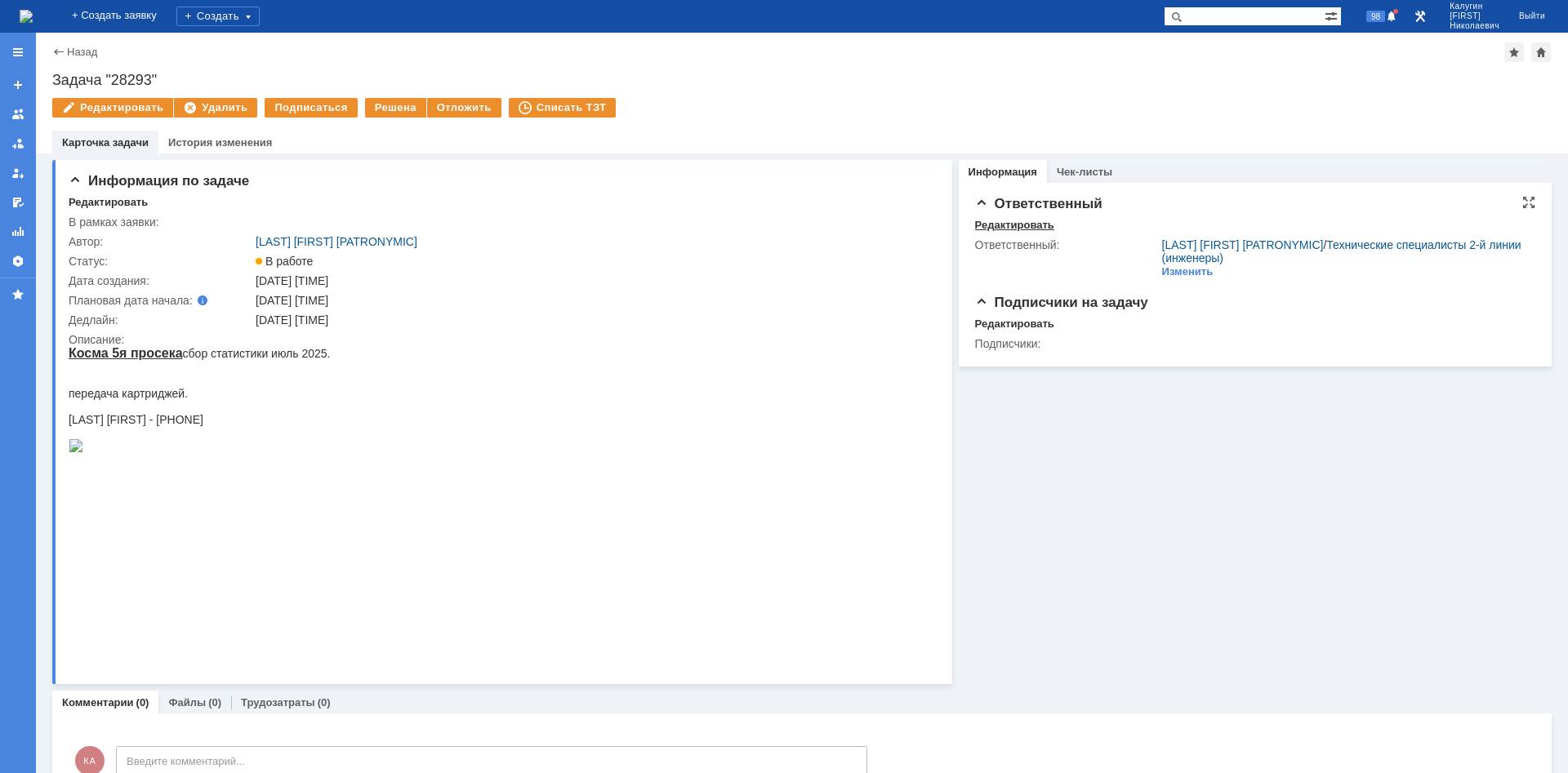 click on "Редактировать" at bounding box center (1014, 225) 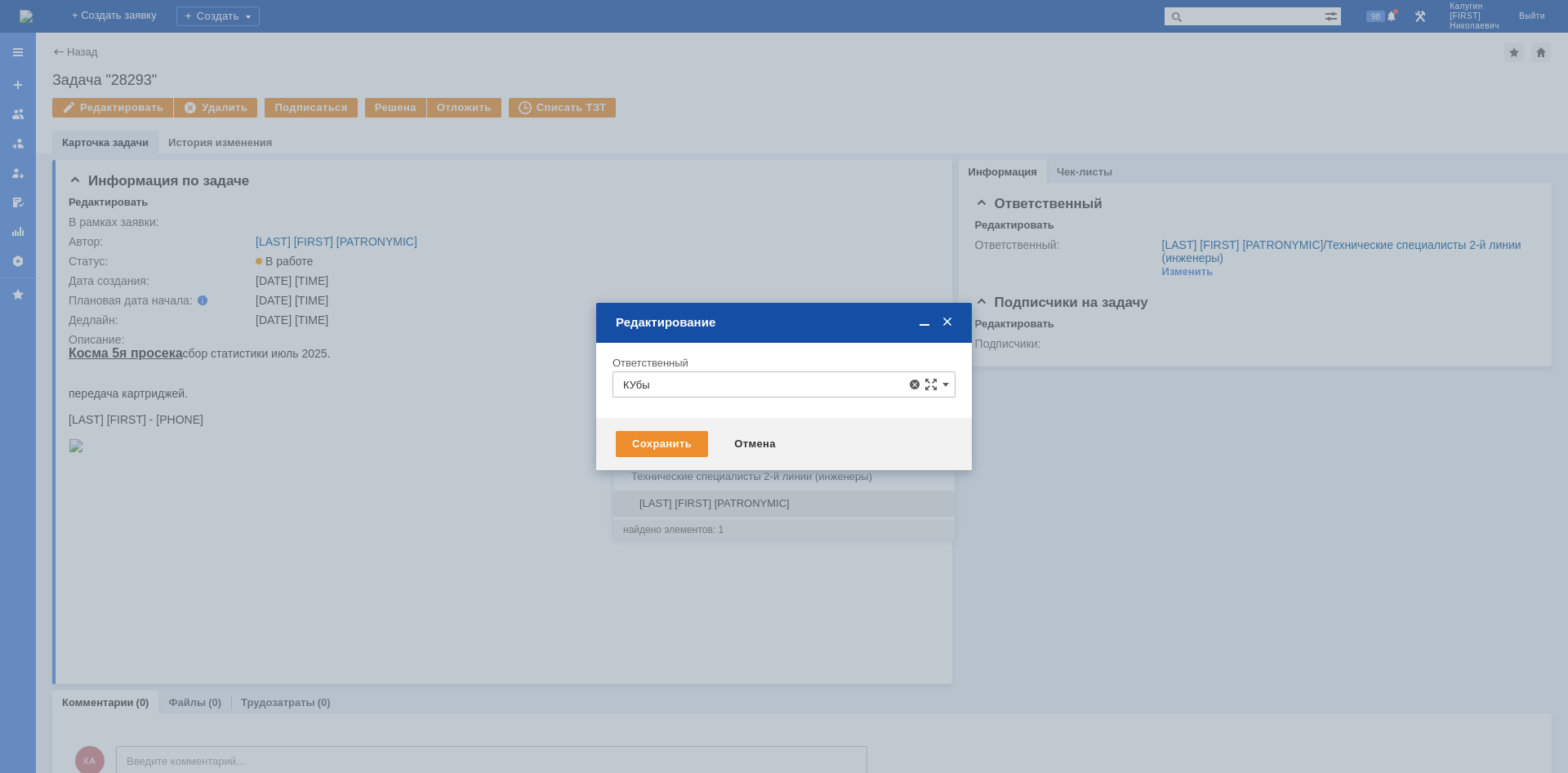 click on "[LAST] [FIRST] [LAST]" at bounding box center [784, 504] 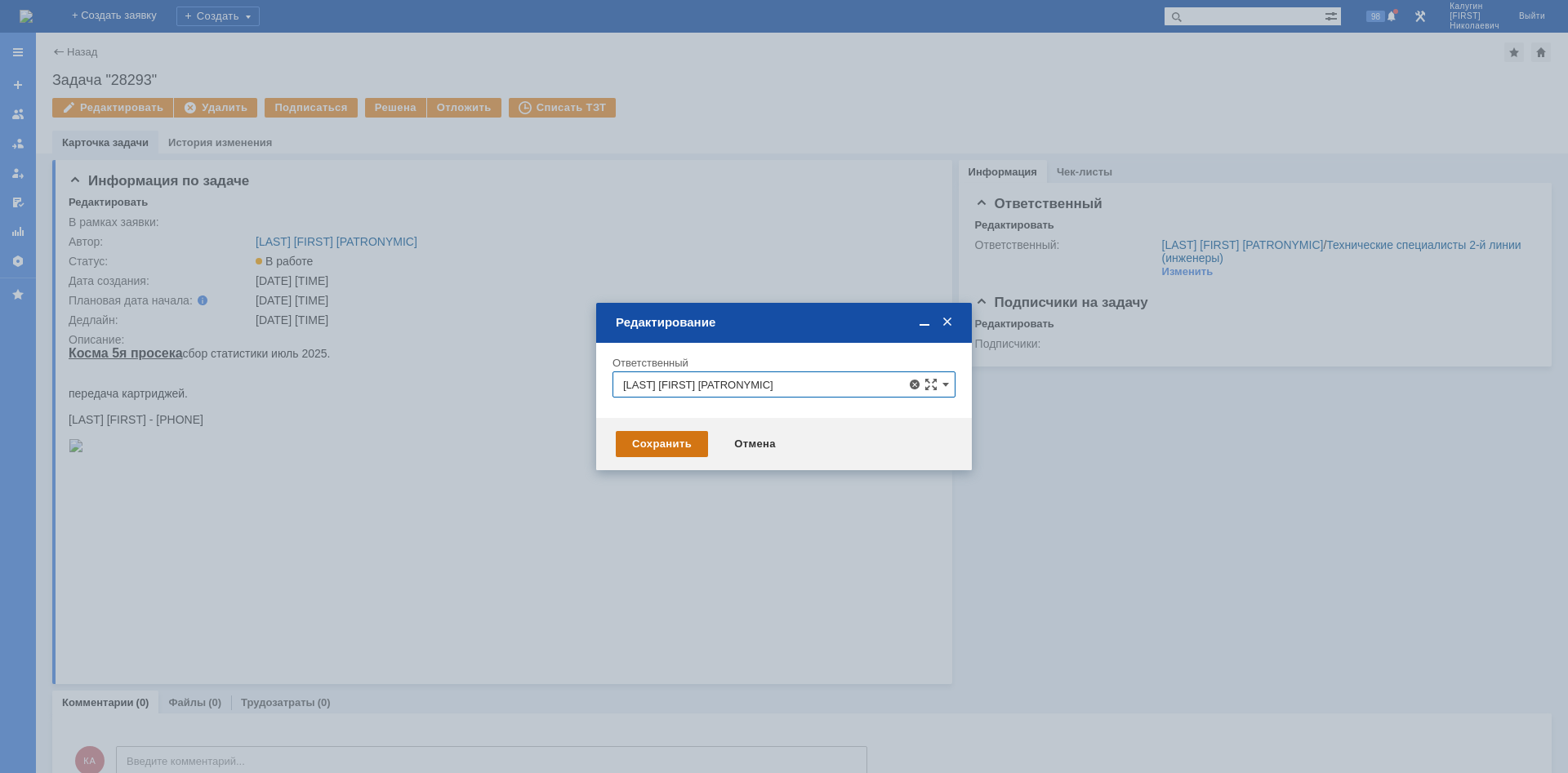 type on "[LAST] [FIRST] [PATRONYMIC]" 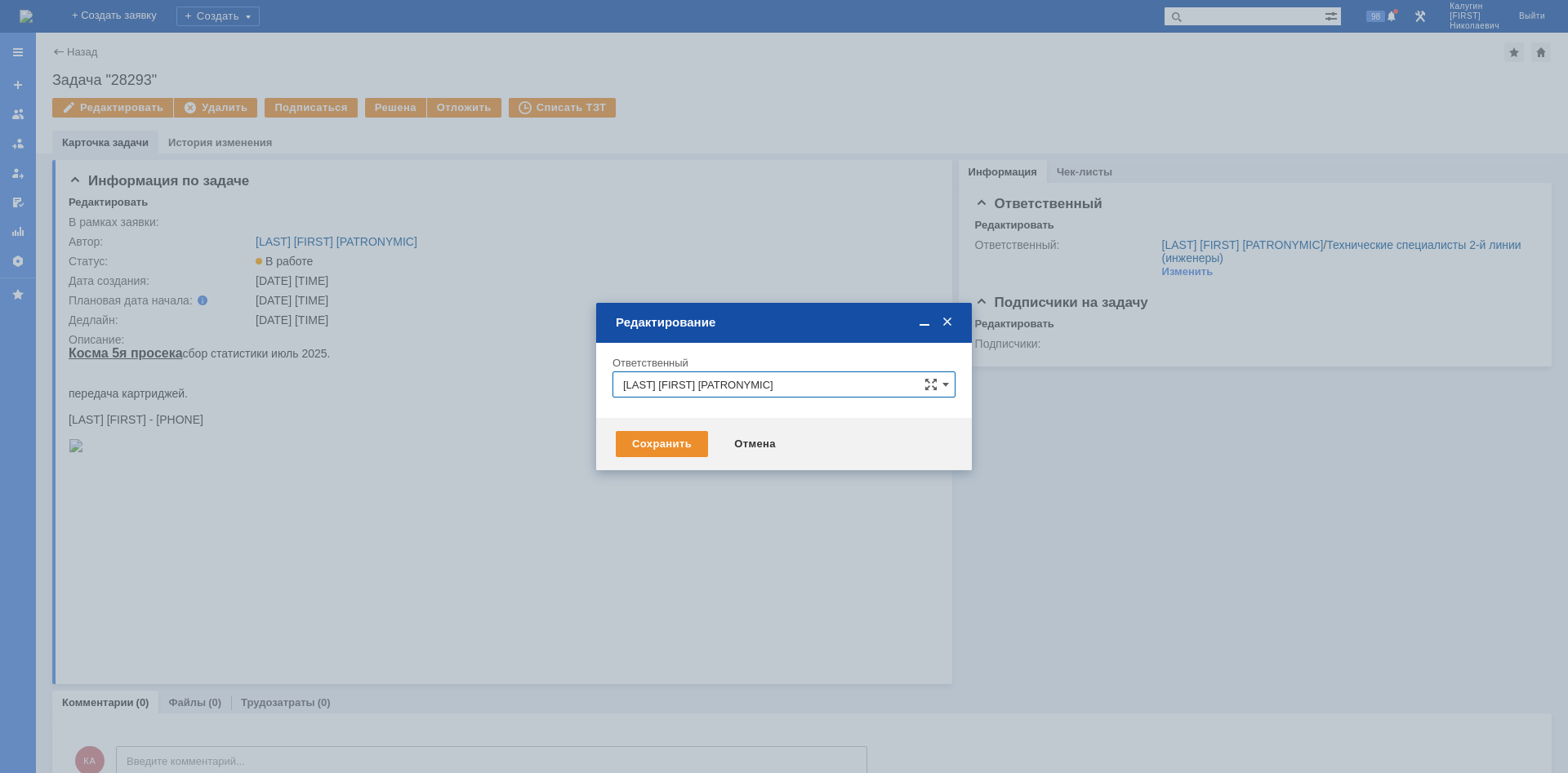 drag, startPoint x: 691, startPoint y: 446, endPoint x: 591, endPoint y: 435, distance: 100.60318 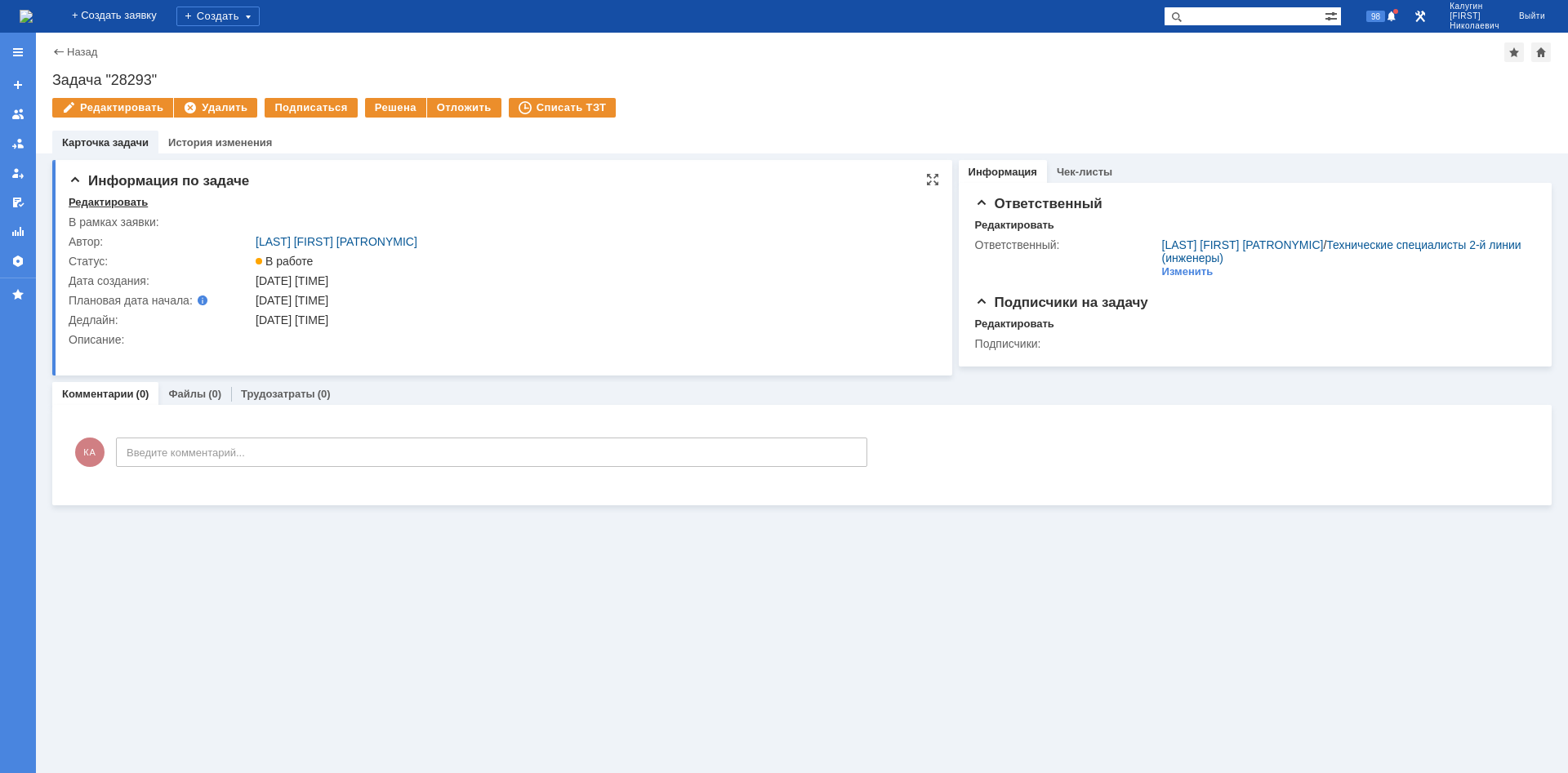 scroll, scrollTop: 0, scrollLeft: 0, axis: both 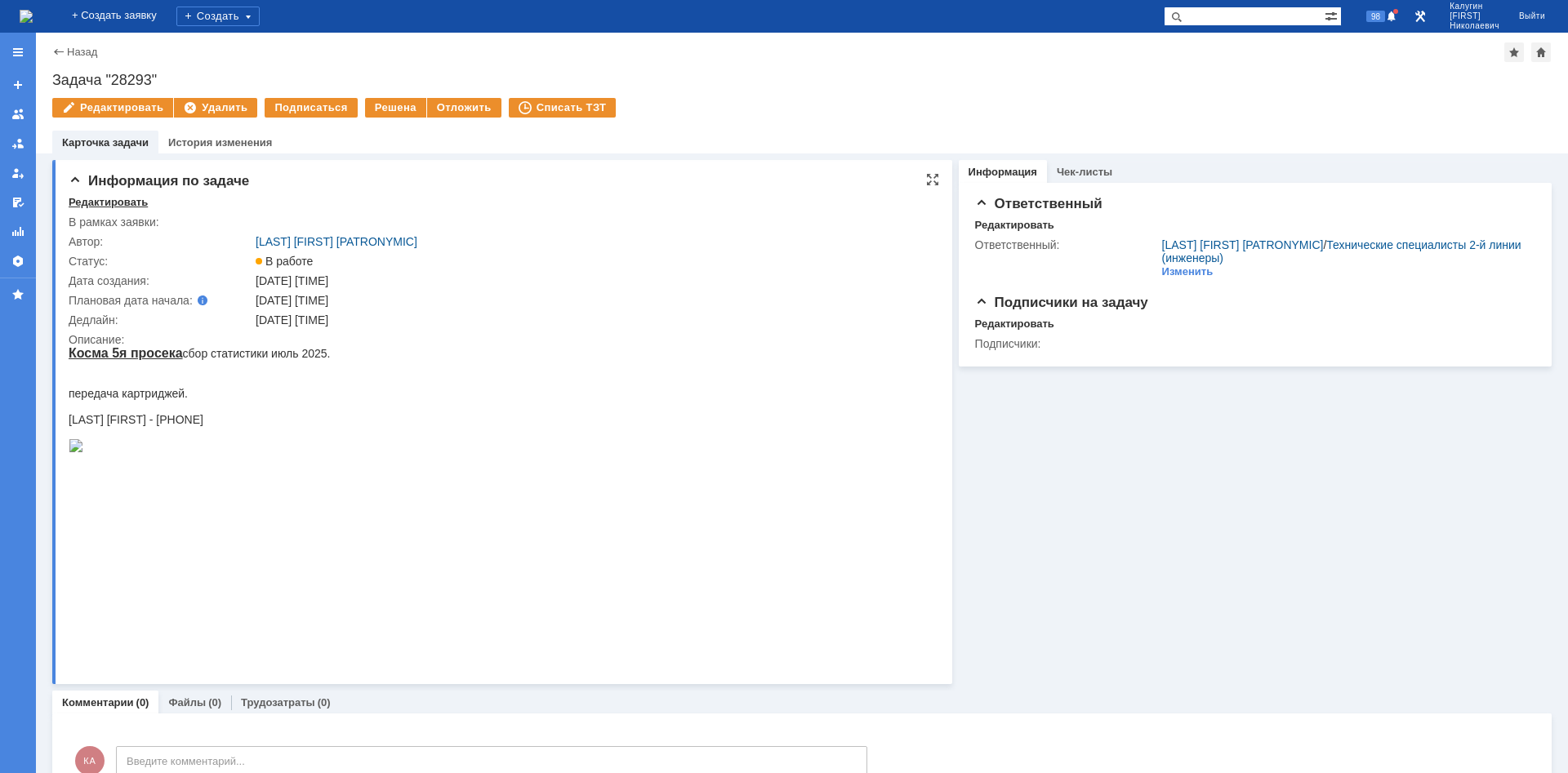 click on "Редактировать" at bounding box center (108, 202) 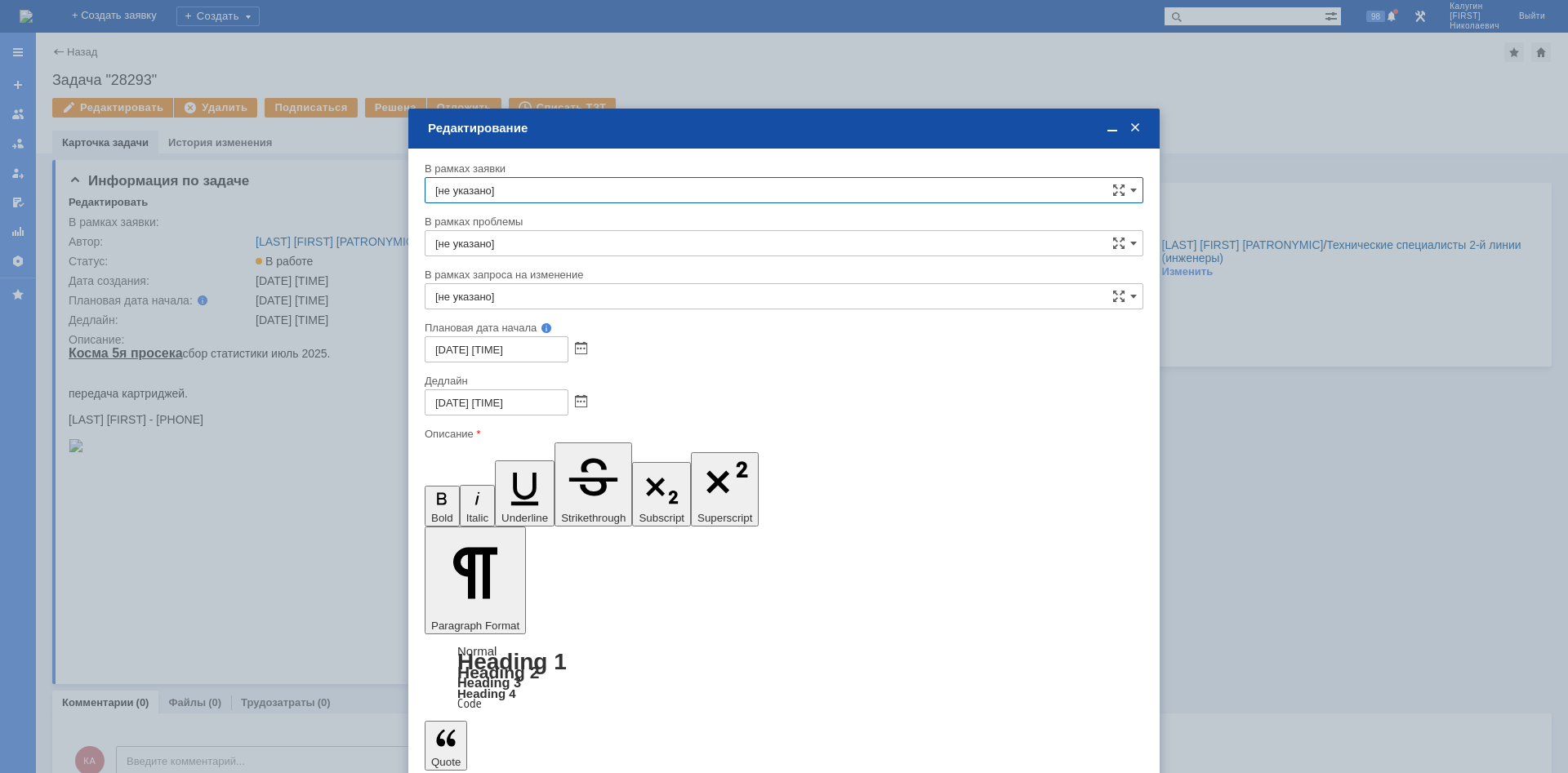 scroll, scrollTop: 0, scrollLeft: 0, axis: both 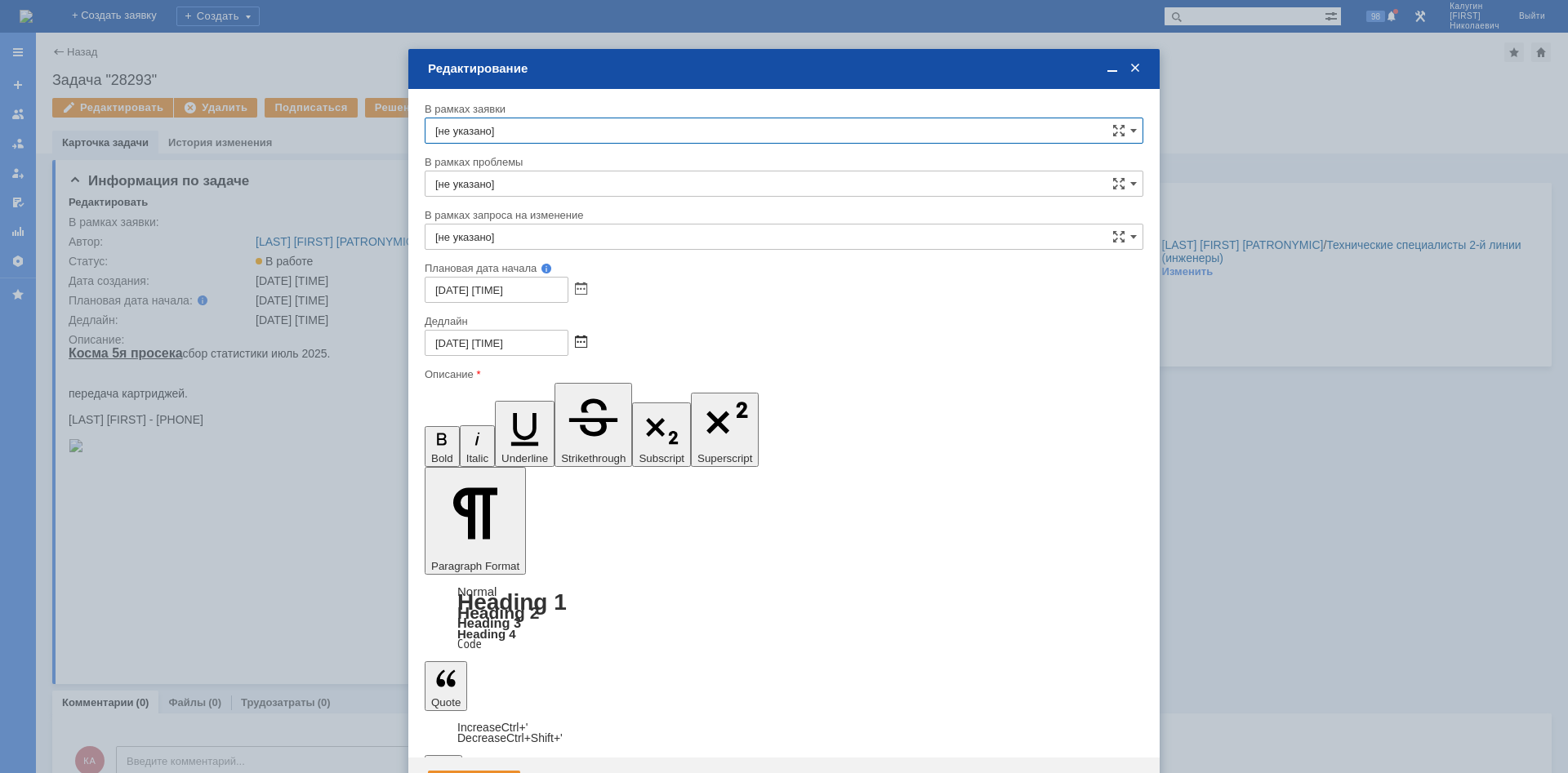 click at bounding box center (581, 343) 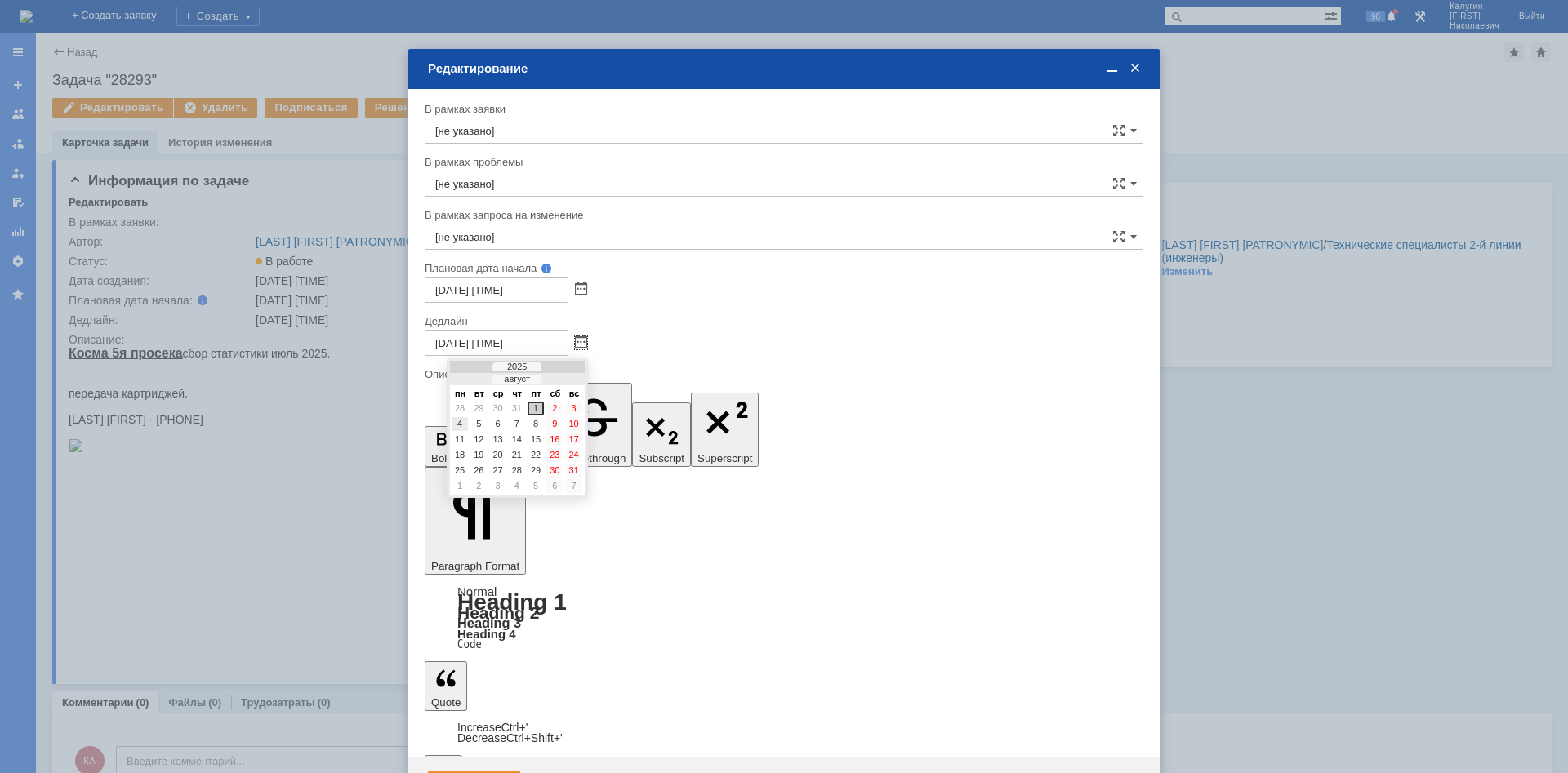 click on "4" at bounding box center (460, 424) 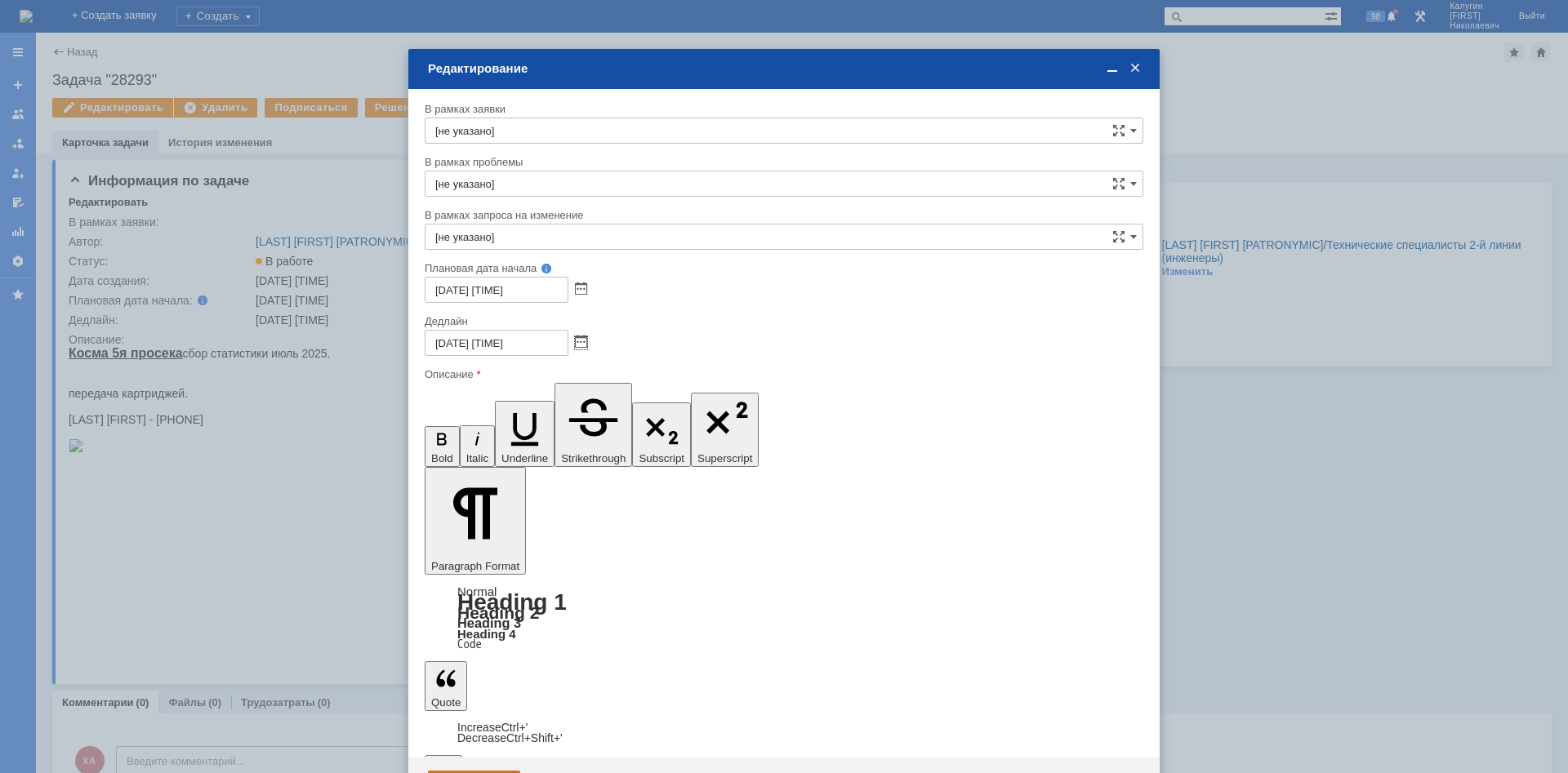 click on "Сохранить" at bounding box center [474, 784] 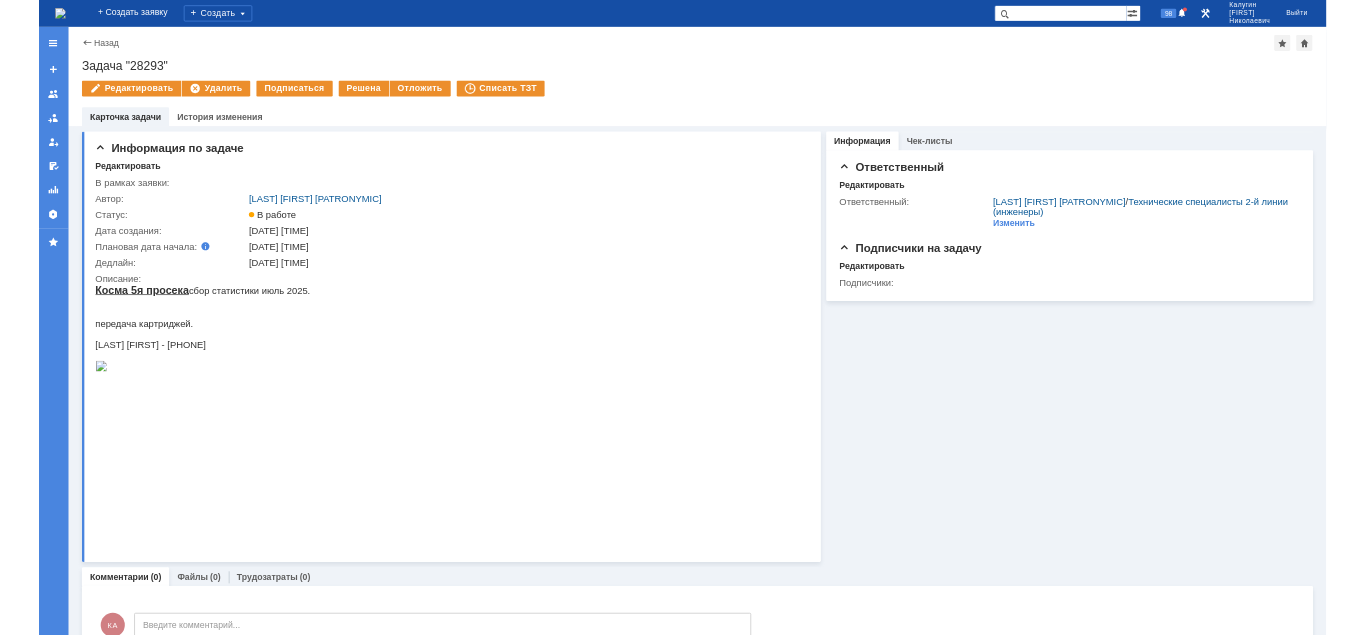 scroll, scrollTop: 0, scrollLeft: 0, axis: both 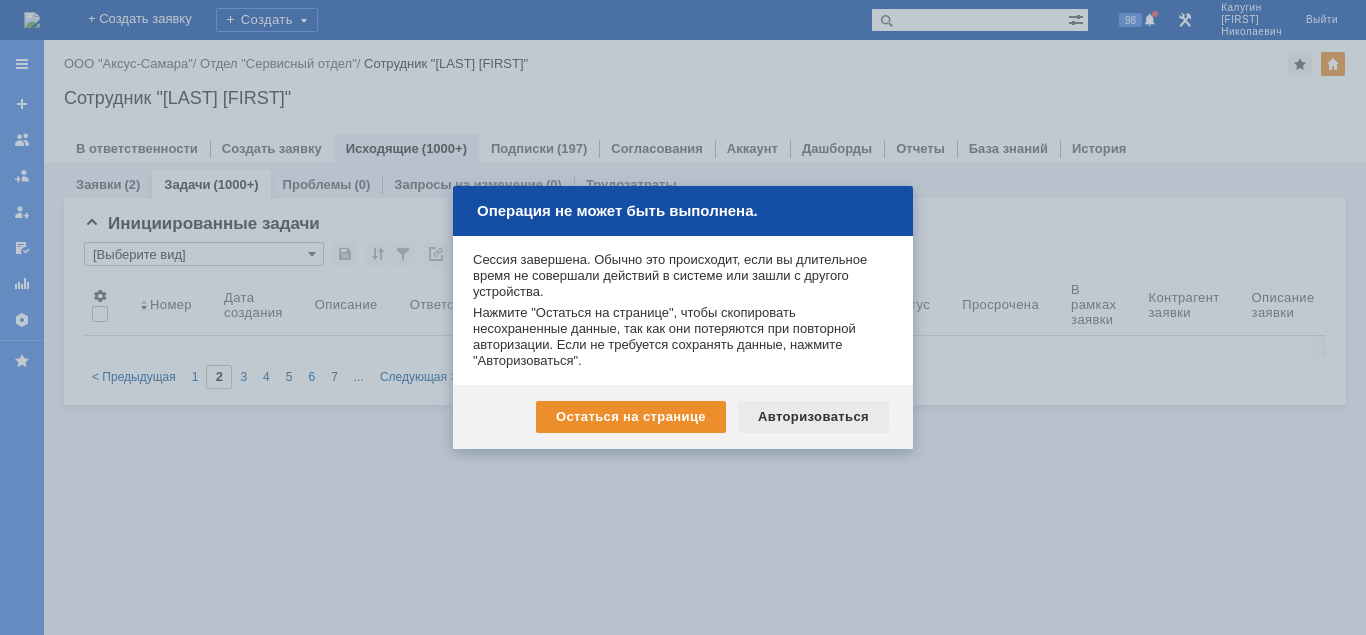 click on "Авторизоваться" at bounding box center (813, 417) 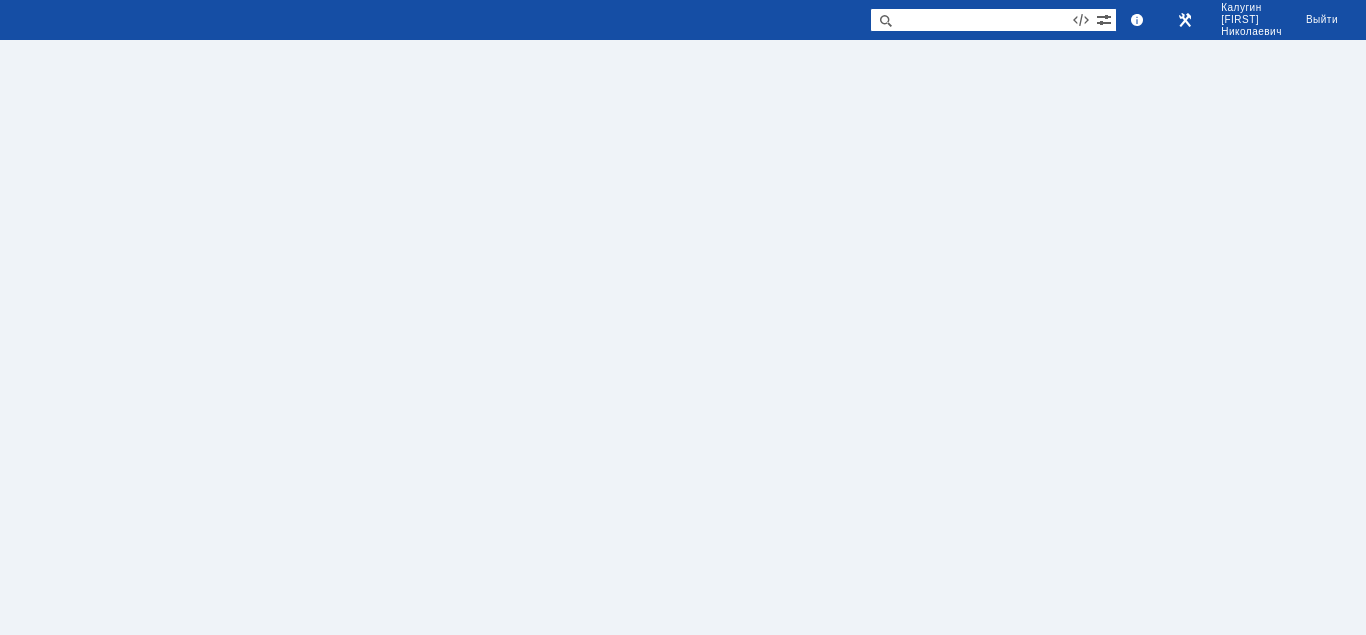scroll, scrollTop: 0, scrollLeft: 0, axis: both 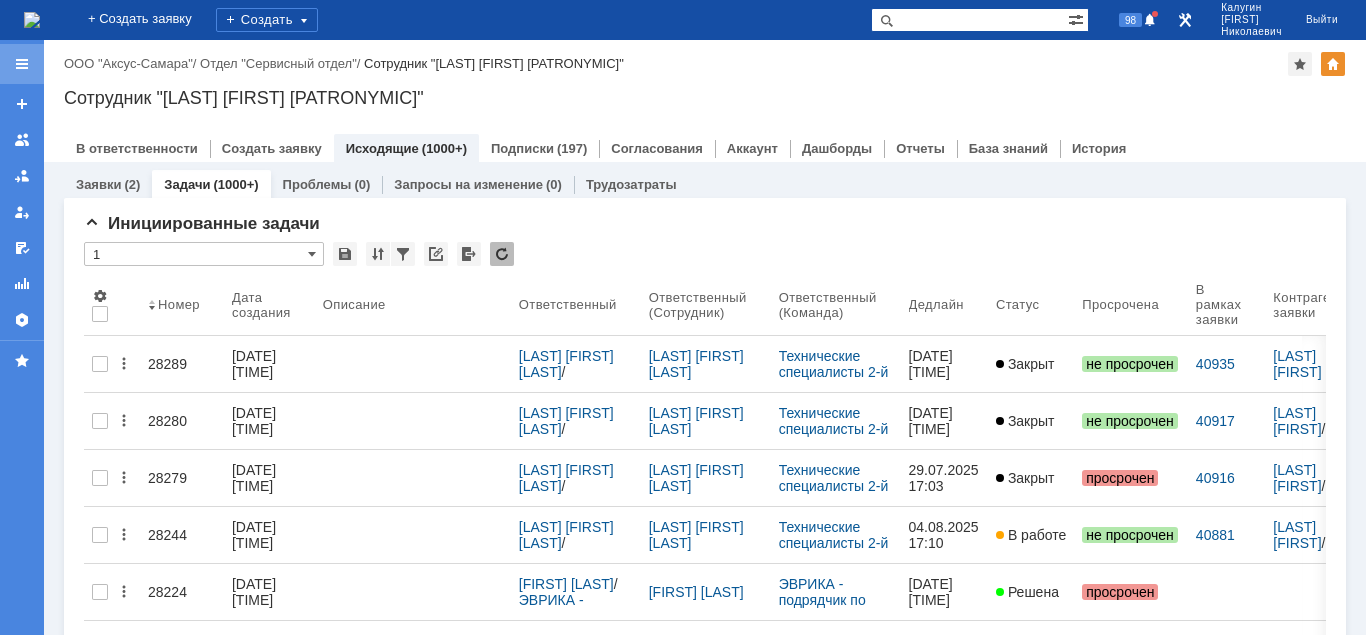 click at bounding box center (22, 64) 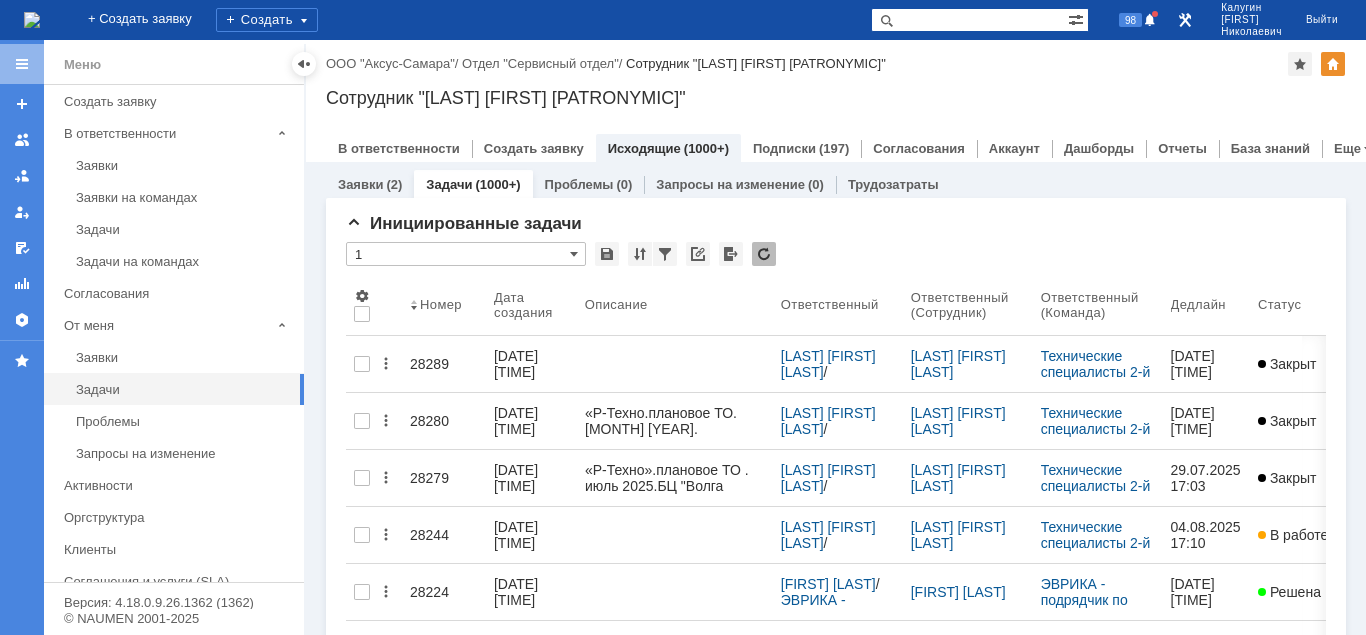 scroll, scrollTop: 0, scrollLeft: 0, axis: both 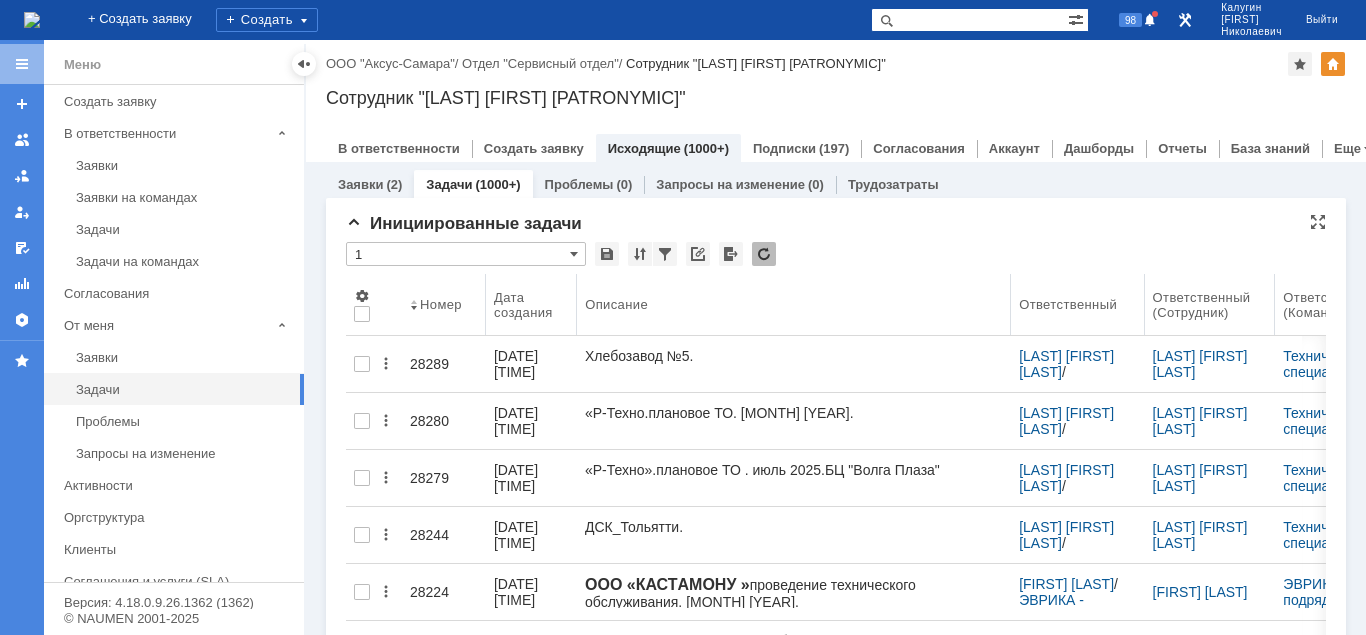 drag, startPoint x: 771, startPoint y: 292, endPoint x: 929, endPoint y: 238, distance: 166.97305 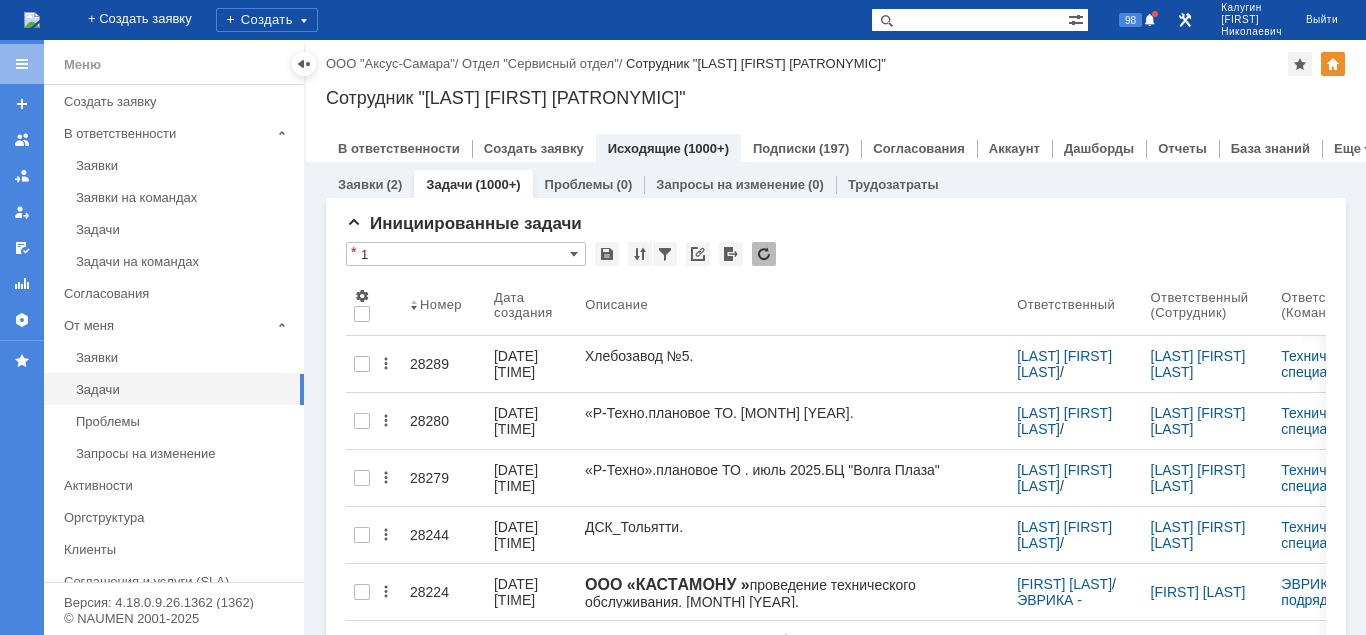 click on "Назад   |   ООО "Аксус-Самара"  /   Отдел "Сервисный отдел"  /   Сотрудник "Калугин Александр Николаевич"" at bounding box center (836, 64) 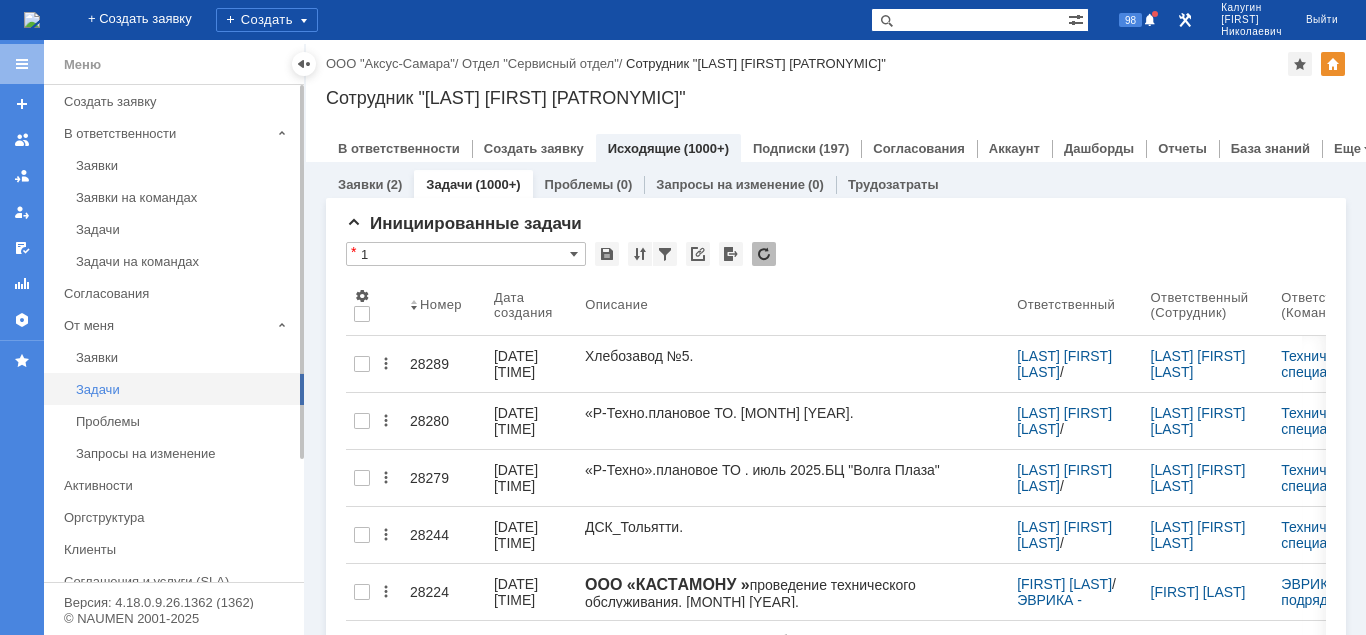 click on "Задачи" at bounding box center [184, 389] 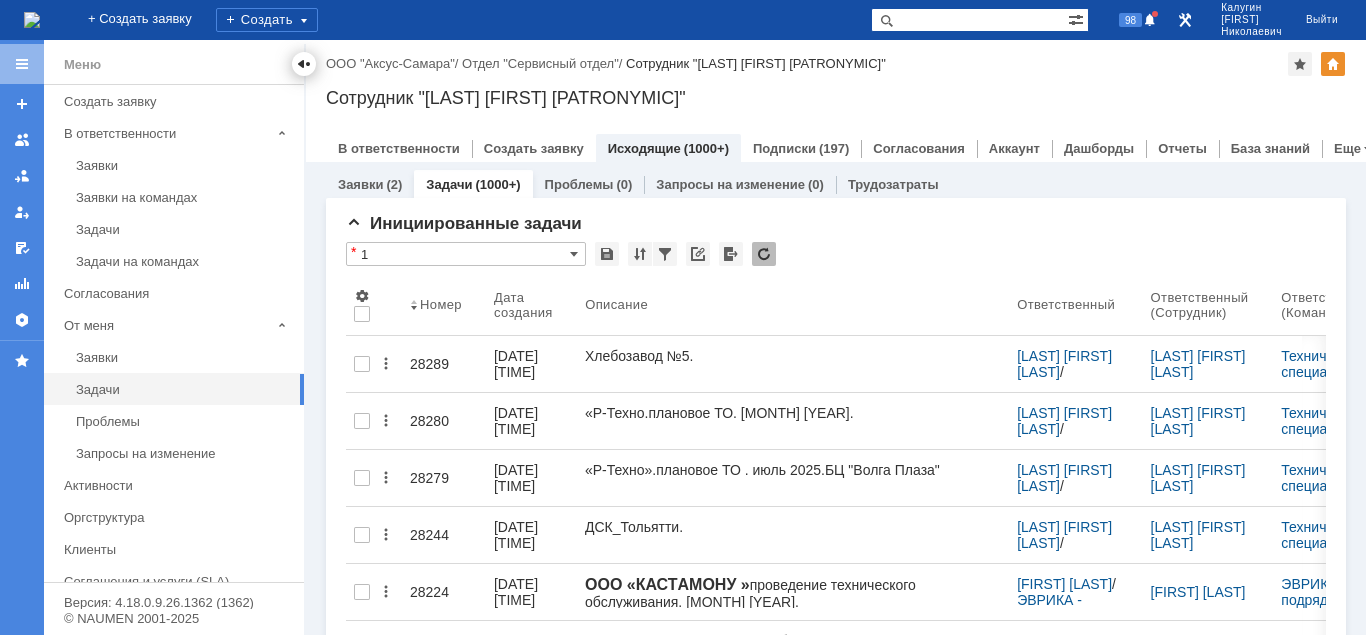 click at bounding box center (304, 64) 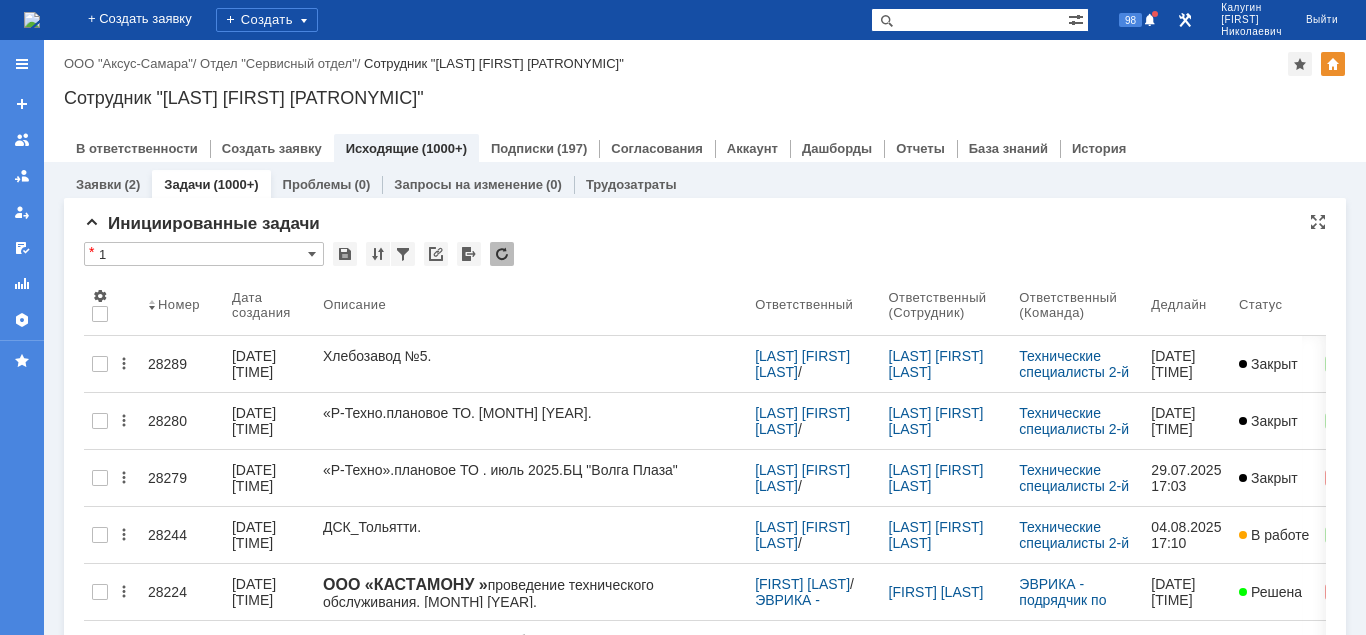 click on "1" at bounding box center (204, 254) 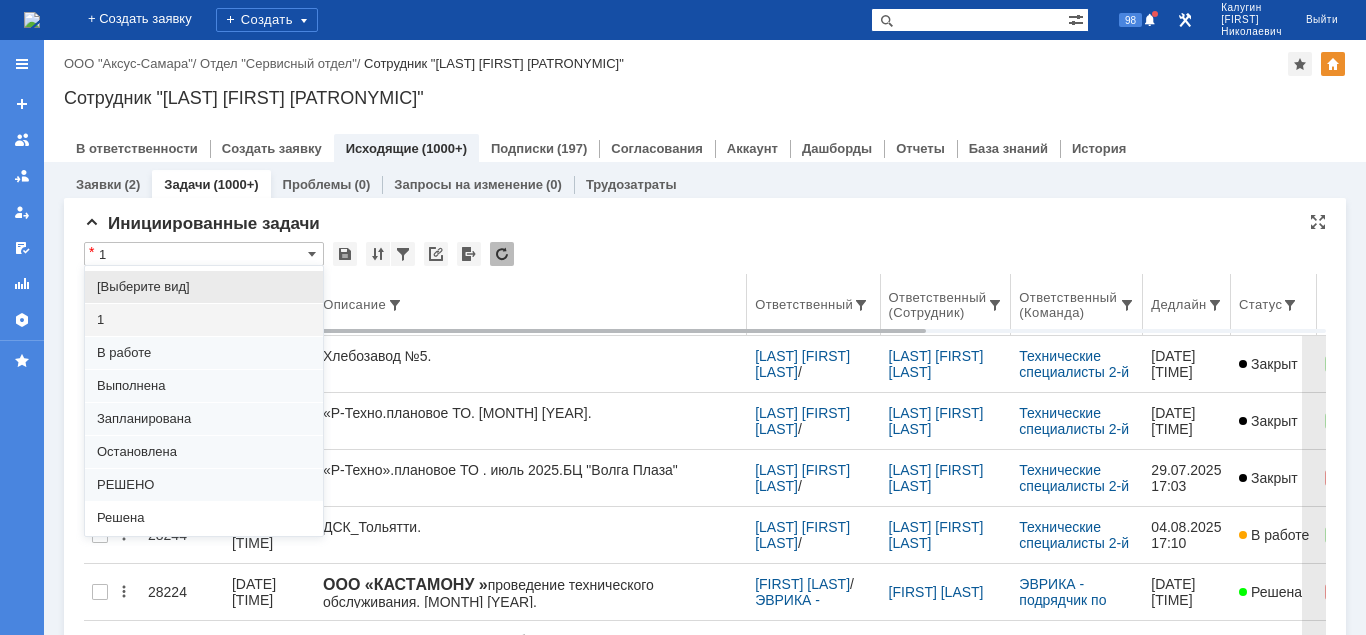 click on "[Выберите вид]" at bounding box center (204, 287) 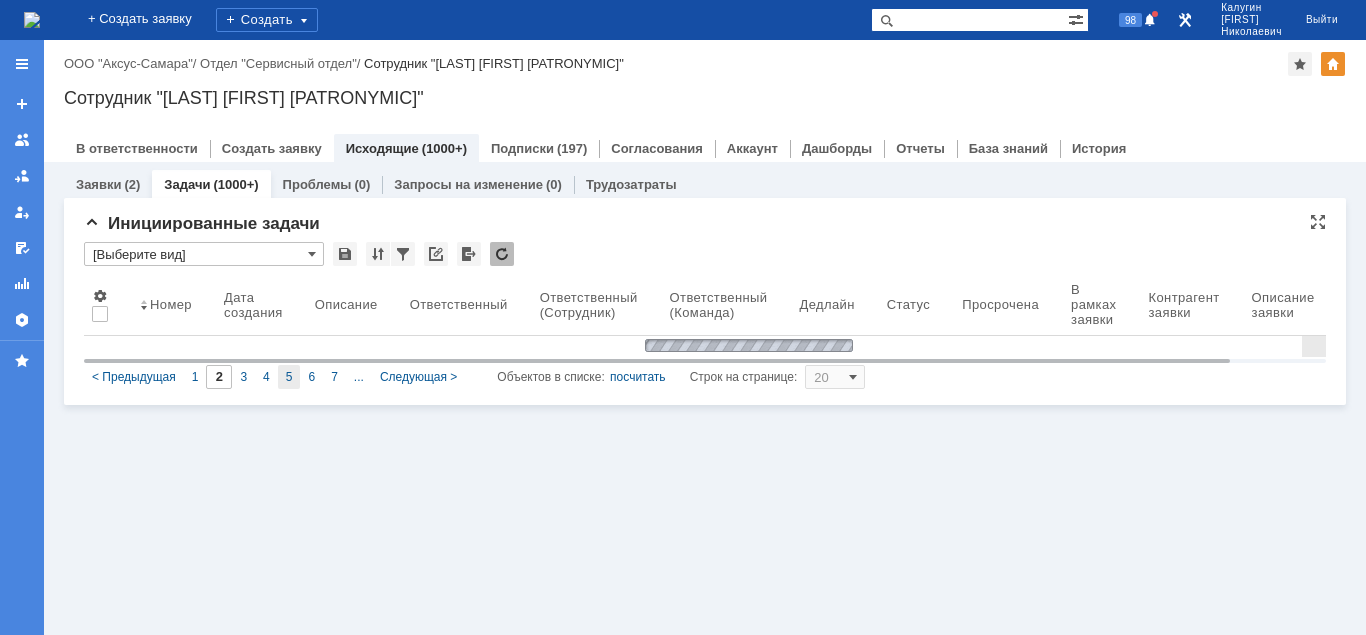 type on "[Выберите вид]" 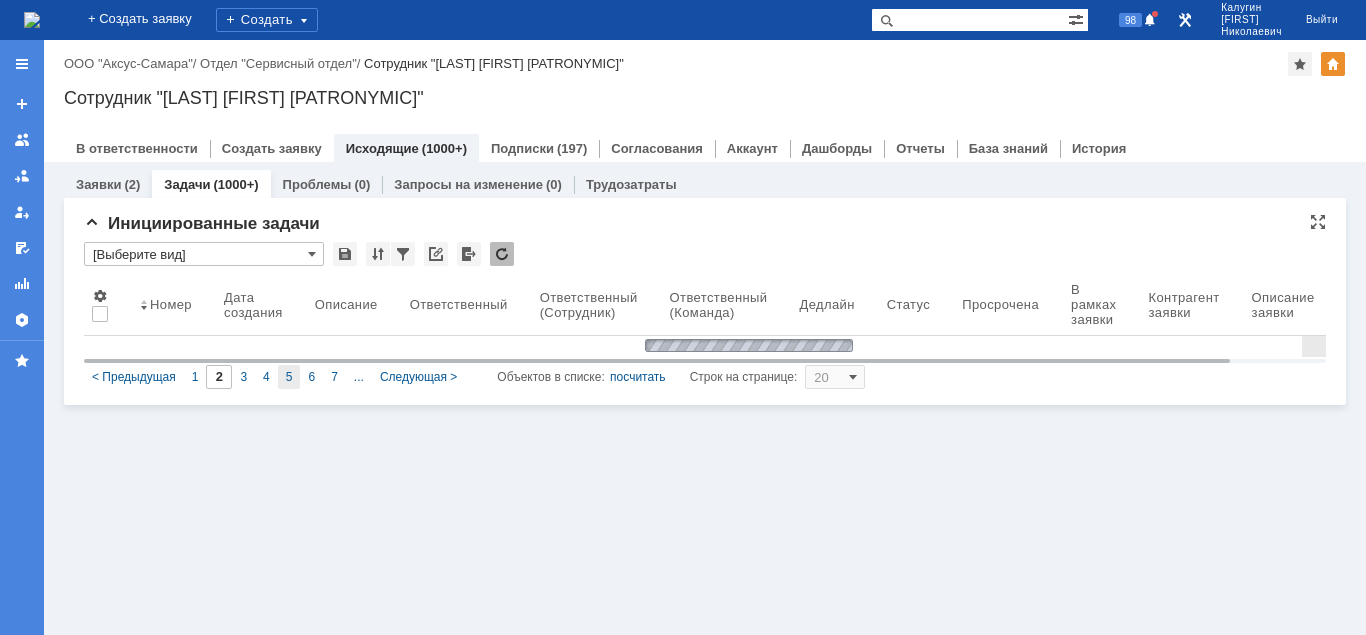 type on "1" 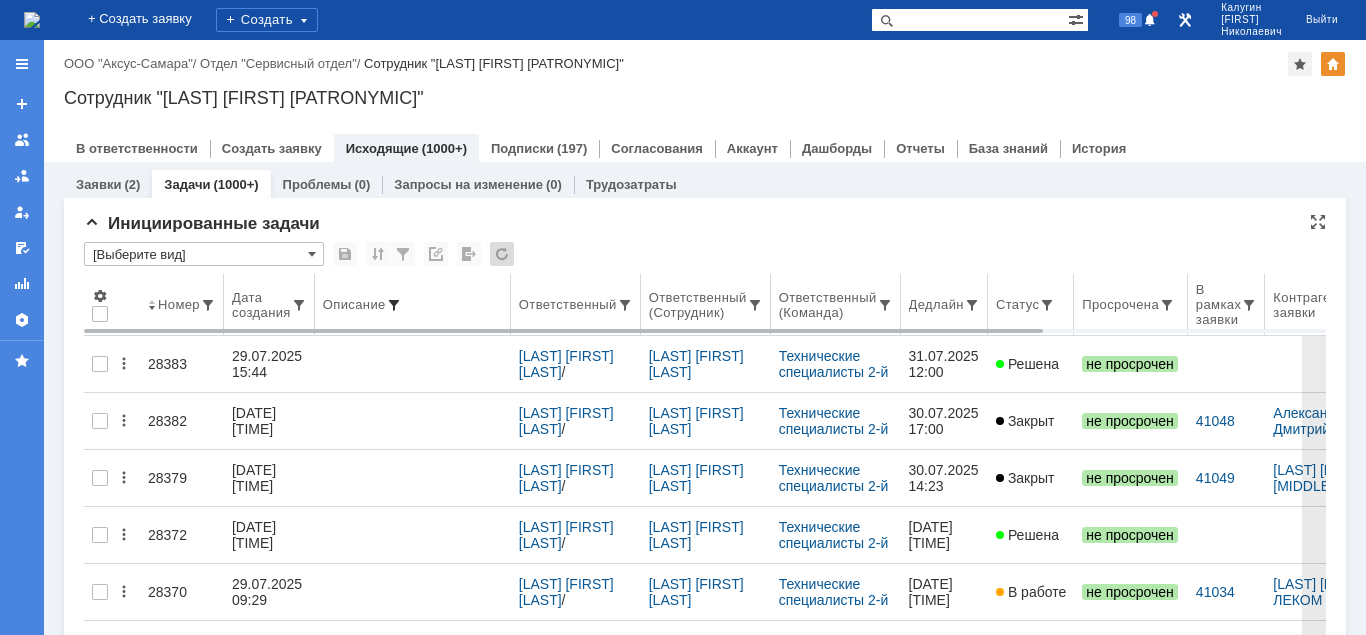 click at bounding box center (394, 305) 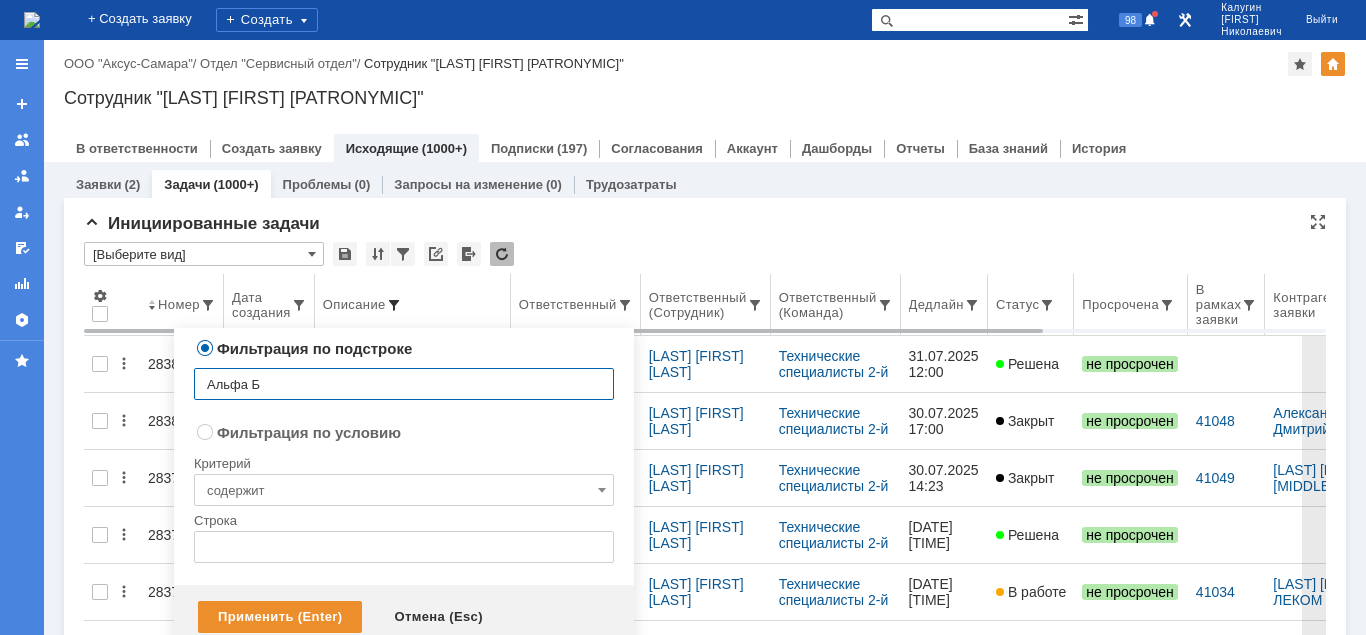scroll, scrollTop: 0, scrollLeft: 0, axis: both 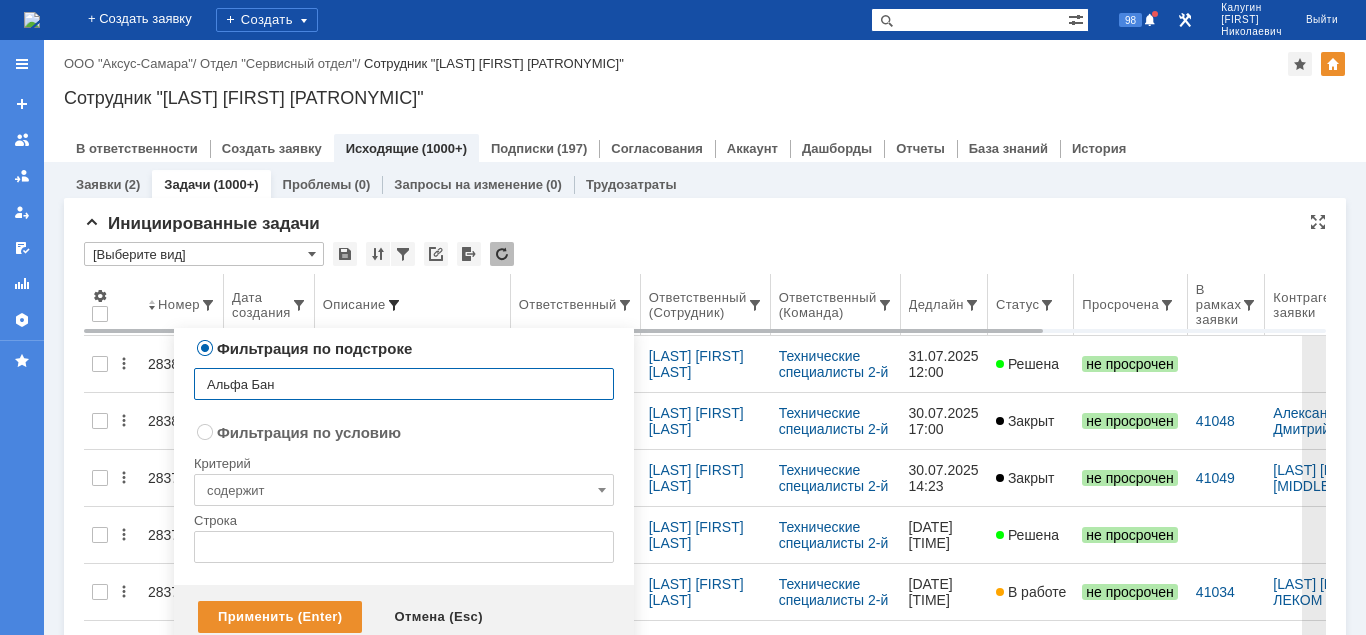 type on "Альфа Банк" 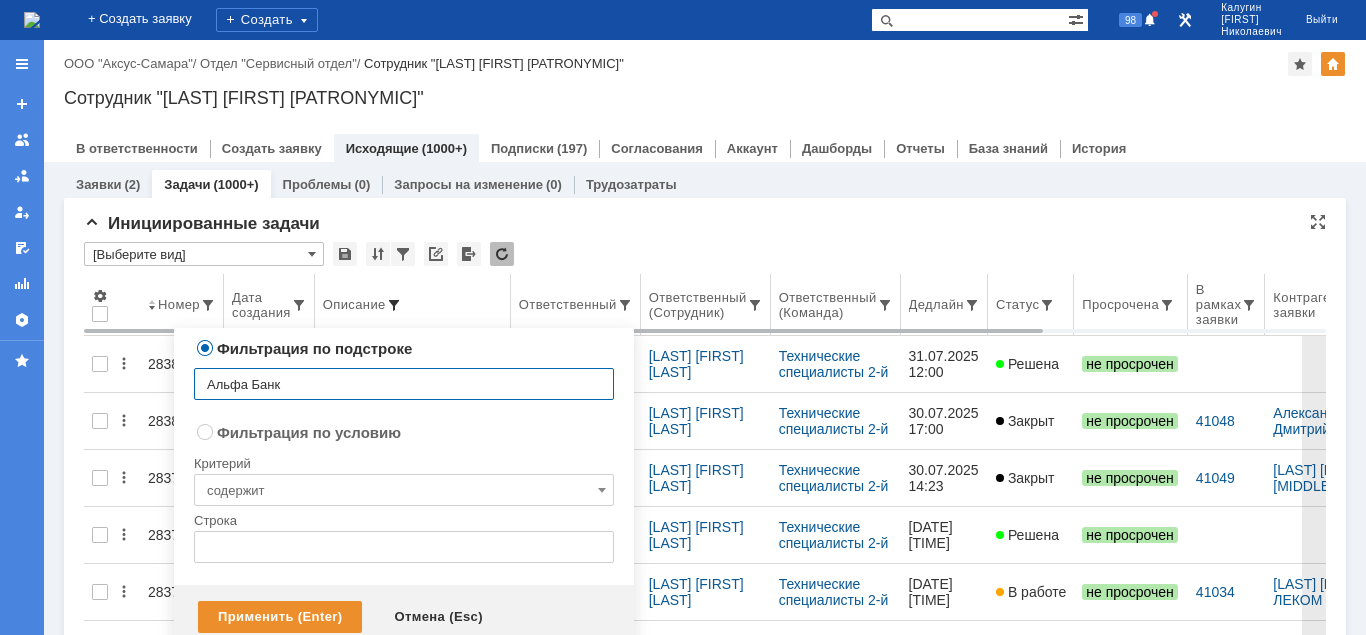 scroll, scrollTop: 0, scrollLeft: 0, axis: both 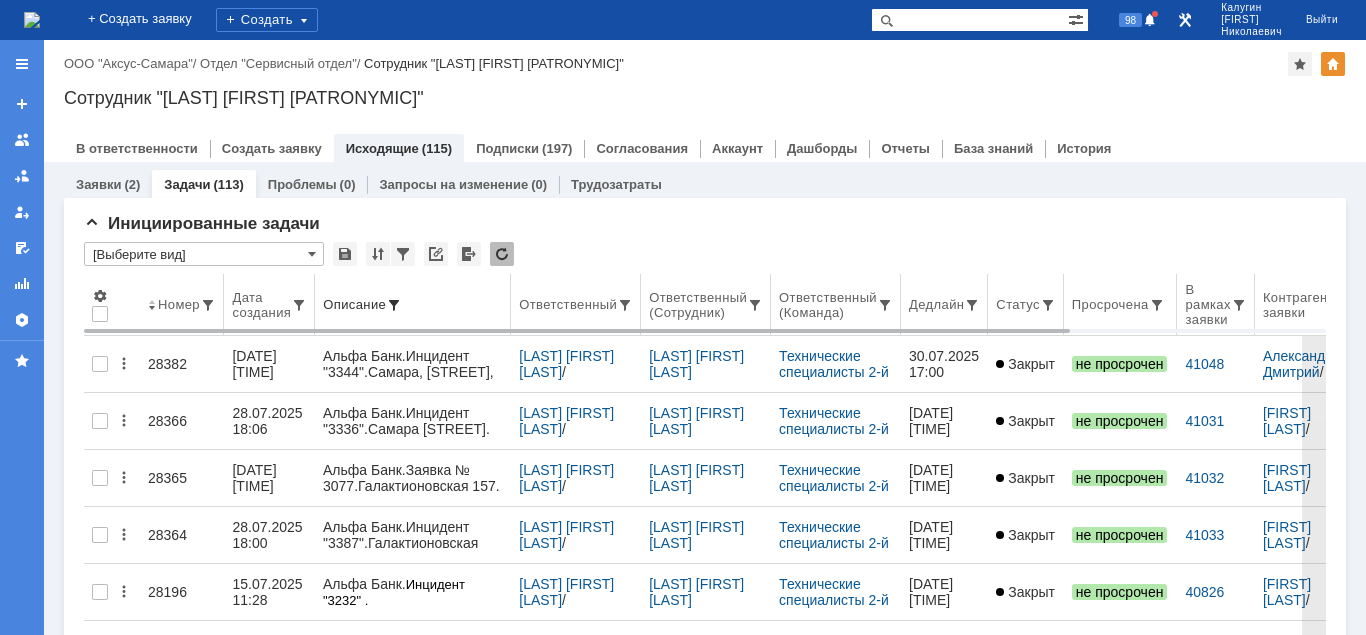 click at bounding box center (394, 305) 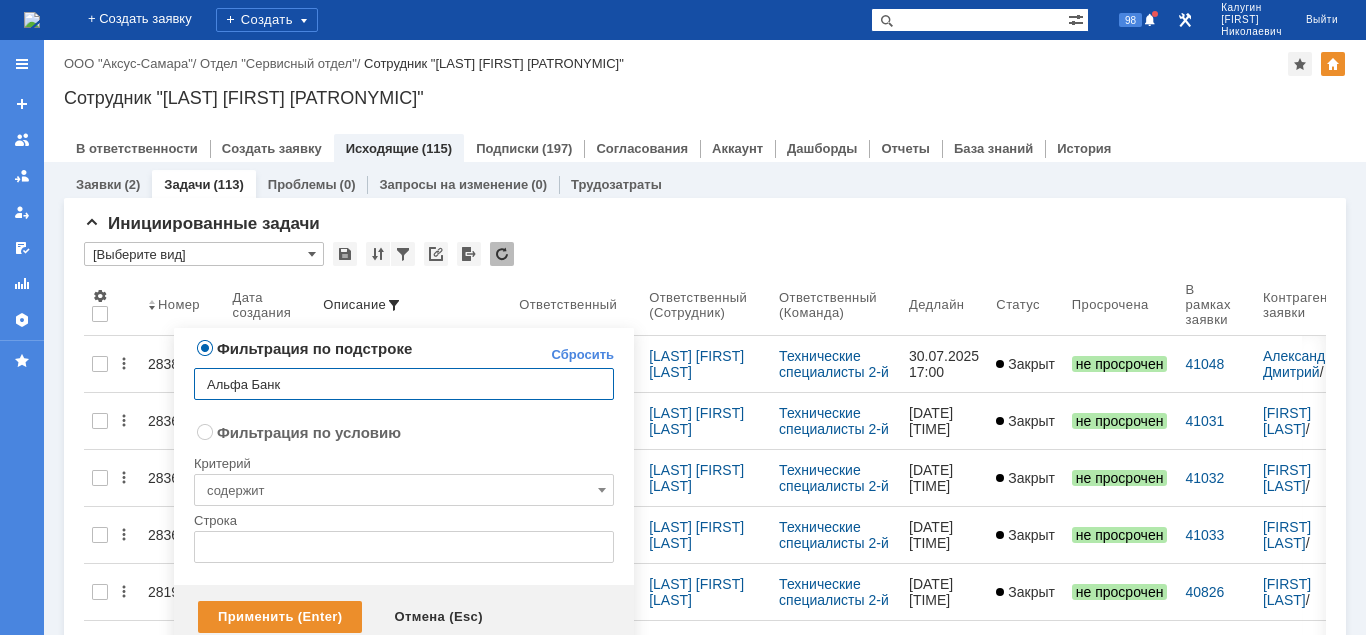 drag, startPoint x: 311, startPoint y: 383, endPoint x: 172, endPoint y: 385, distance: 139.01439 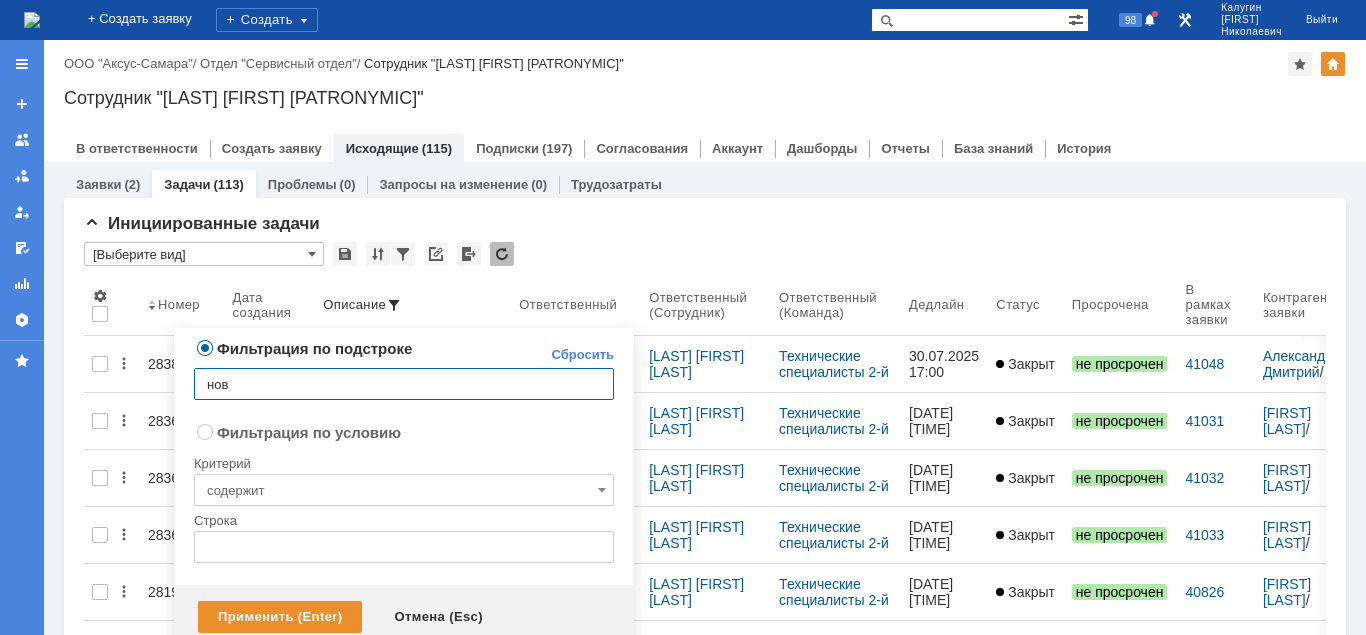 type on "нови" 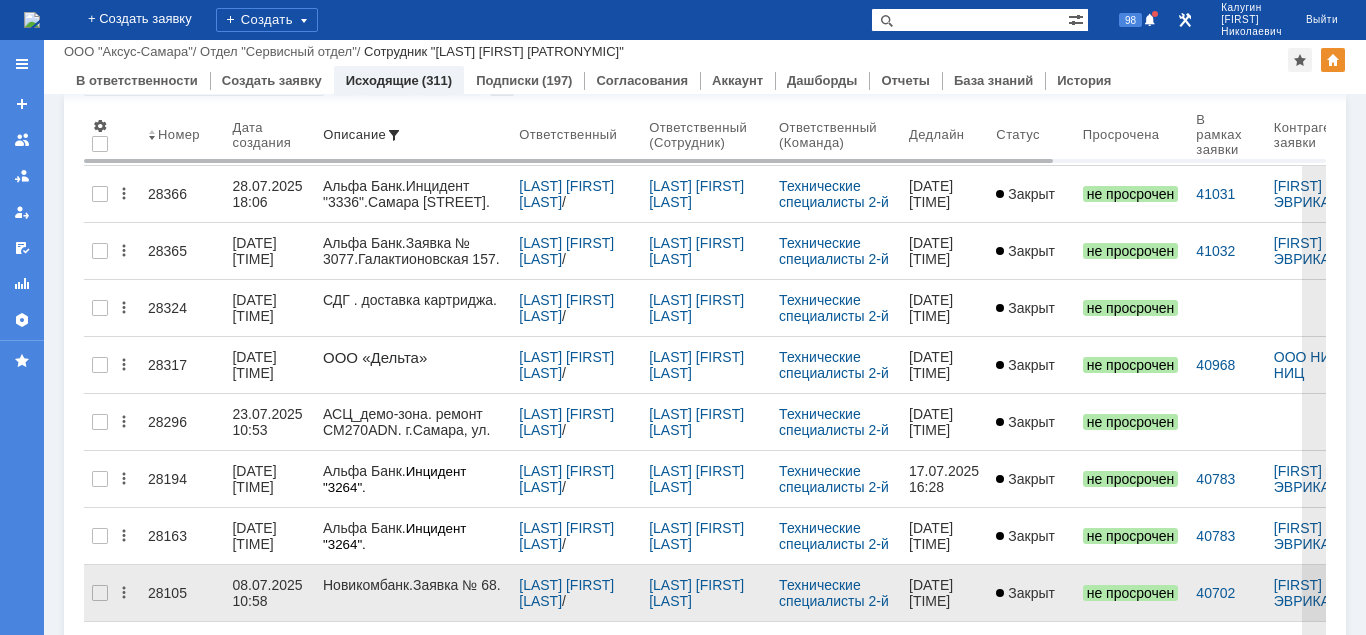 click on "28105" at bounding box center (182, 593) 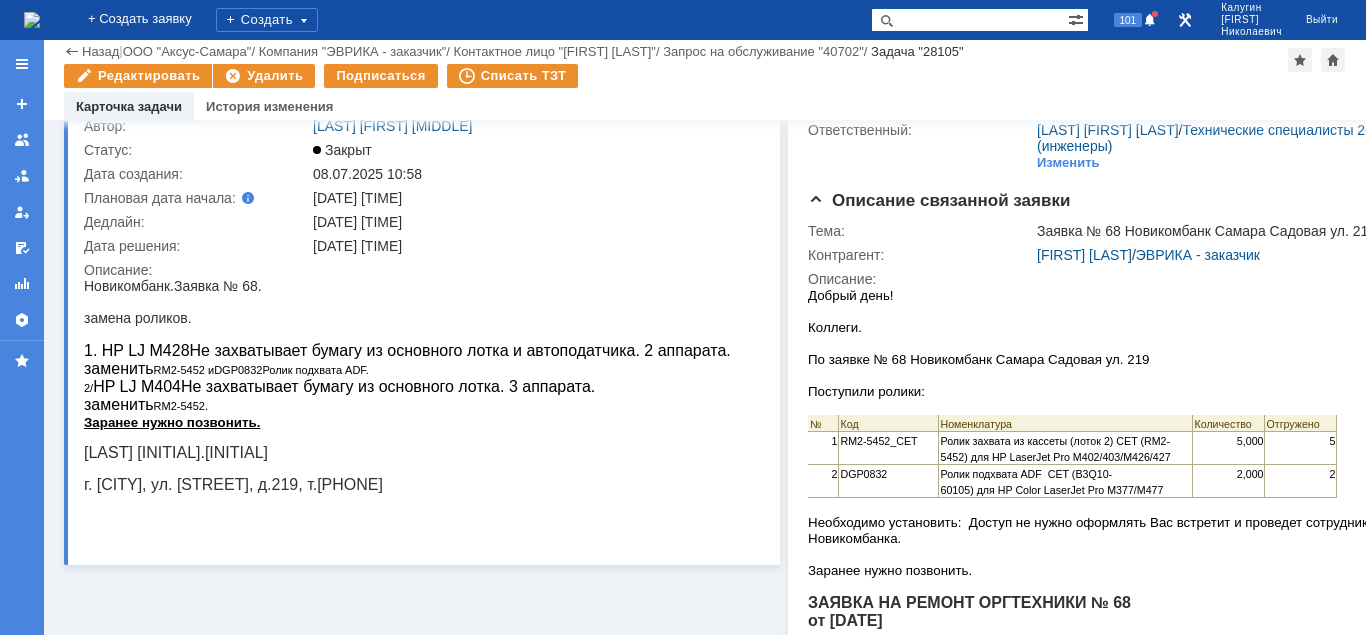 scroll, scrollTop: 0, scrollLeft: 0, axis: both 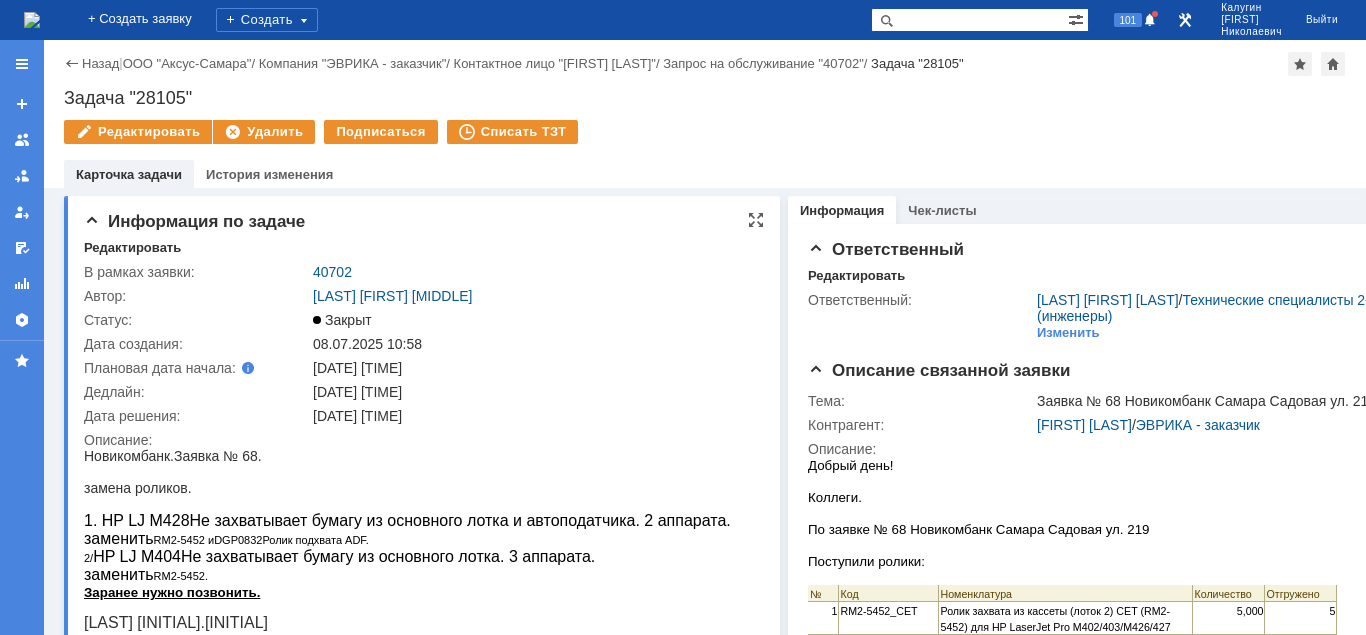 click on "40702" at bounding box center [536, 272] 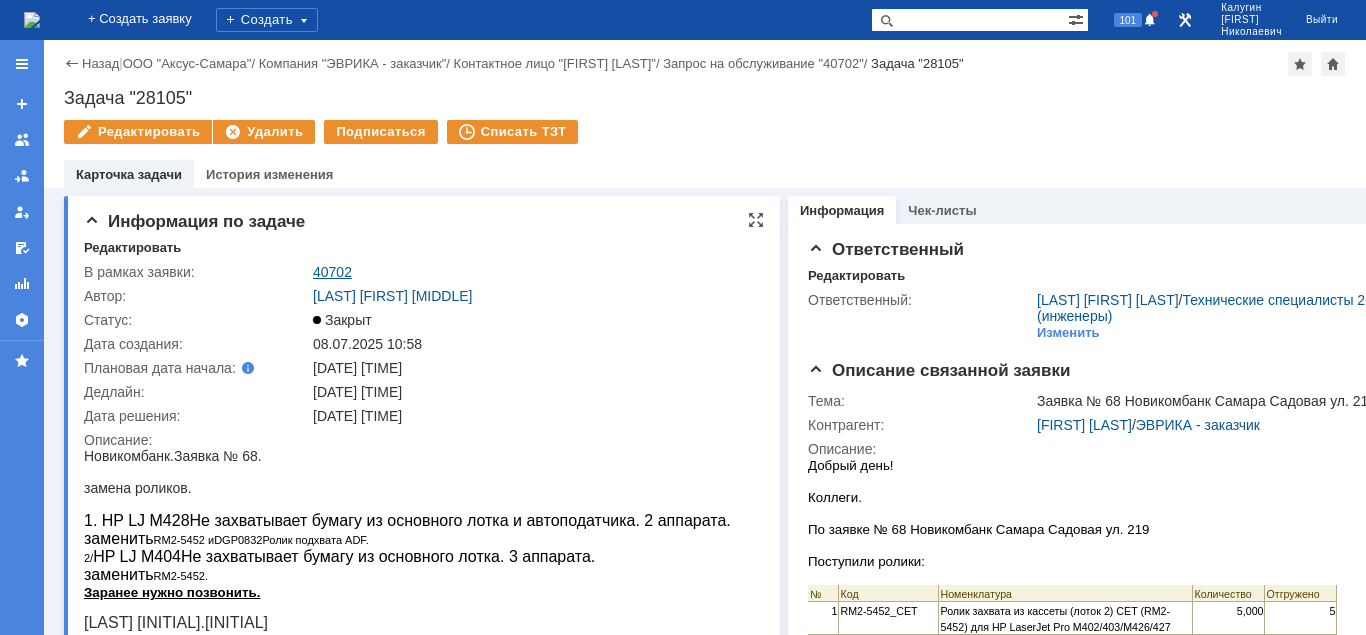 click on "40702" at bounding box center (332, 272) 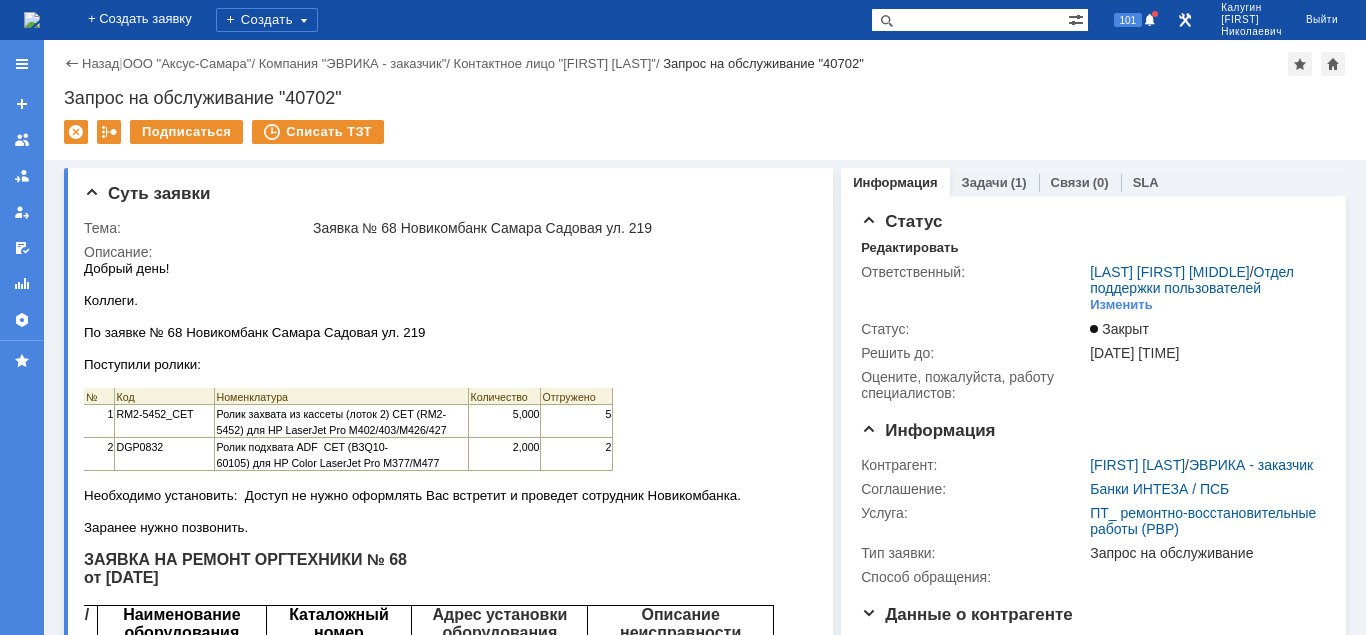 scroll, scrollTop: 0, scrollLeft: 0, axis: both 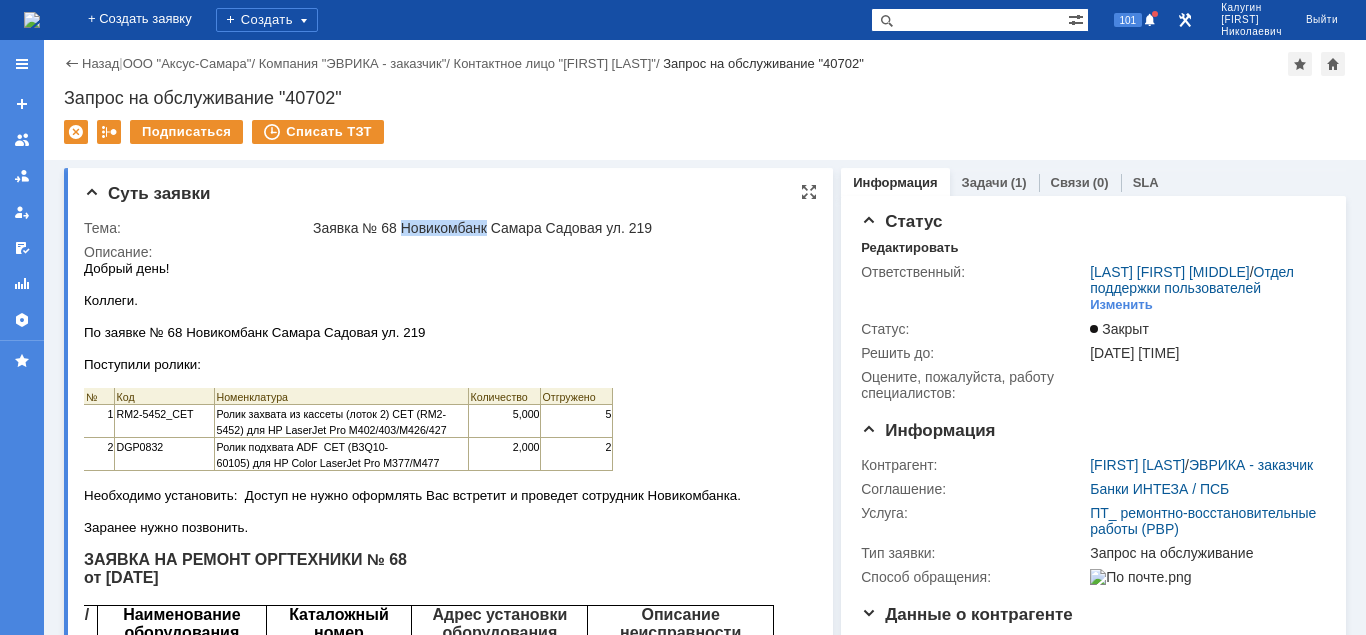 drag, startPoint x: 401, startPoint y: 225, endPoint x: 489, endPoint y: 223, distance: 88.02273 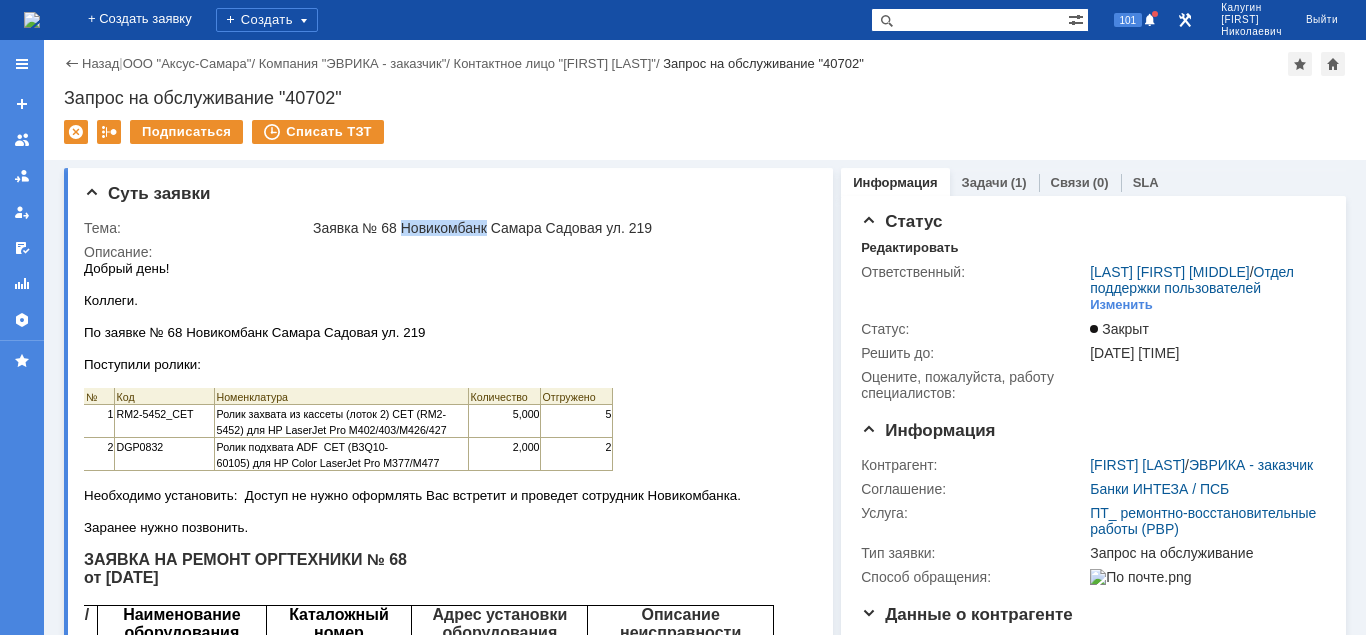 copy on "Новикомбанк" 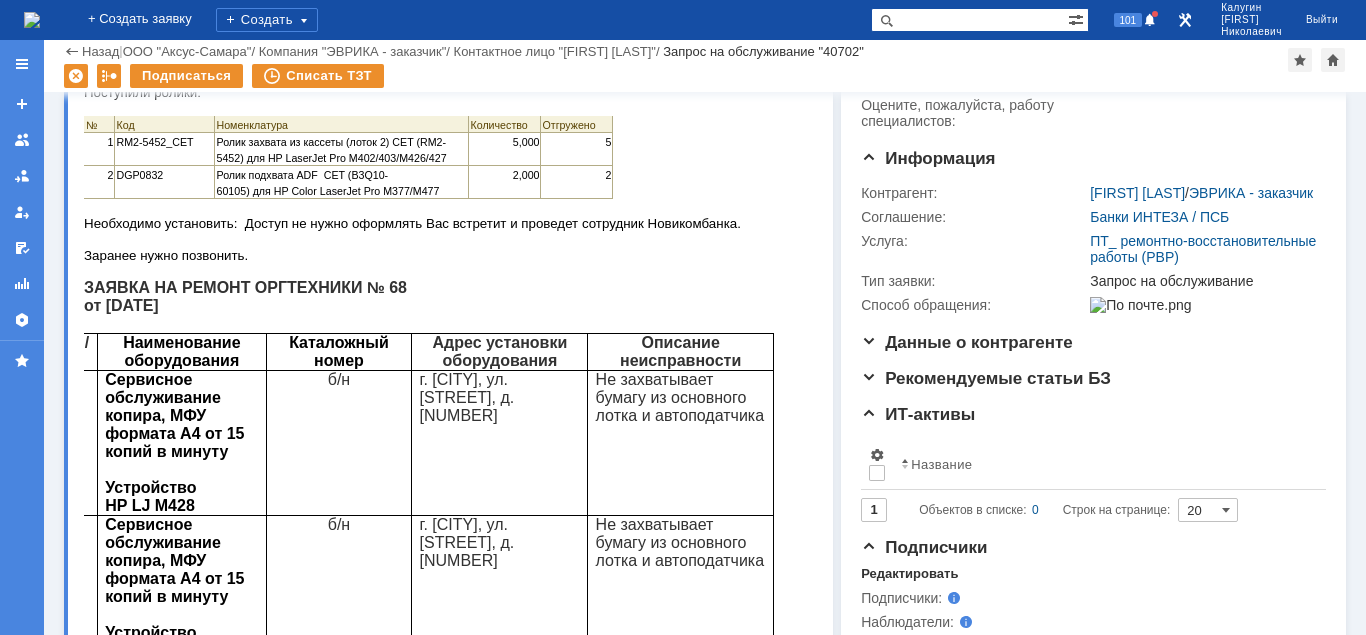 scroll, scrollTop: 0, scrollLeft: 0, axis: both 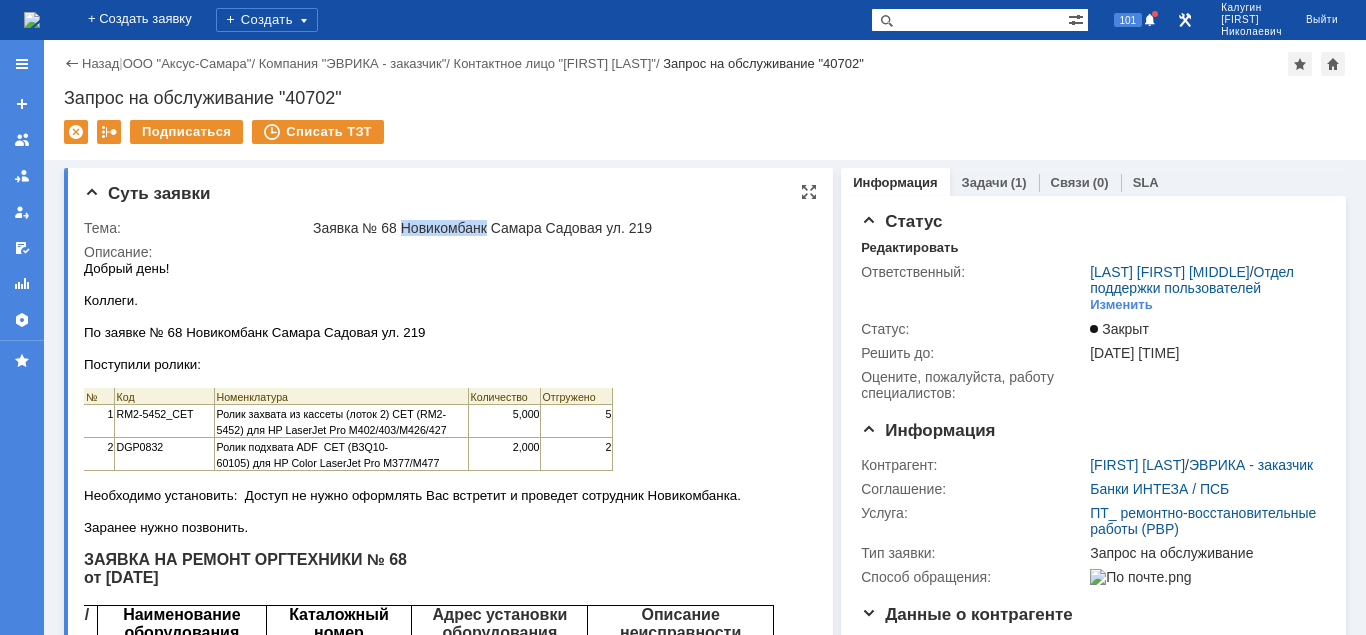 click on "Заявка № 68 Новикомбанк Самара Садовая ул. 219" at bounding box center [559, 228] 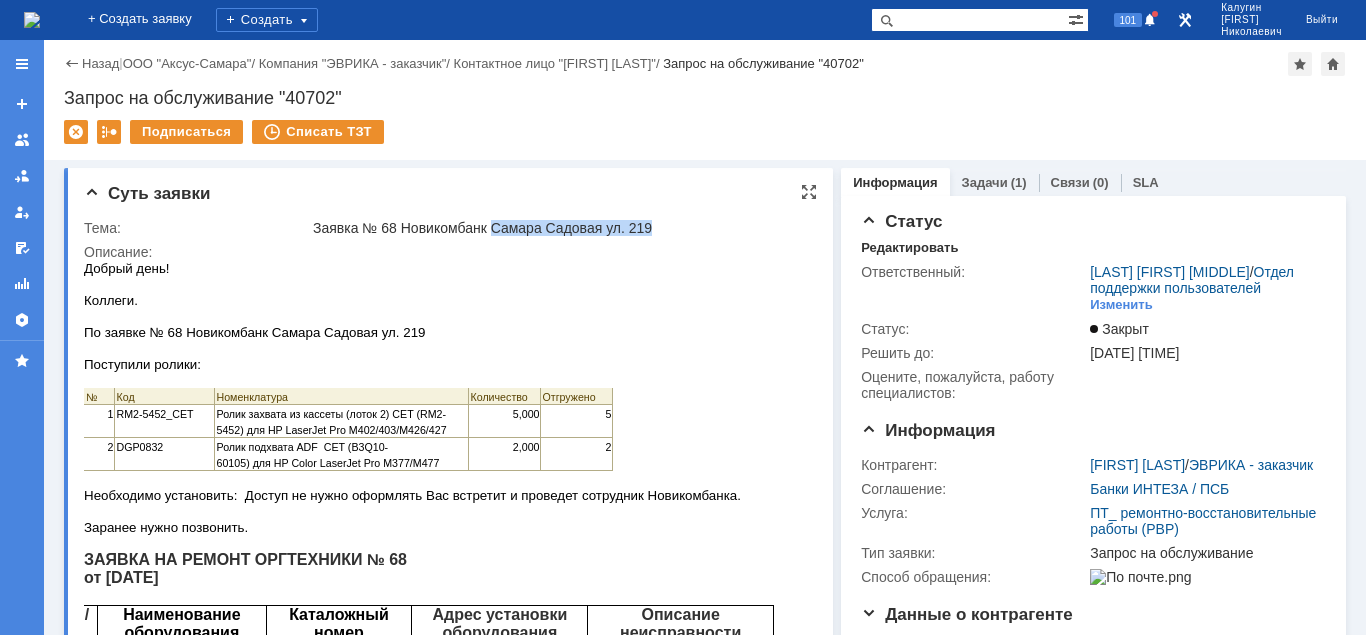 drag, startPoint x: 493, startPoint y: 225, endPoint x: 663, endPoint y: 232, distance: 170.14406 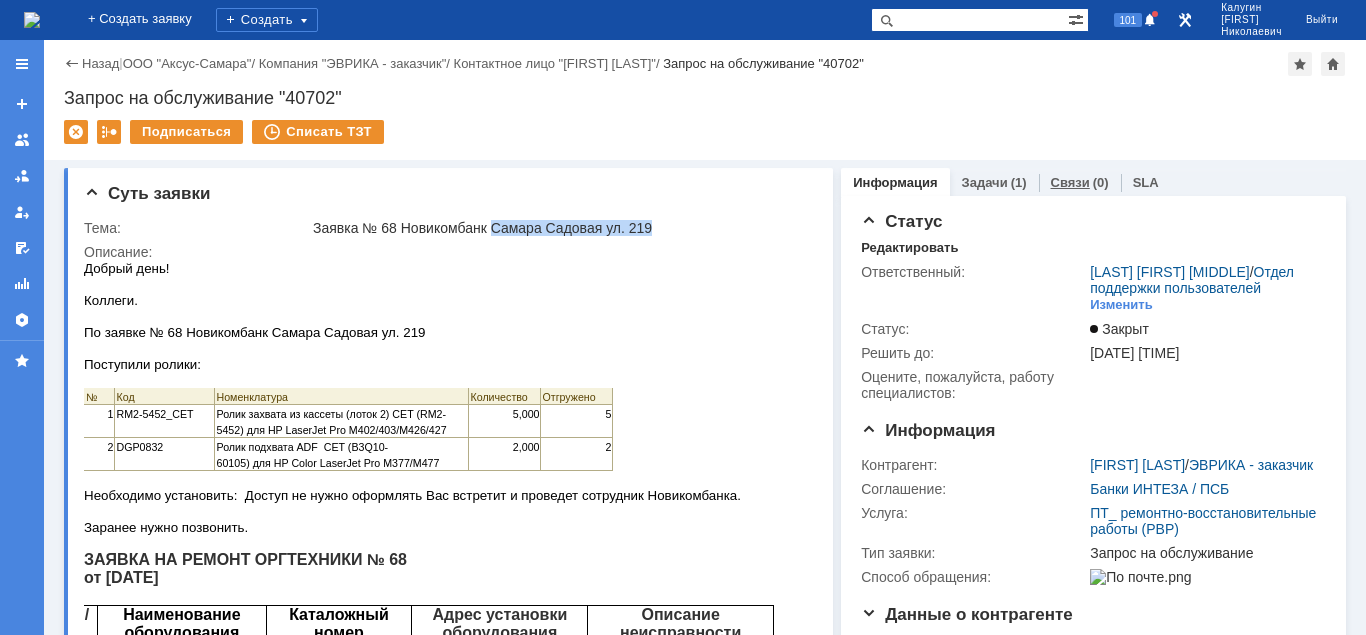 copy on "Самара Садовая ул. 219" 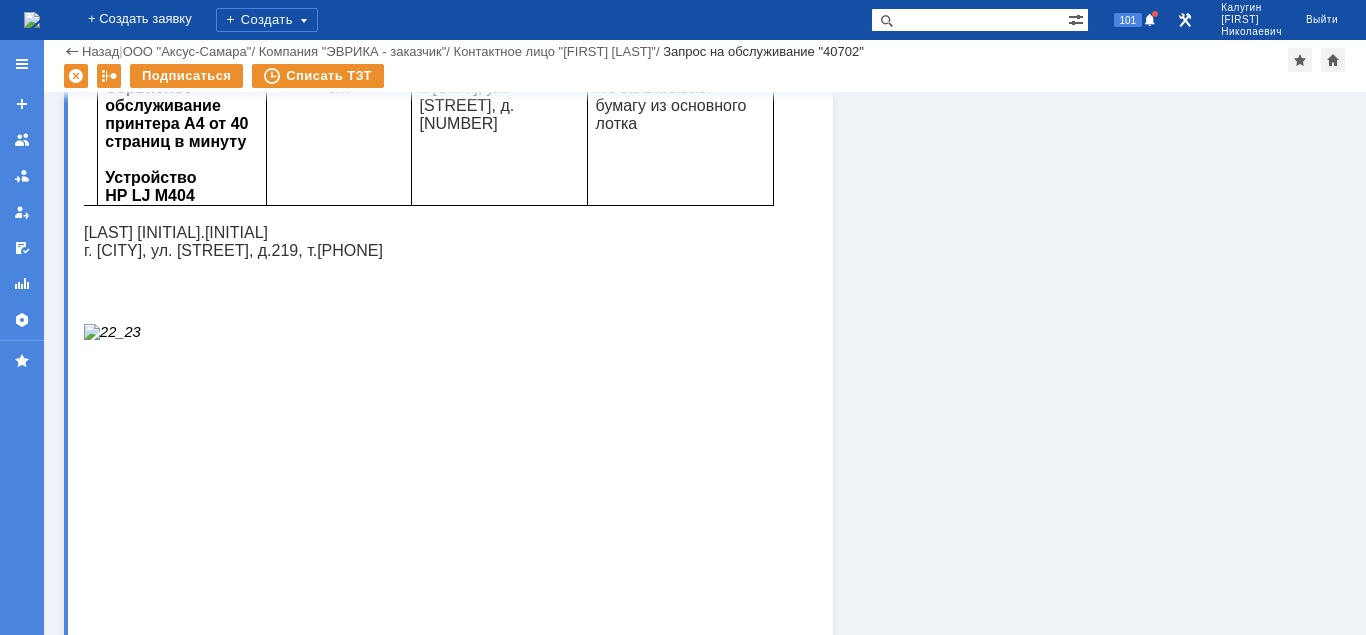 scroll, scrollTop: 1122, scrollLeft: 0, axis: vertical 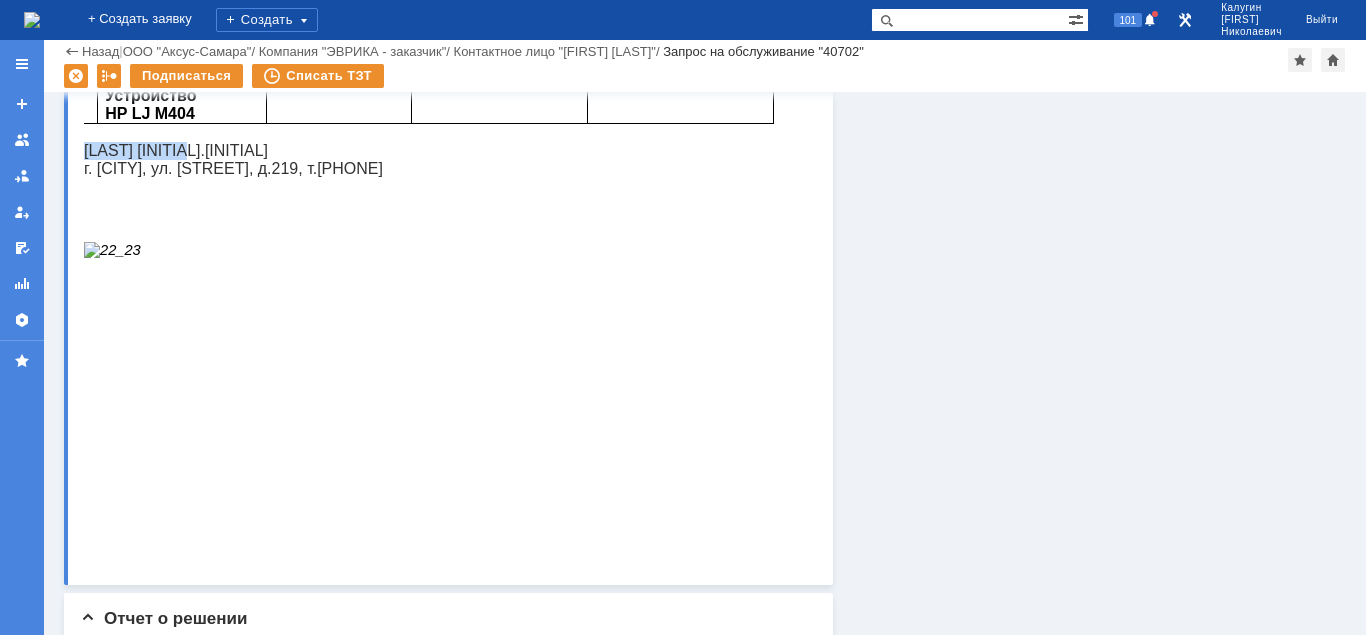 drag, startPoint x: 86, startPoint y: 217, endPoint x: 230, endPoint y: 223, distance: 144.12494 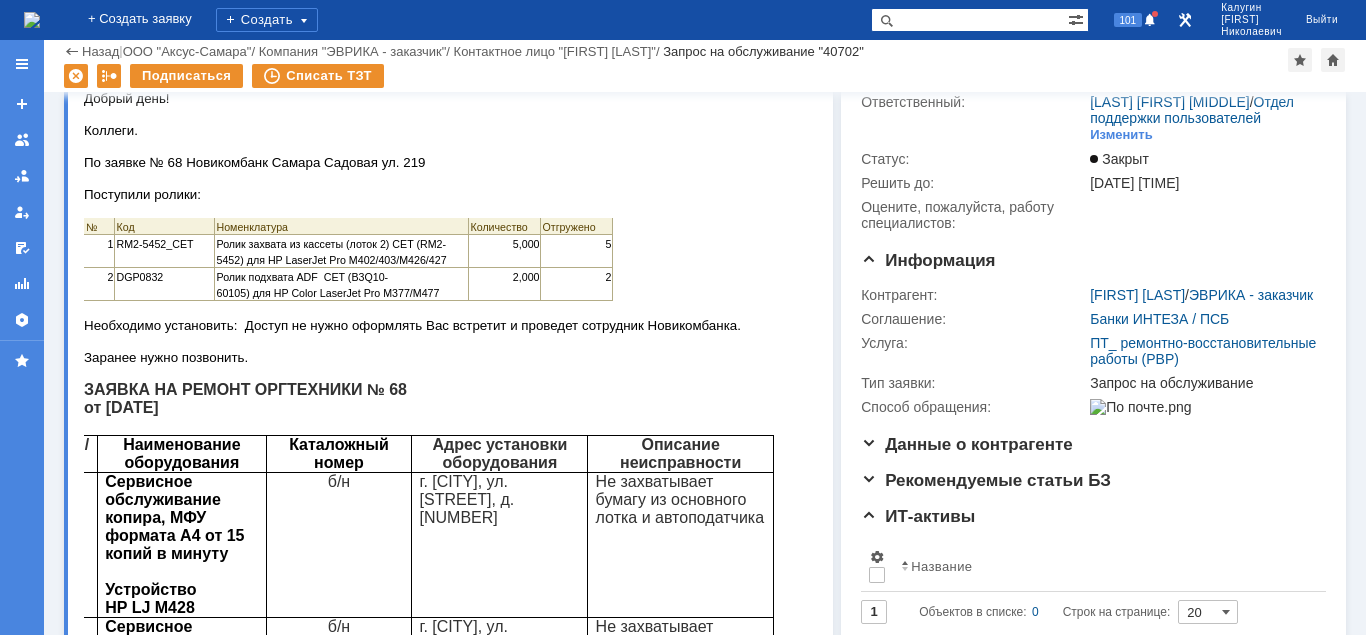 scroll, scrollTop: 0, scrollLeft: 0, axis: both 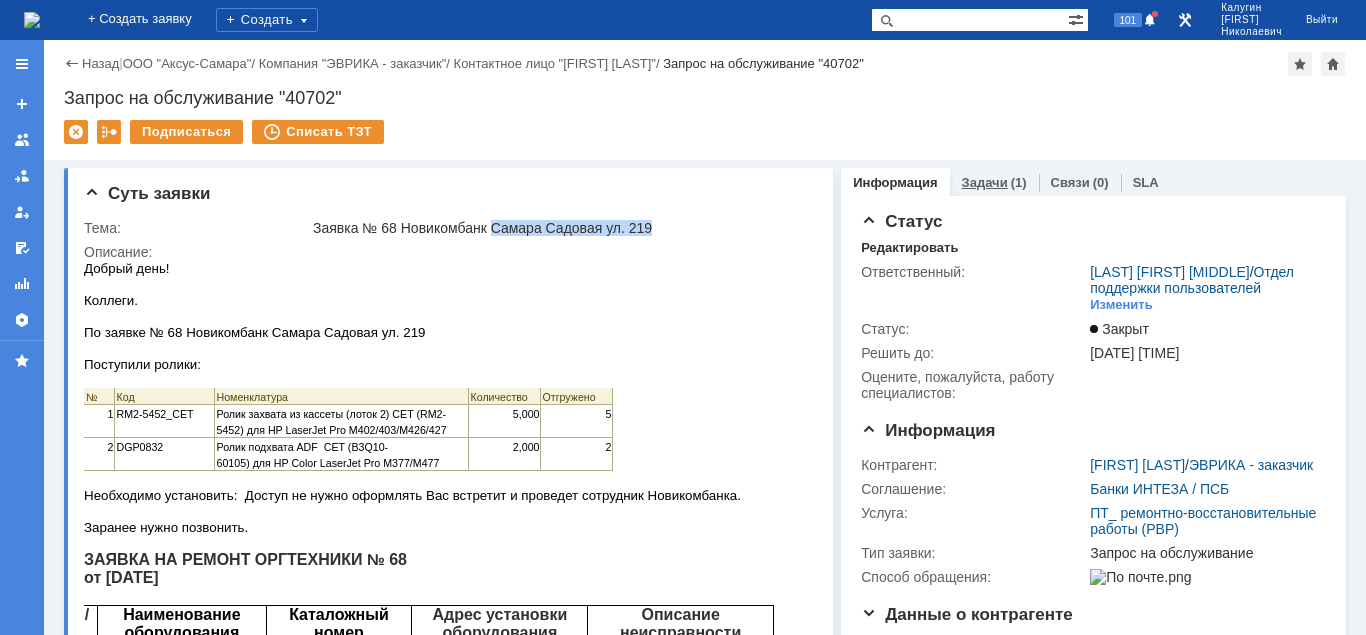 click on "Задачи" at bounding box center (985, 182) 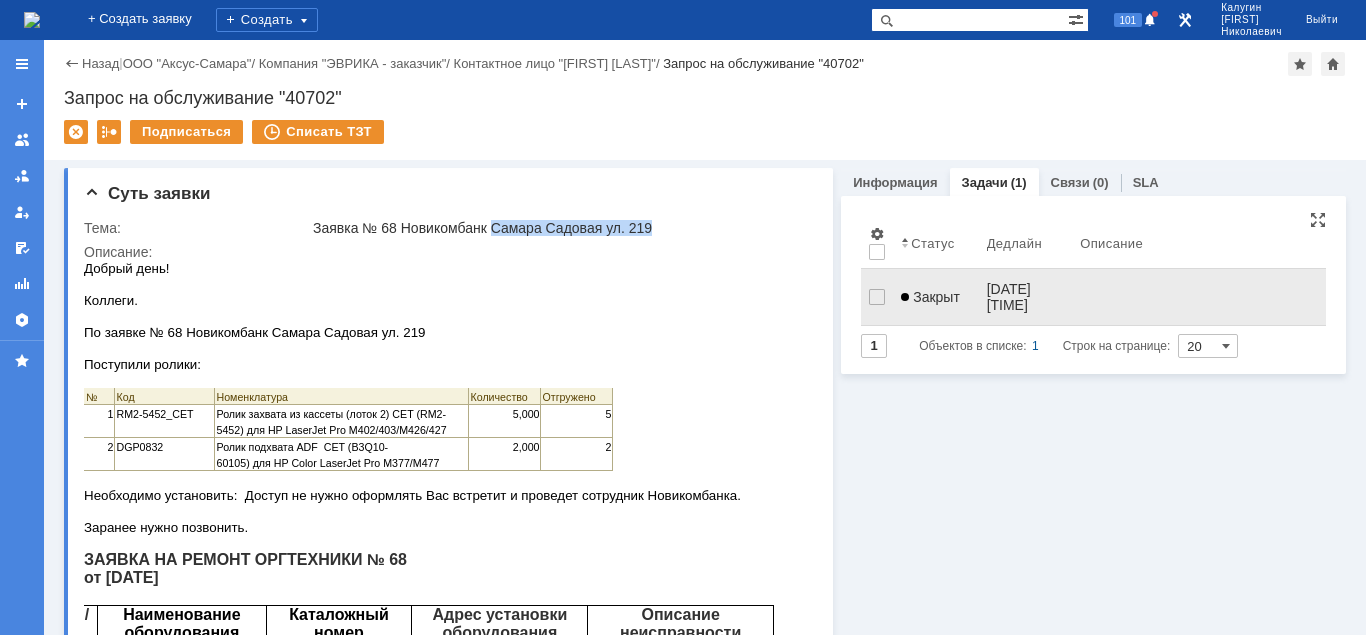 scroll, scrollTop: 0, scrollLeft: 0, axis: both 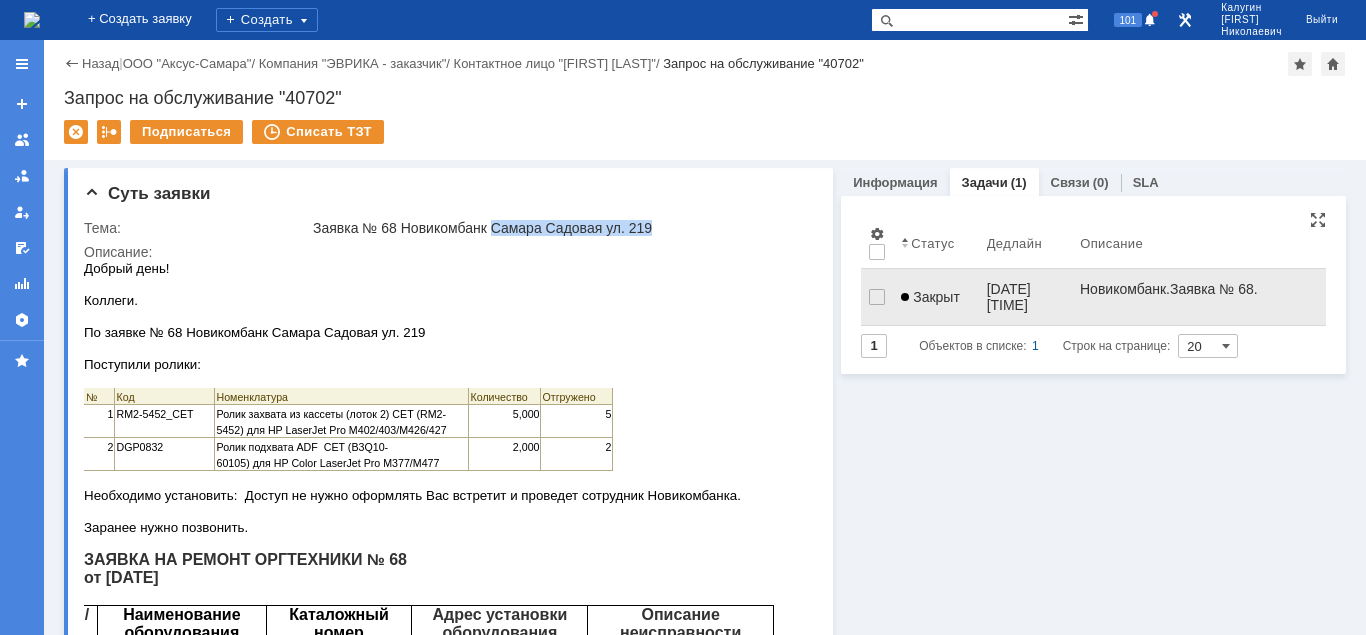 click on "Закрыт" at bounding box center (930, 297) 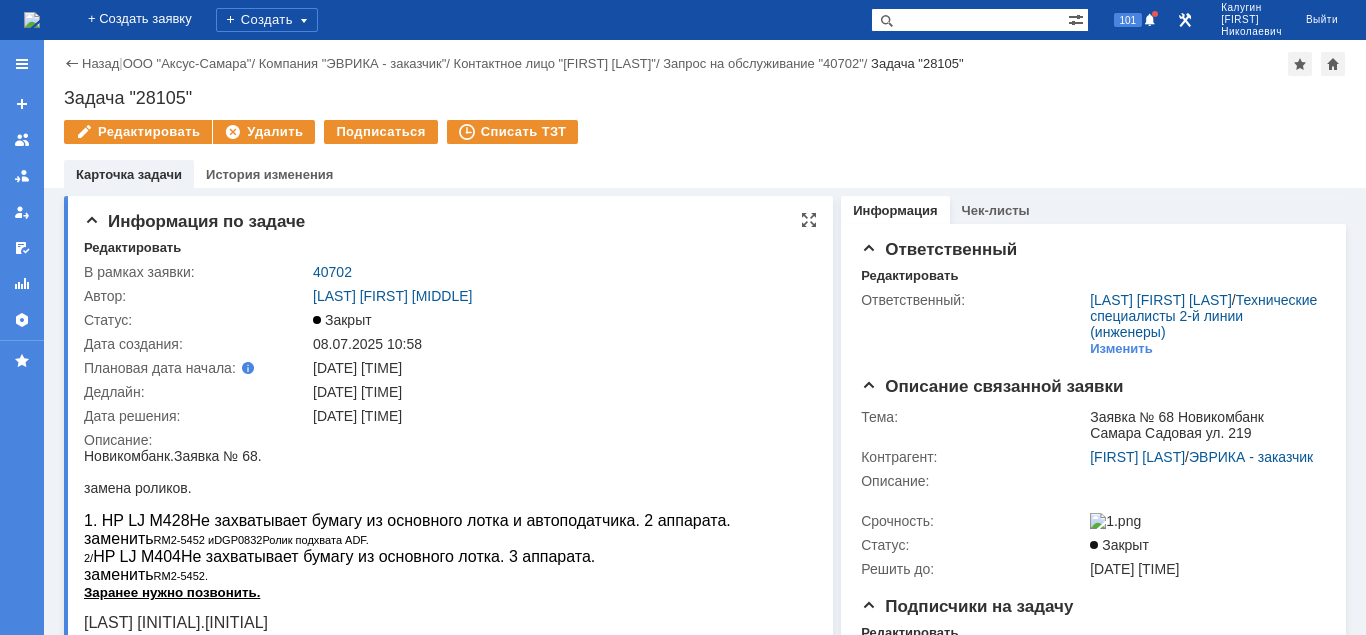 scroll, scrollTop: 0, scrollLeft: 0, axis: both 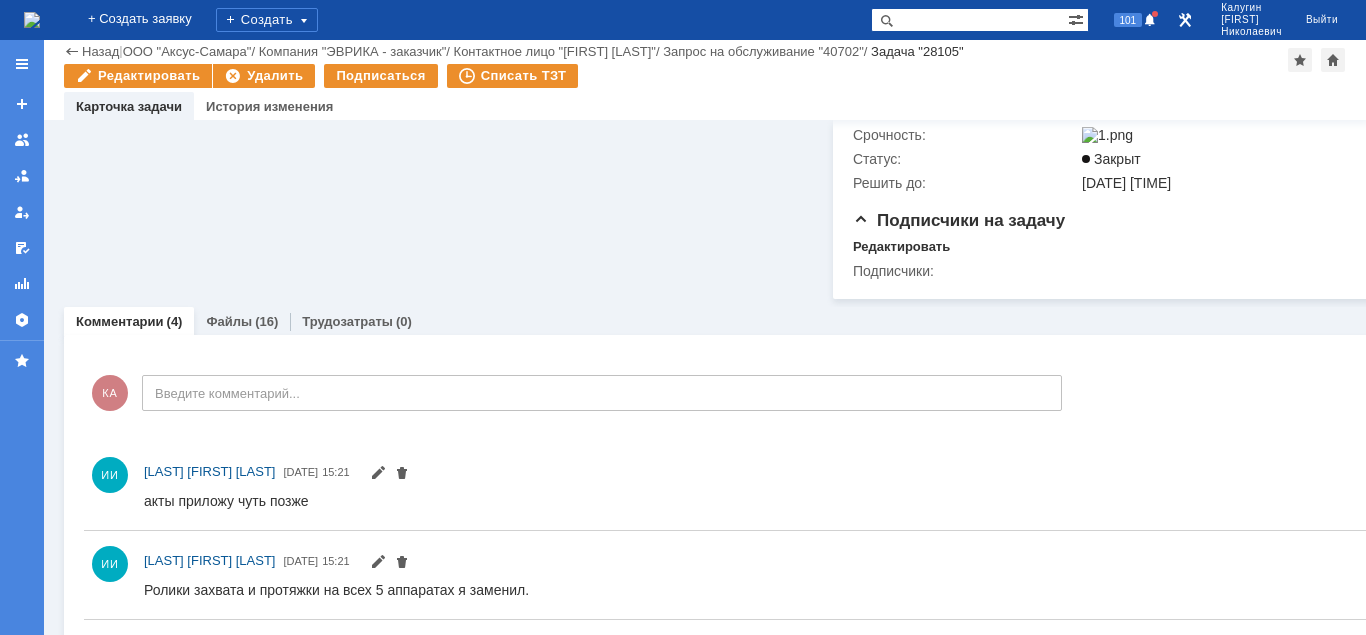 drag, startPoint x: 228, startPoint y: 322, endPoint x: 354, endPoint y: 326, distance: 126.06348 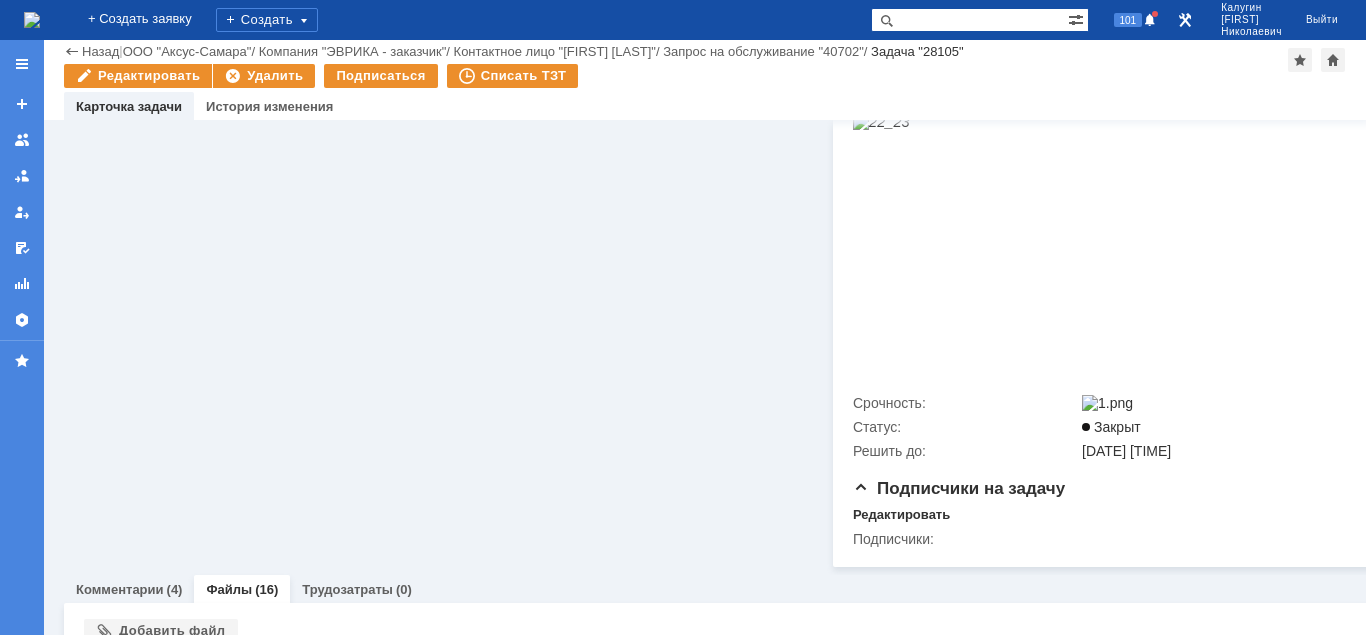 scroll, scrollTop: 1957, scrollLeft: 0, axis: vertical 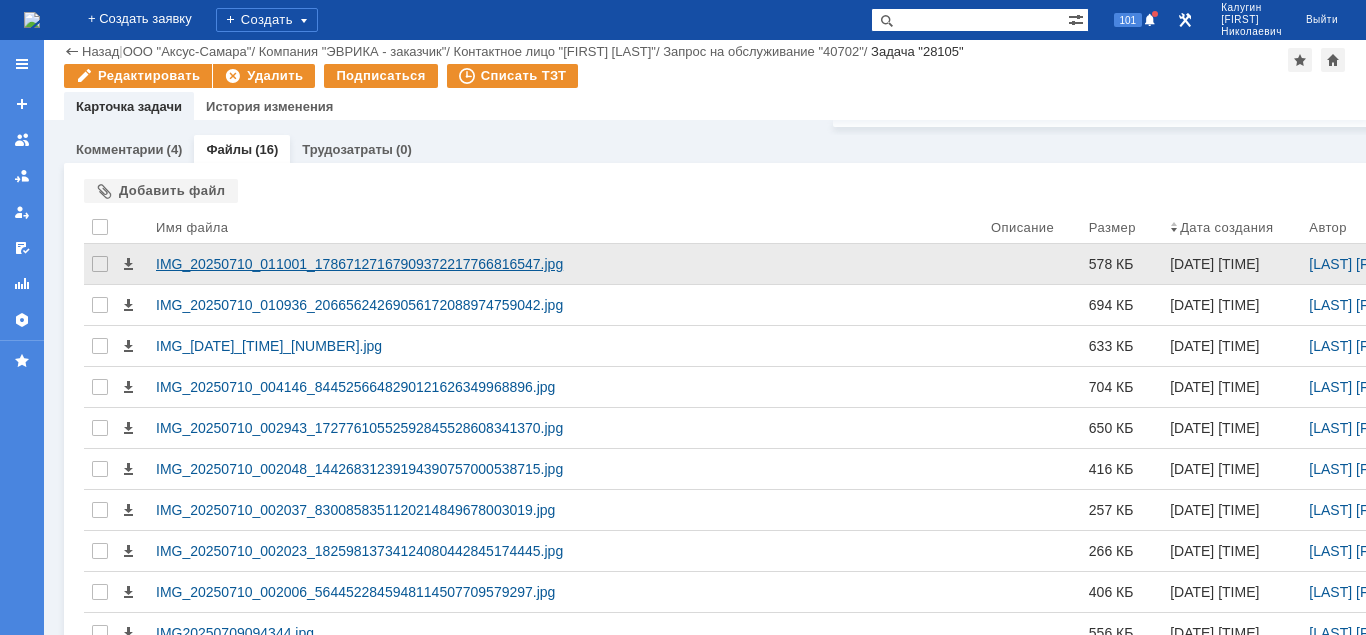 click on "IMG_20250710_011001_17867127167909372217766816547.jpg" at bounding box center (565, 264) 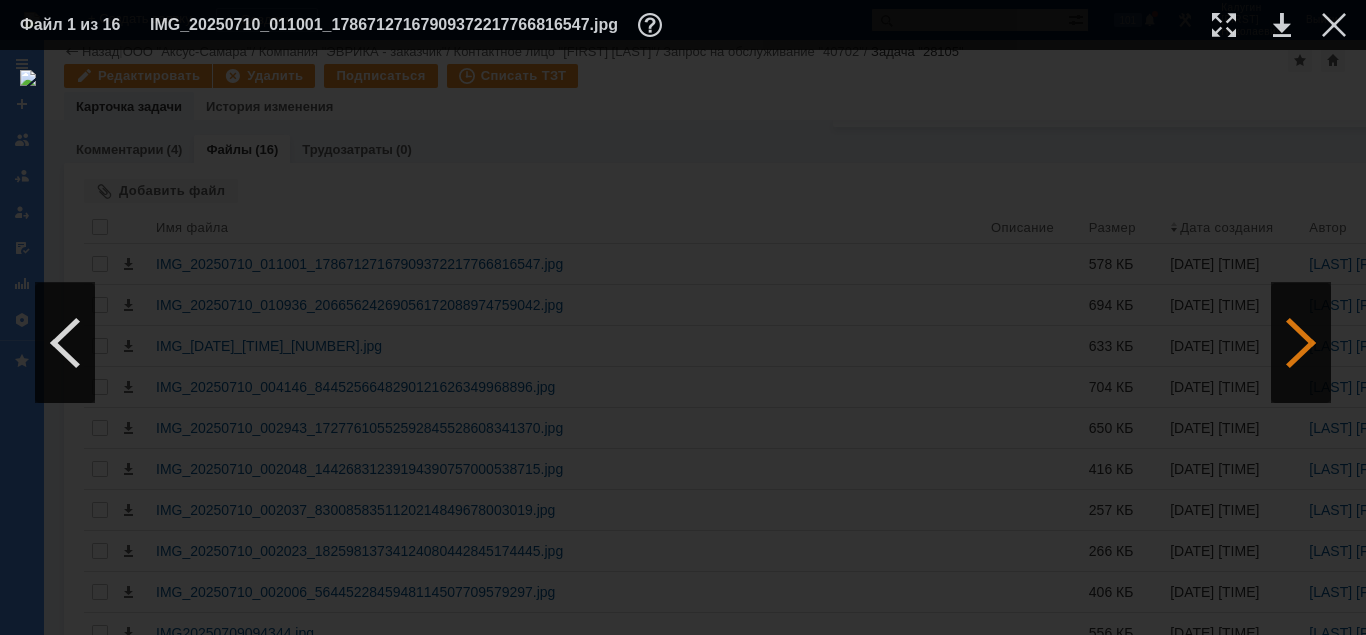 click at bounding box center (1301, 343) 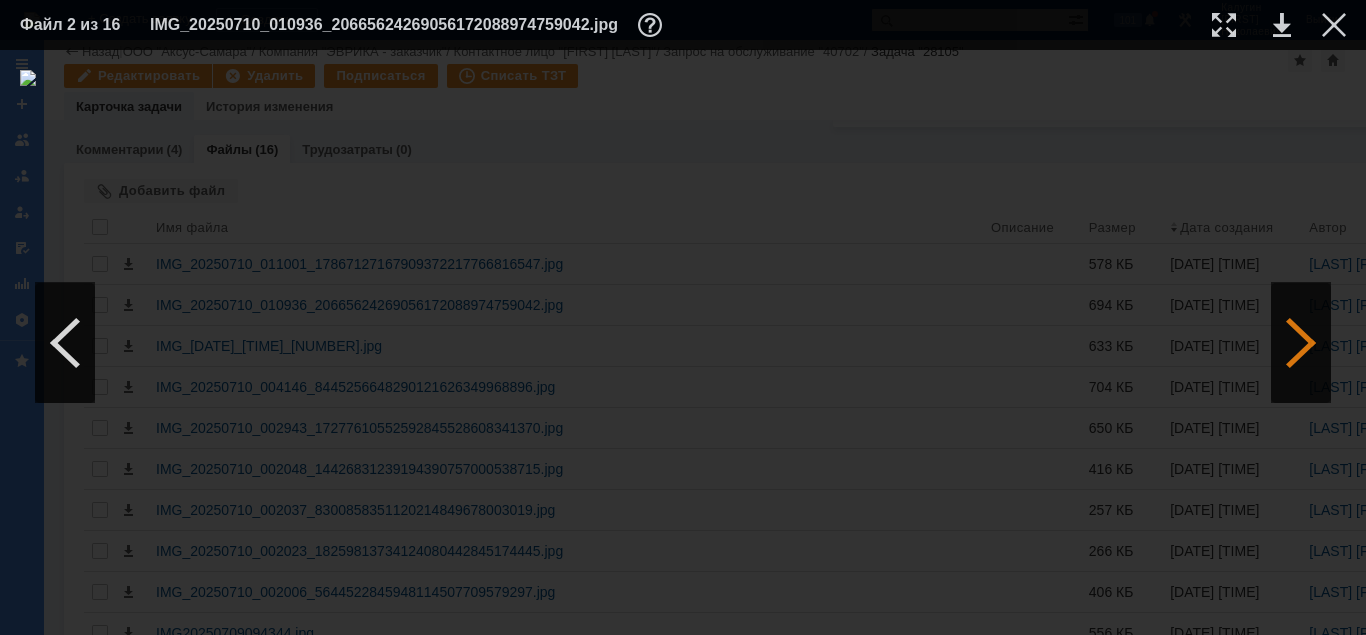 click at bounding box center (1301, 343) 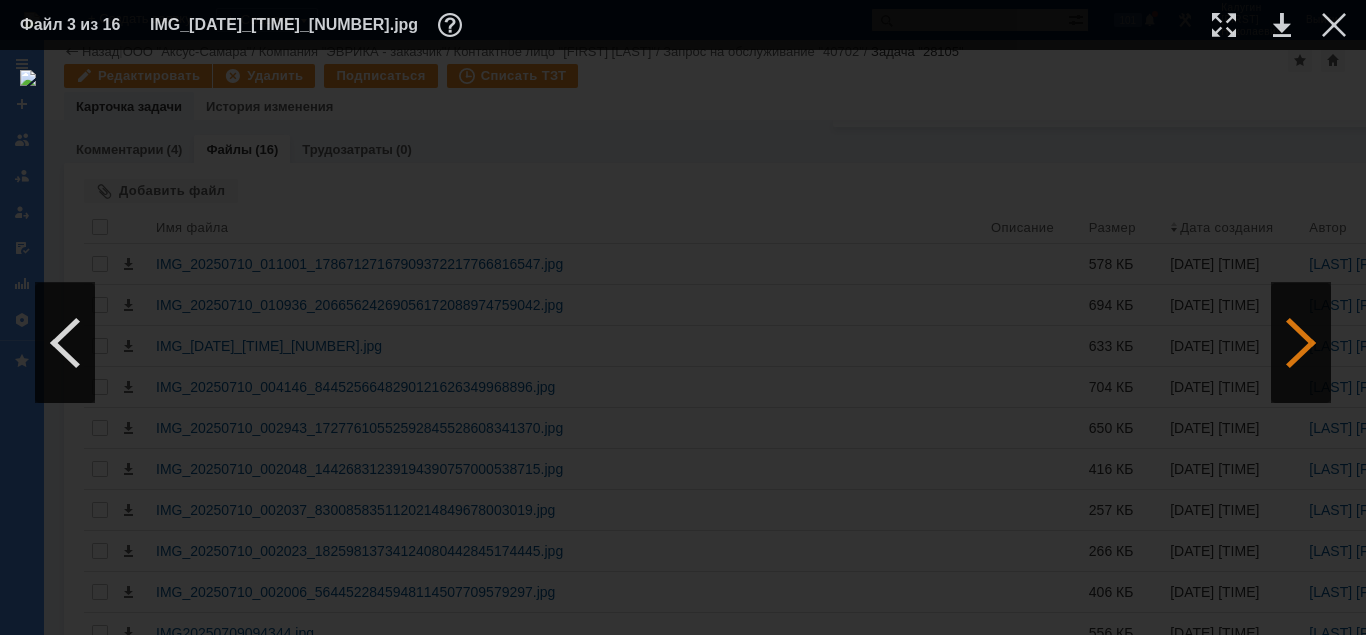 click at bounding box center [1301, 343] 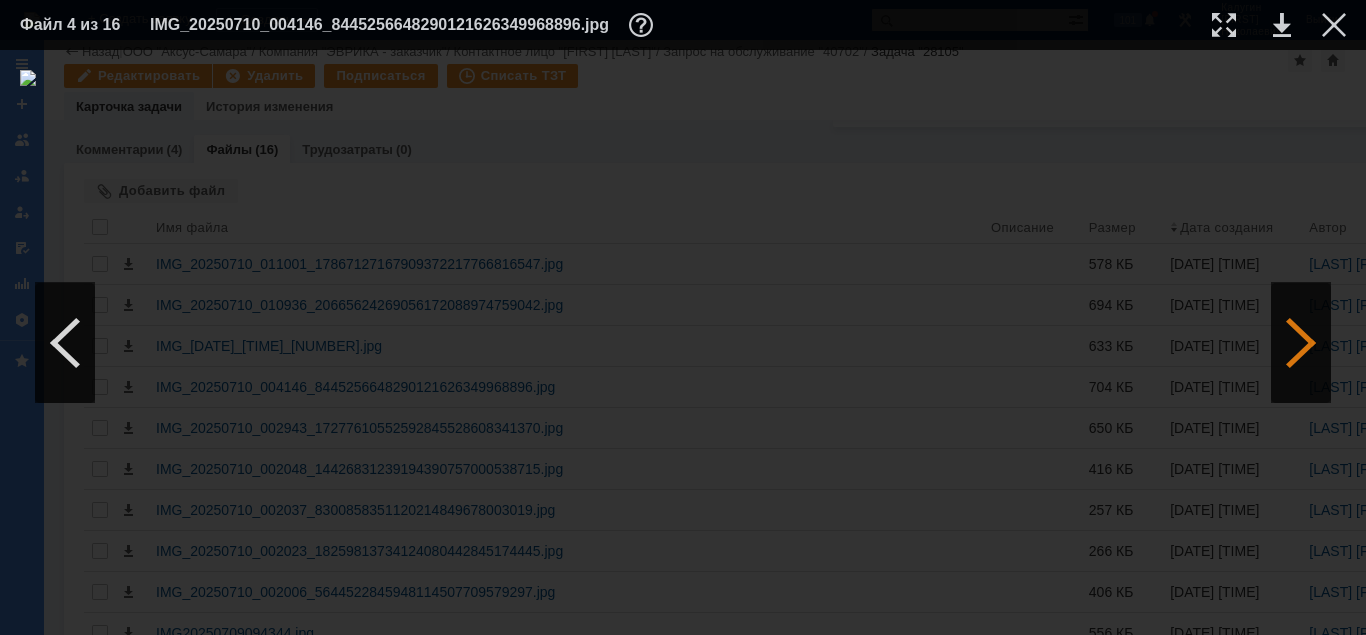 click at bounding box center [1301, 343] 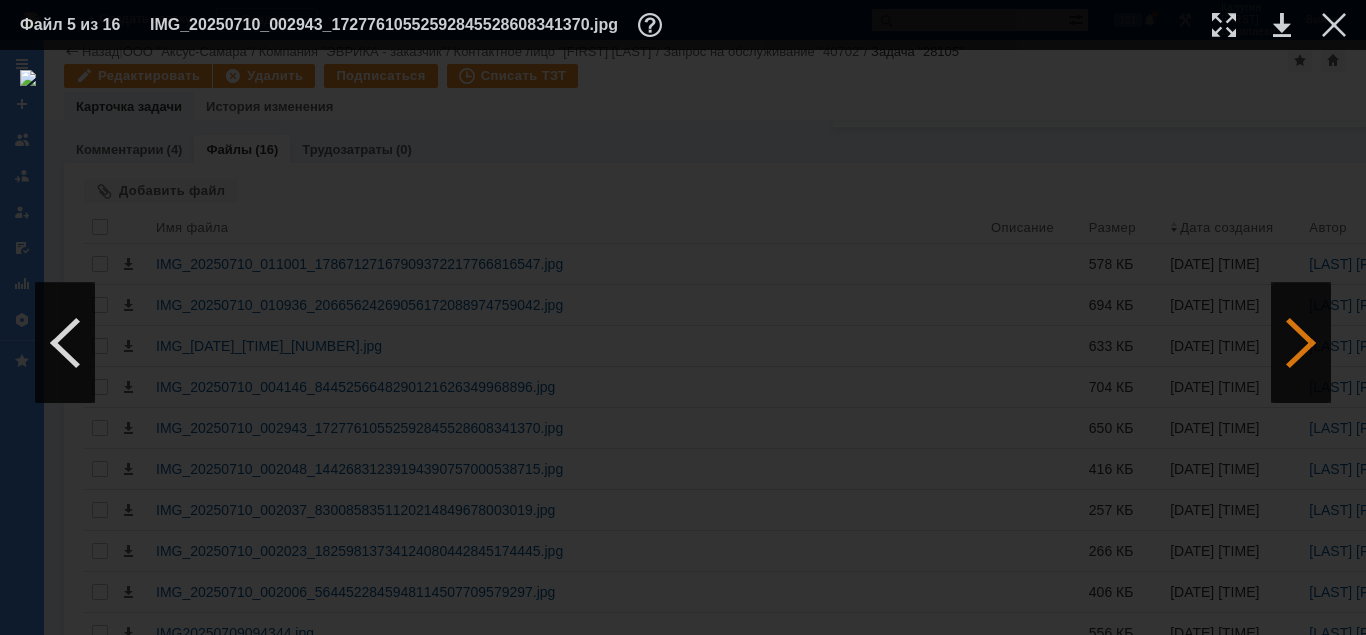 click at bounding box center [1301, 343] 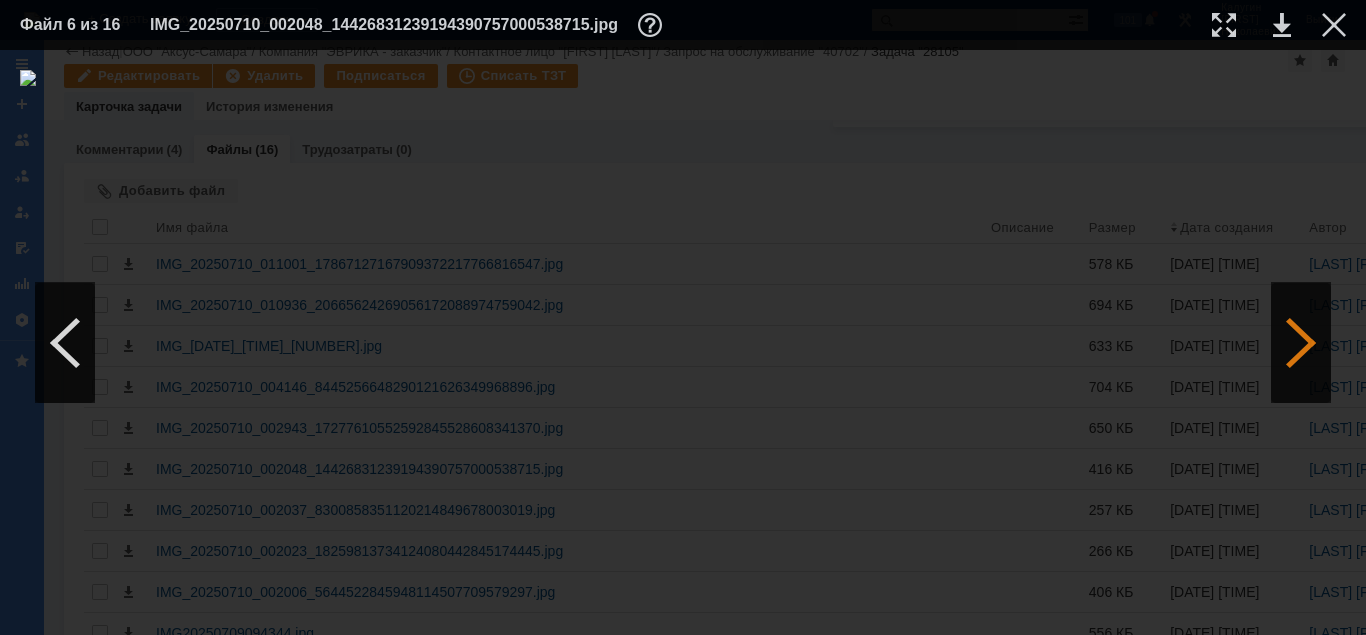 click at bounding box center [1301, 343] 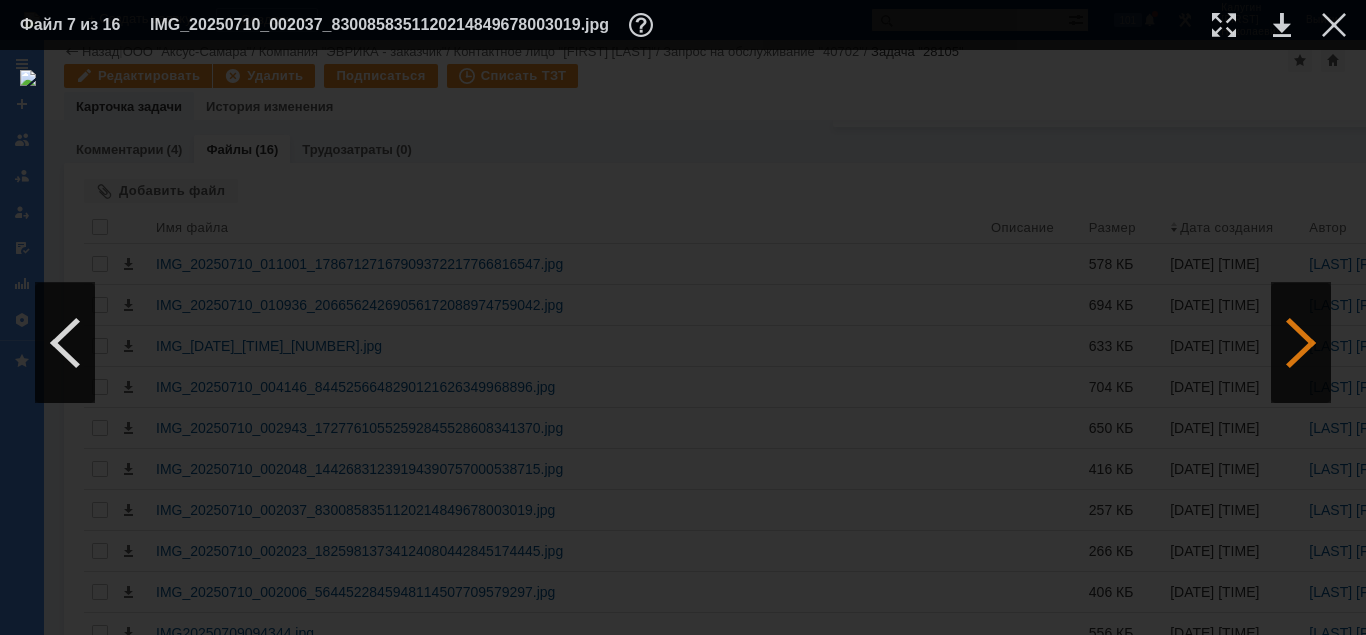 click at bounding box center (1301, 343) 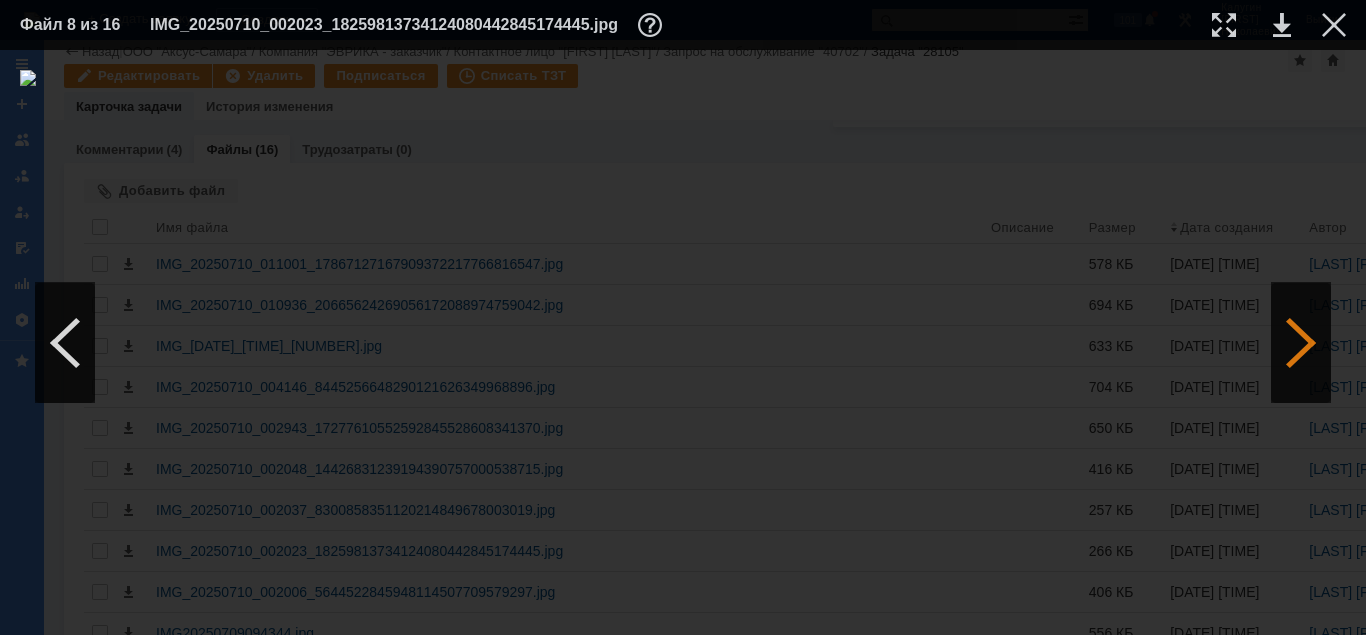 click at bounding box center (1301, 343) 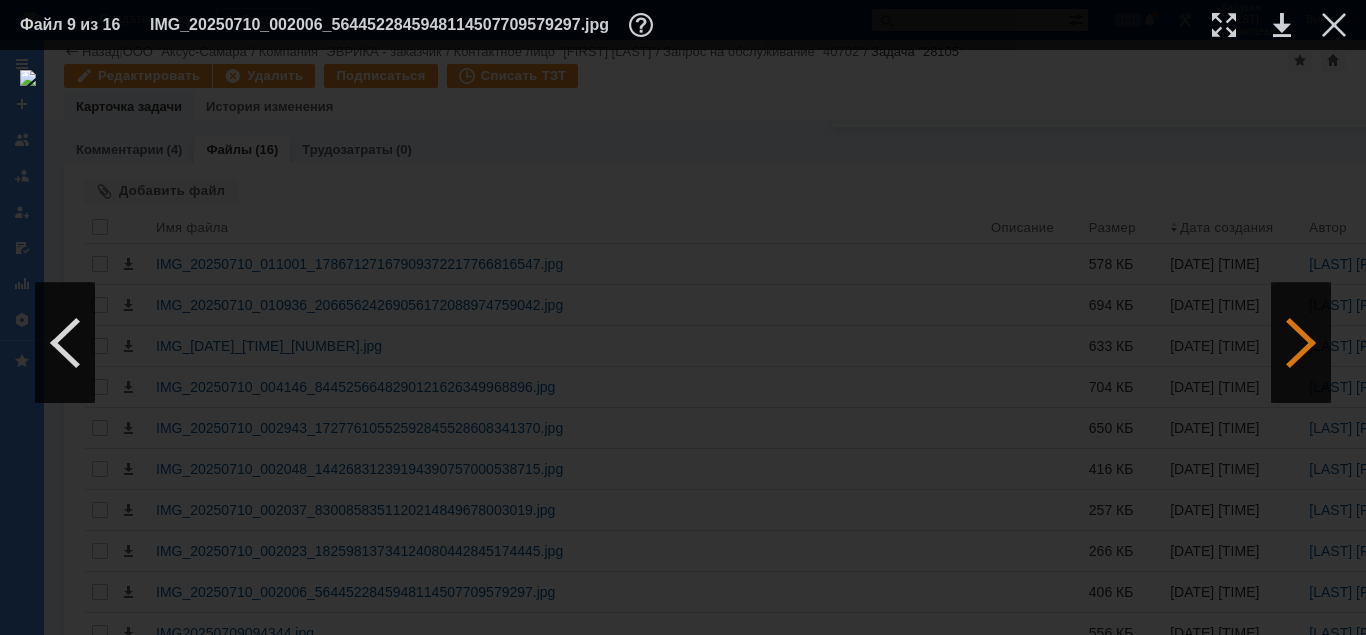 click at bounding box center [1301, 343] 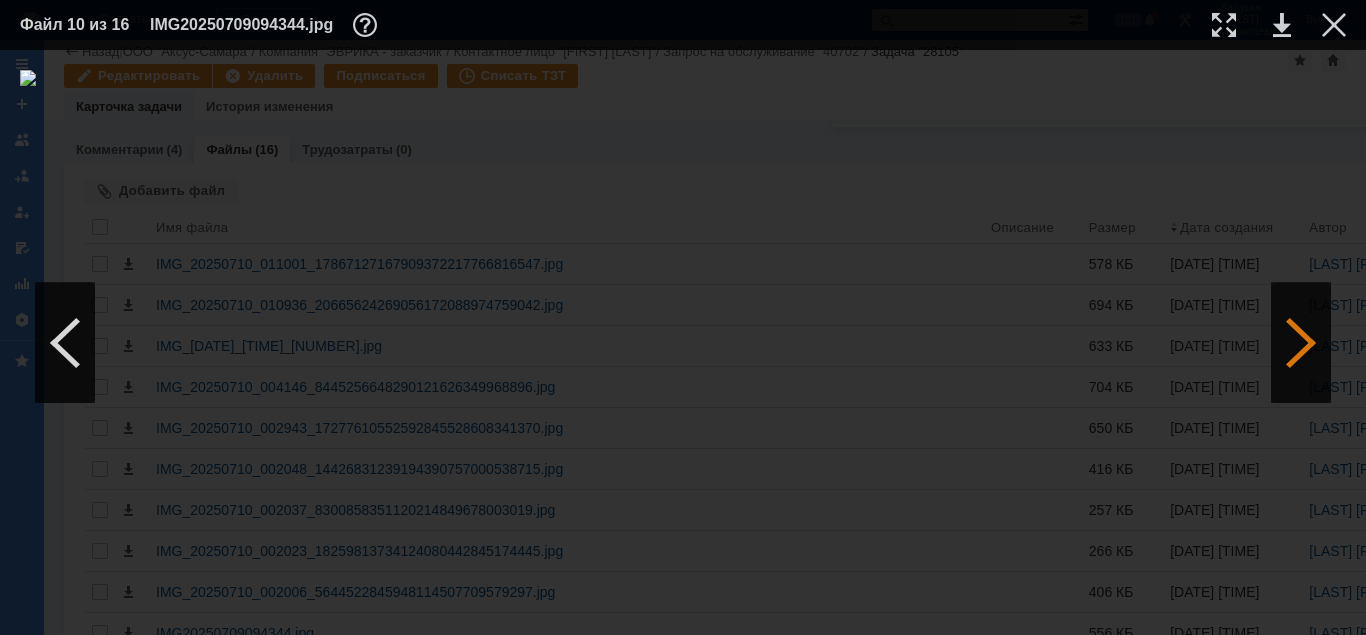 click at bounding box center [1301, 343] 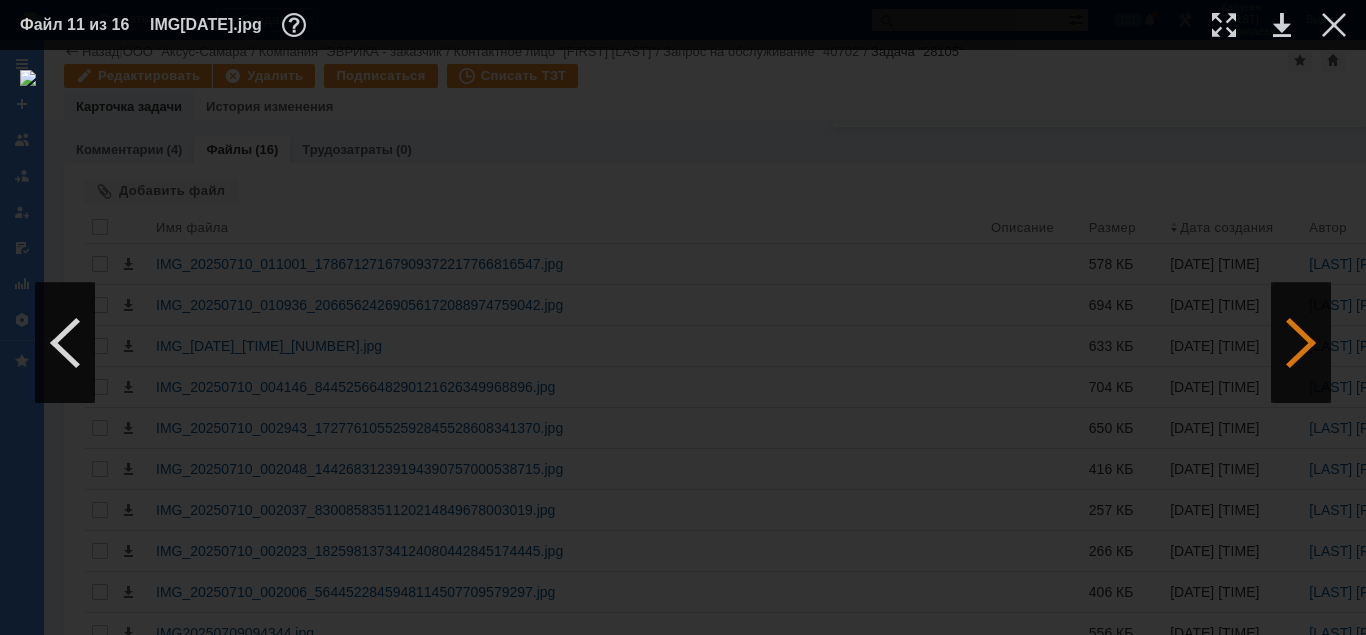 click at bounding box center [1301, 343] 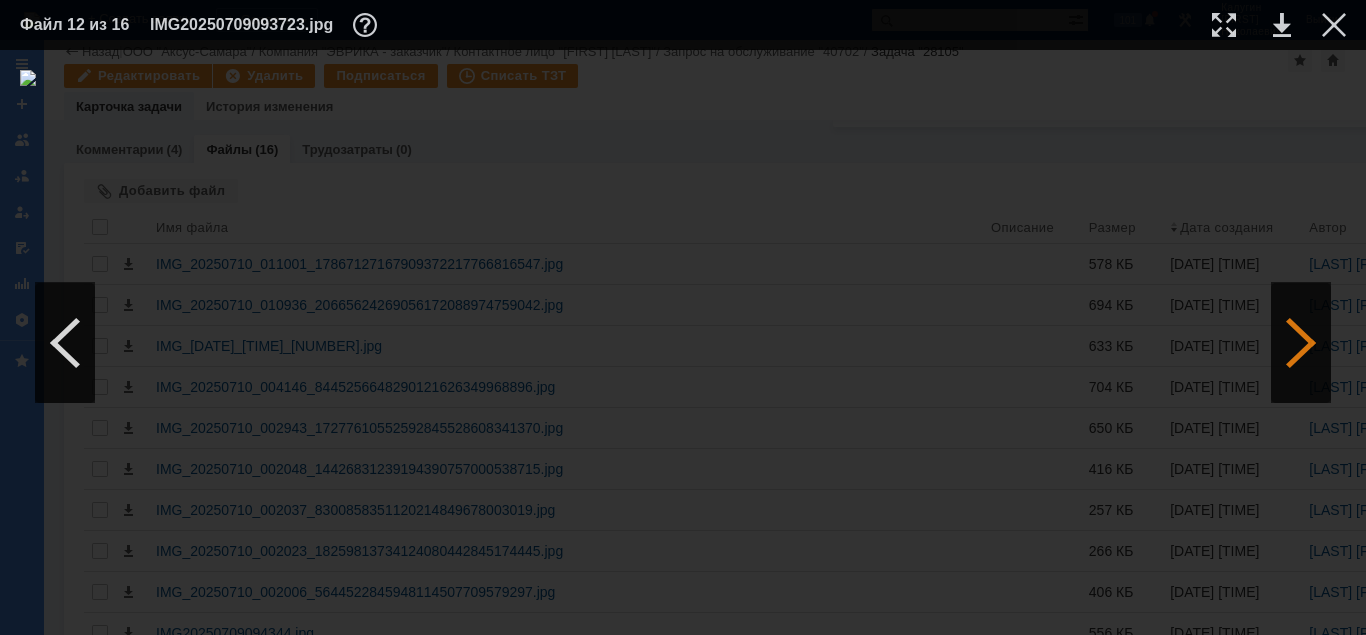 click at bounding box center [1301, 343] 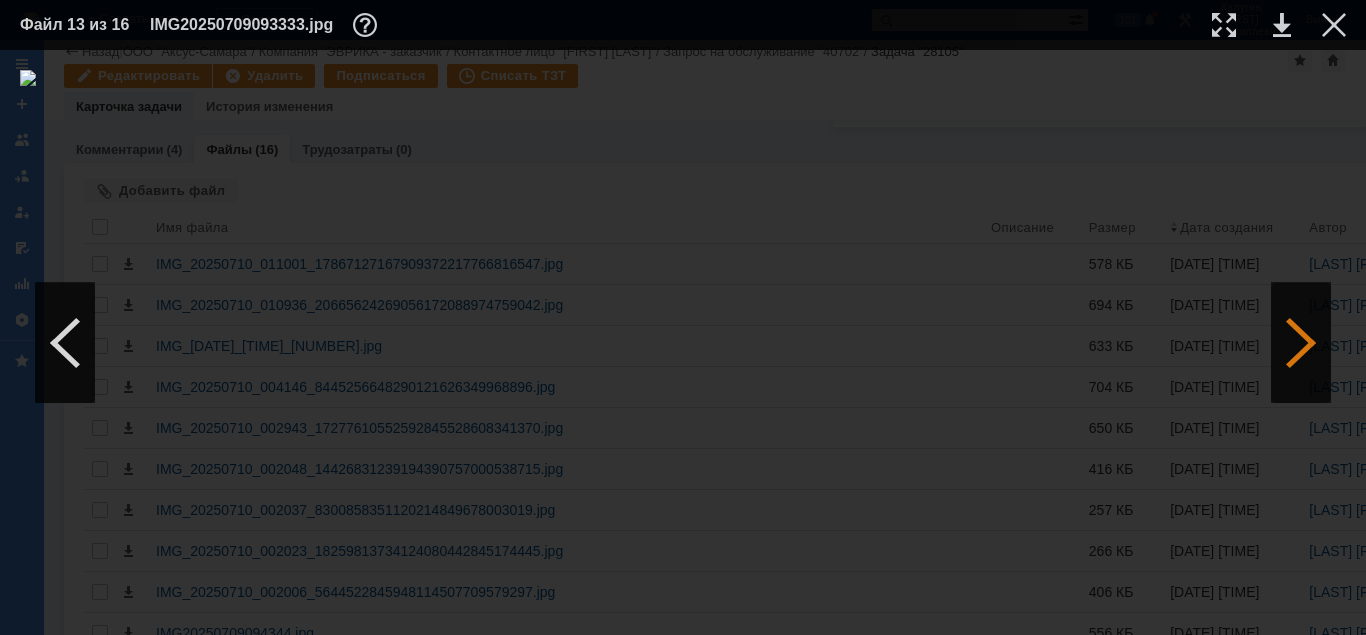 click at bounding box center (1301, 343) 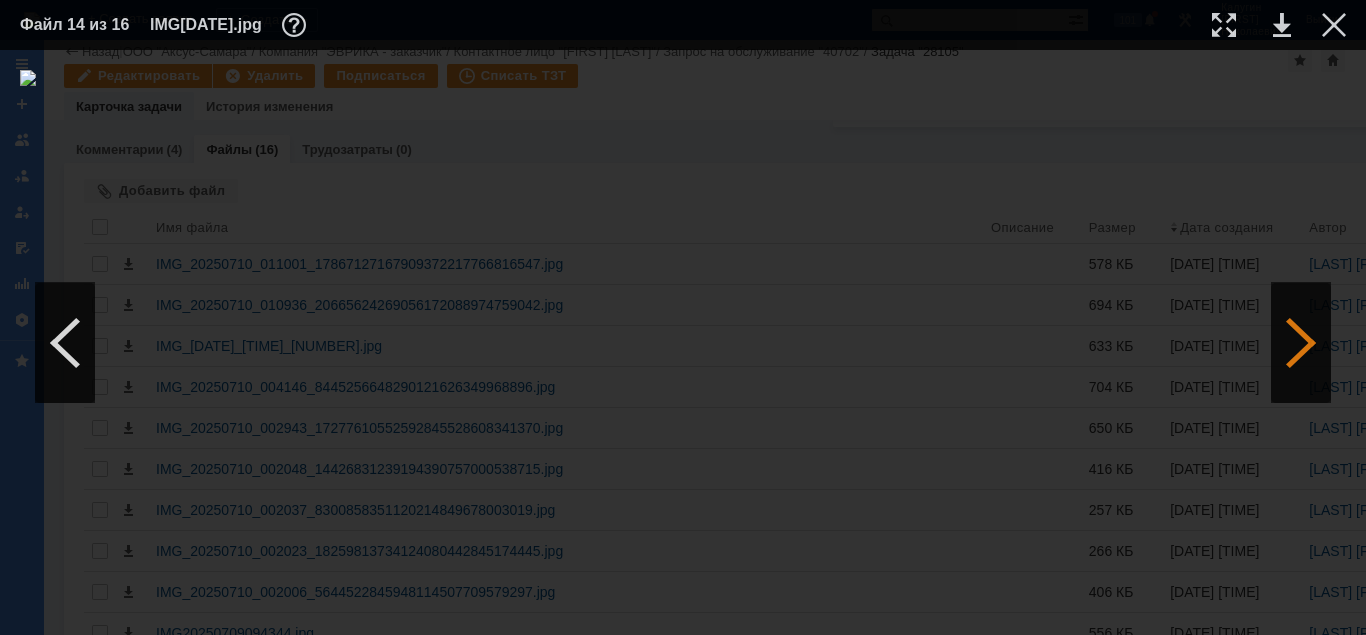 click at bounding box center (1301, 343) 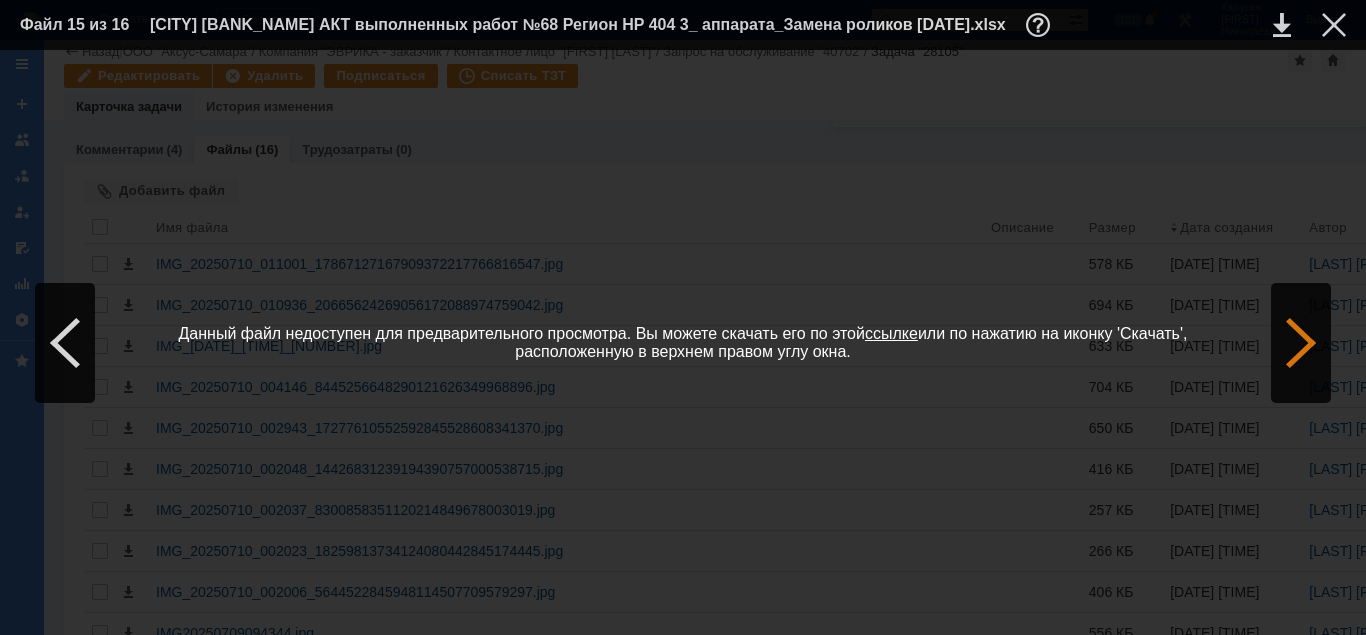 click at bounding box center [1301, 343] 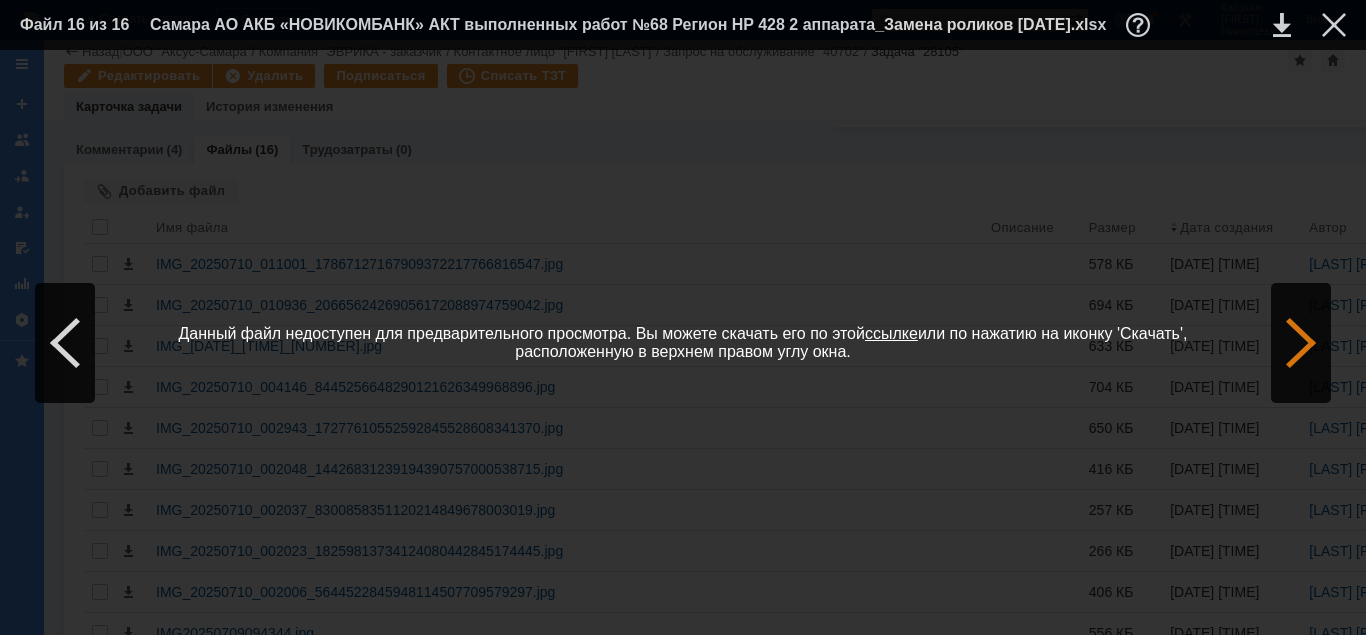 click at bounding box center (1301, 343) 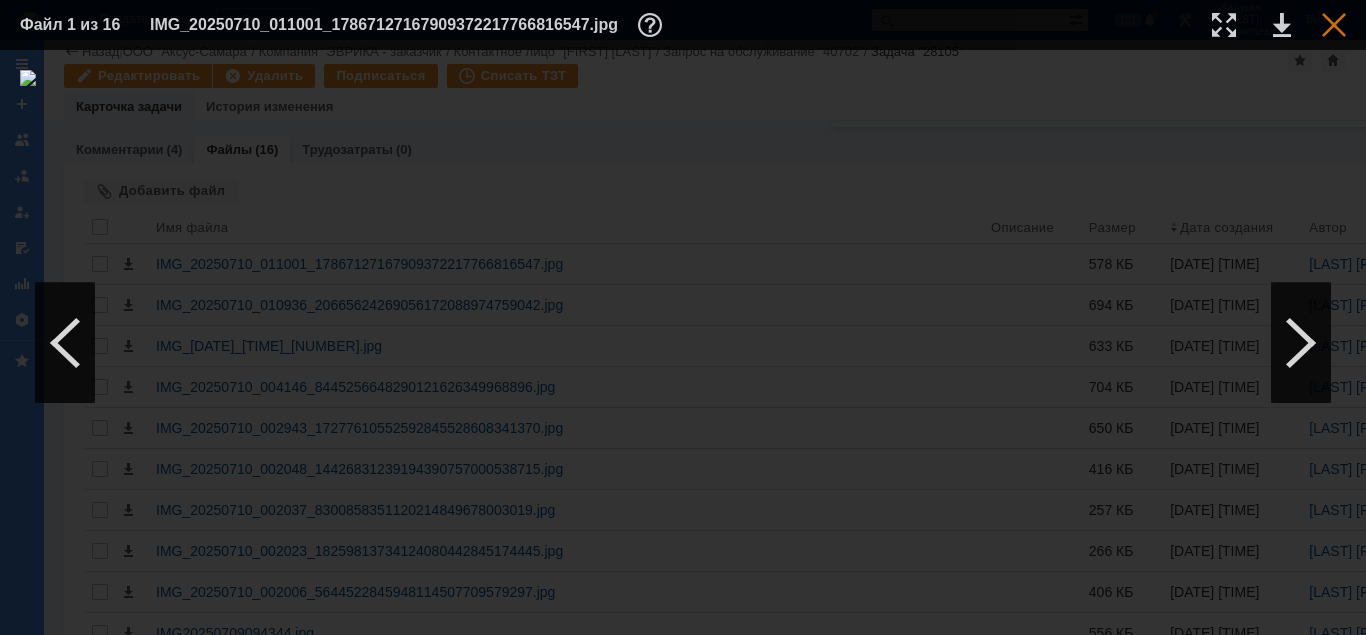 click at bounding box center (1334, 25) 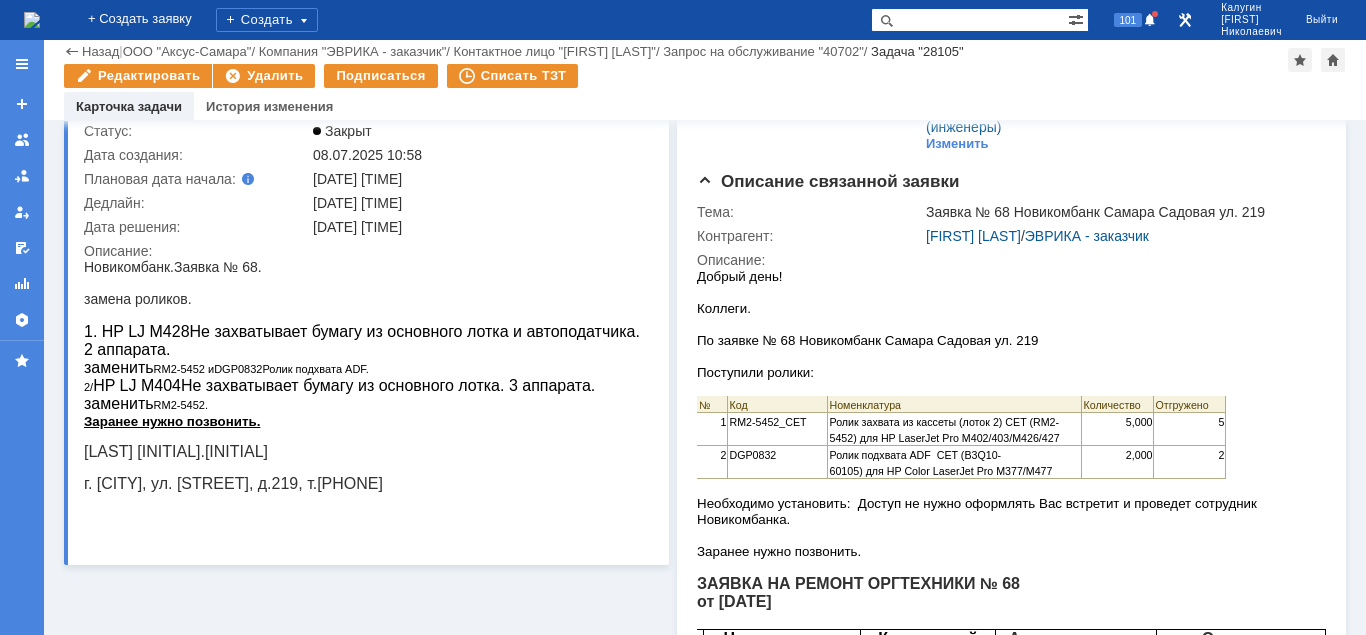 scroll, scrollTop: 0, scrollLeft: 0, axis: both 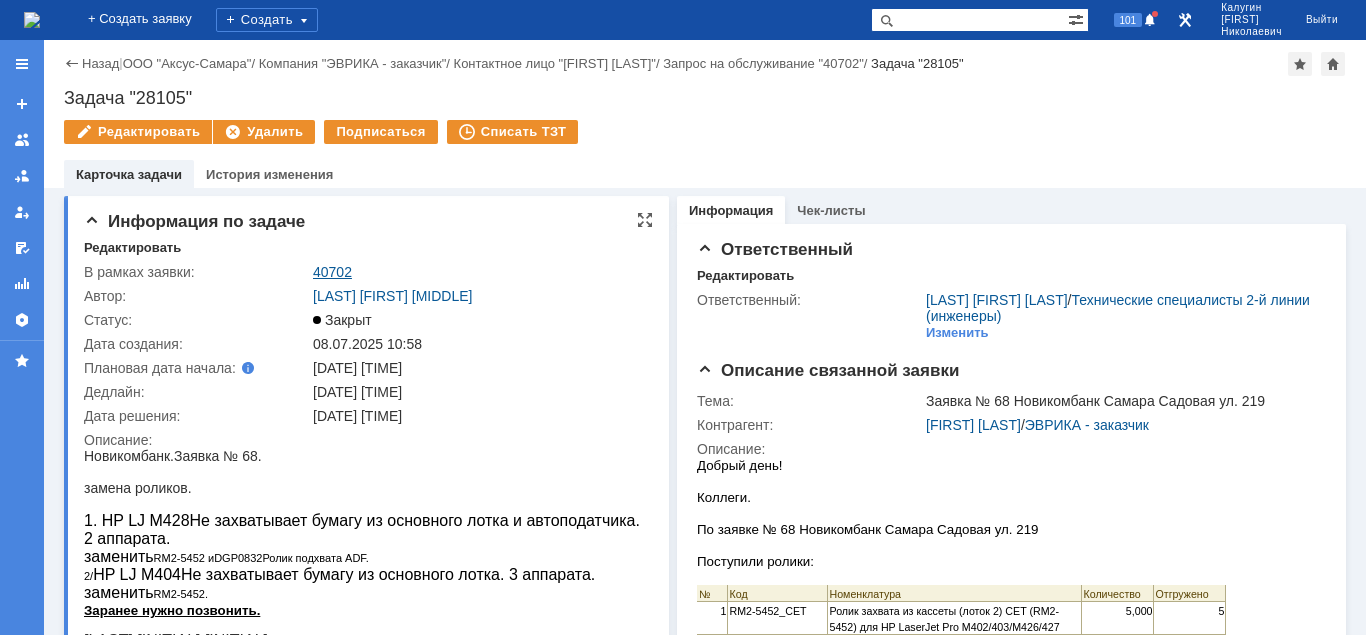 click on "40702" at bounding box center (332, 272) 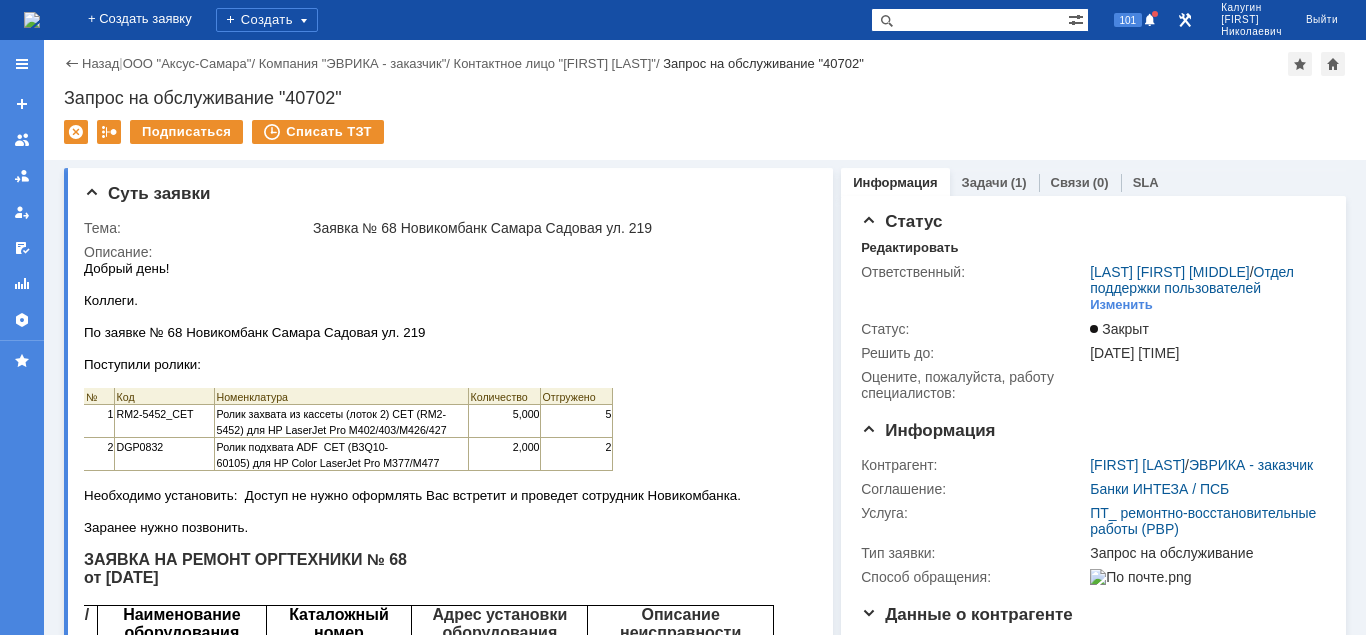scroll, scrollTop: 0, scrollLeft: 0, axis: both 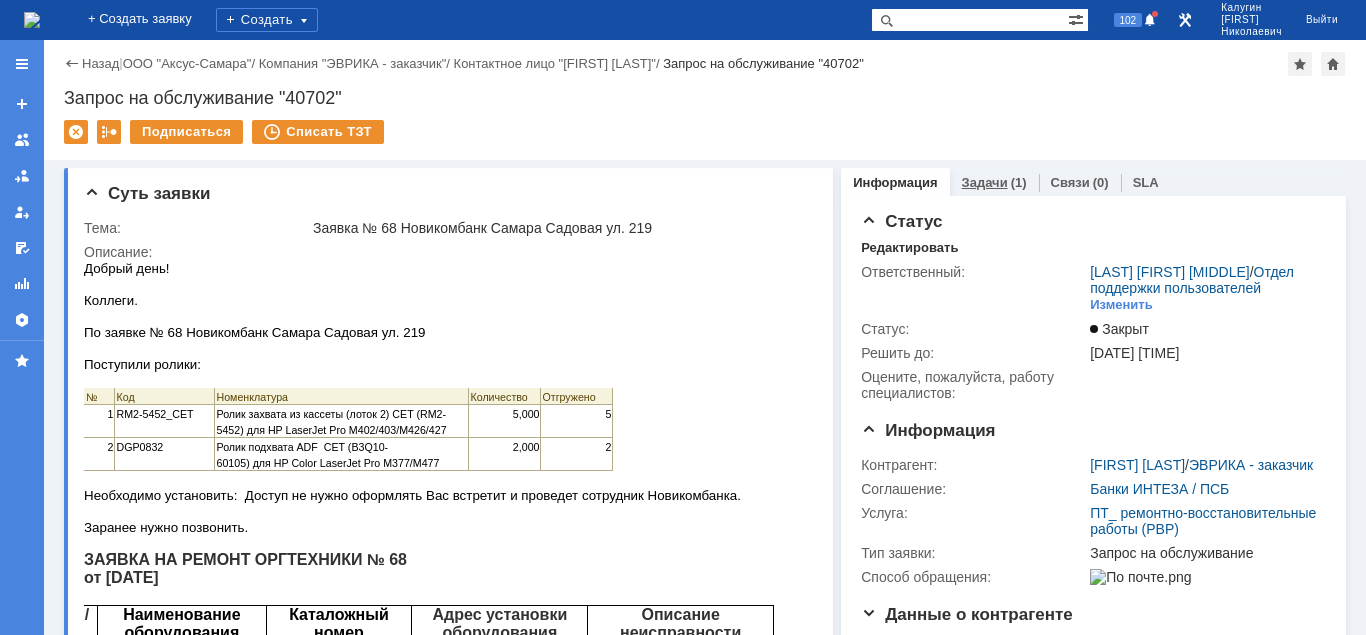 click on "Задачи" at bounding box center [985, 182] 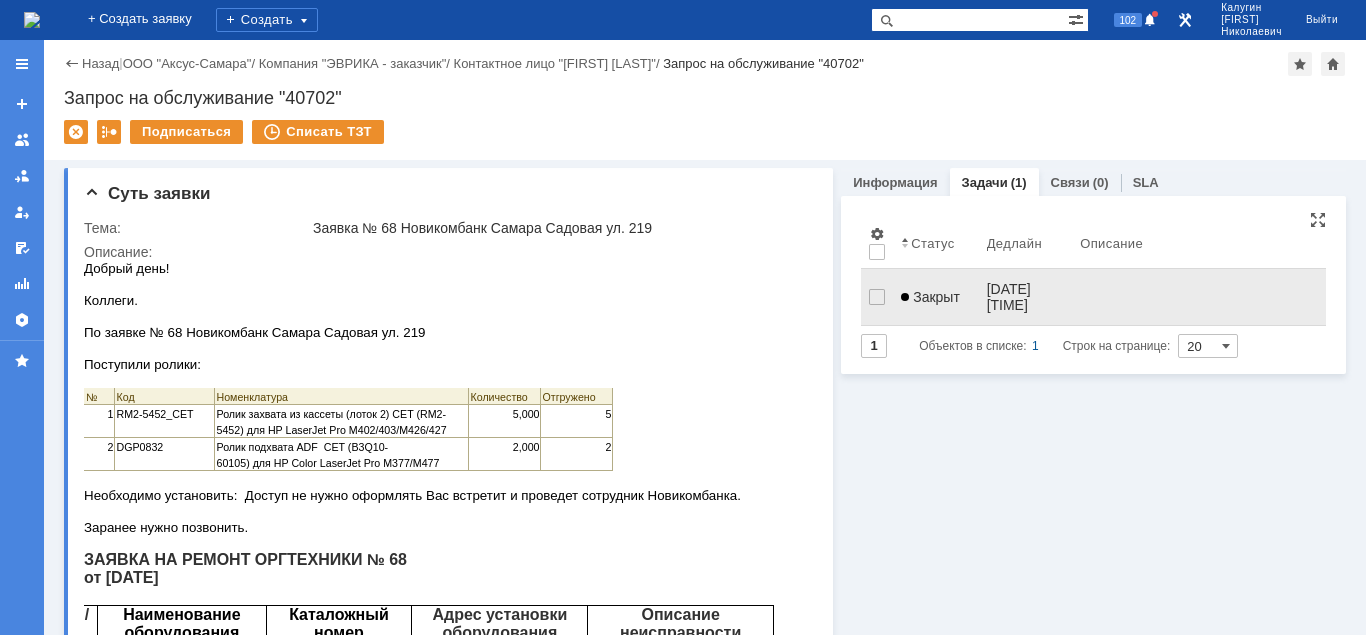 scroll, scrollTop: 0, scrollLeft: 0, axis: both 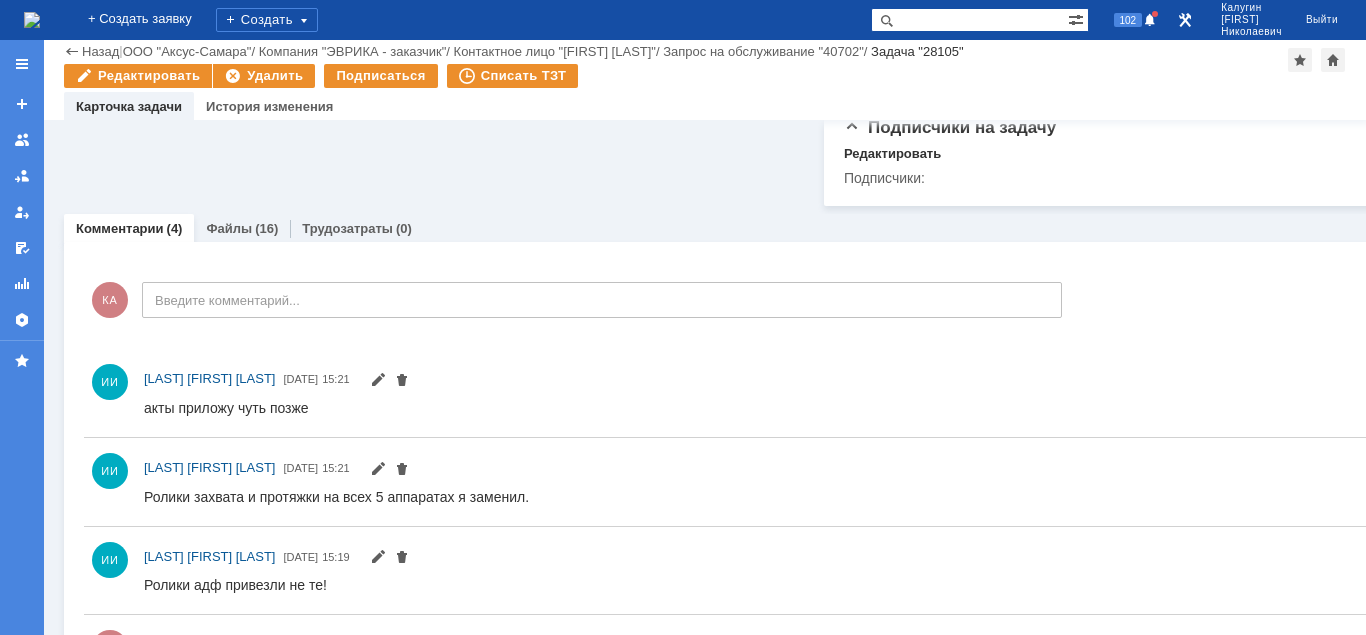 click on "Комментарии (4) Файлы (16) Трудозатраты (0)" at bounding box center (778, 228) 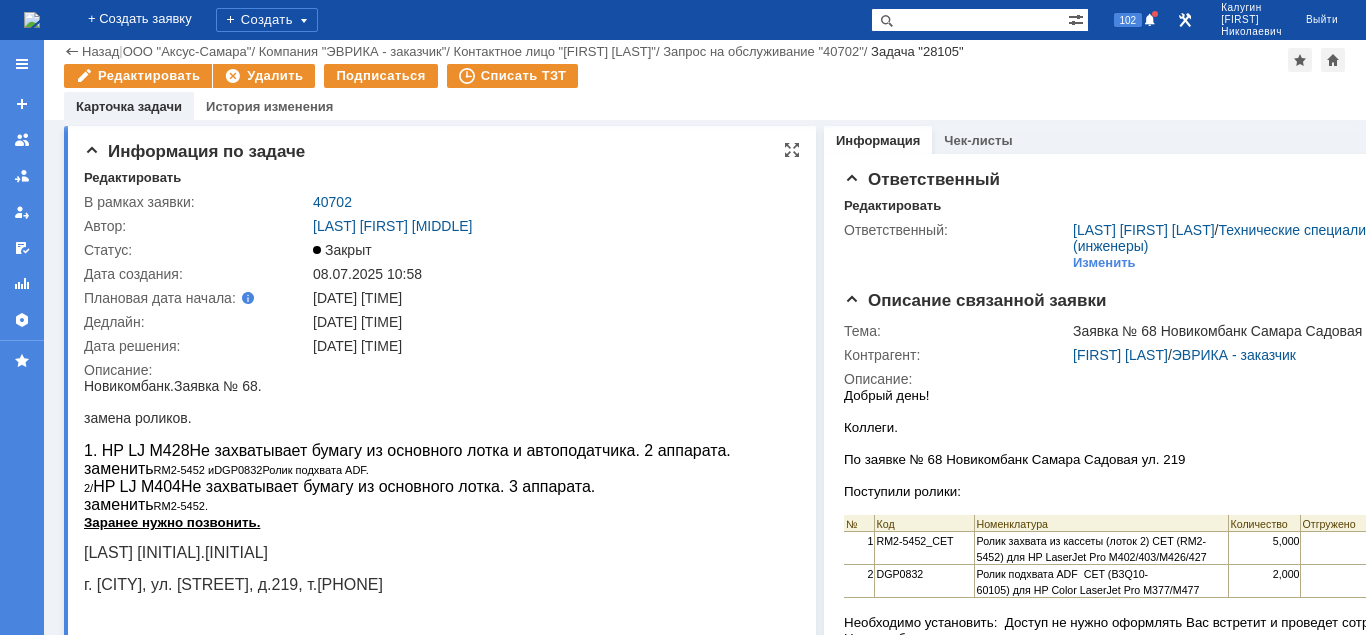 scroll, scrollTop: 0, scrollLeft: 0, axis: both 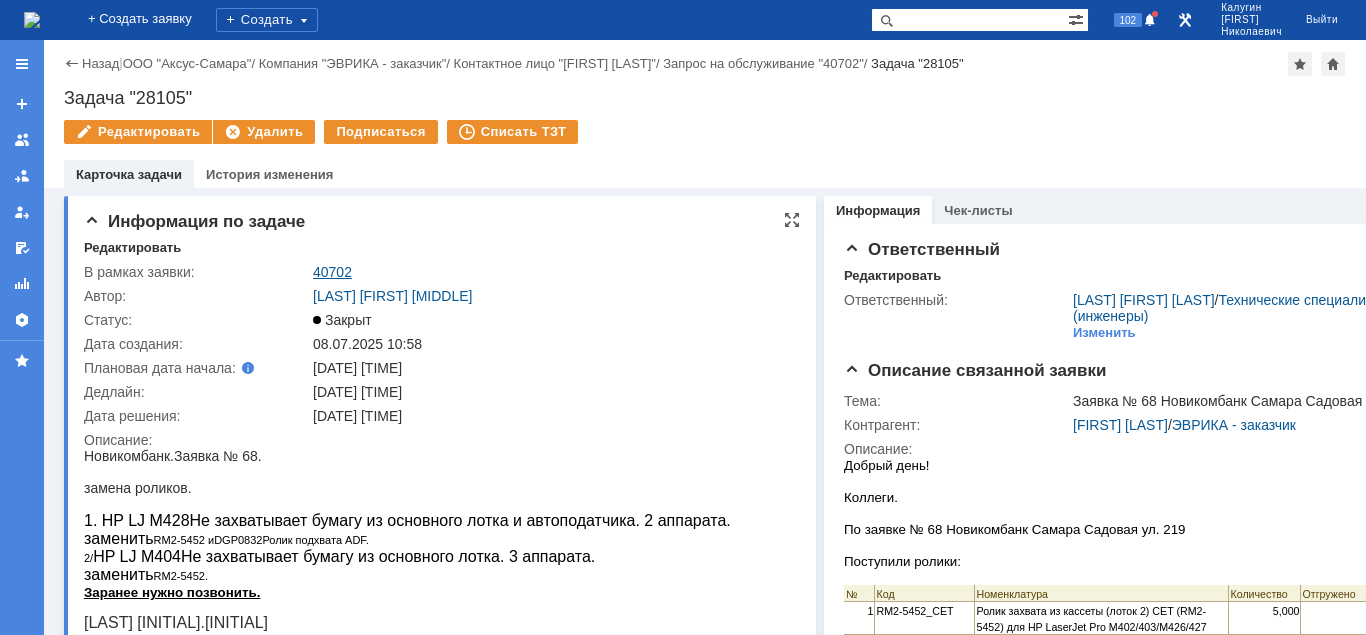 click on "40702" at bounding box center (332, 272) 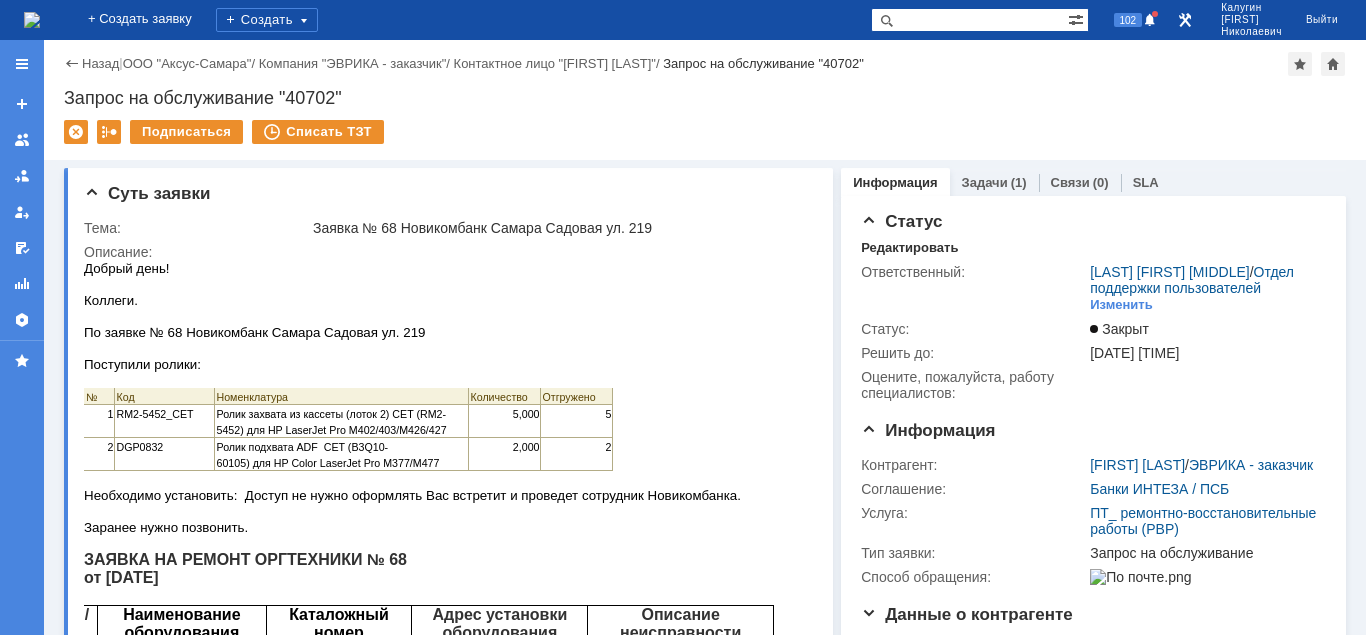 scroll, scrollTop: 0, scrollLeft: 0, axis: both 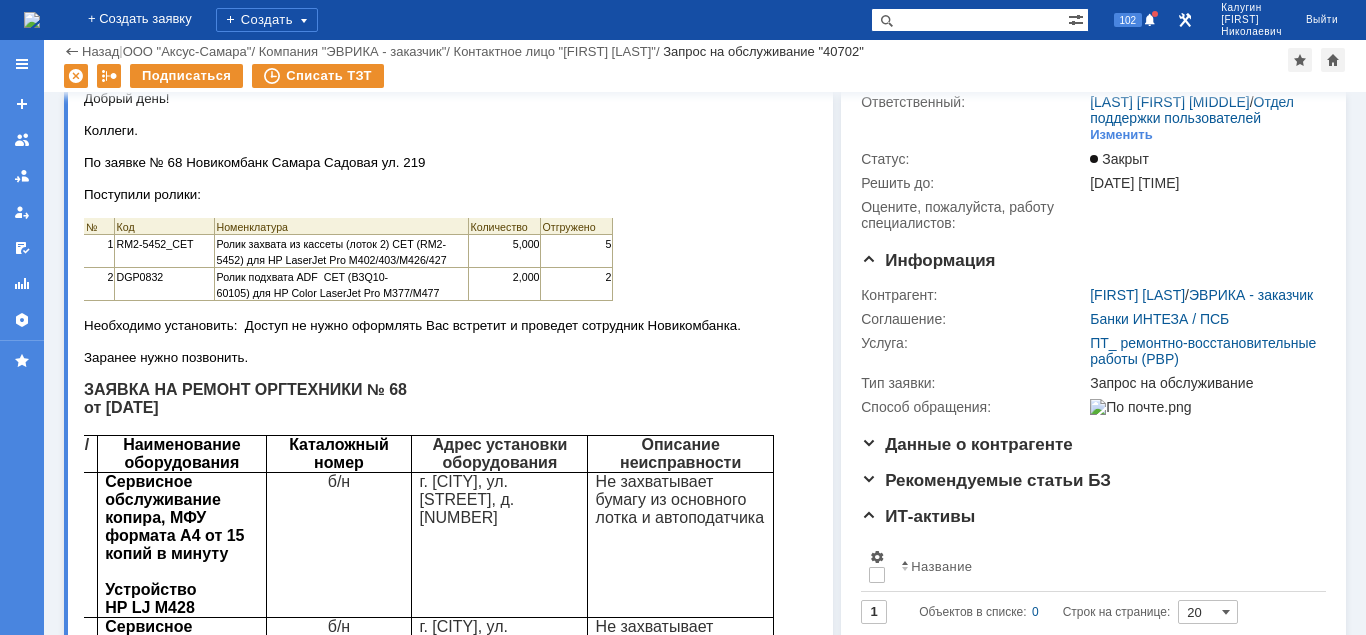 drag, startPoint x: 84, startPoint y: 408, endPoint x: 486, endPoint y: 406, distance: 402.00497 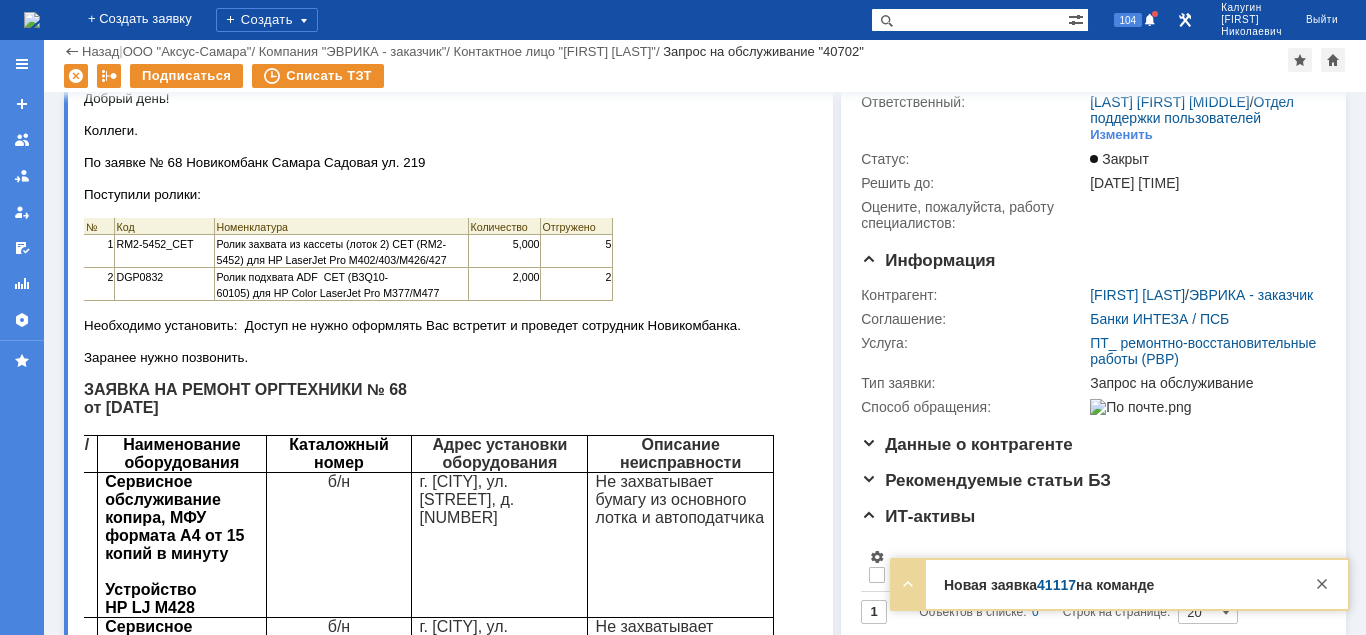 scroll, scrollTop: 0, scrollLeft: 0, axis: both 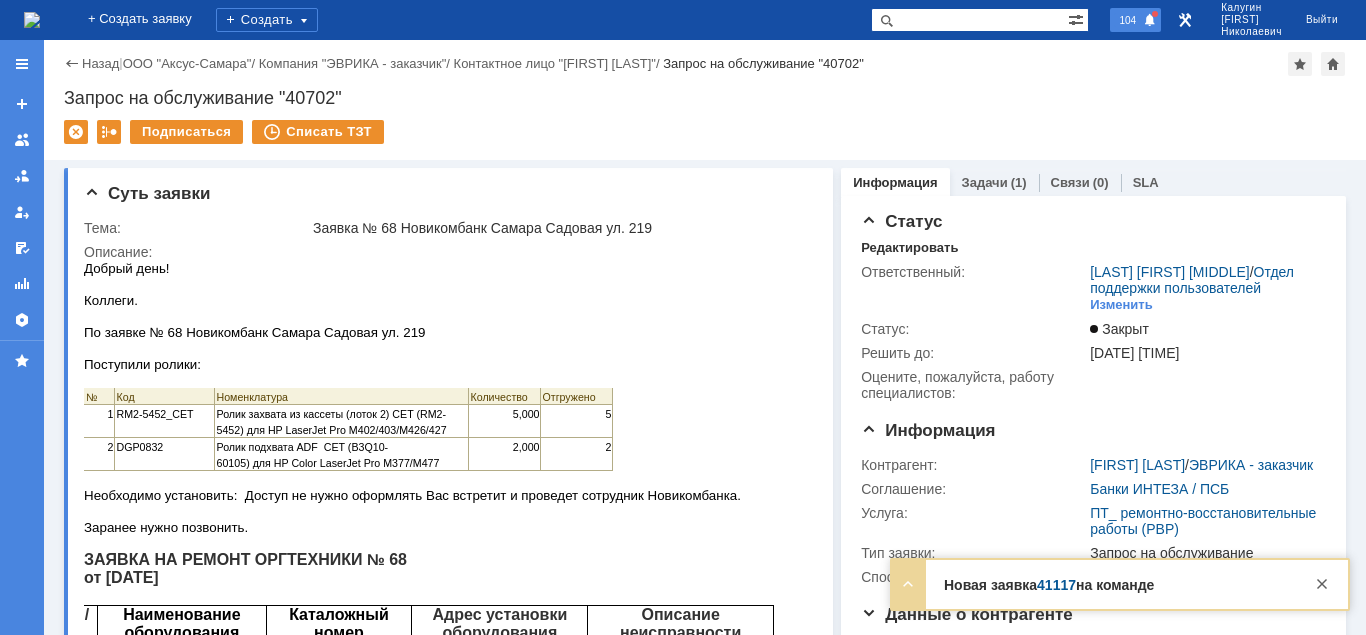 click on "104" at bounding box center [1128, 20] 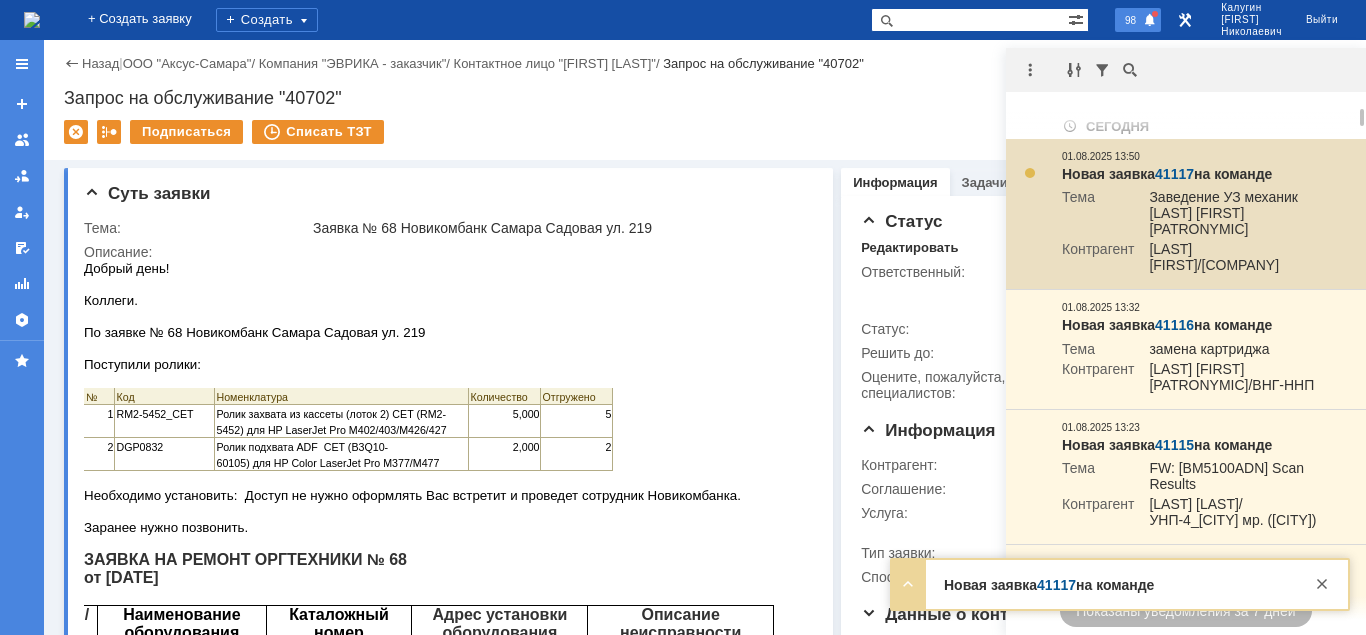 scroll, scrollTop: 204, scrollLeft: 0, axis: vertical 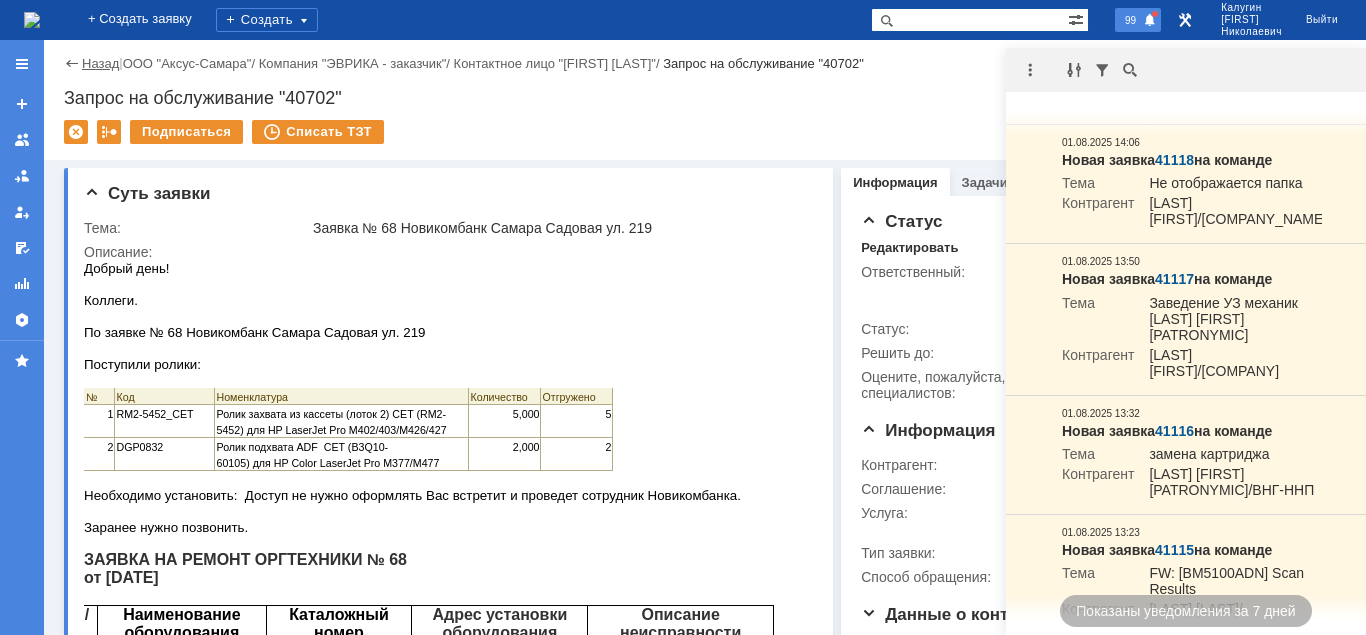 click on "Назад" at bounding box center [100, 63] 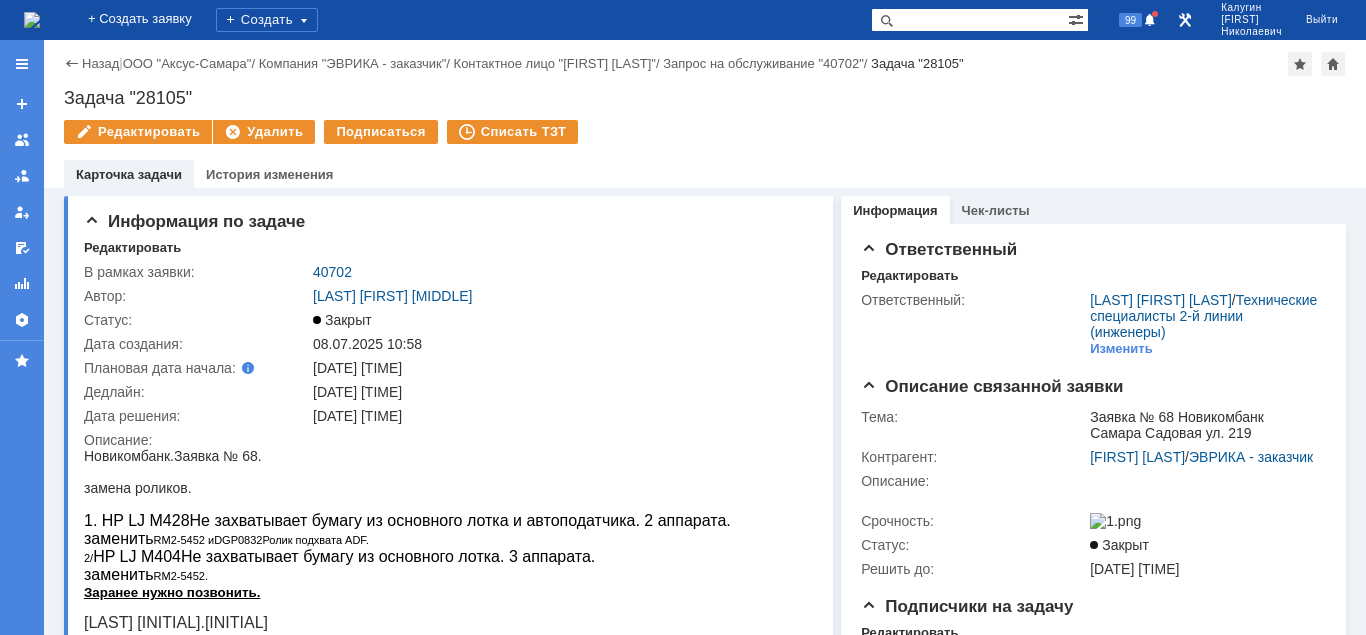 scroll, scrollTop: 0, scrollLeft: 0, axis: both 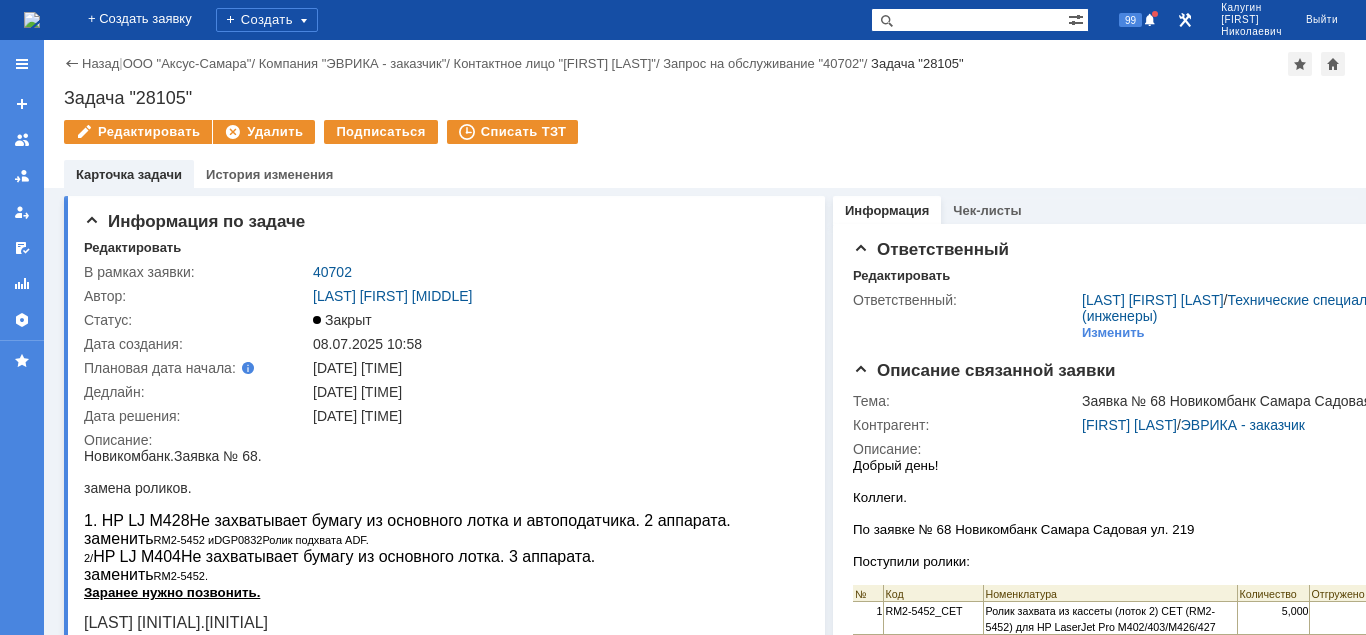 click on "Назад" at bounding box center (100, 63) 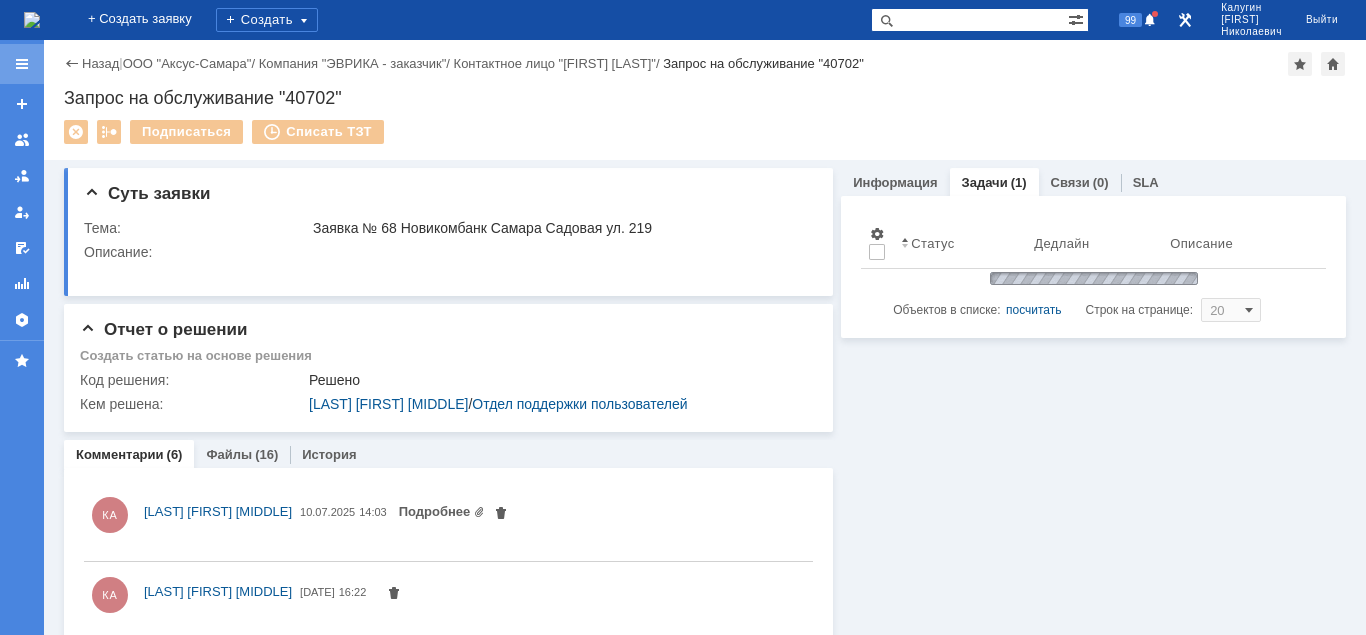 click at bounding box center (22, 64) 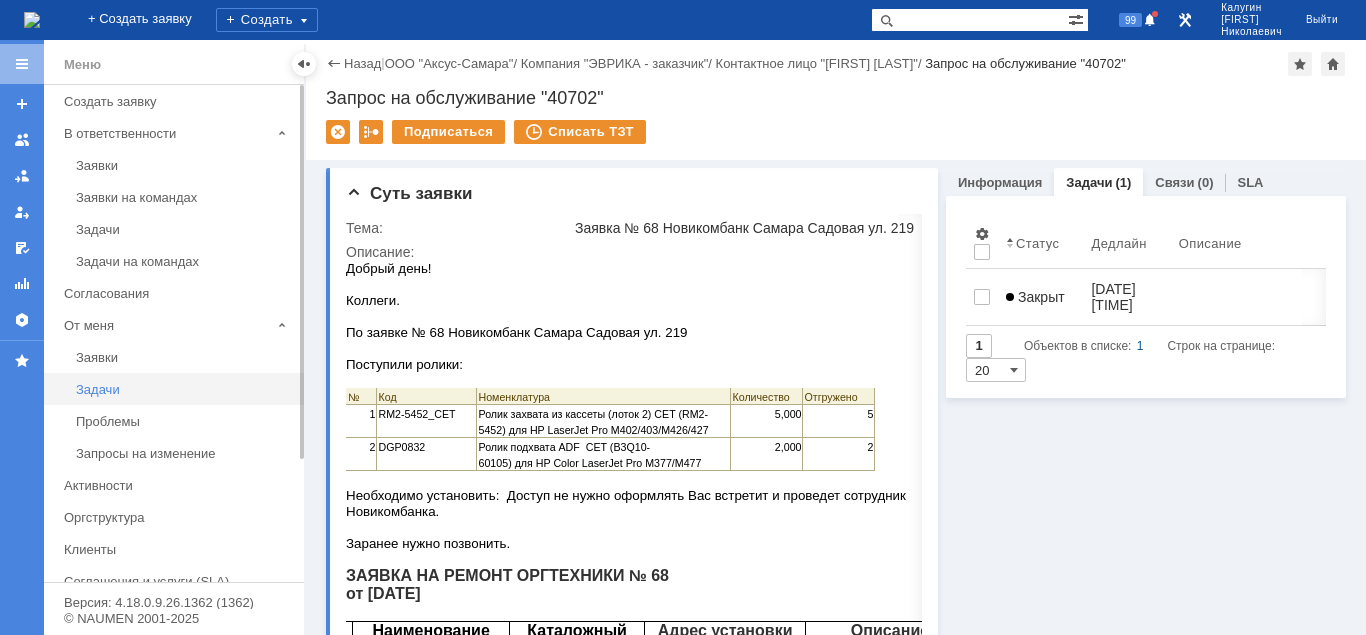 scroll, scrollTop: 0, scrollLeft: 0, axis: both 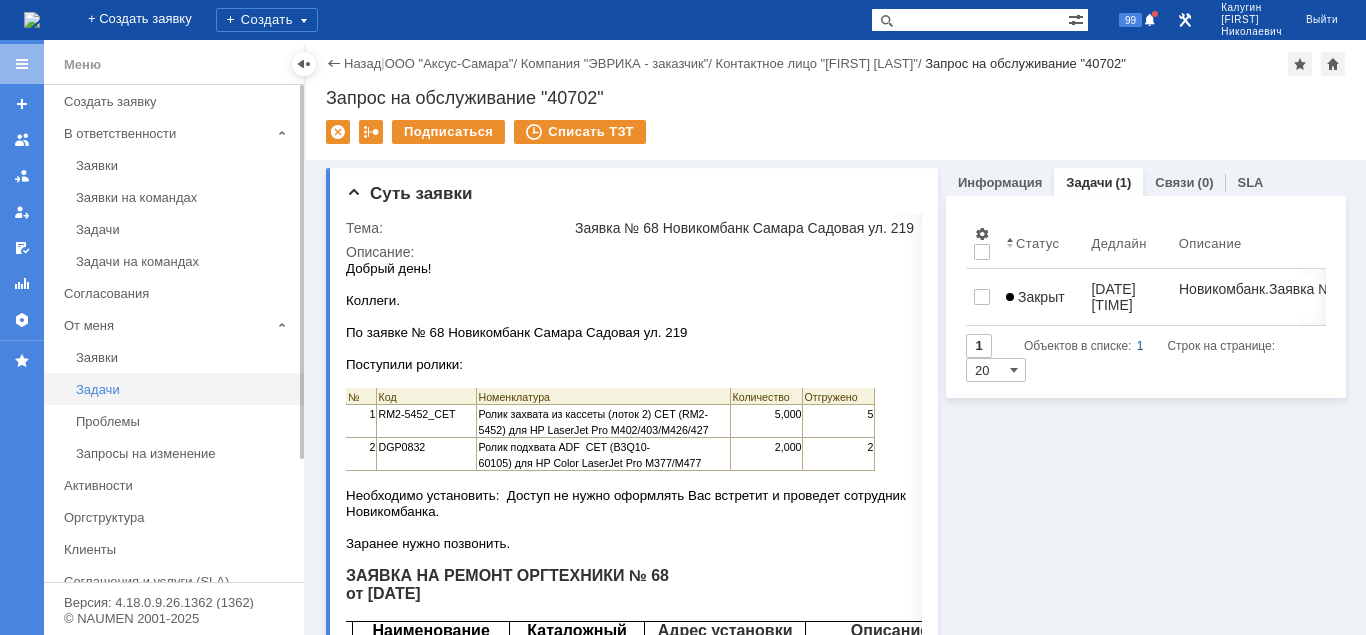 click on "Задачи" at bounding box center [184, 389] 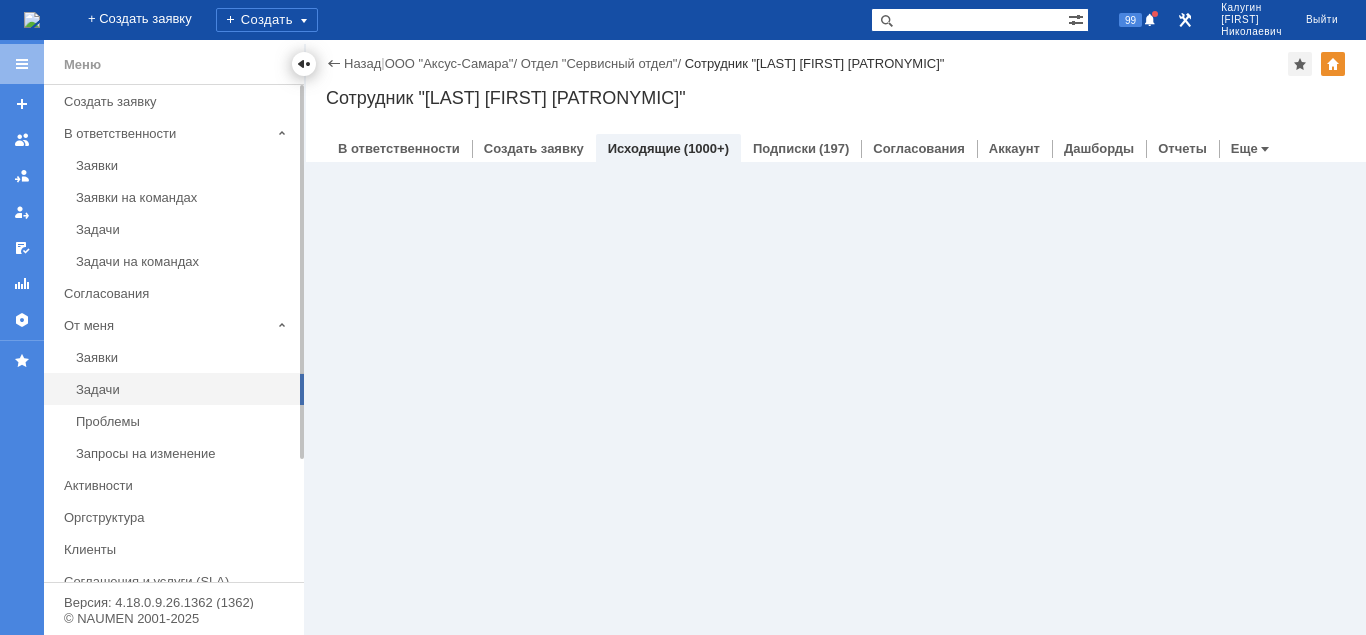 click at bounding box center (304, 64) 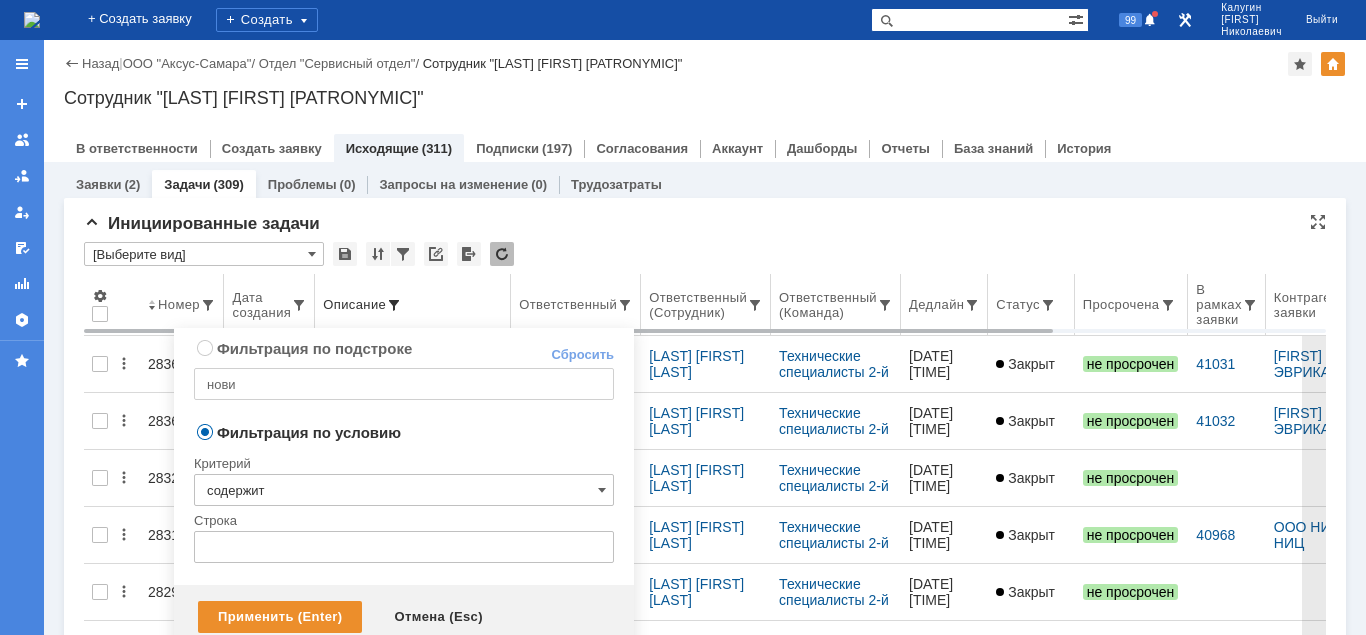 click at bounding box center [394, 305] 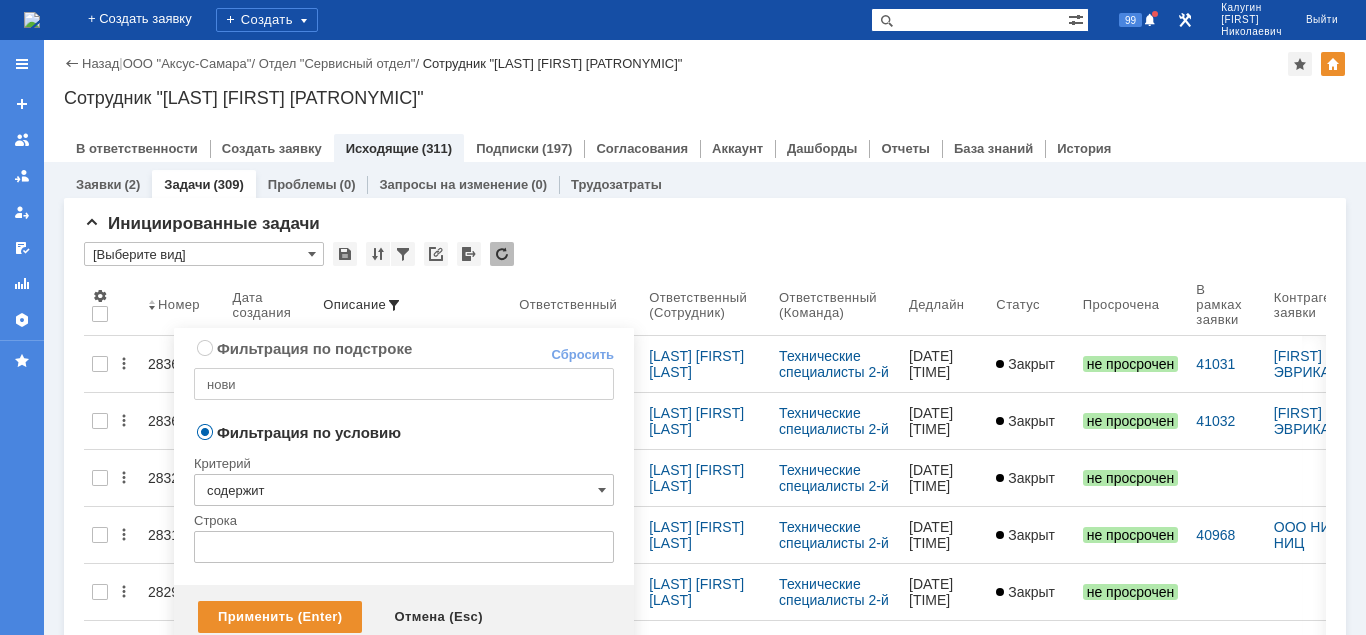 radio on "true" 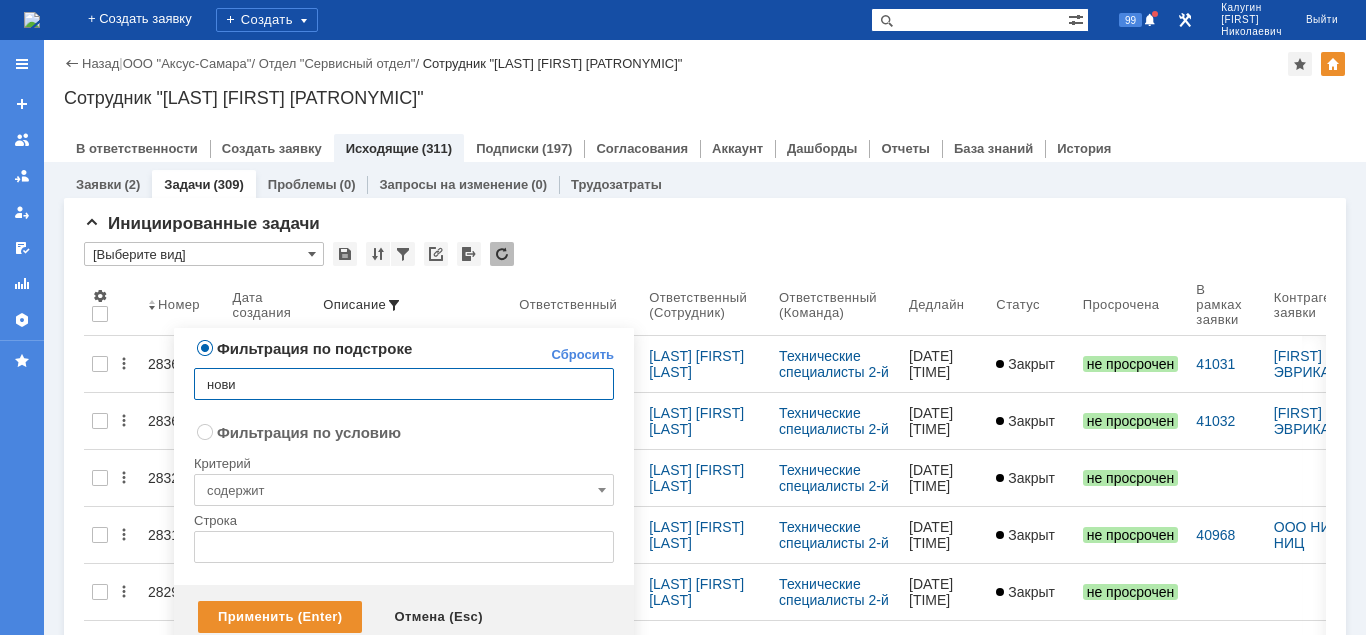 drag, startPoint x: 211, startPoint y: 375, endPoint x: 196, endPoint y: 372, distance: 15.297058 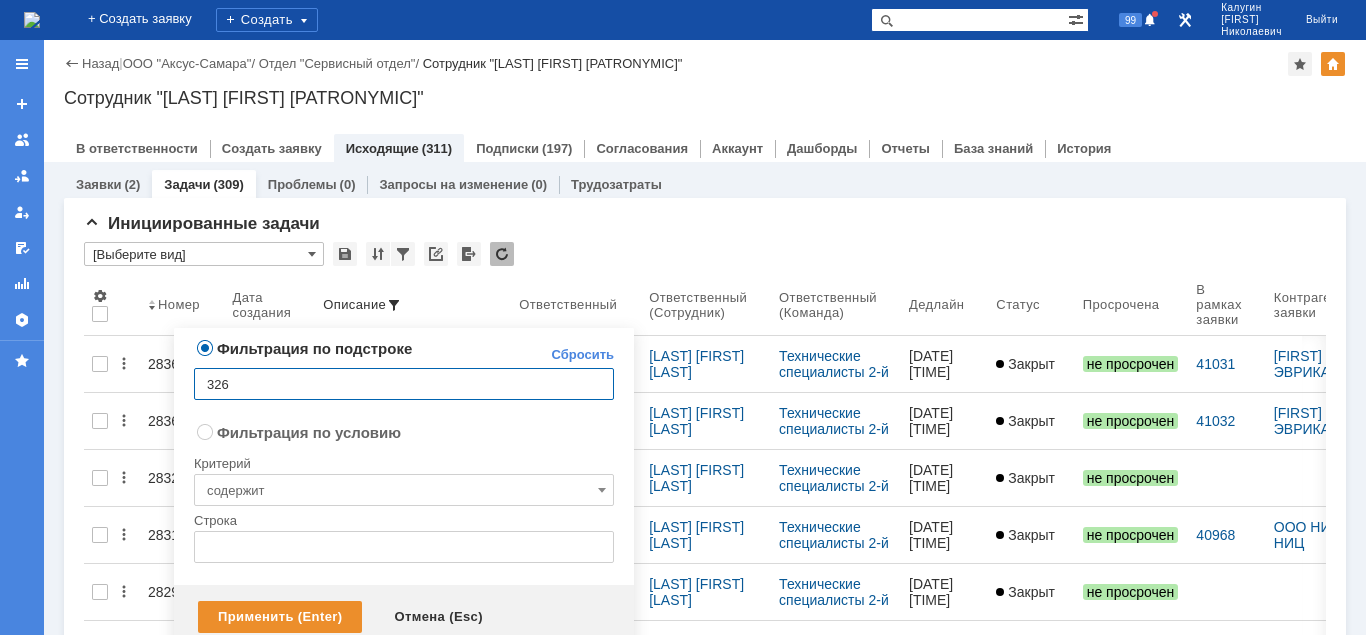 type on "3264" 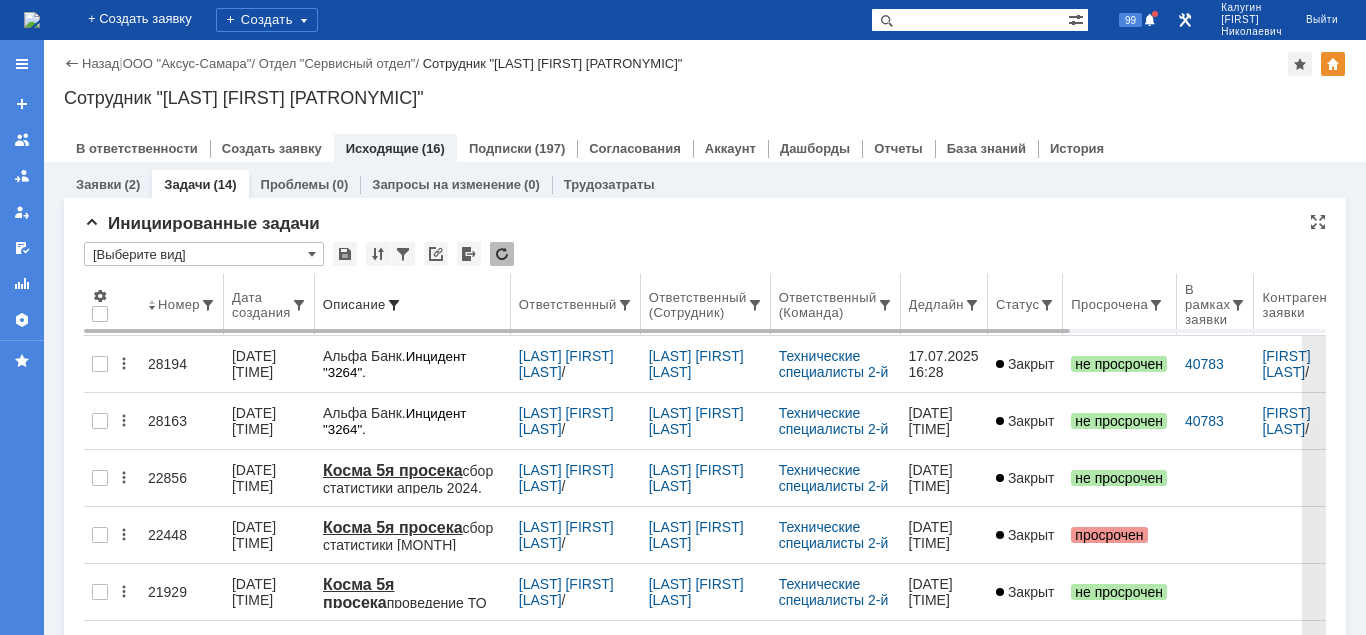 scroll, scrollTop: 0, scrollLeft: 0, axis: both 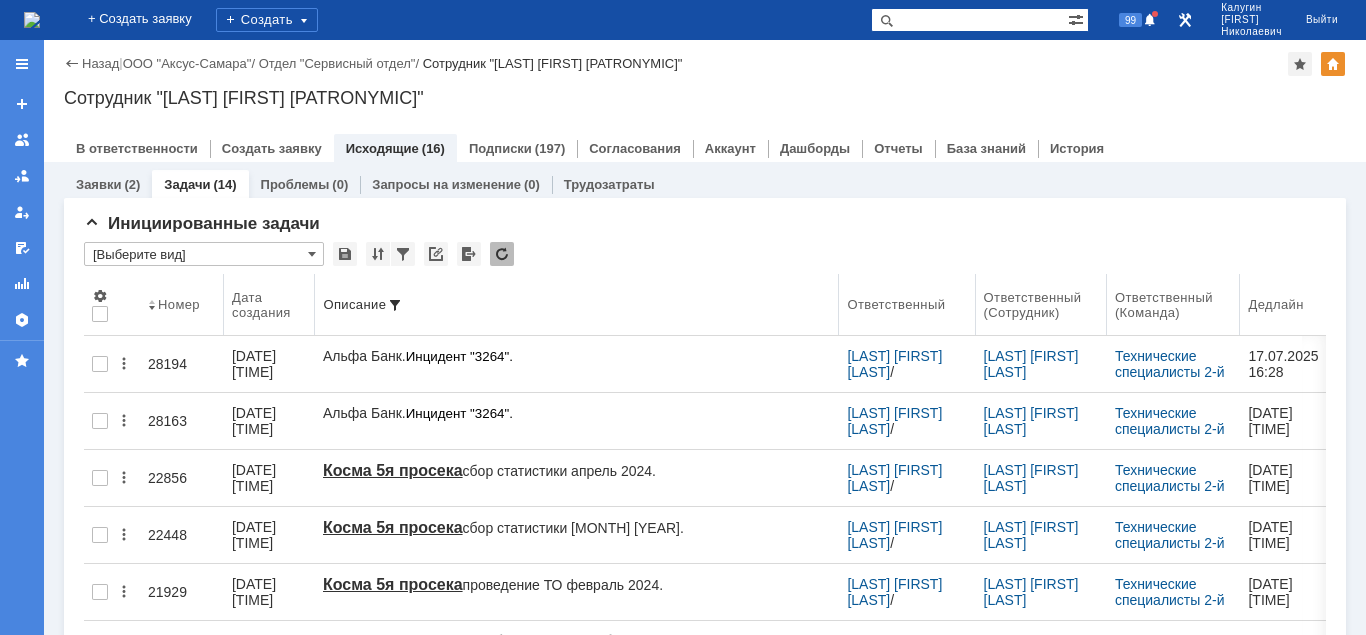 drag, startPoint x: 511, startPoint y: 308, endPoint x: 841, endPoint y: 273, distance: 331.85086 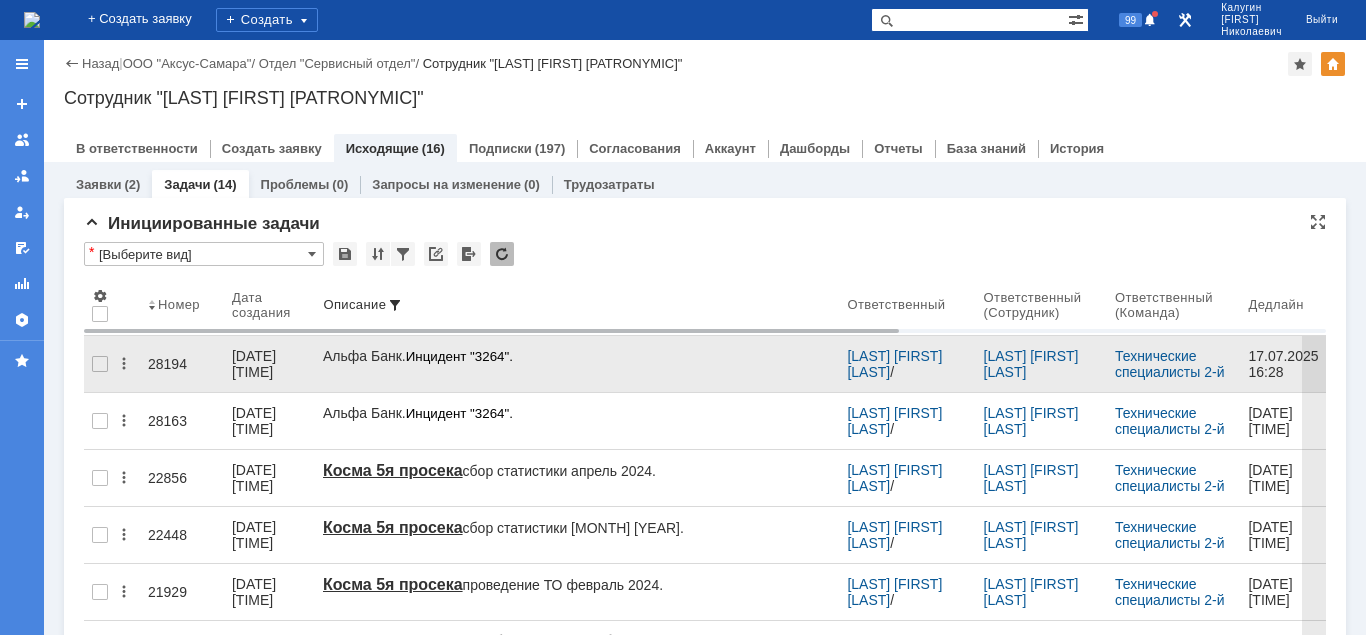 drag, startPoint x: 170, startPoint y: 414, endPoint x: 172, endPoint y: 369, distance: 45.044422 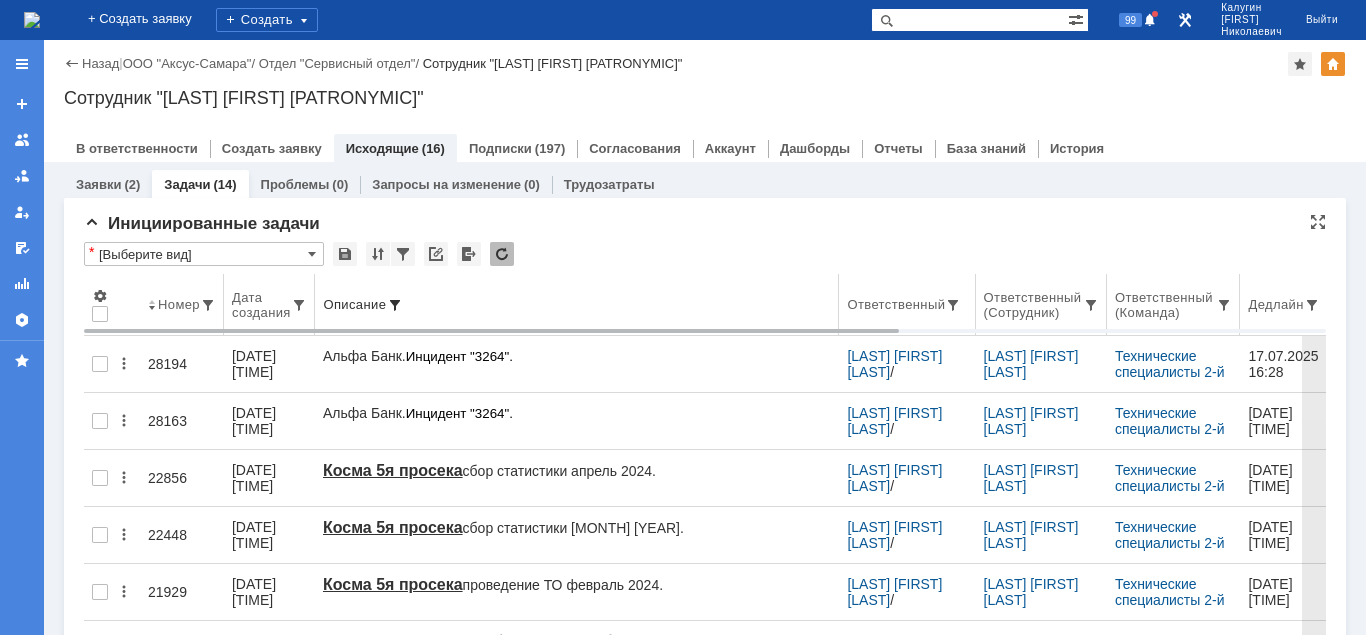 click at bounding box center [395, 305] 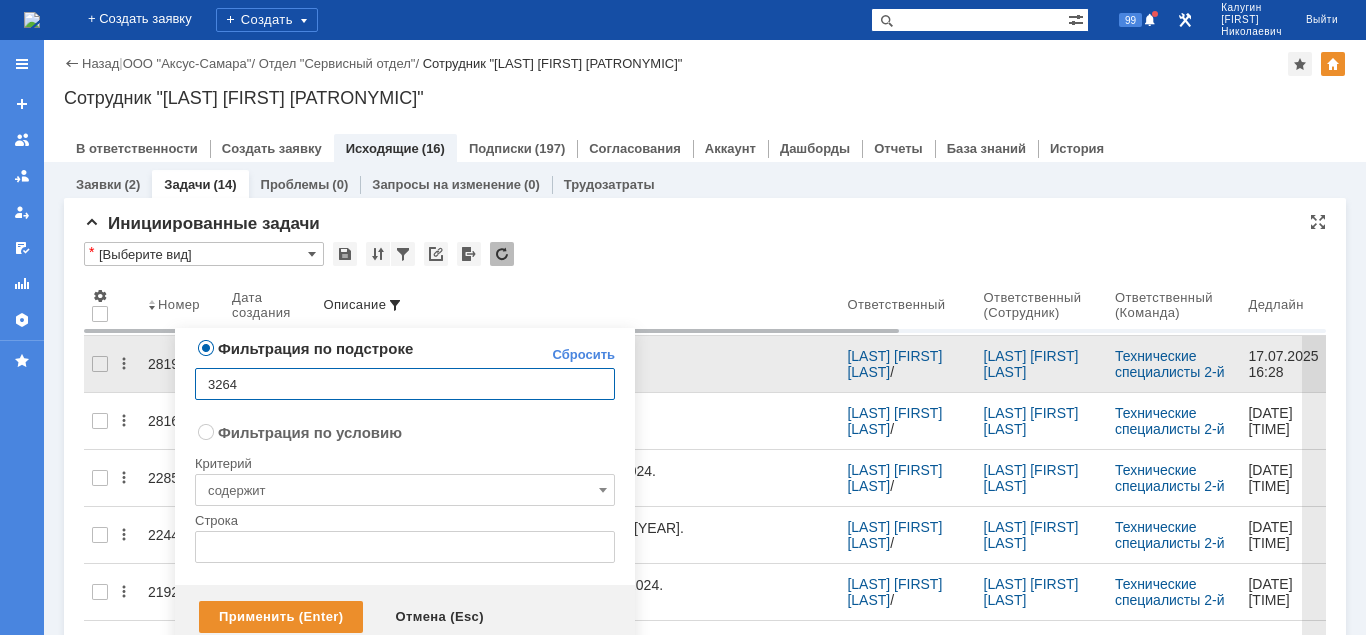 drag, startPoint x: 325, startPoint y: 379, endPoint x: 165, endPoint y: 383, distance: 160.04999 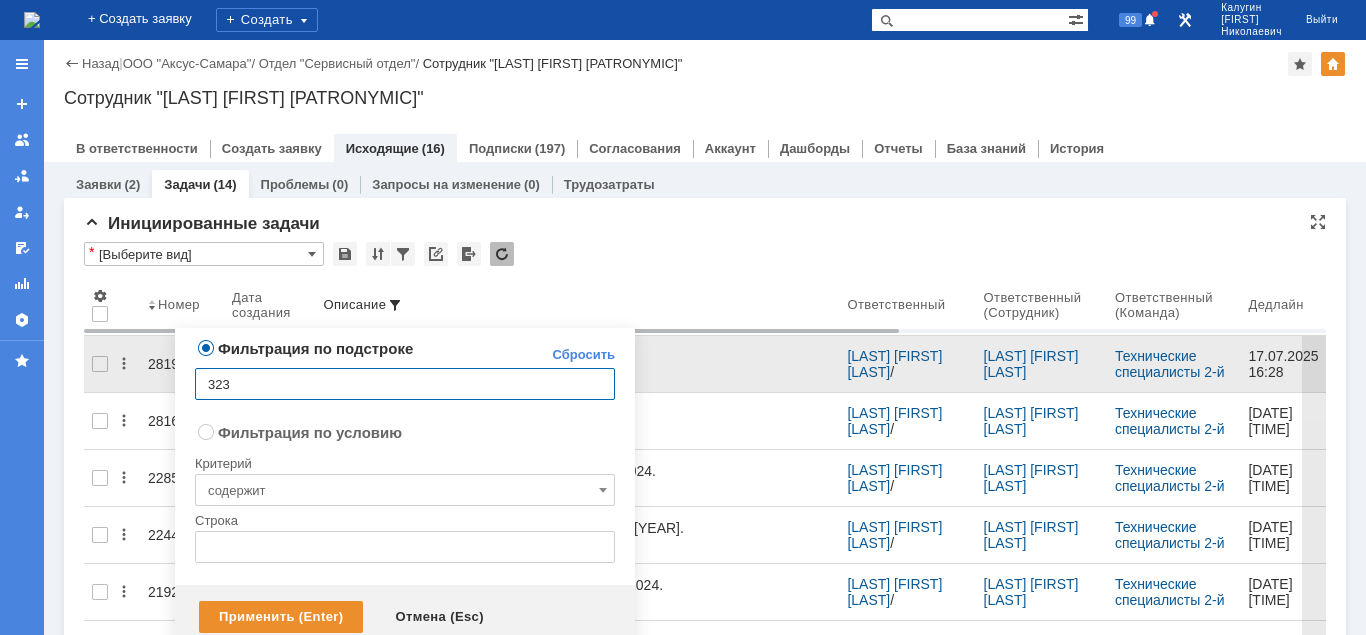 type on "3232" 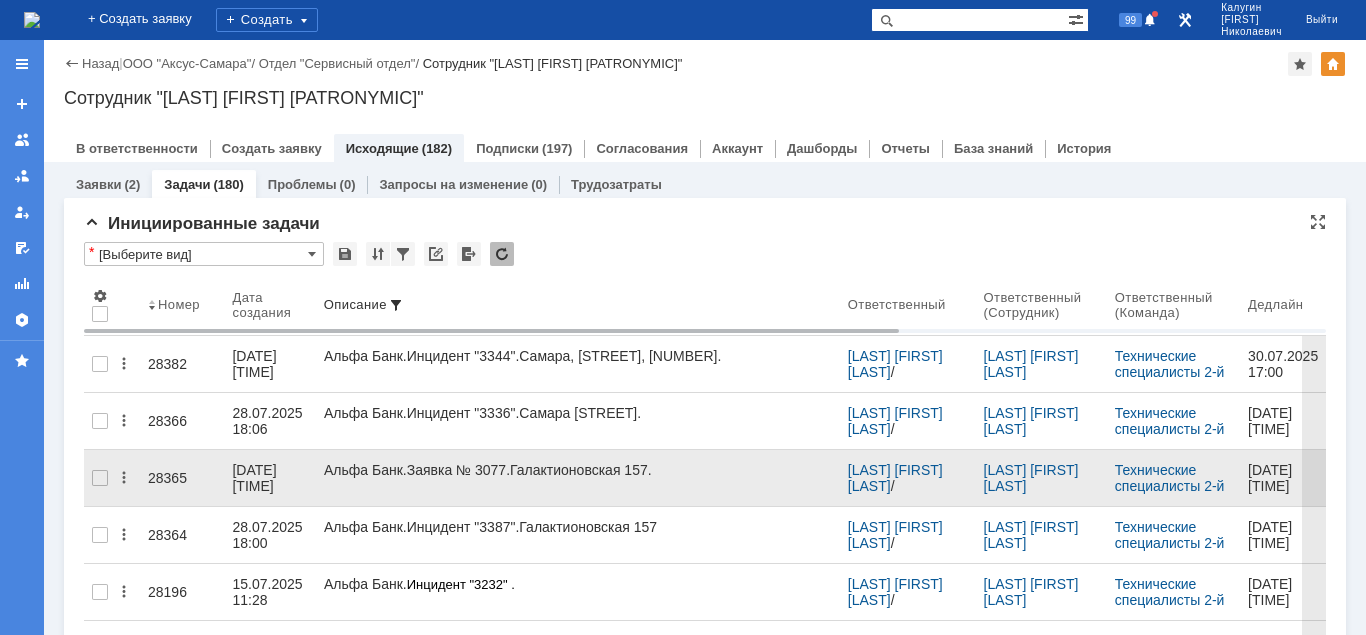 scroll, scrollTop: 0, scrollLeft: 0, axis: both 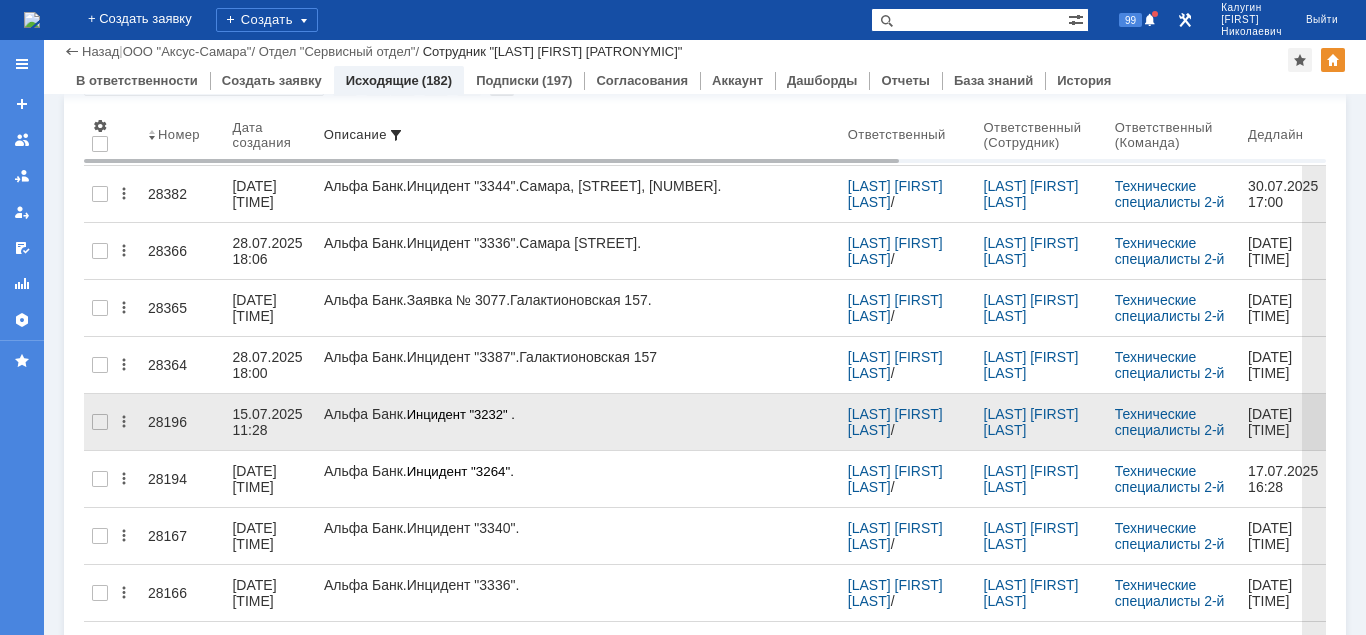 click on "28196" at bounding box center (182, 422) 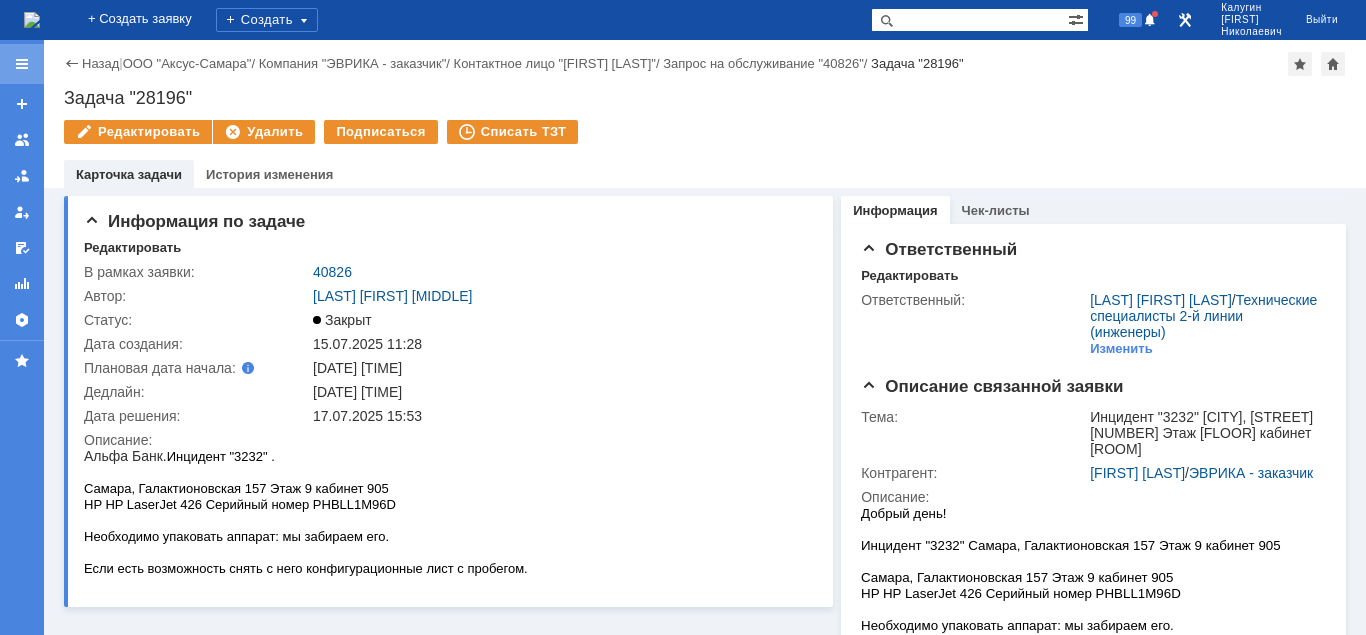 click at bounding box center (22, 64) 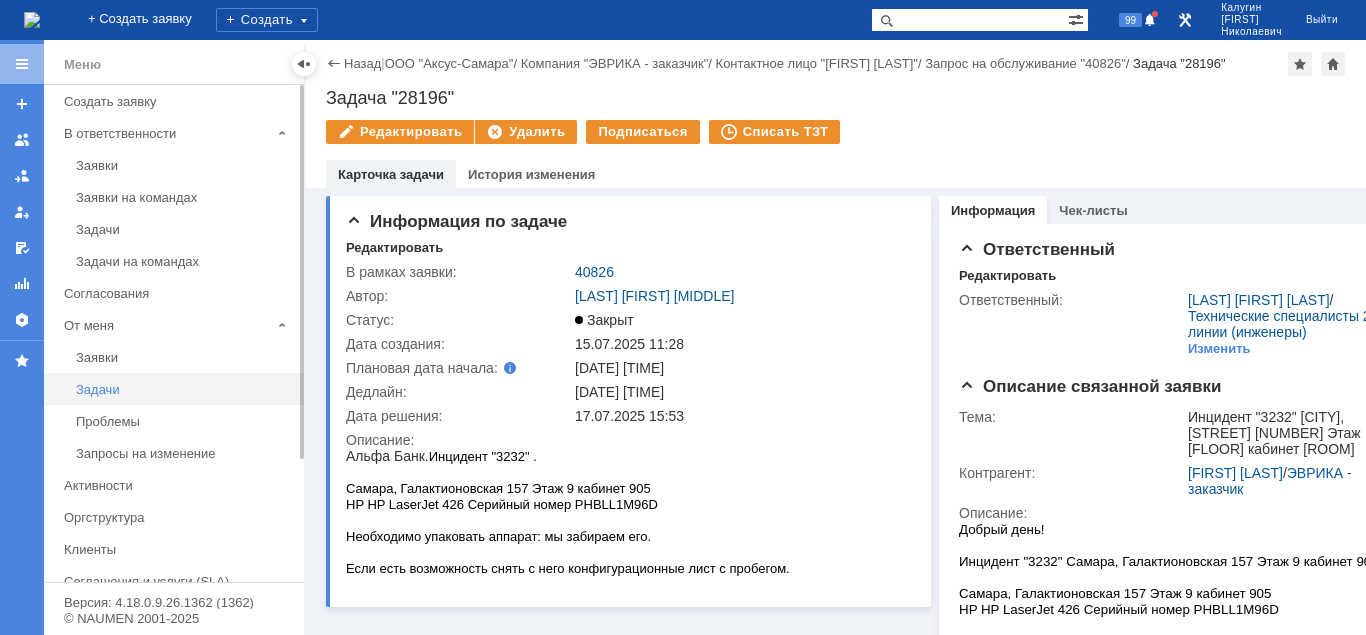 click on "Задачи" at bounding box center (184, 389) 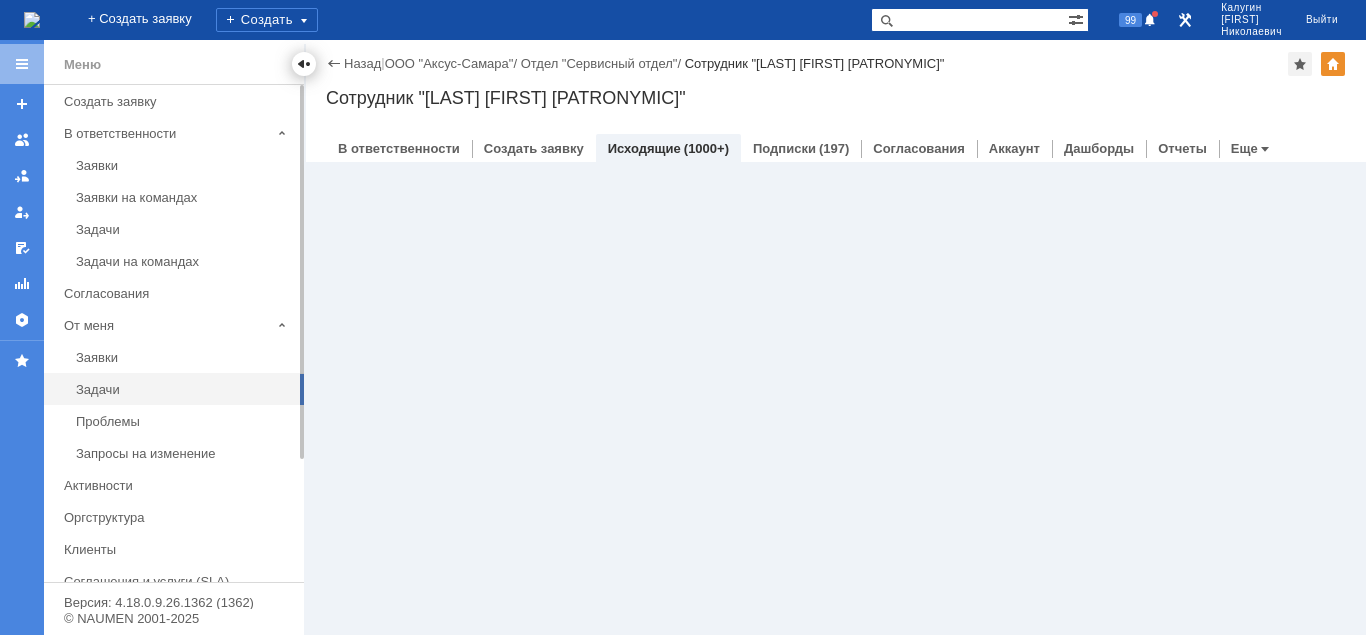 click at bounding box center [304, 64] 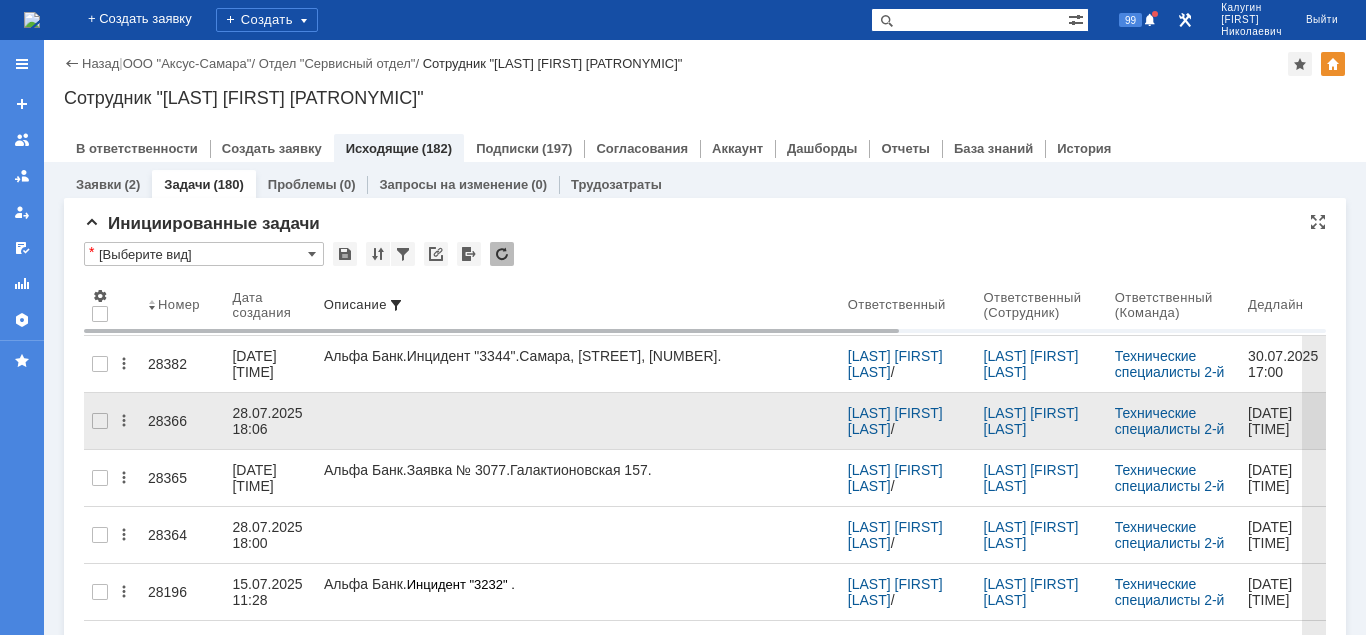 scroll, scrollTop: 0, scrollLeft: 0, axis: both 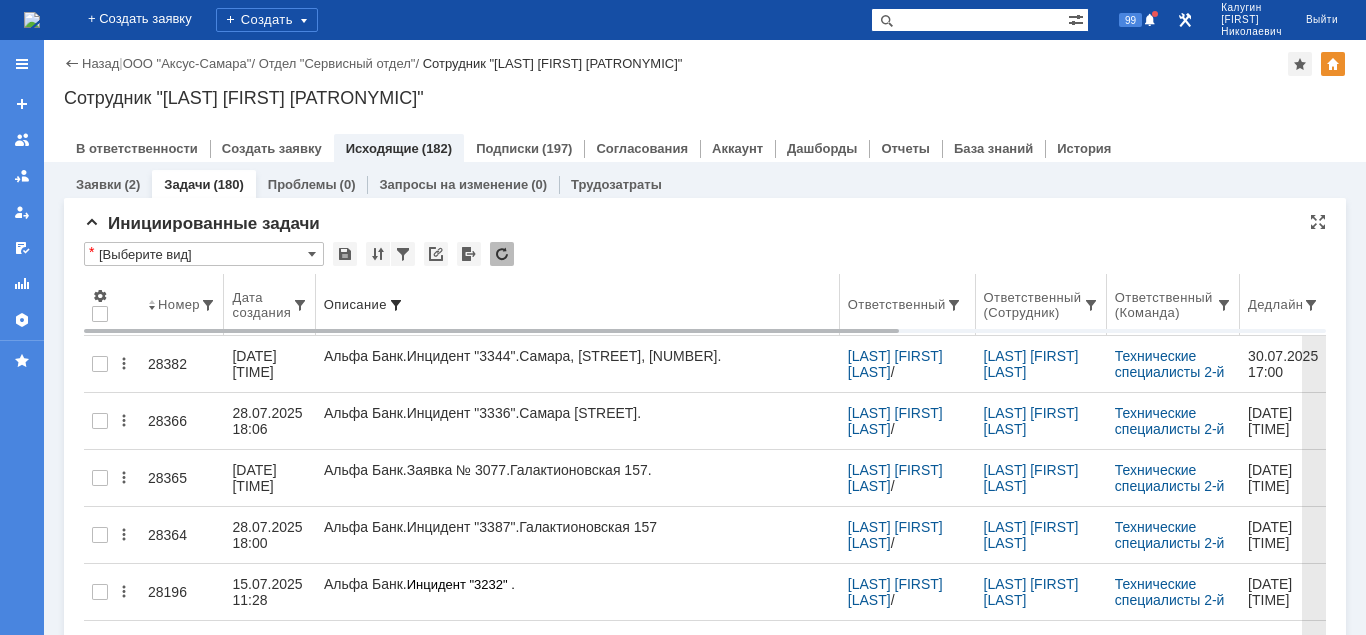 click at bounding box center [396, 305] 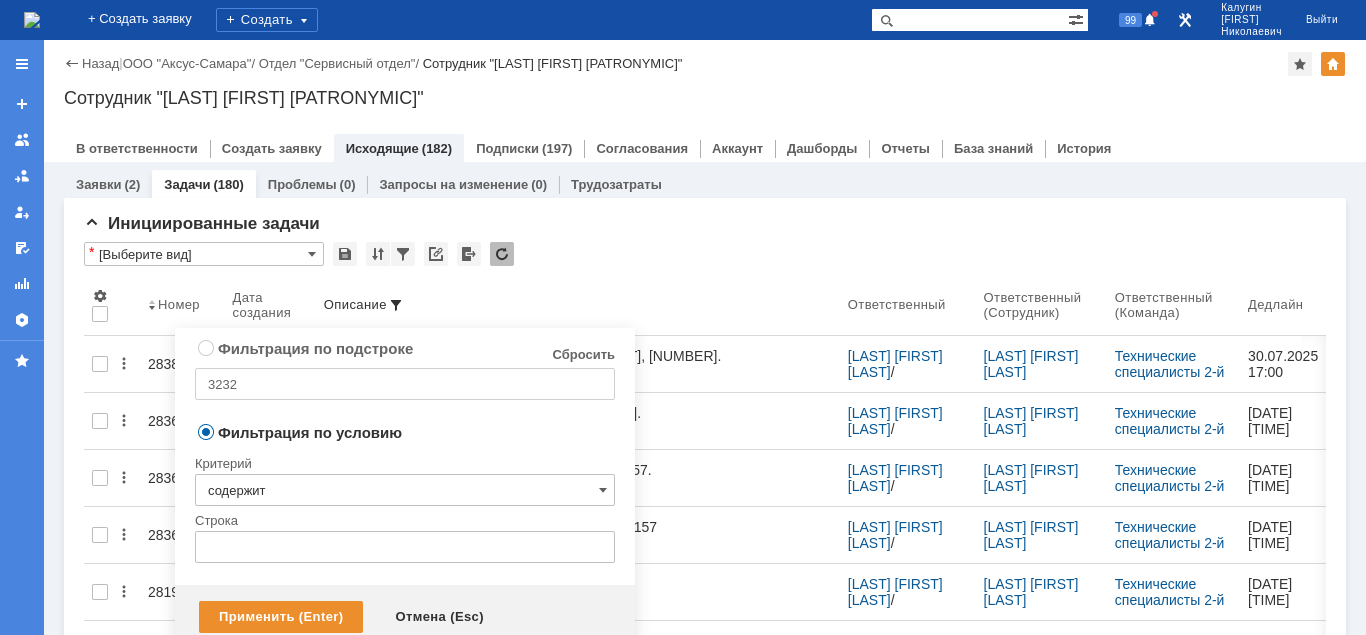 click on "Сбросить" at bounding box center (583, 355) 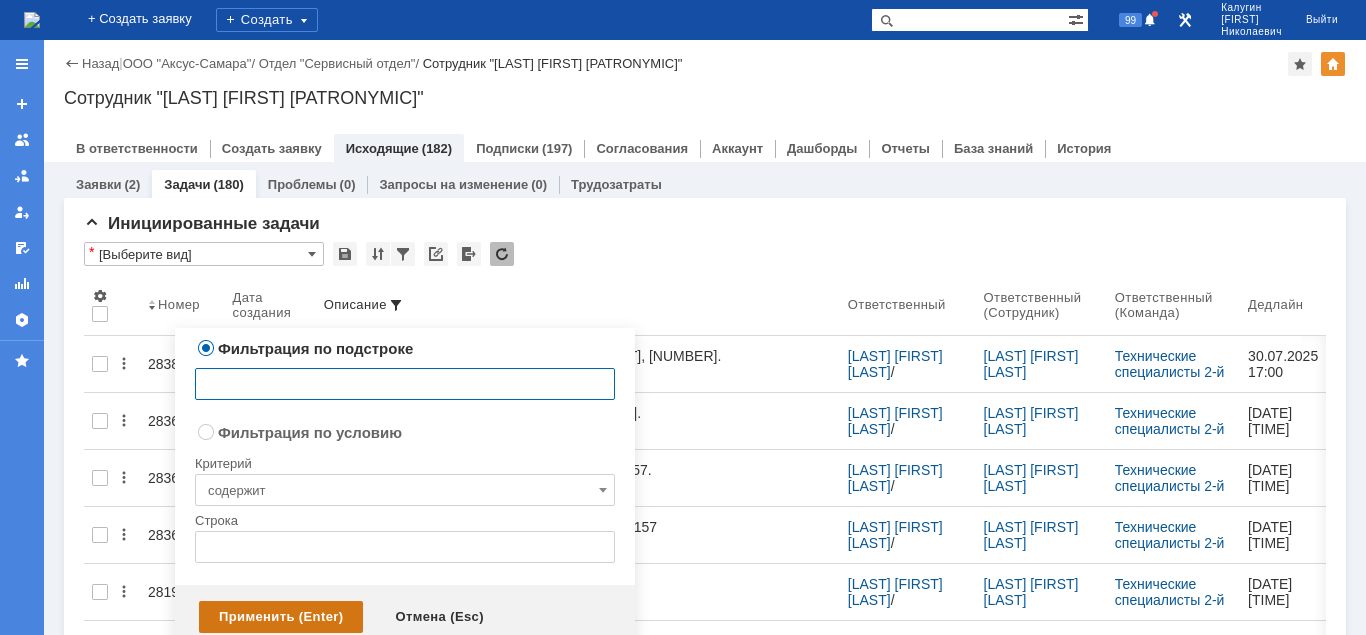 click on "Применить (Enter)" at bounding box center [281, 617] 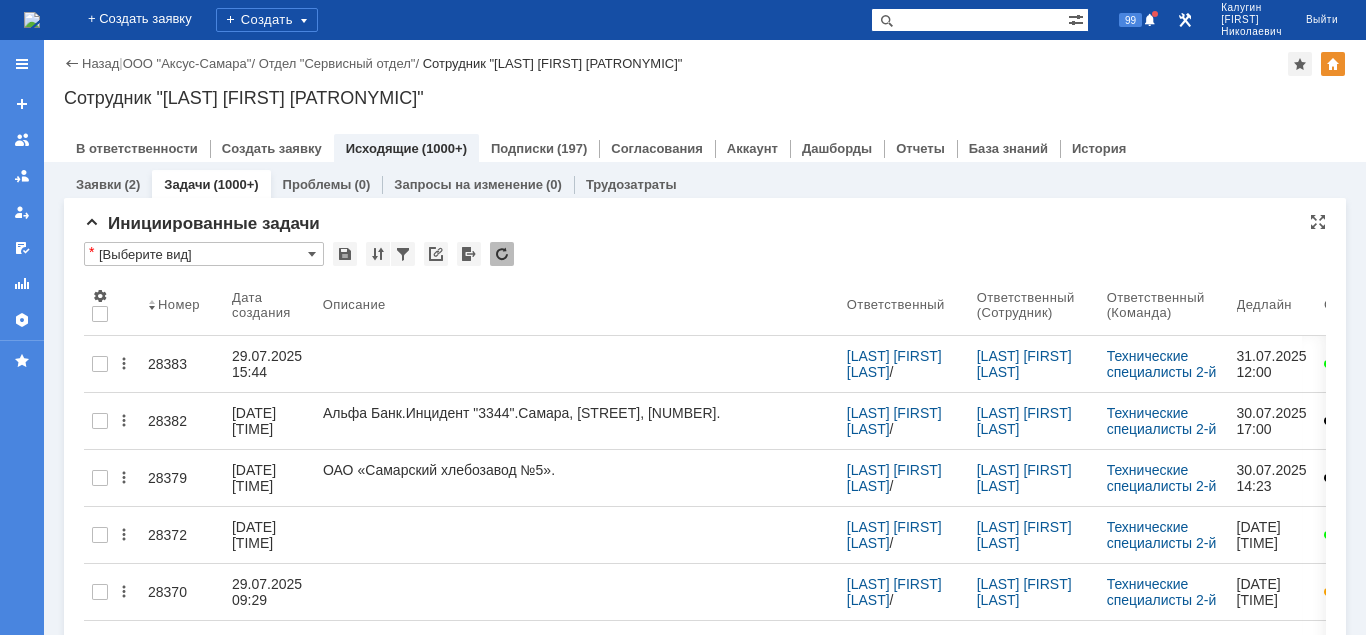 click on "[Выберите вид]" at bounding box center [204, 254] 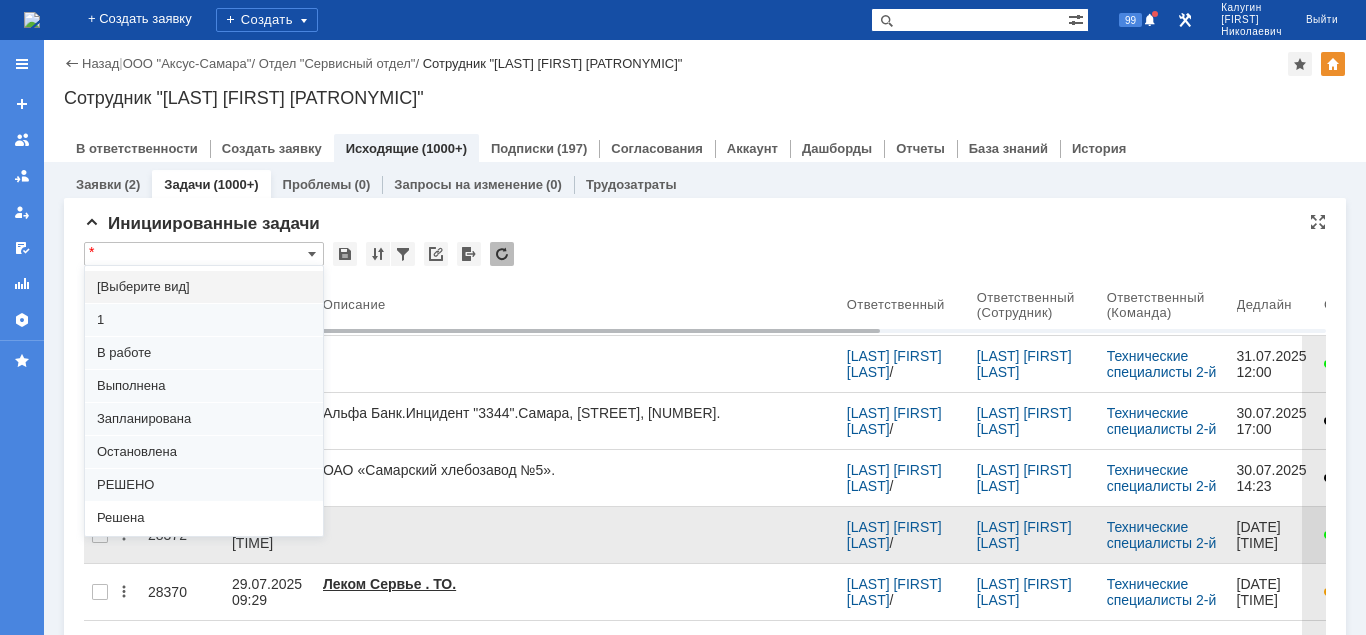 click on "Решена" at bounding box center [204, 518] 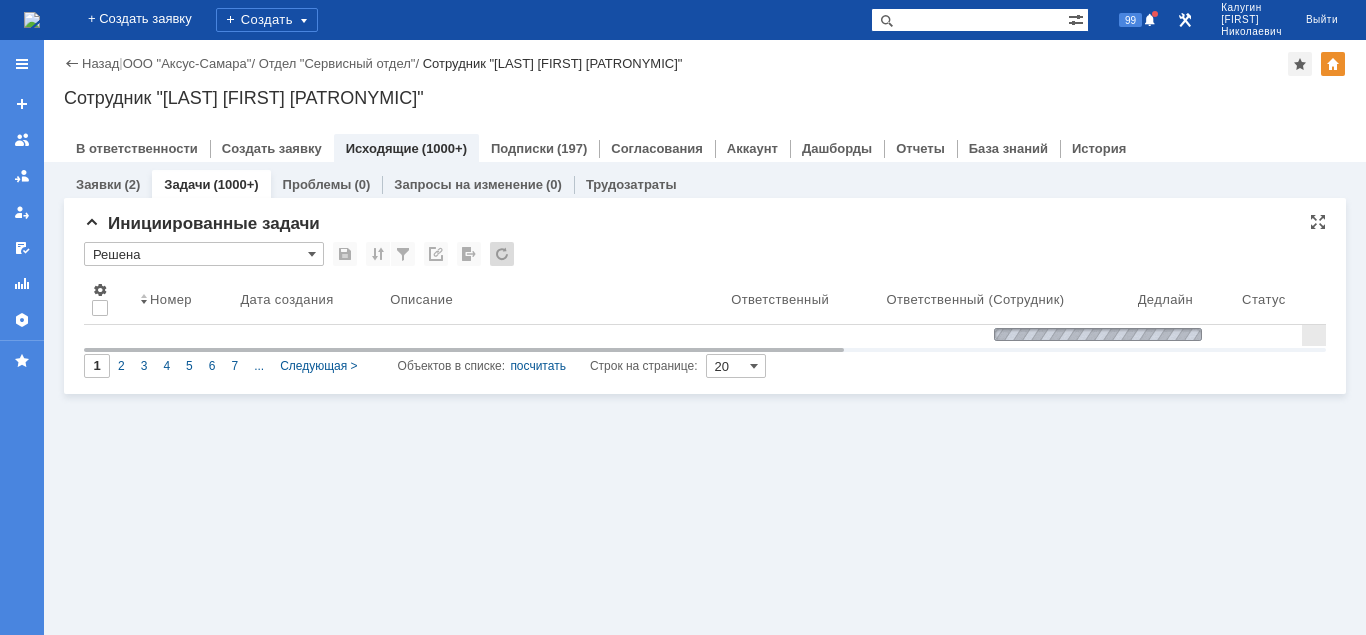 type on "Решена" 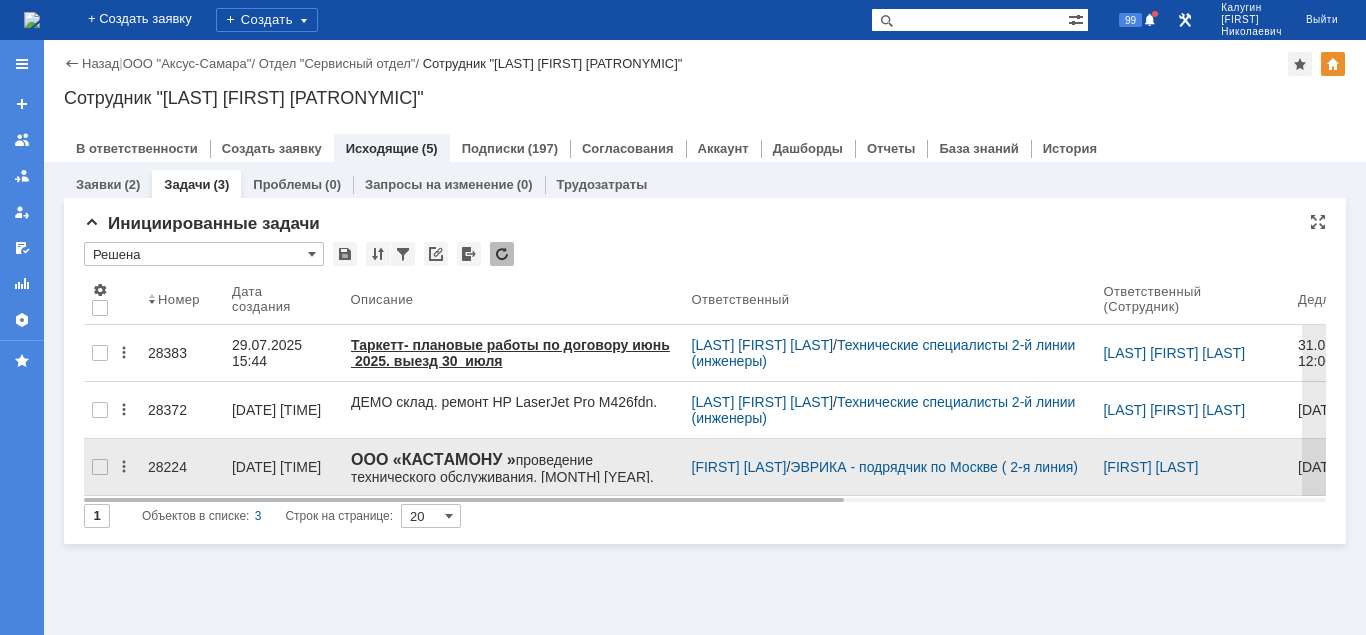 click on "28224" at bounding box center (182, 467) 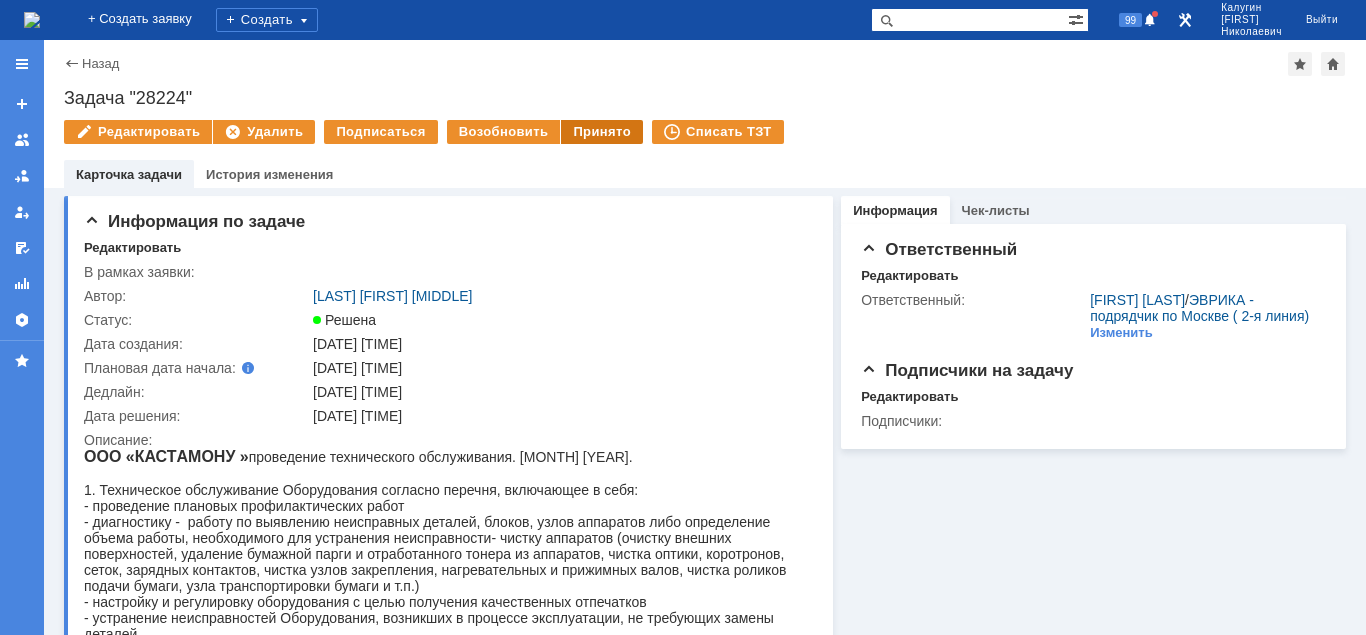 click on "Принято" at bounding box center (602, 132) 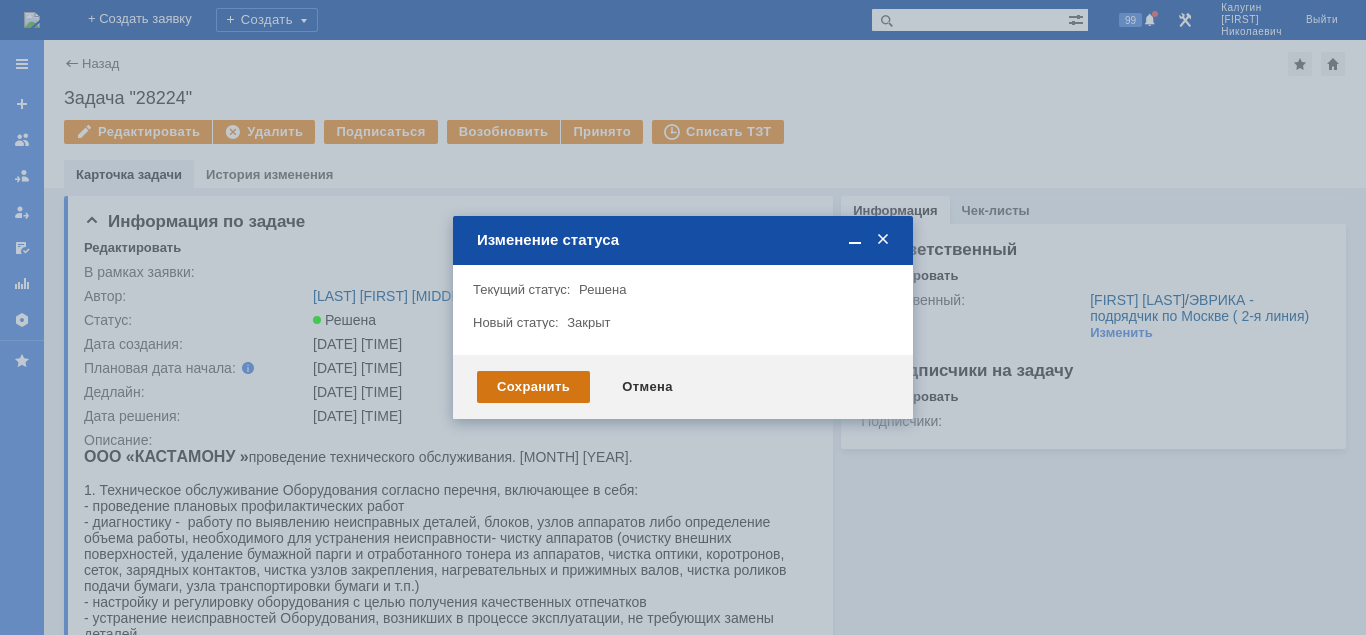 click on "Сохранить" at bounding box center (533, 387) 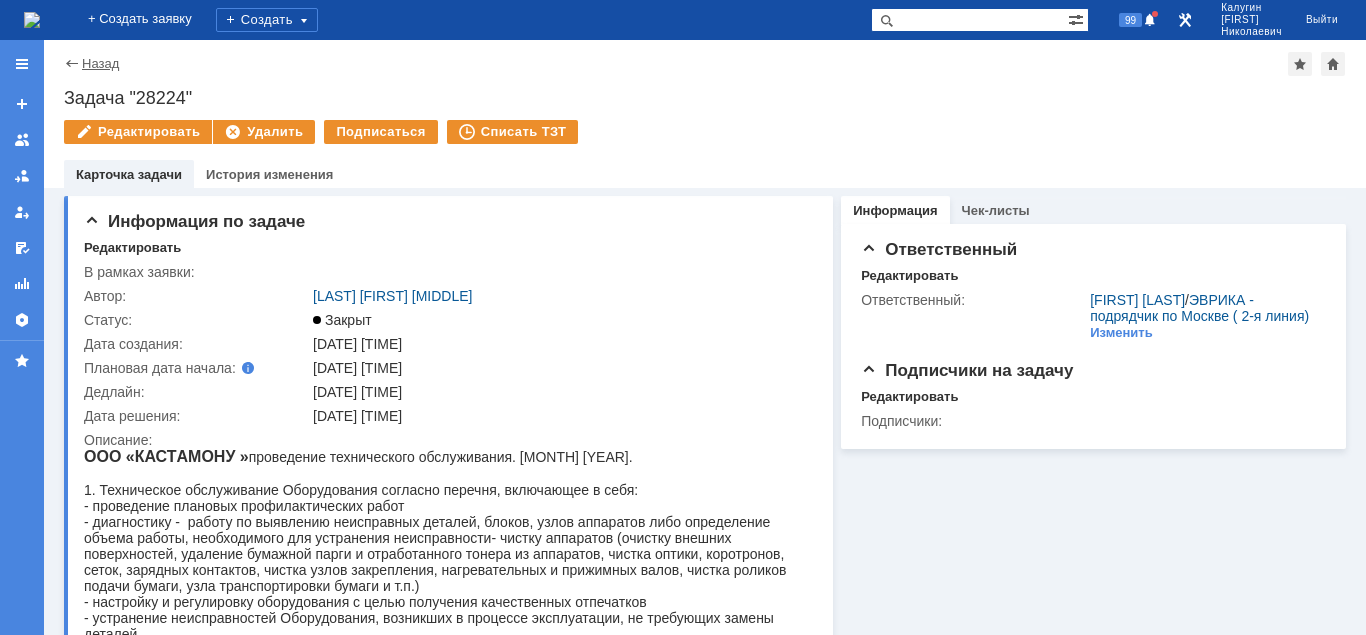click on "Назад" at bounding box center [100, 63] 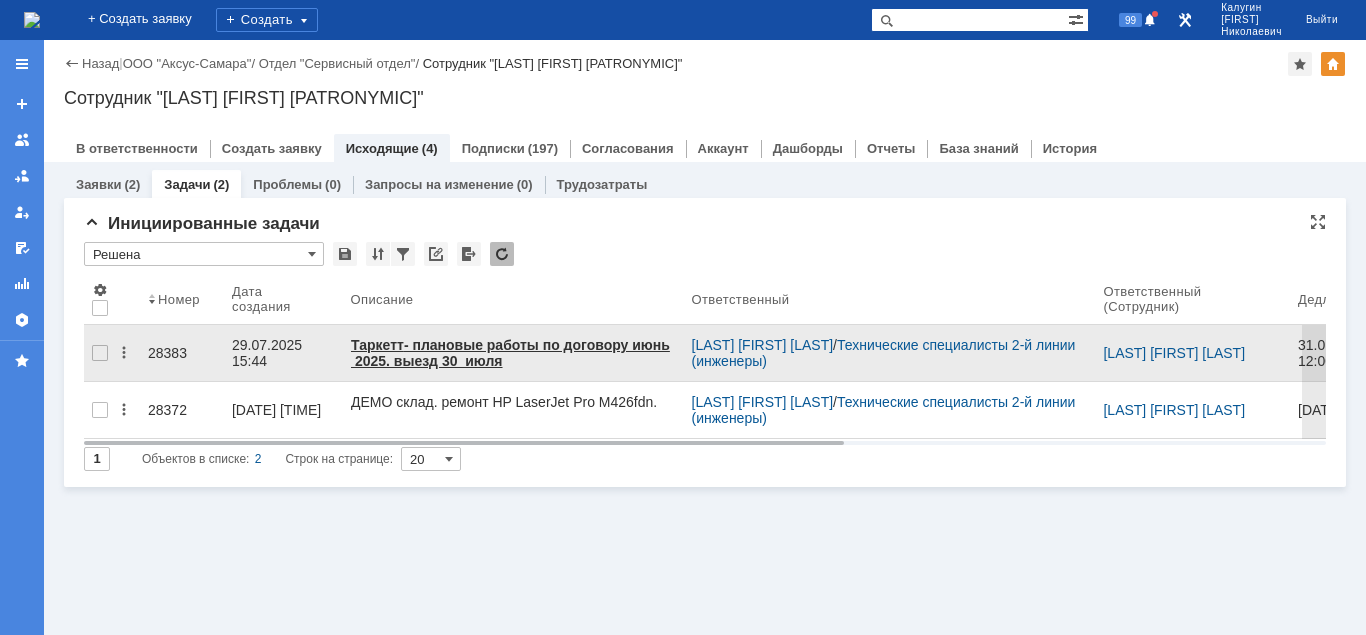 click on "28383" at bounding box center (182, 353) 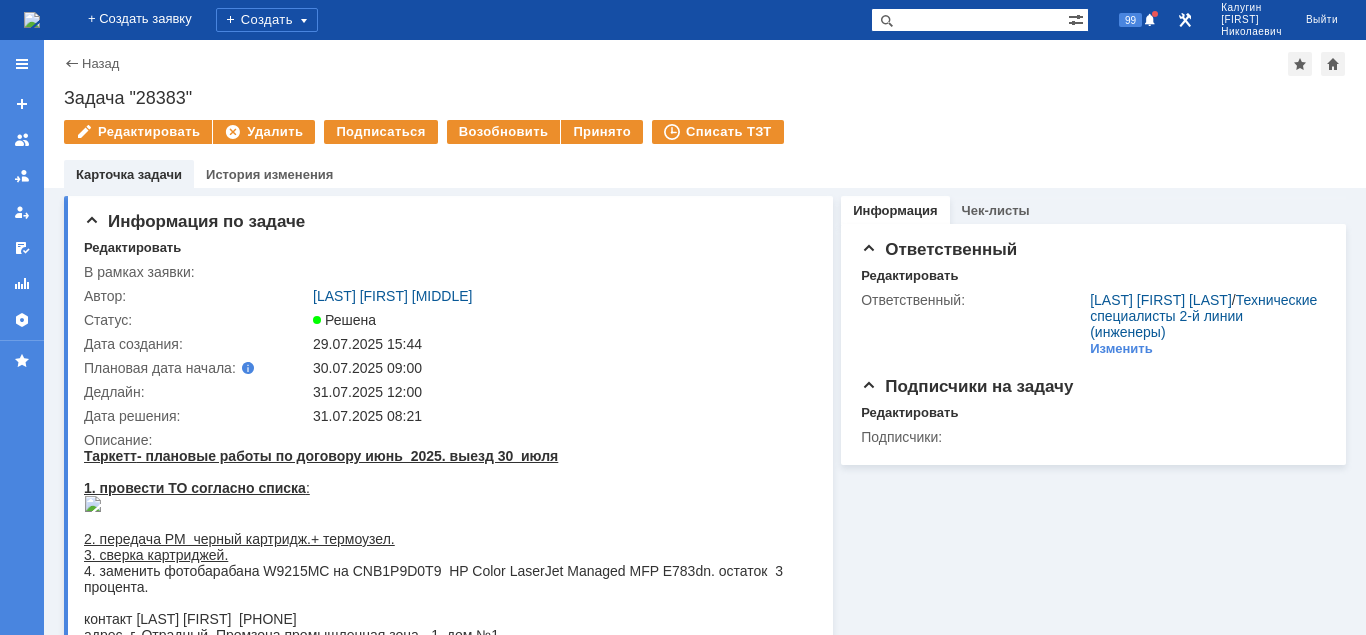 click on "Назад   |   Задача "28383" Задача "28383"
Редактировать
Удалить Подписаться Возобновить Принято Списать ТЗТ task$45747195 Карточка задачи История изменения" at bounding box center (705, 114) 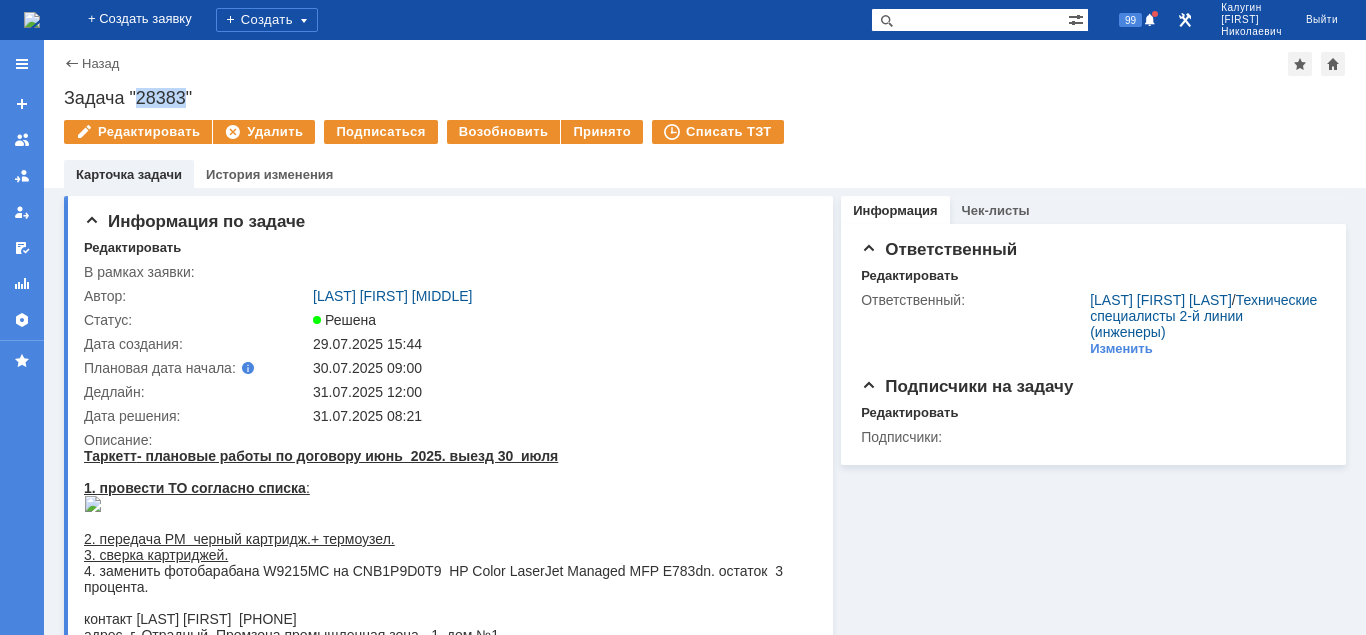 click on "Задача "28383"" at bounding box center (705, 98) 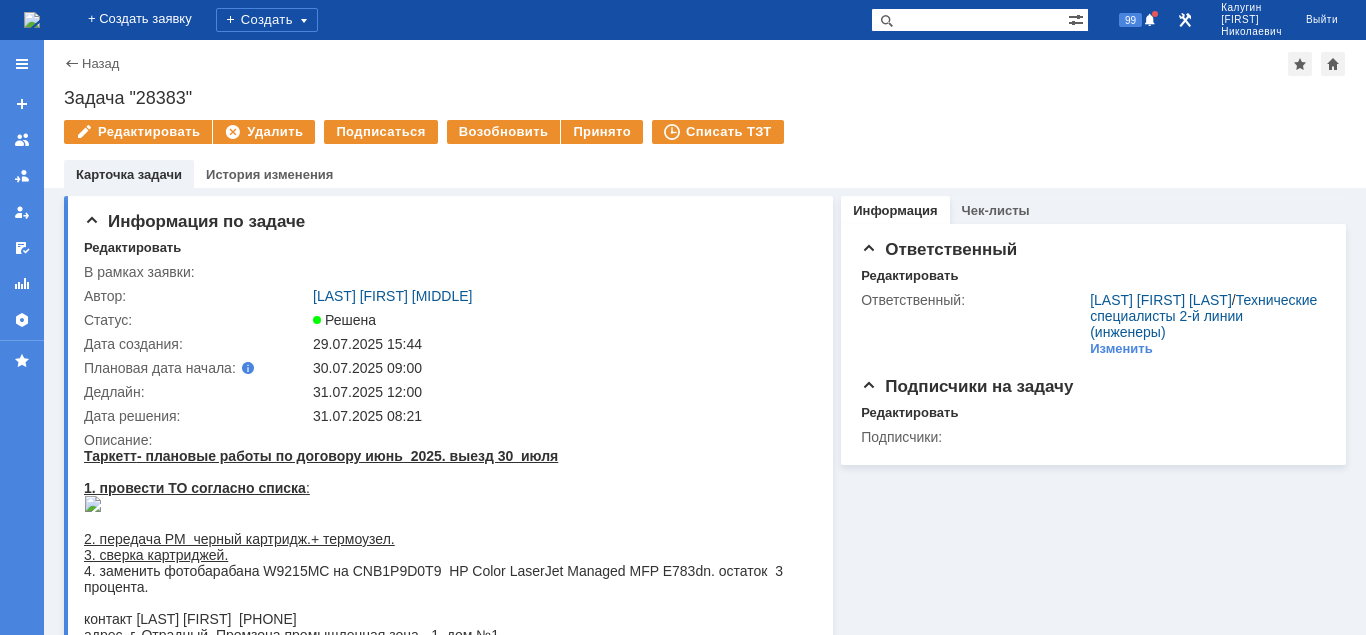 click on "Задача "28383"" at bounding box center [705, 98] 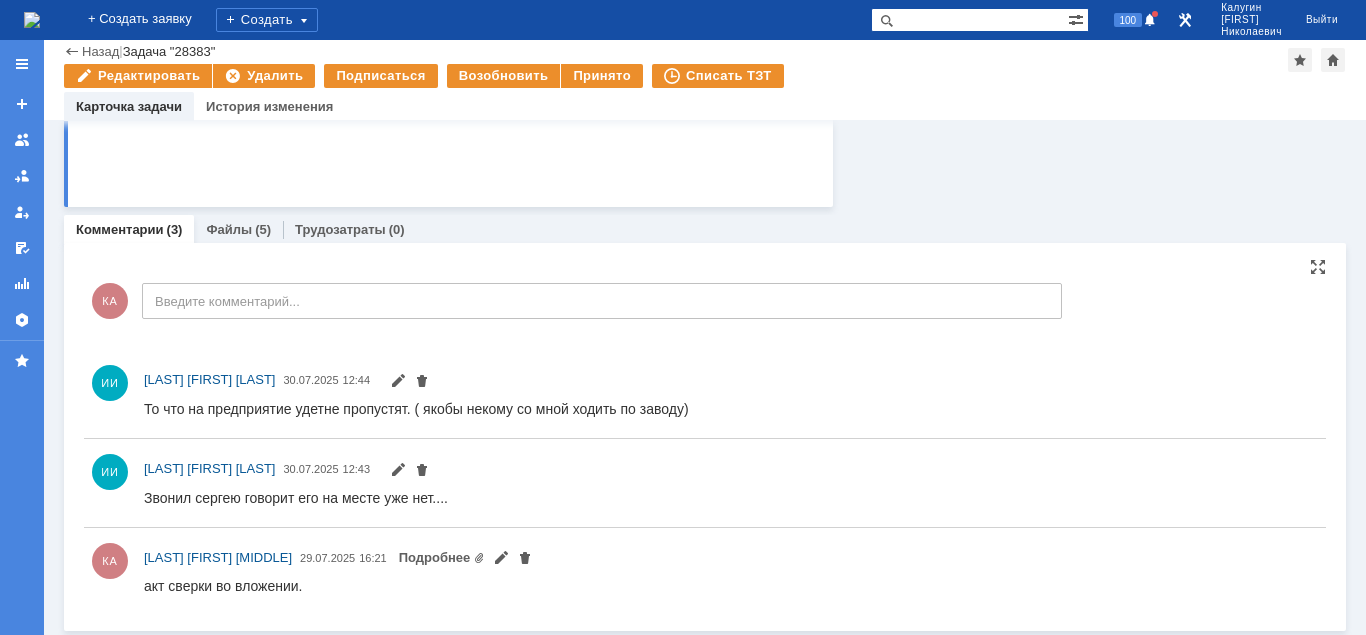 scroll, scrollTop: 709, scrollLeft: 0, axis: vertical 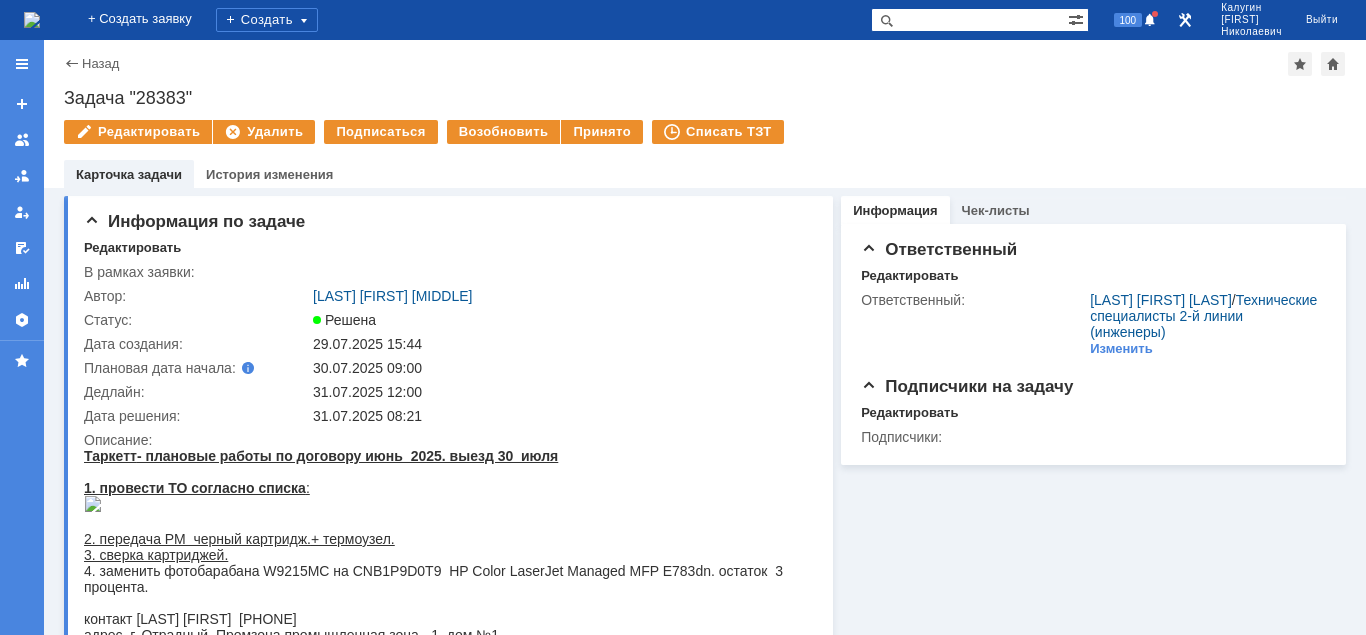 click on "Назад   |   Задача "28383" Задача "28383"
Редактировать
Удалить Подписаться Возобновить Принято Списать ТЗТ task$45747195 Карточка задачи История изменения" at bounding box center (705, 114) 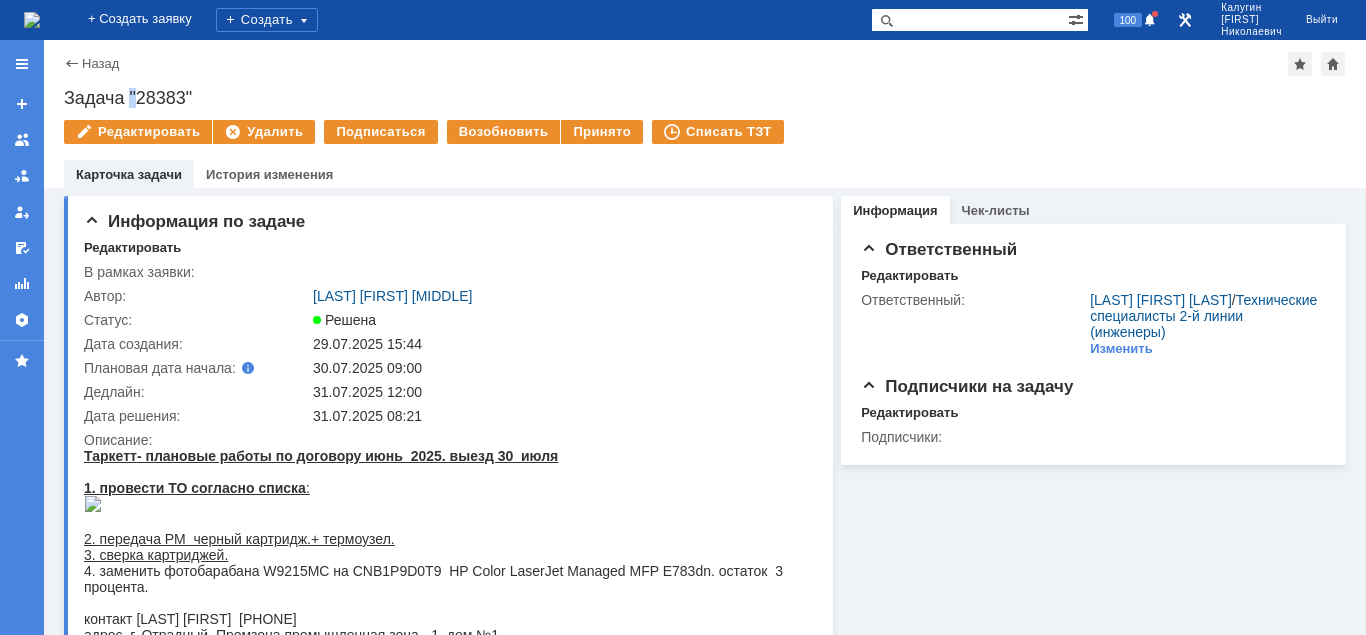 click on "Задача "28383"" at bounding box center [705, 98] 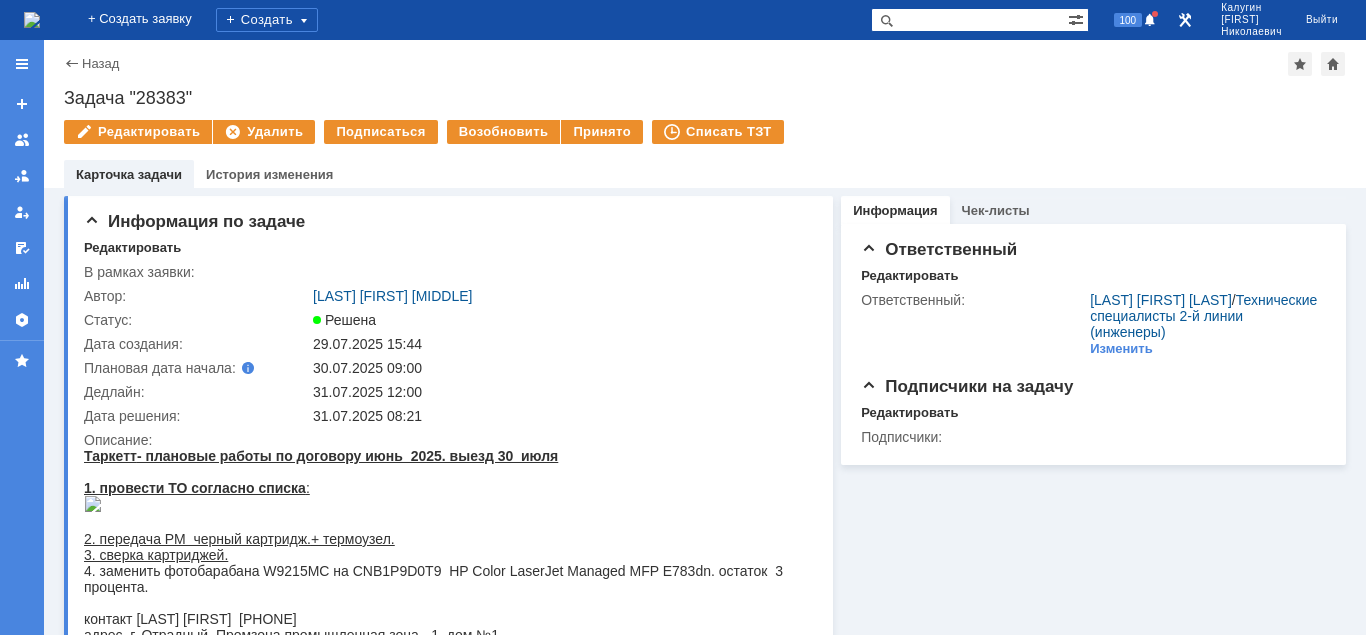 click on "Задача "28383"" at bounding box center [705, 98] 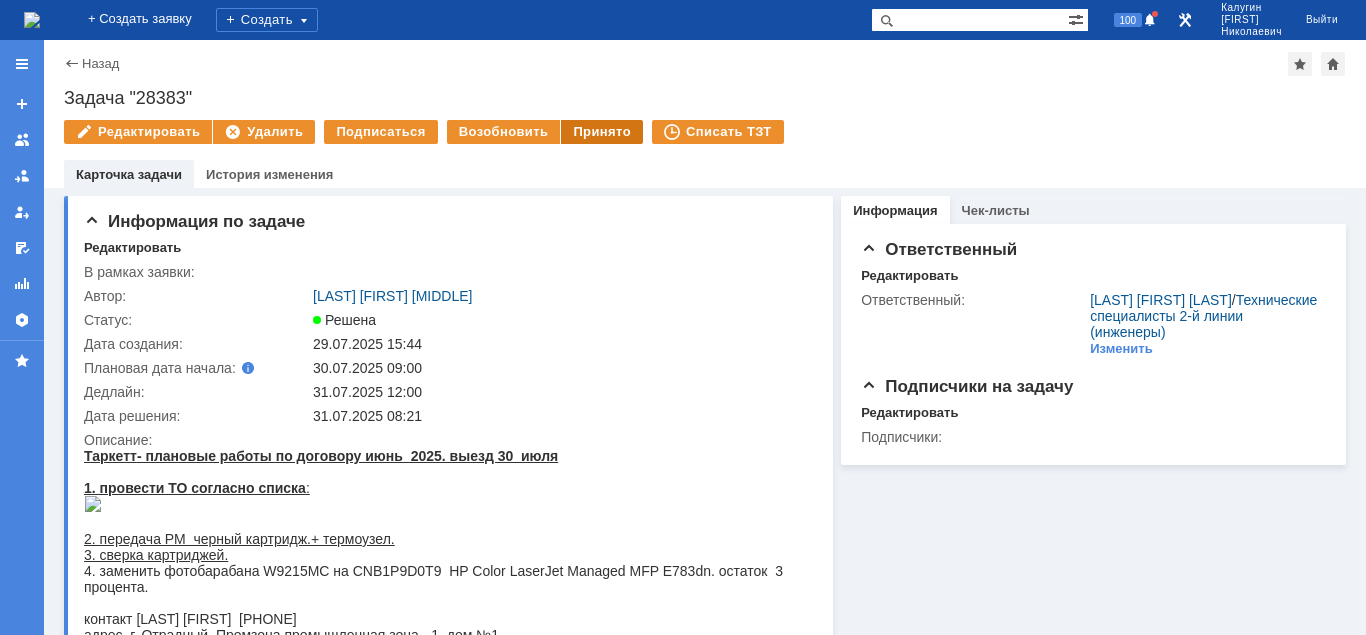 click on "Принято" at bounding box center (602, 132) 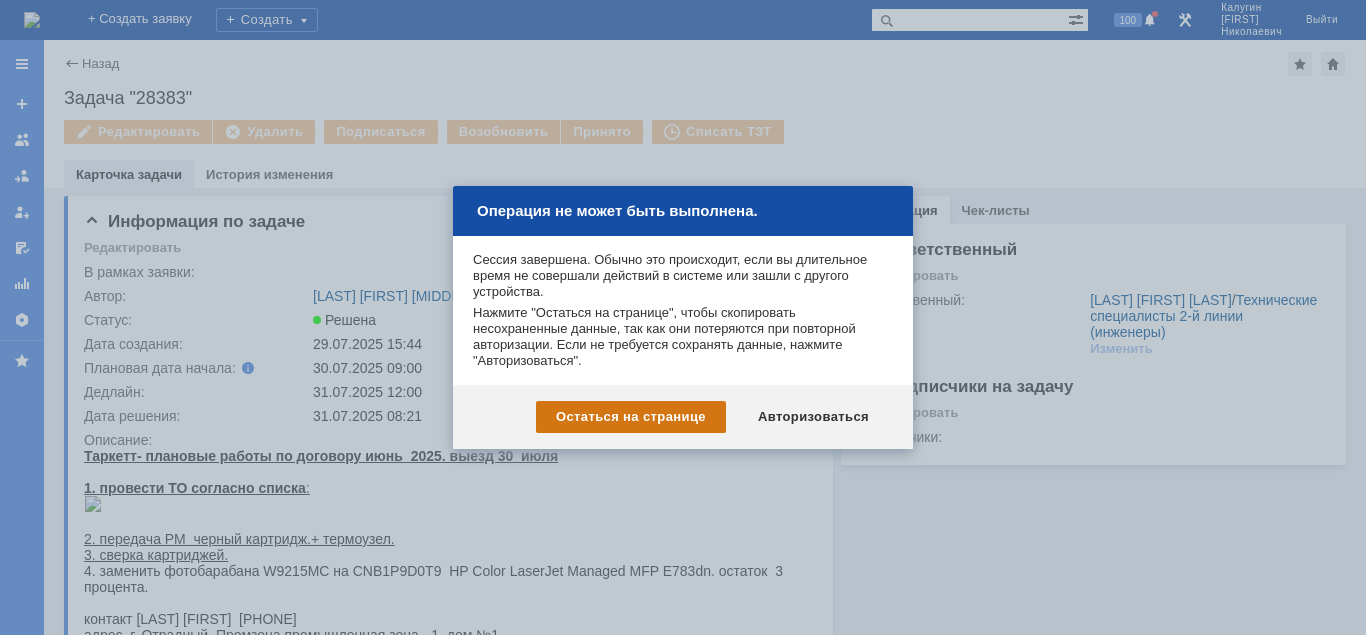 click on "Остаться на странице" at bounding box center [631, 417] 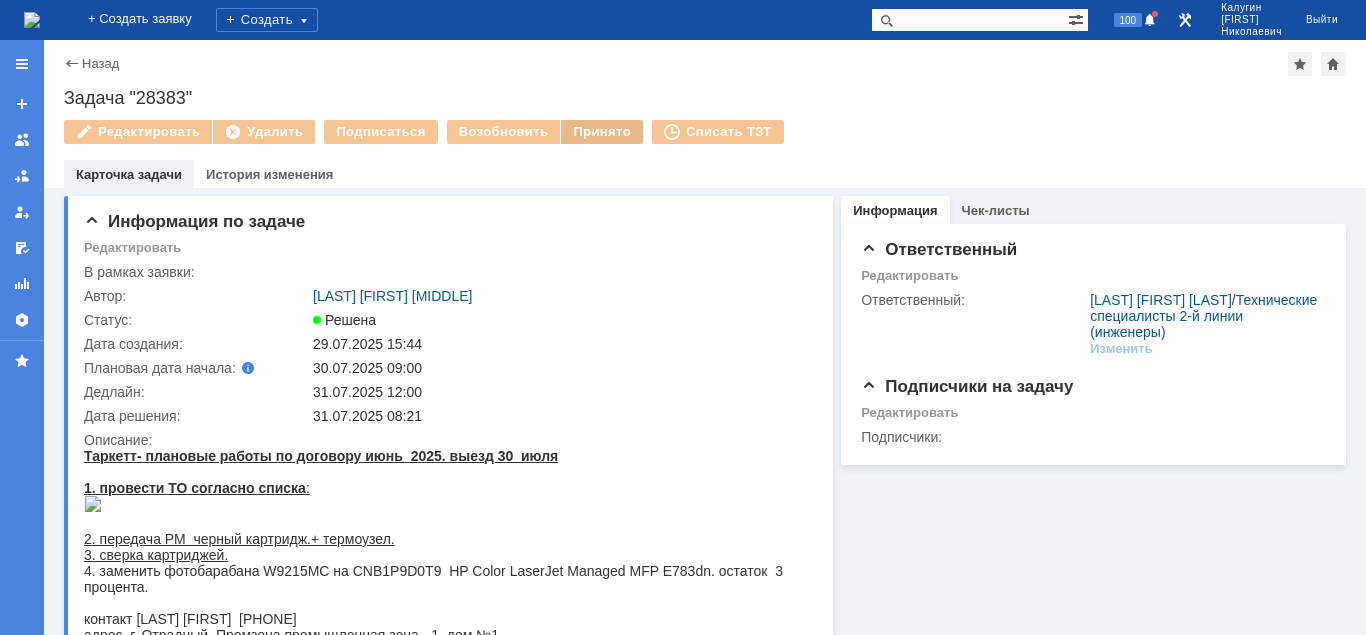 click on "Принято" at bounding box center [602, 132] 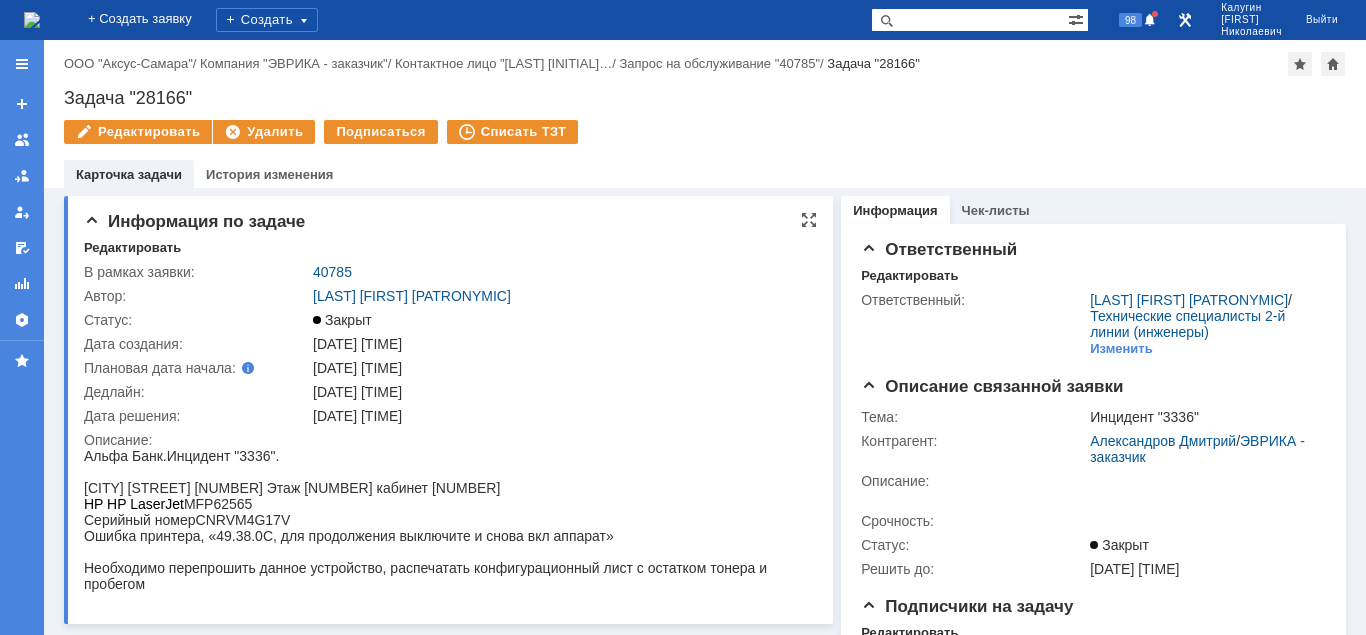 scroll, scrollTop: 0, scrollLeft: 0, axis: both 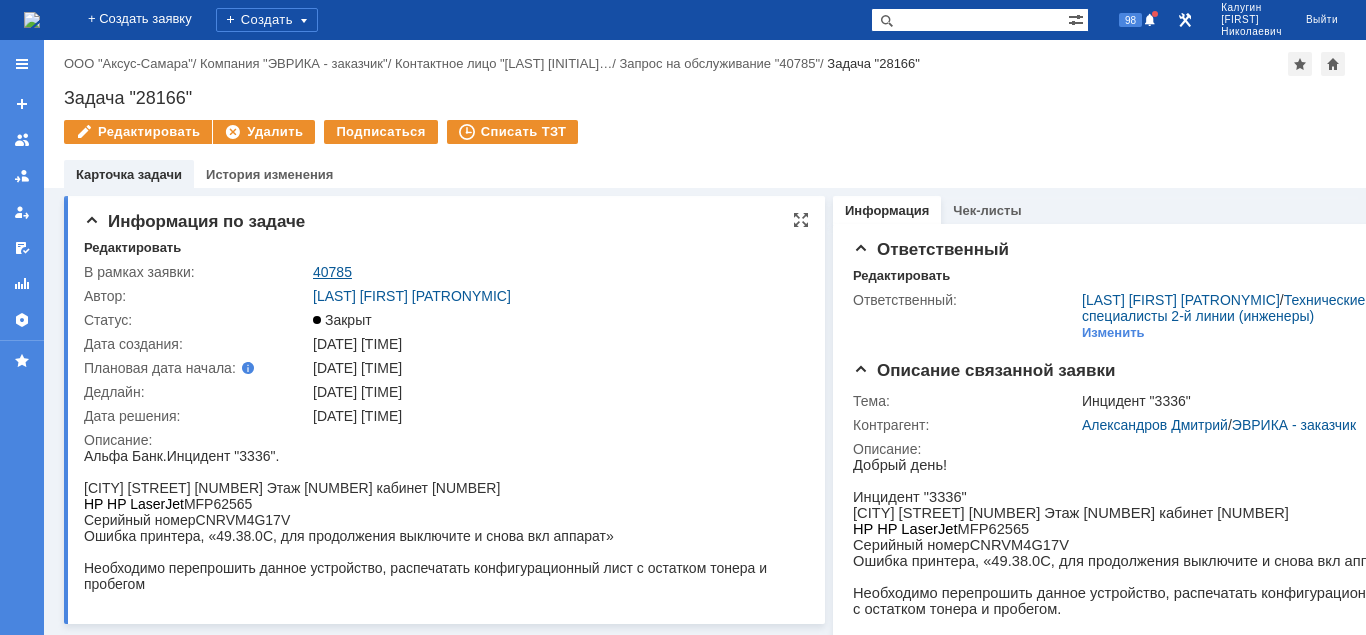 click on "40785" at bounding box center (332, 272) 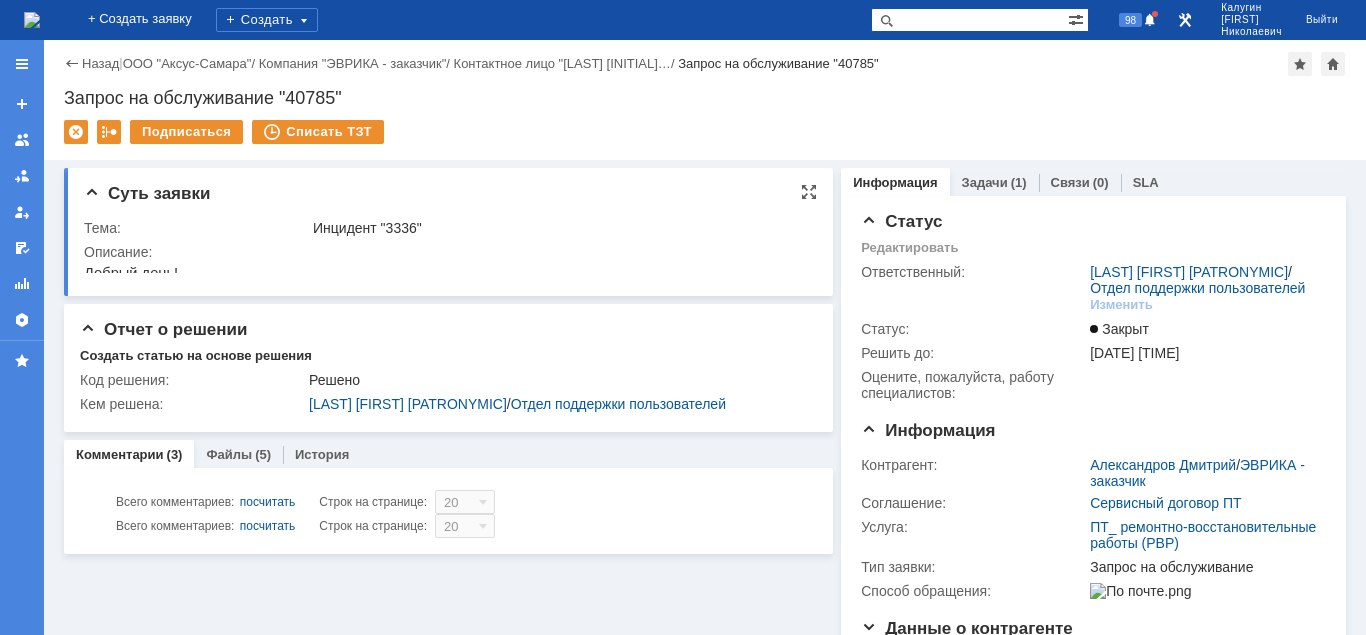 scroll, scrollTop: 0, scrollLeft: 0, axis: both 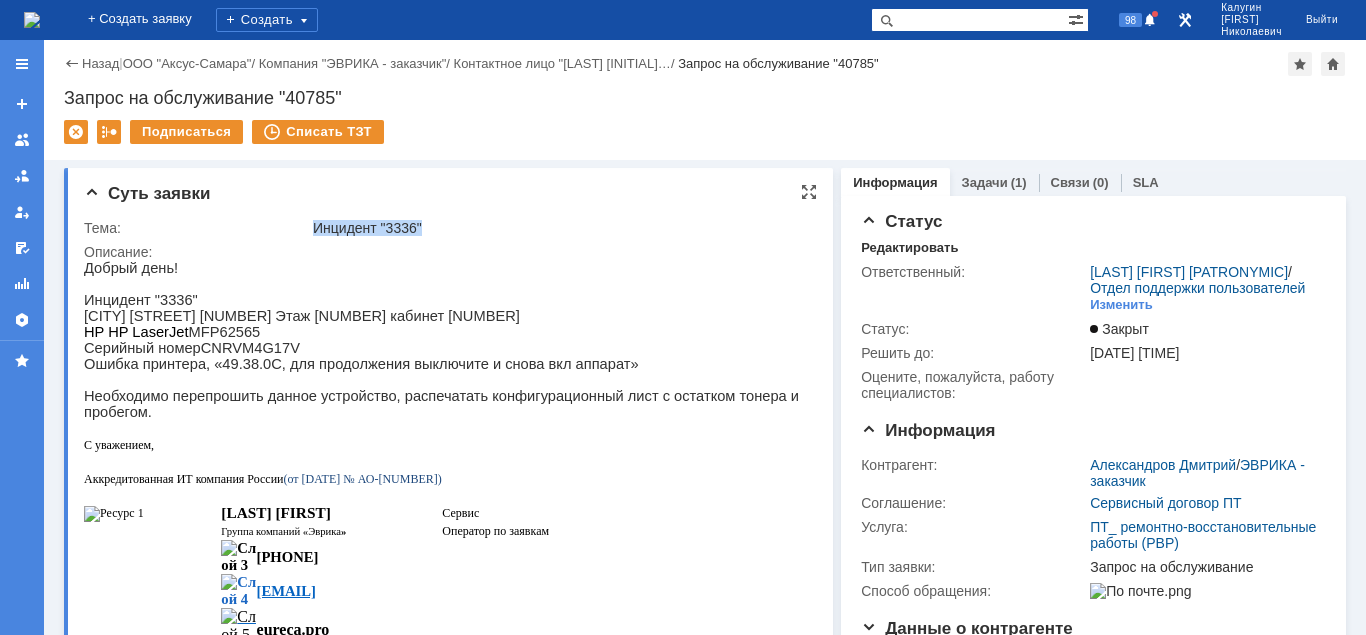 drag, startPoint x: 314, startPoint y: 224, endPoint x: 426, endPoint y: 227, distance: 112.04017 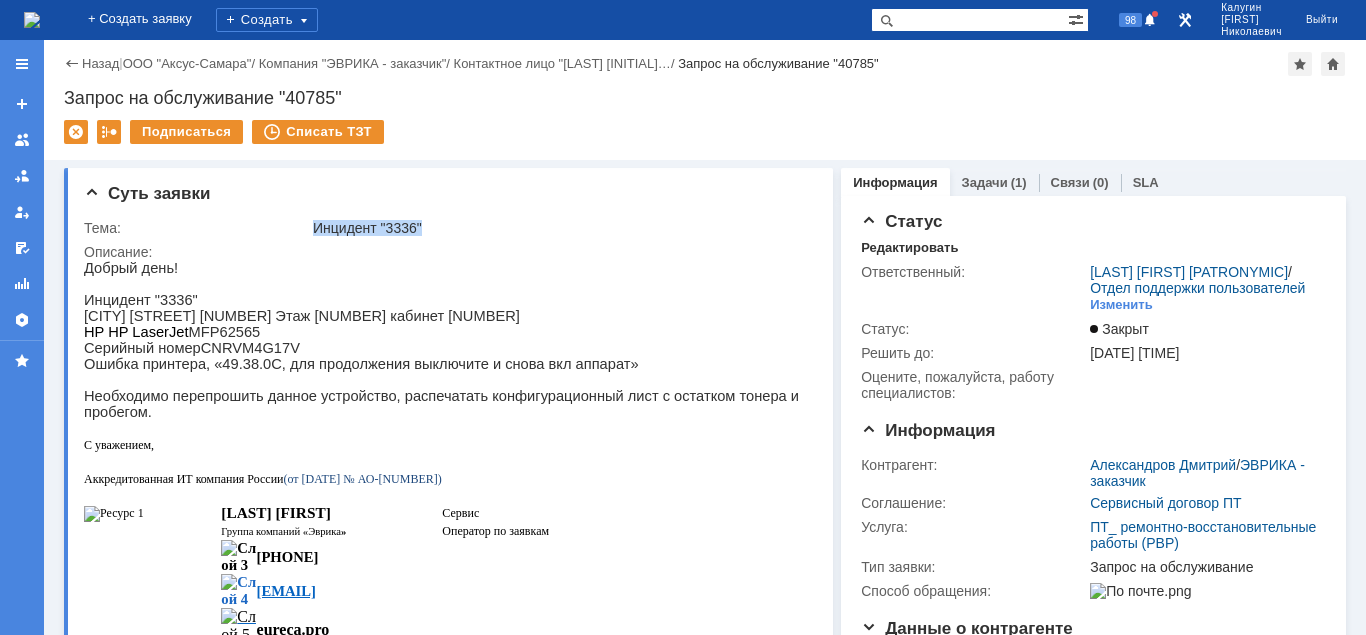 copy on "Инцидент "3336"" 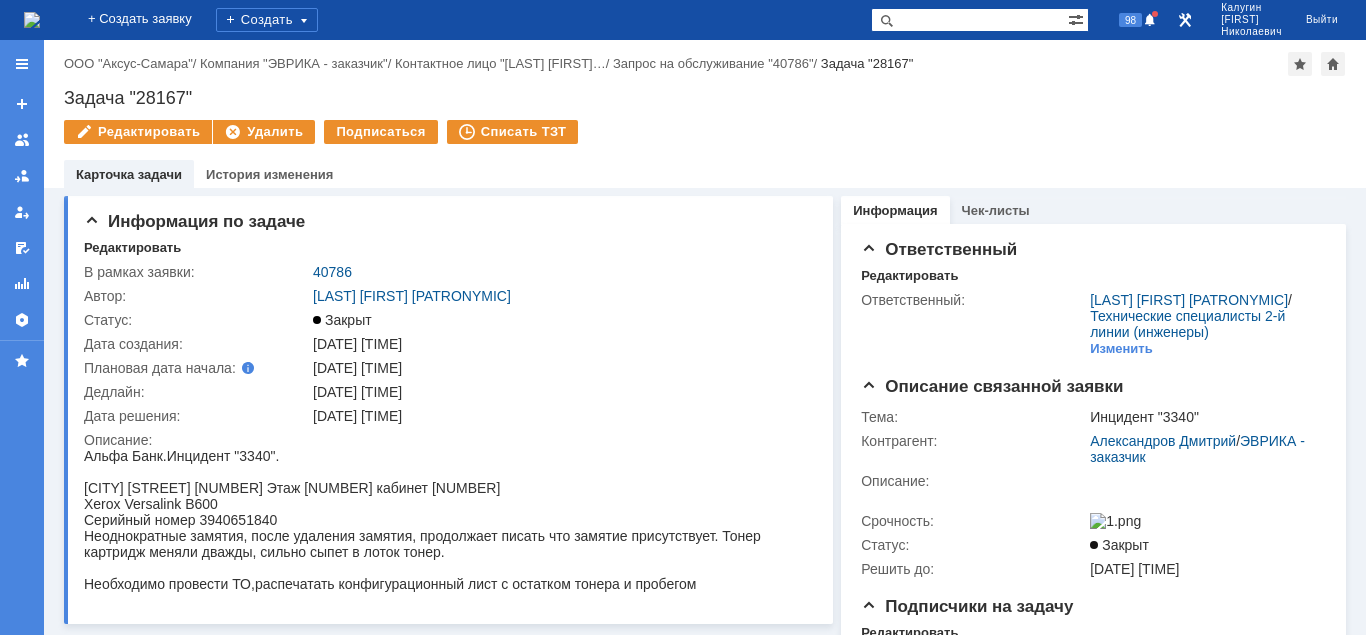 scroll, scrollTop: 0, scrollLeft: 0, axis: both 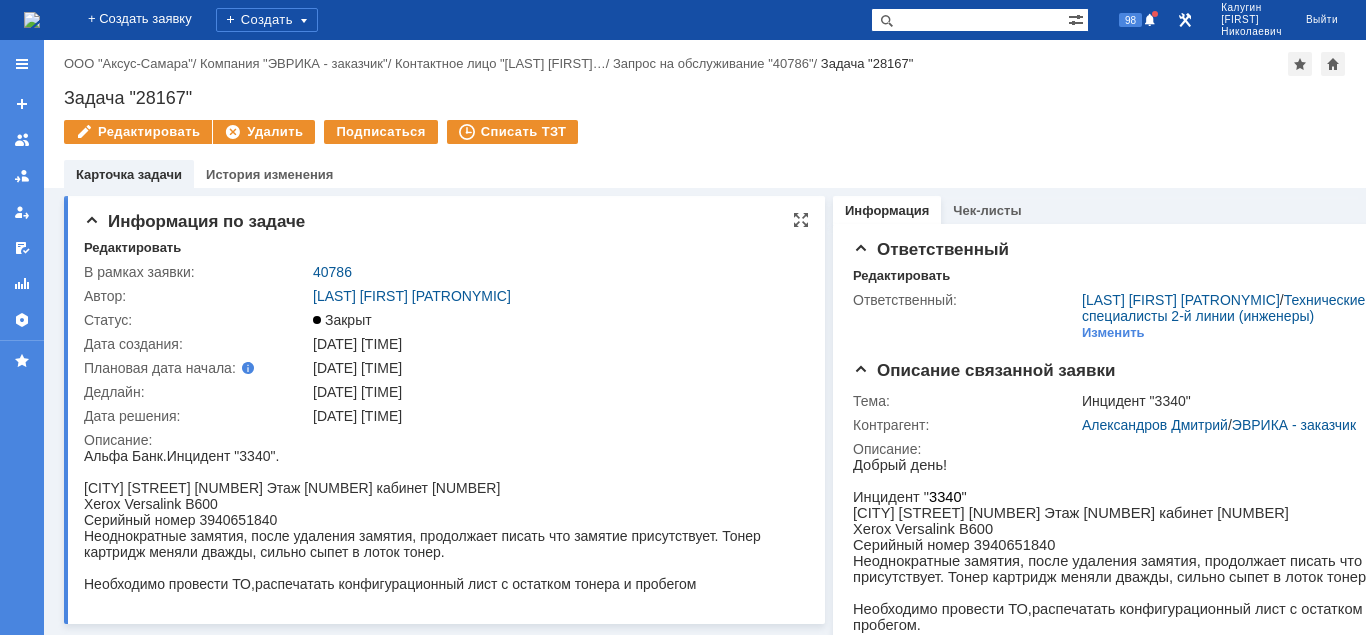 drag, startPoint x: 170, startPoint y: 457, endPoint x: 278, endPoint y: 458, distance: 108.00463 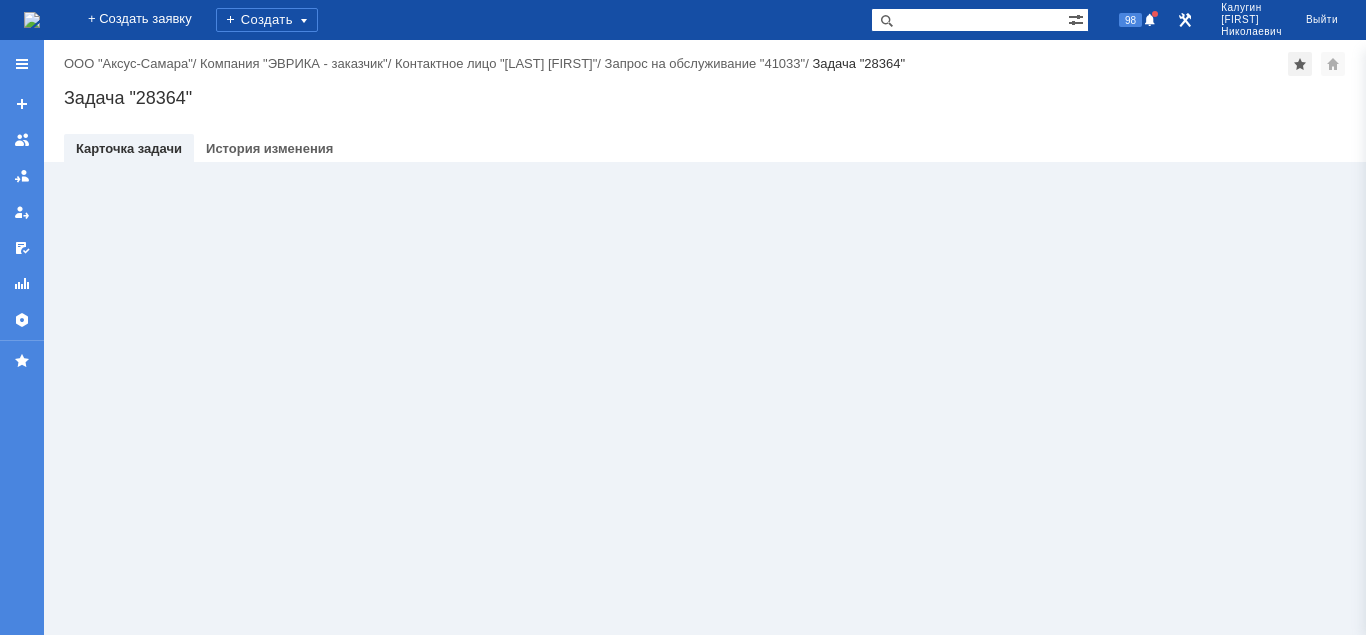 scroll, scrollTop: 0, scrollLeft: 0, axis: both 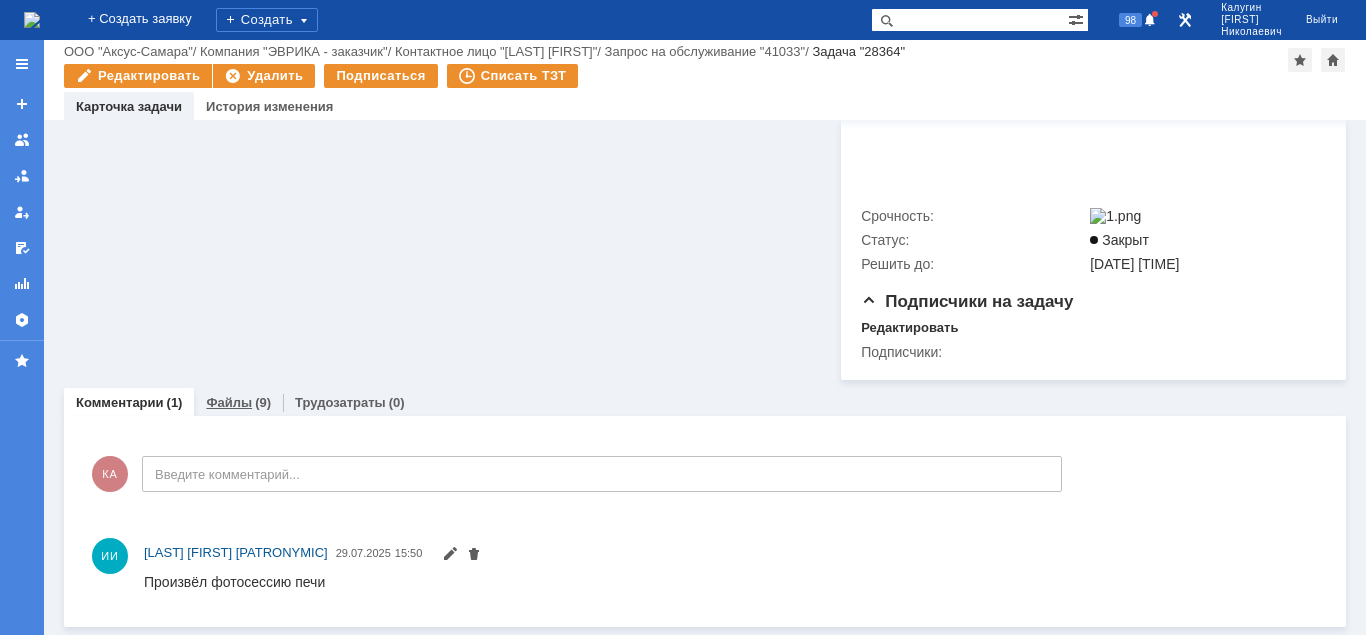 click on "Файлы" at bounding box center [229, 402] 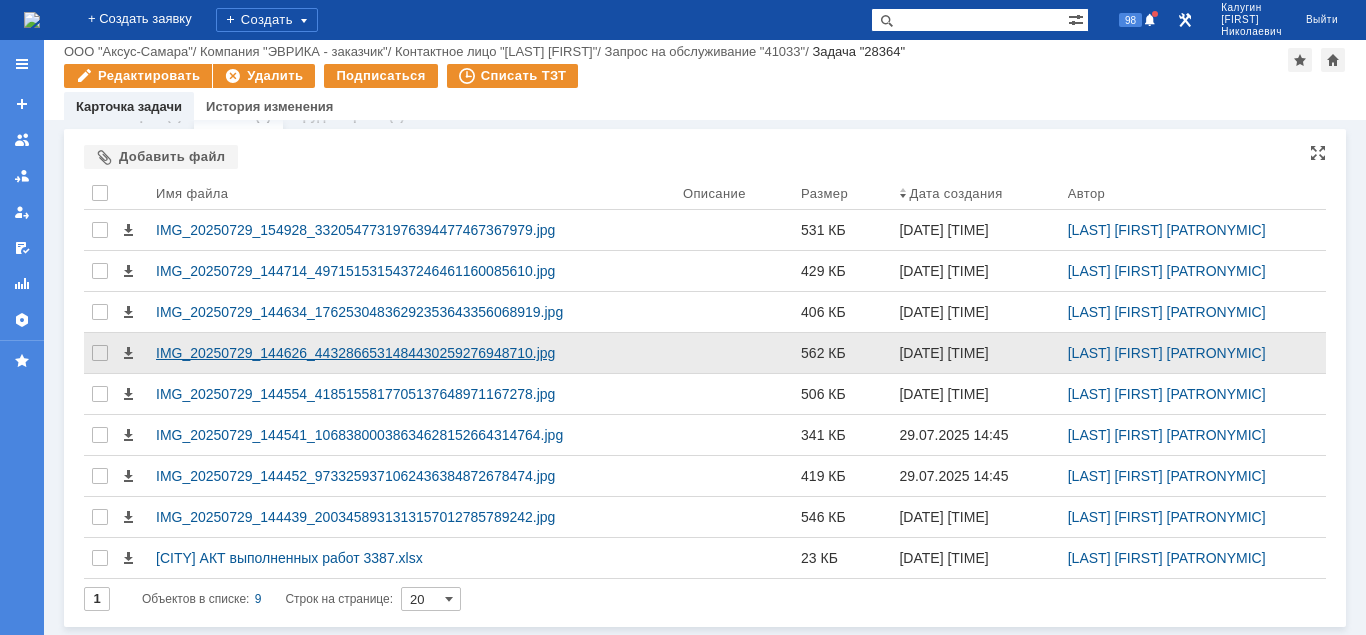 scroll, scrollTop: 1271, scrollLeft: 0, axis: vertical 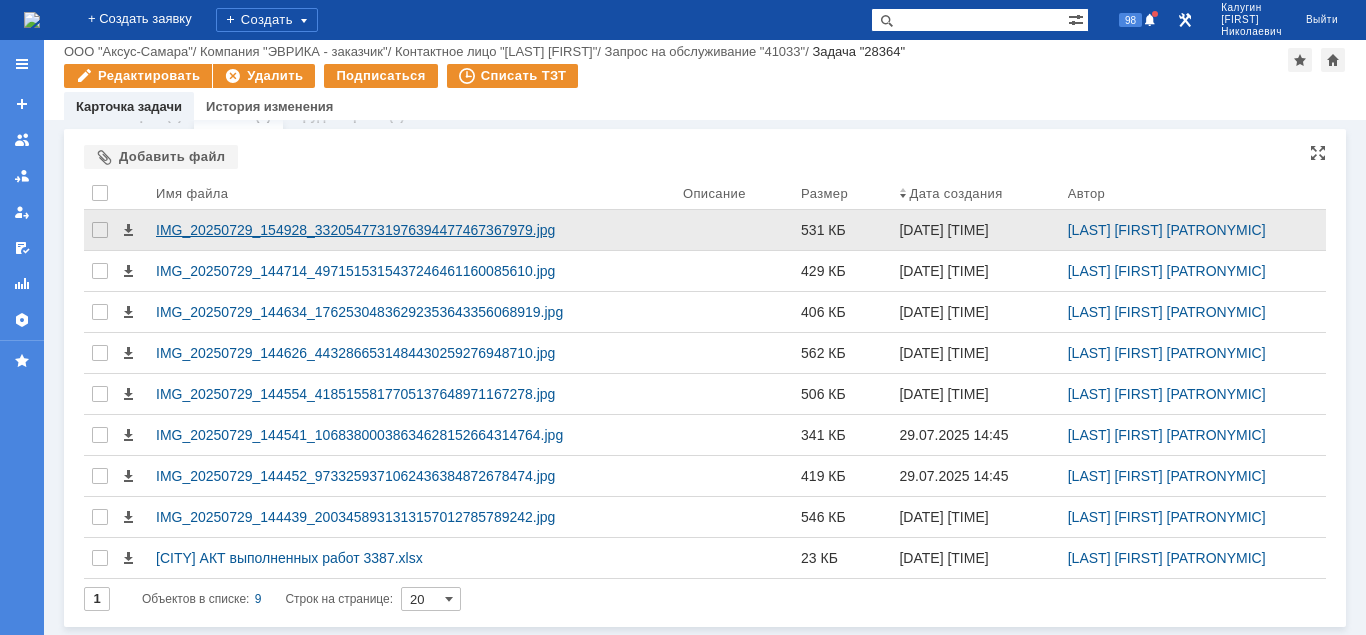 click on "IMG_20250729_154928_3320547731976394477467367979.jpg" at bounding box center [411, 230] 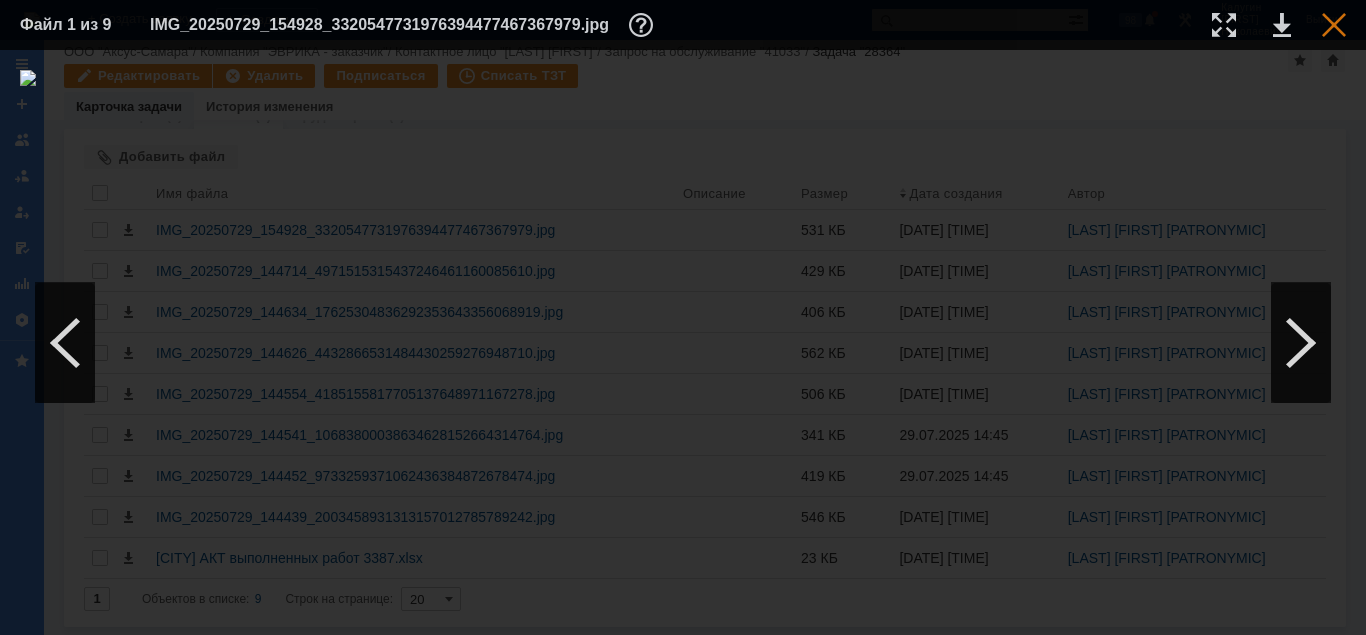 click at bounding box center (1334, 25) 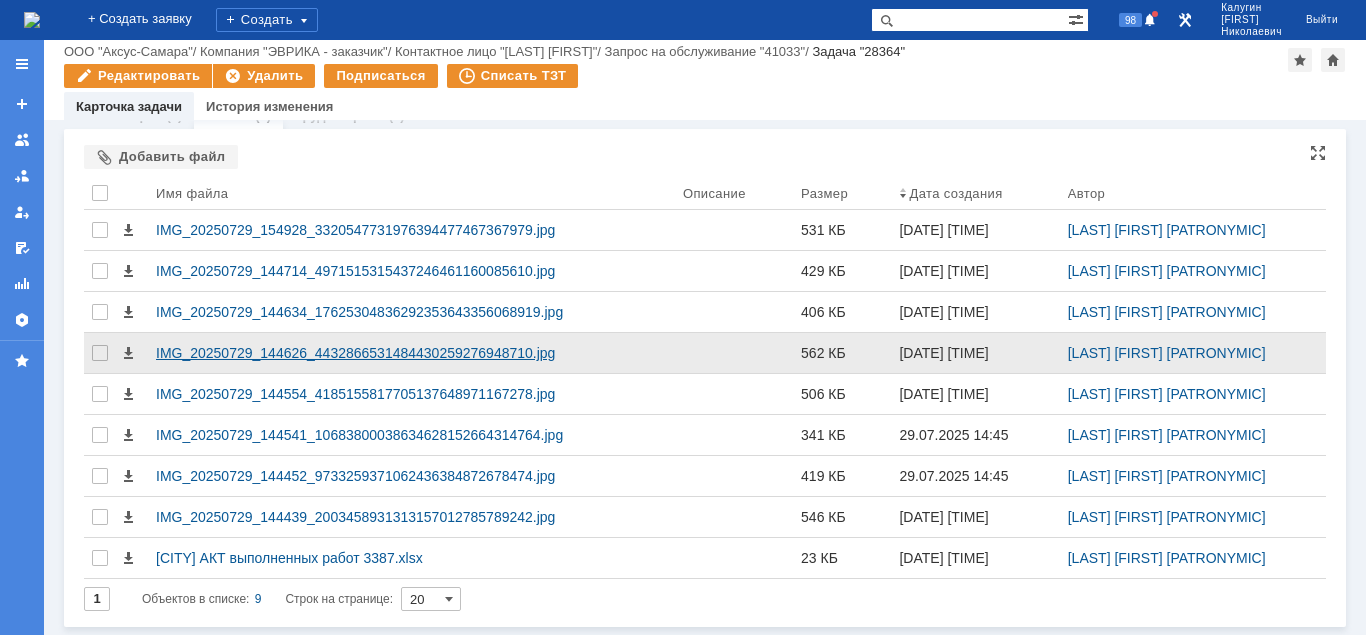 scroll, scrollTop: 1271, scrollLeft: 0, axis: vertical 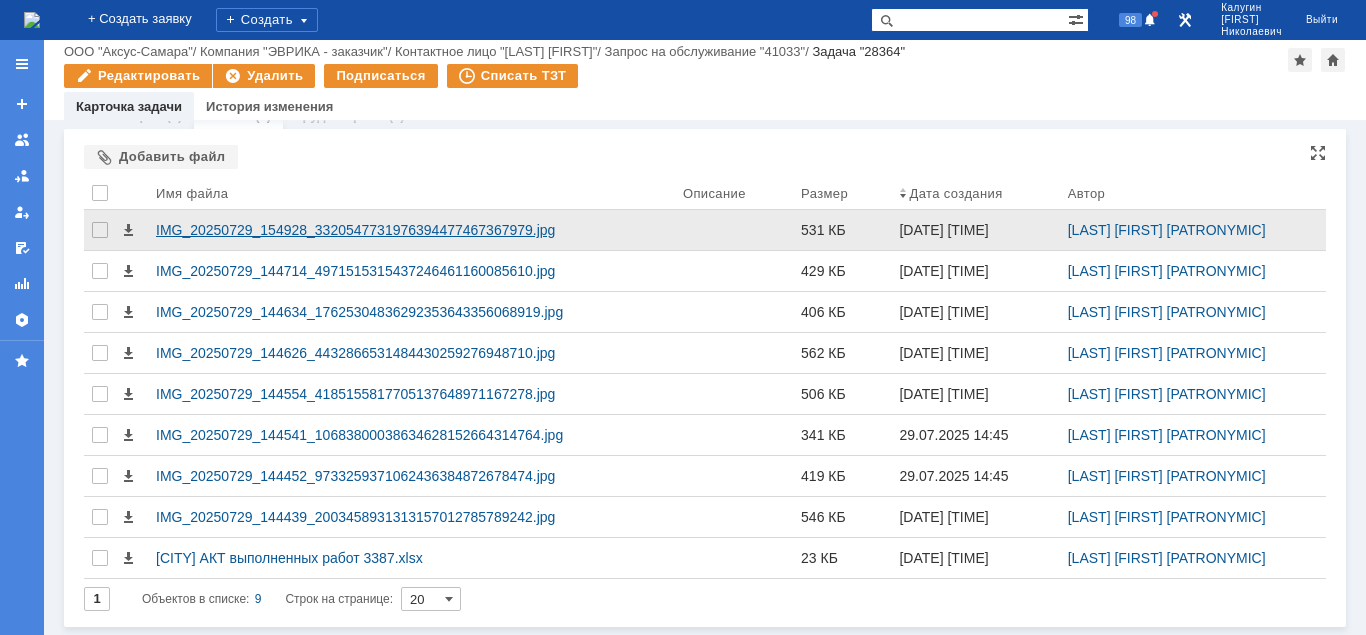 click on "IMG_20250729_154928_3320547731976394477467367979.jpg" at bounding box center (411, 230) 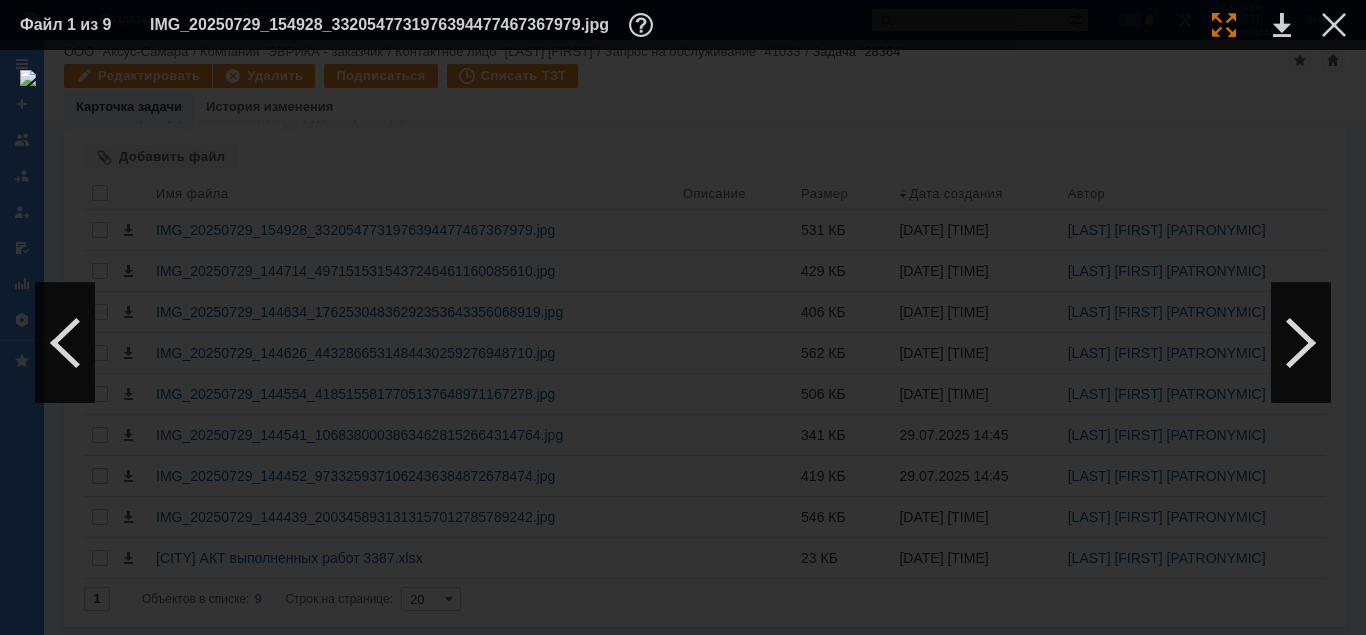 click at bounding box center [1224, 25] 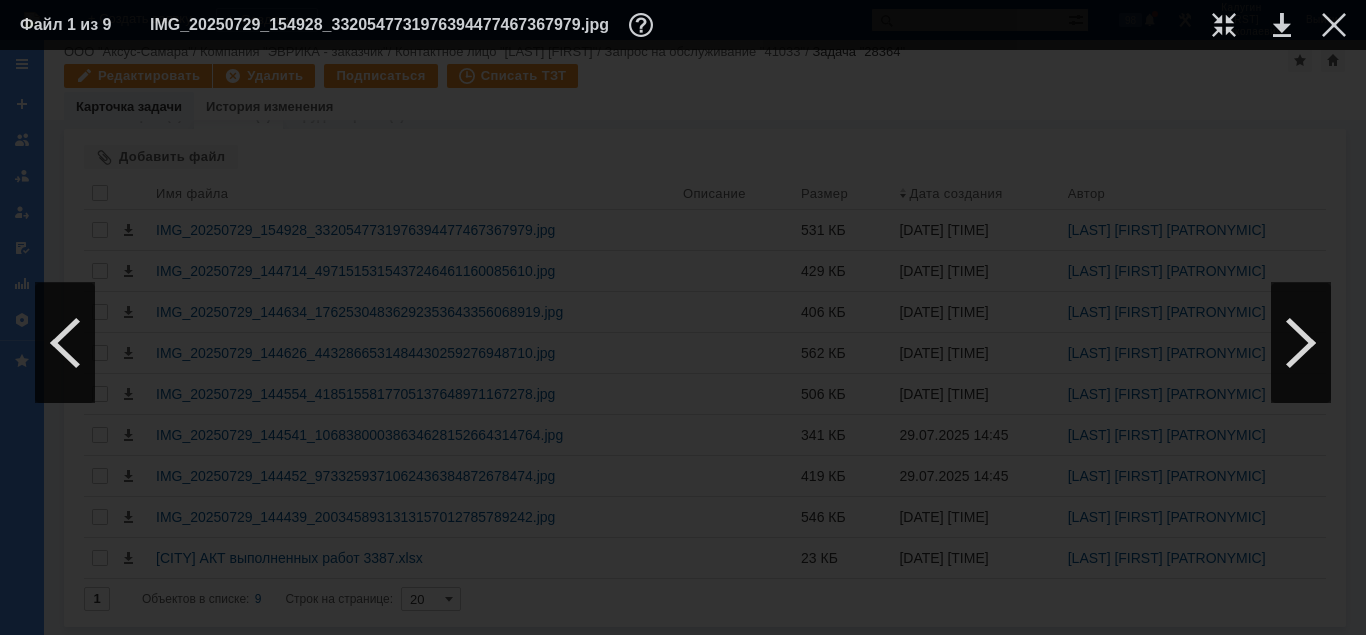 scroll, scrollTop: 115, scrollLeft: 863, axis: both 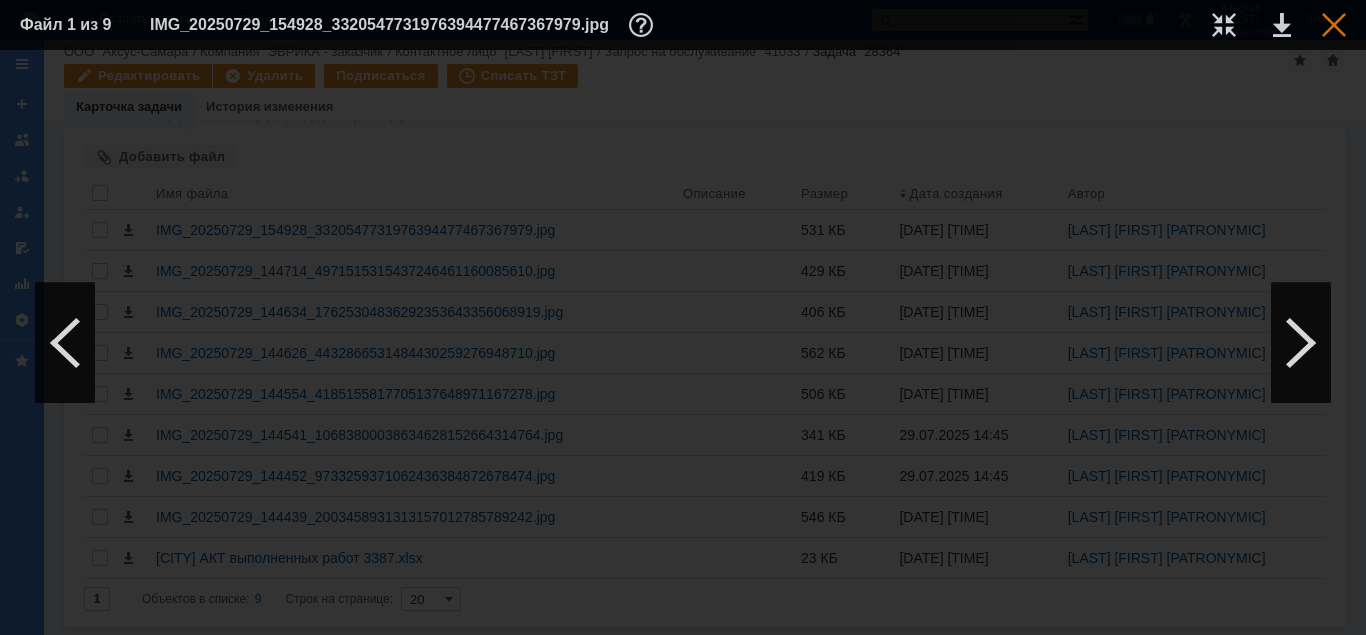 click at bounding box center [1334, 25] 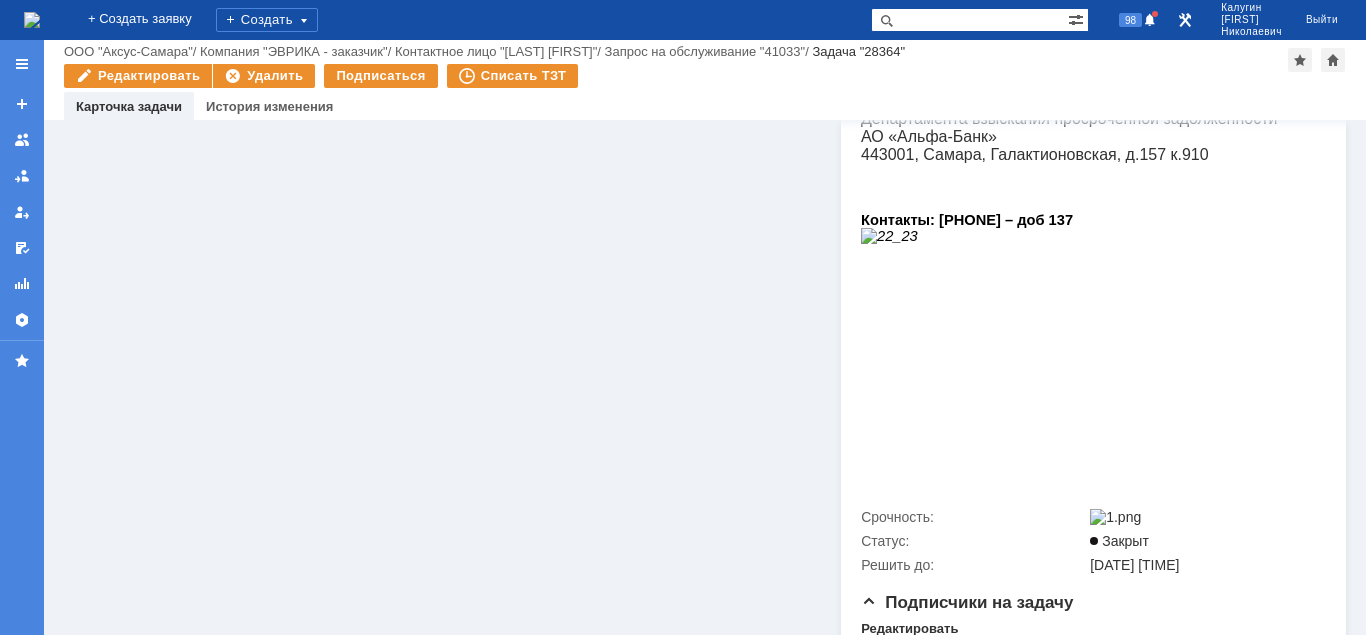 scroll, scrollTop: 0, scrollLeft: 0, axis: both 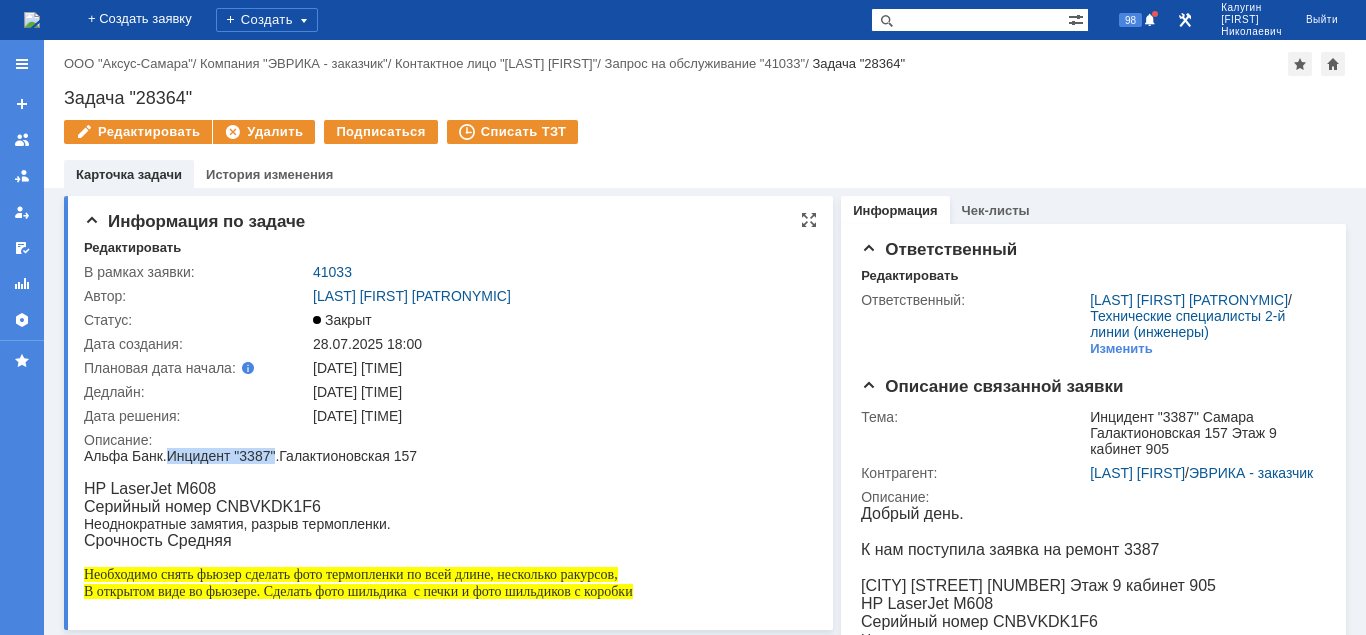 drag, startPoint x: 172, startPoint y: 456, endPoint x: 280, endPoint y: 456, distance: 108 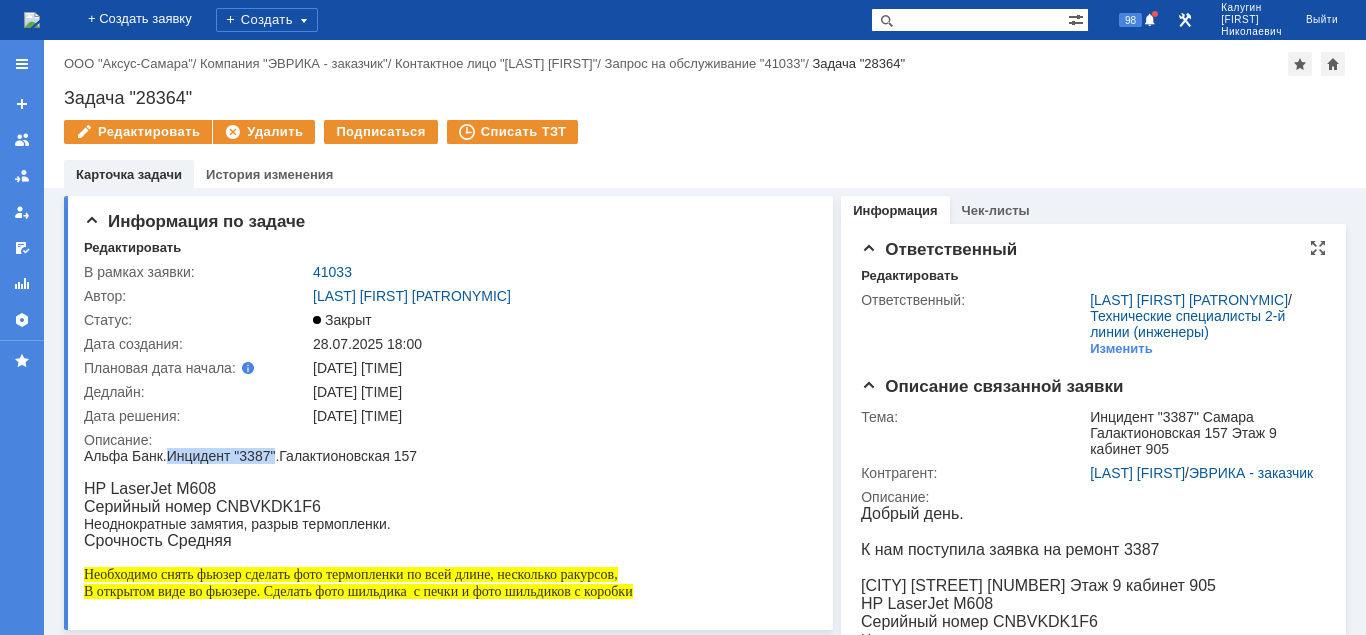 copy on "Инцидент "3387"" 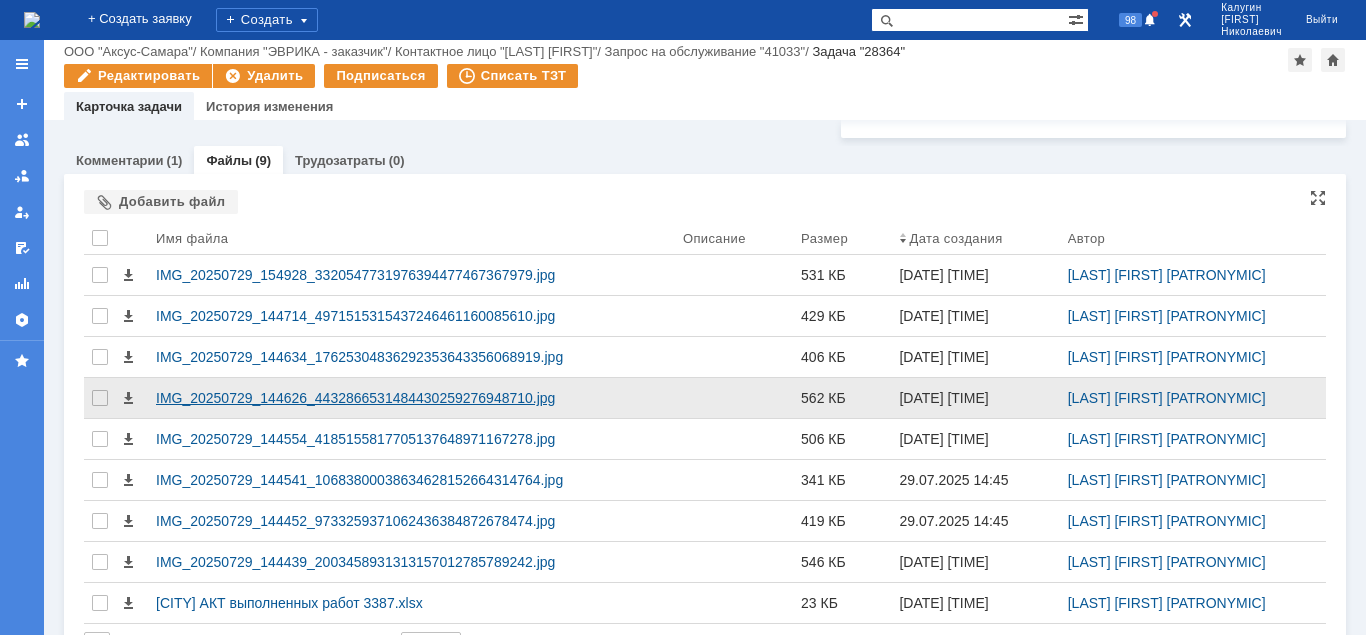 scroll, scrollTop: 1271, scrollLeft: 0, axis: vertical 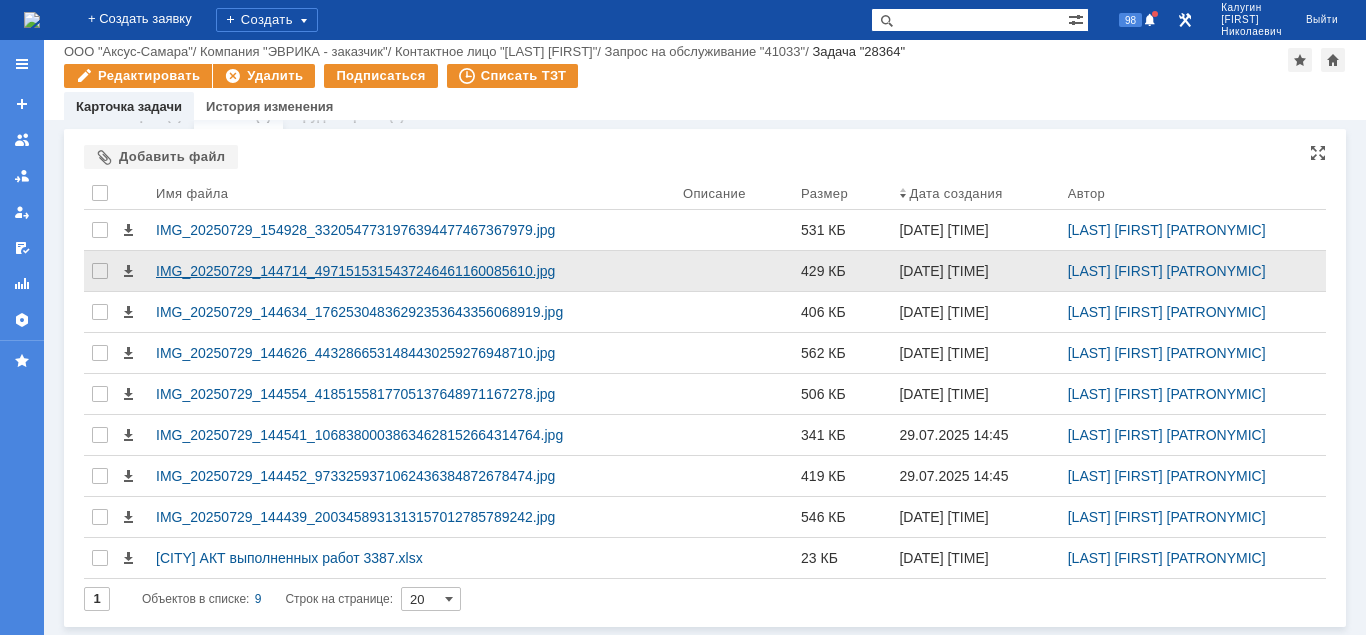 click on "IMG_20250729_144714_4971515315437246461160085610.jpg" at bounding box center (411, 271) 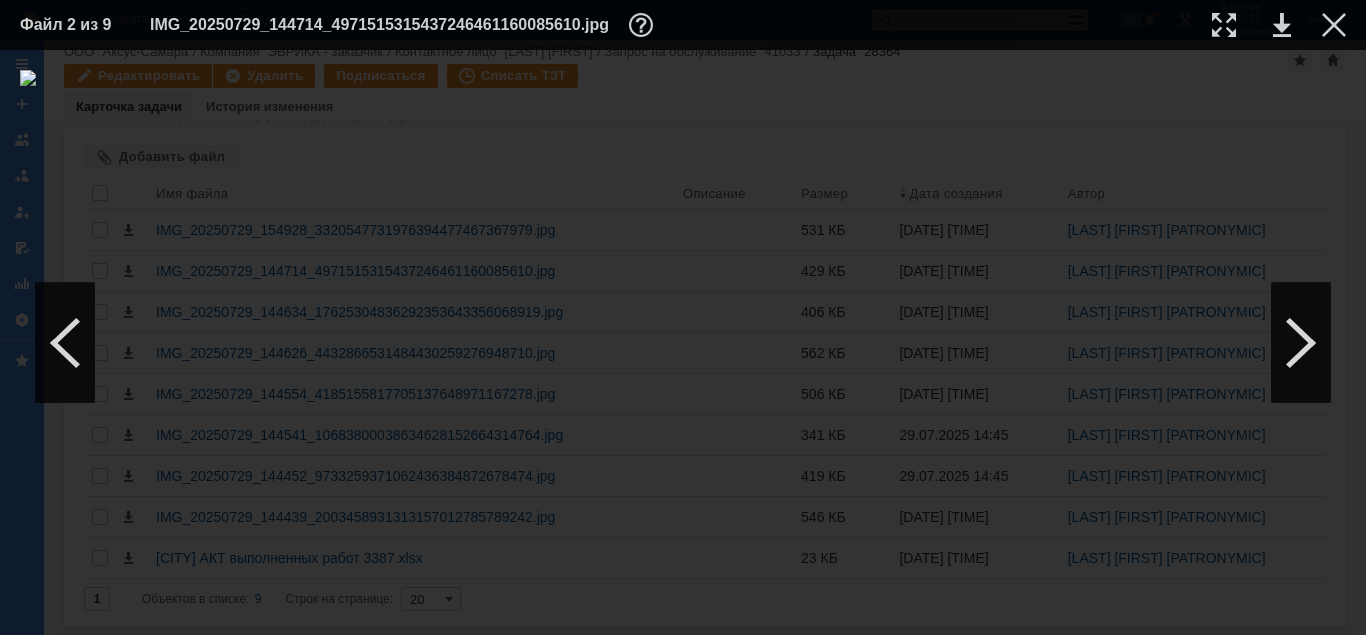 click at bounding box center (683, 342) 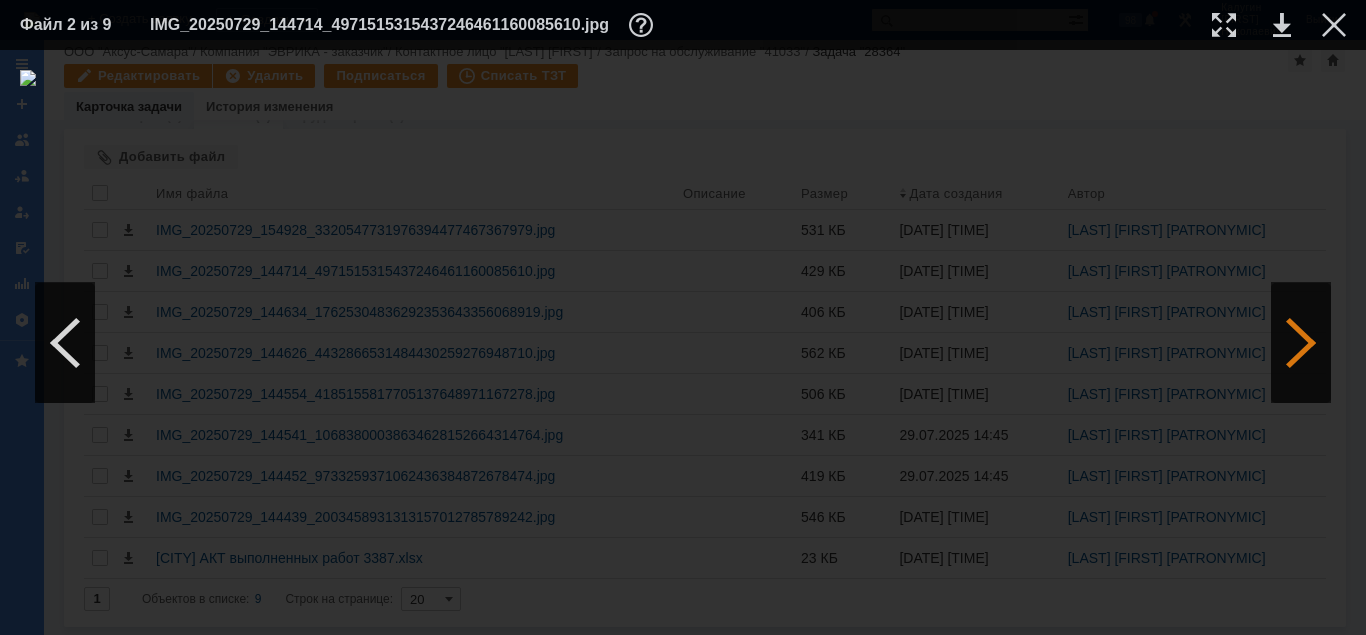 click at bounding box center (1301, 343) 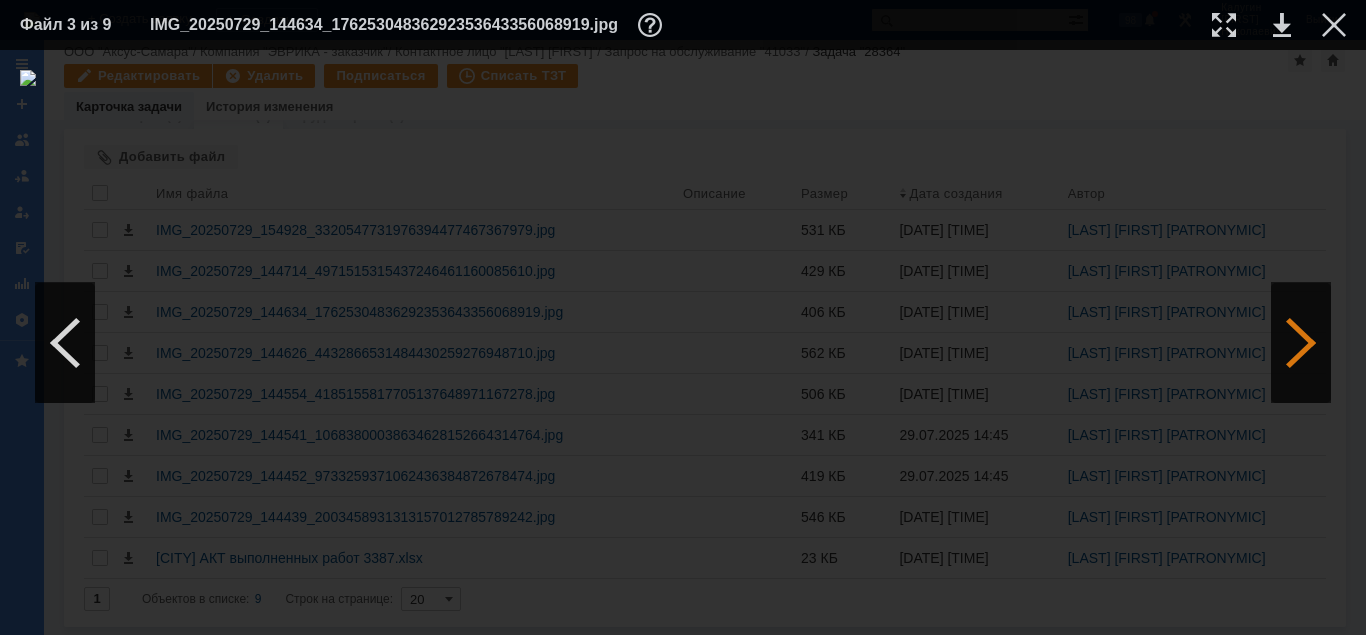 click at bounding box center [1301, 343] 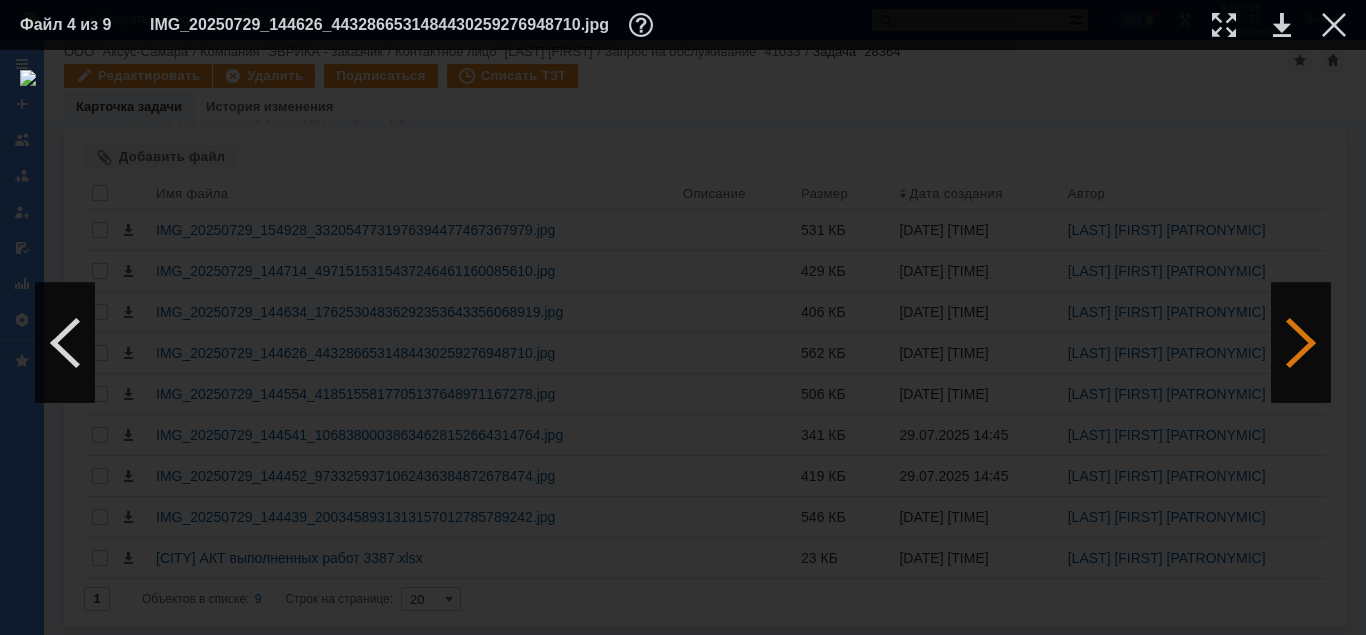 click at bounding box center (1301, 343) 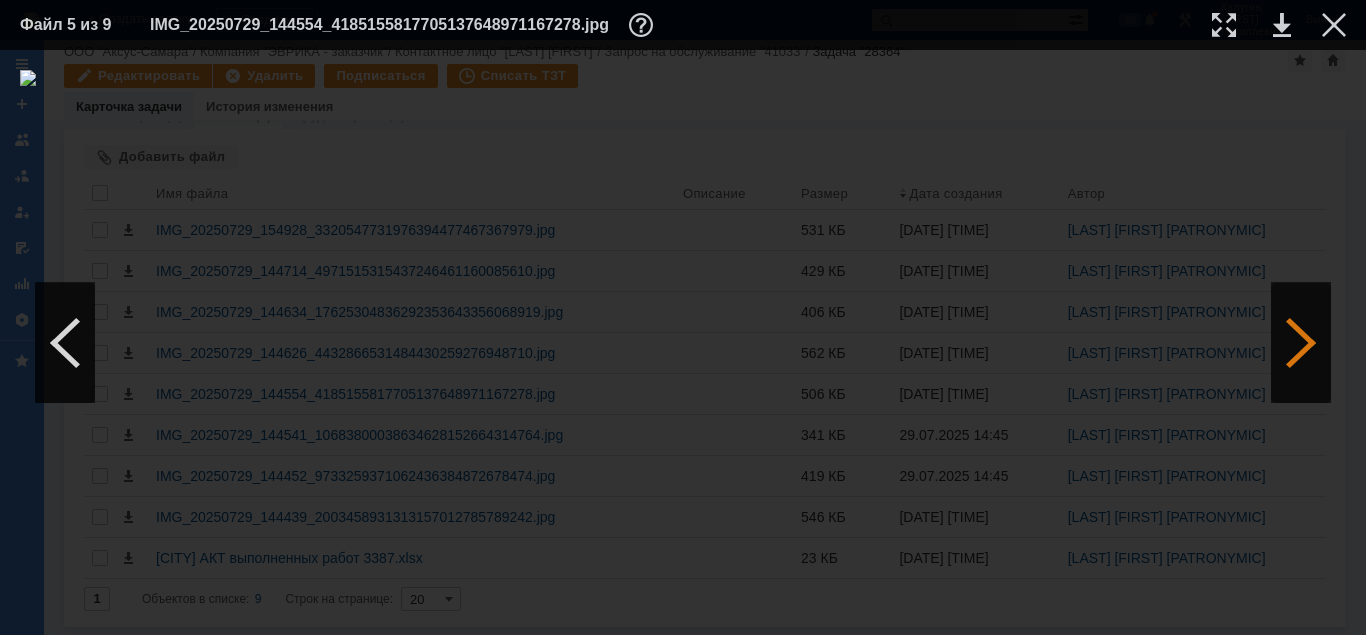 click at bounding box center [1301, 343] 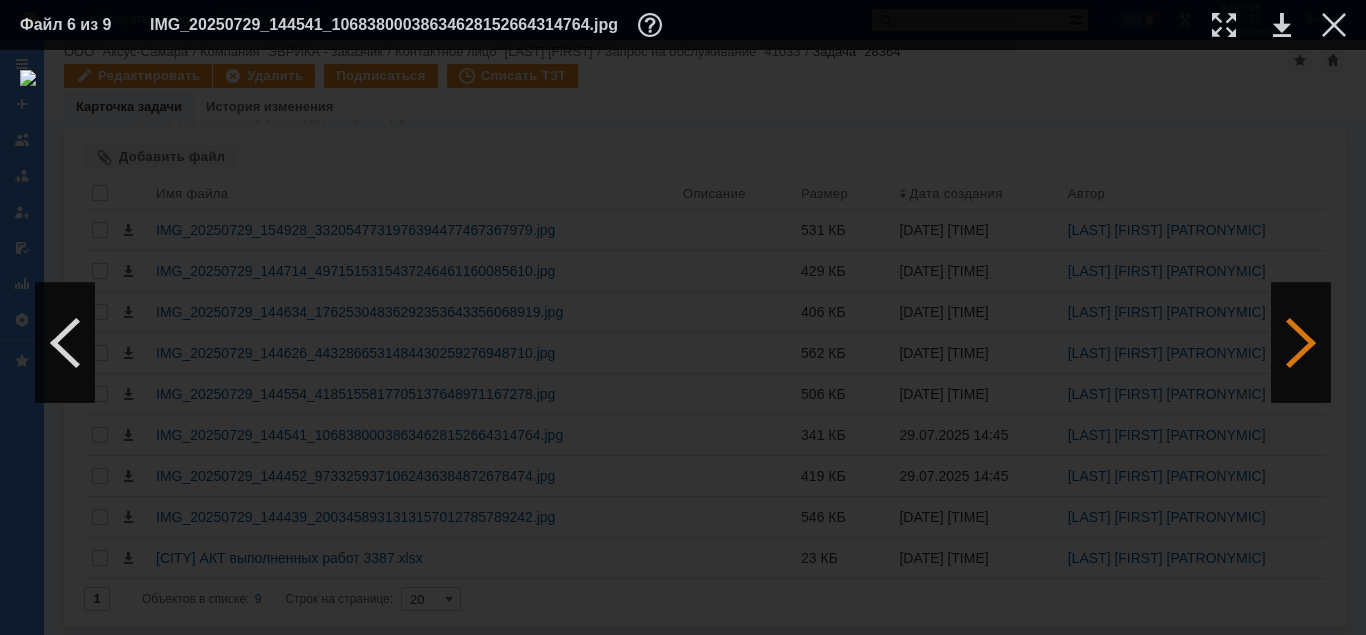 click at bounding box center (1301, 343) 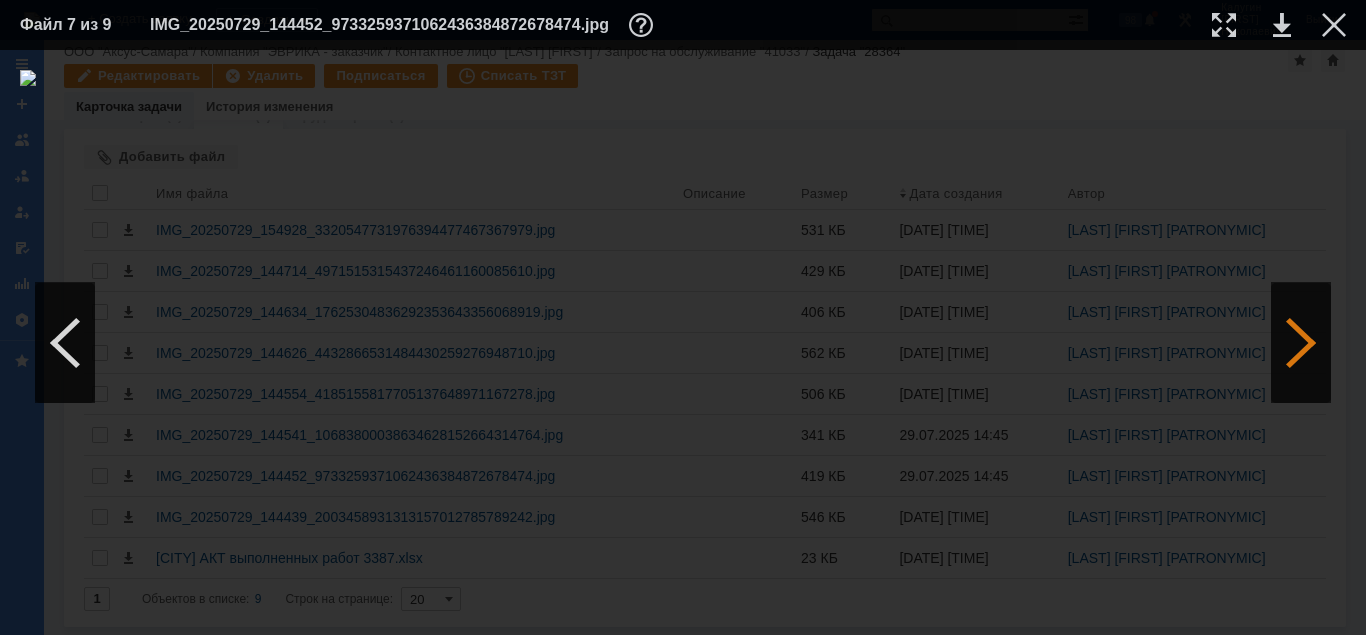 click at bounding box center (1301, 343) 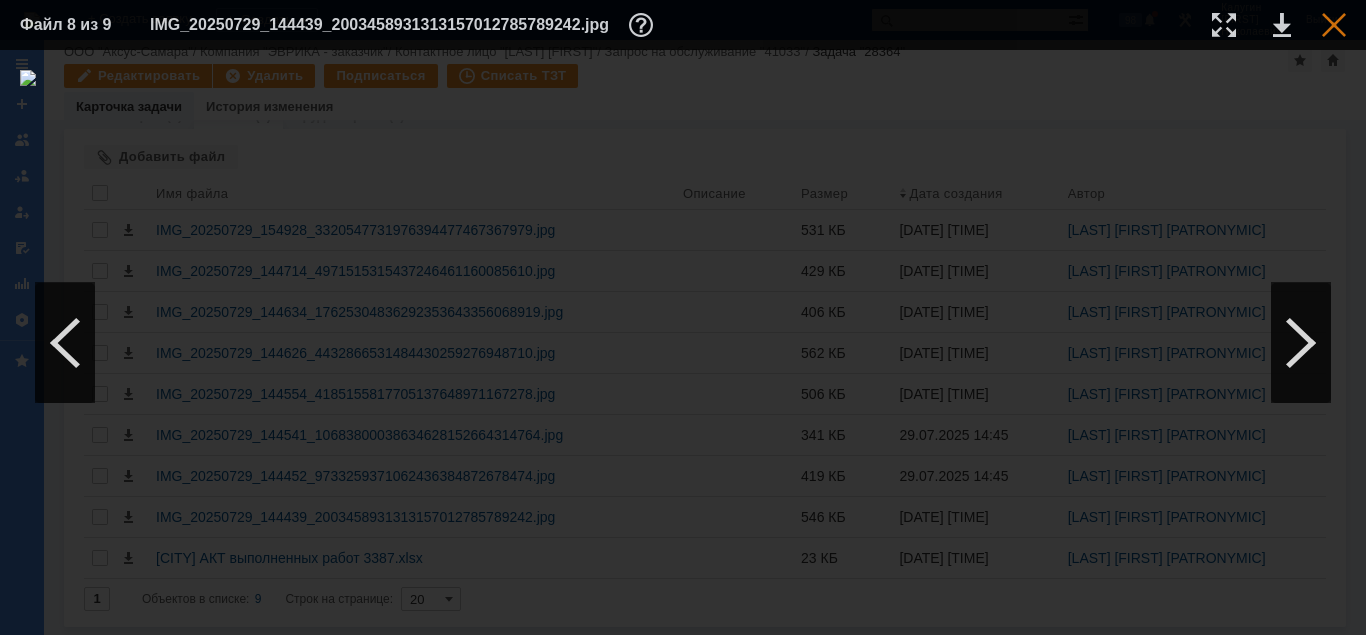 click at bounding box center [1334, 25] 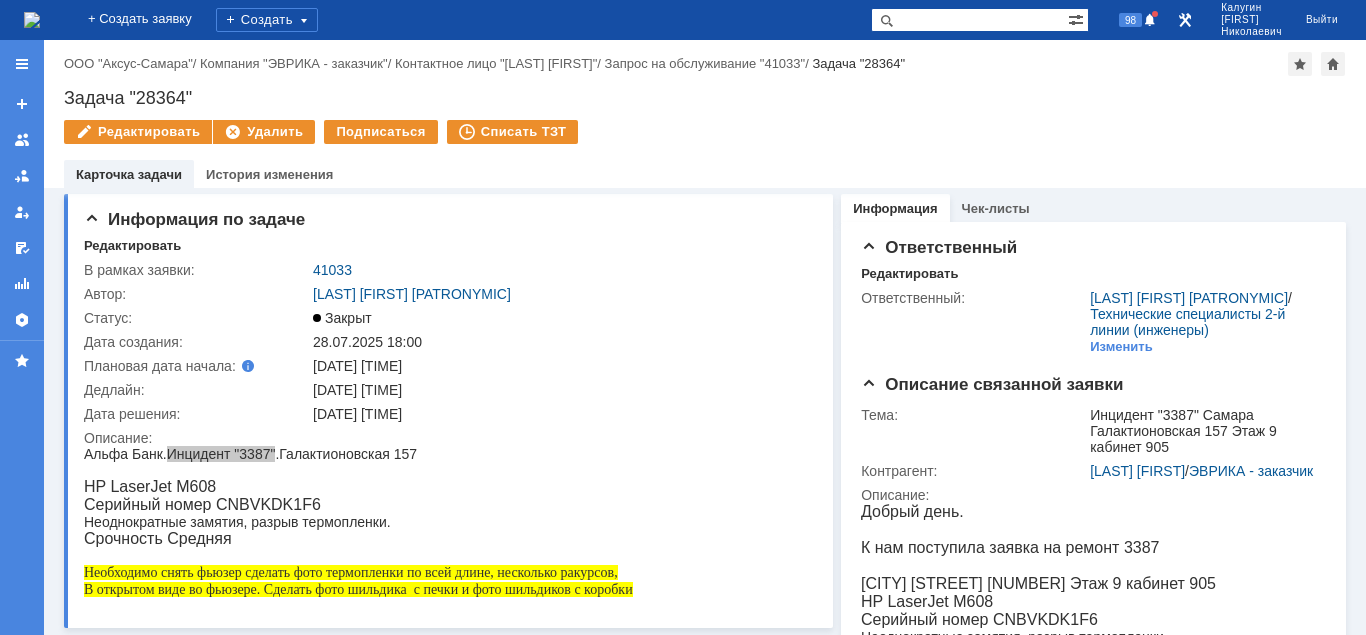 scroll, scrollTop: 0, scrollLeft: 0, axis: both 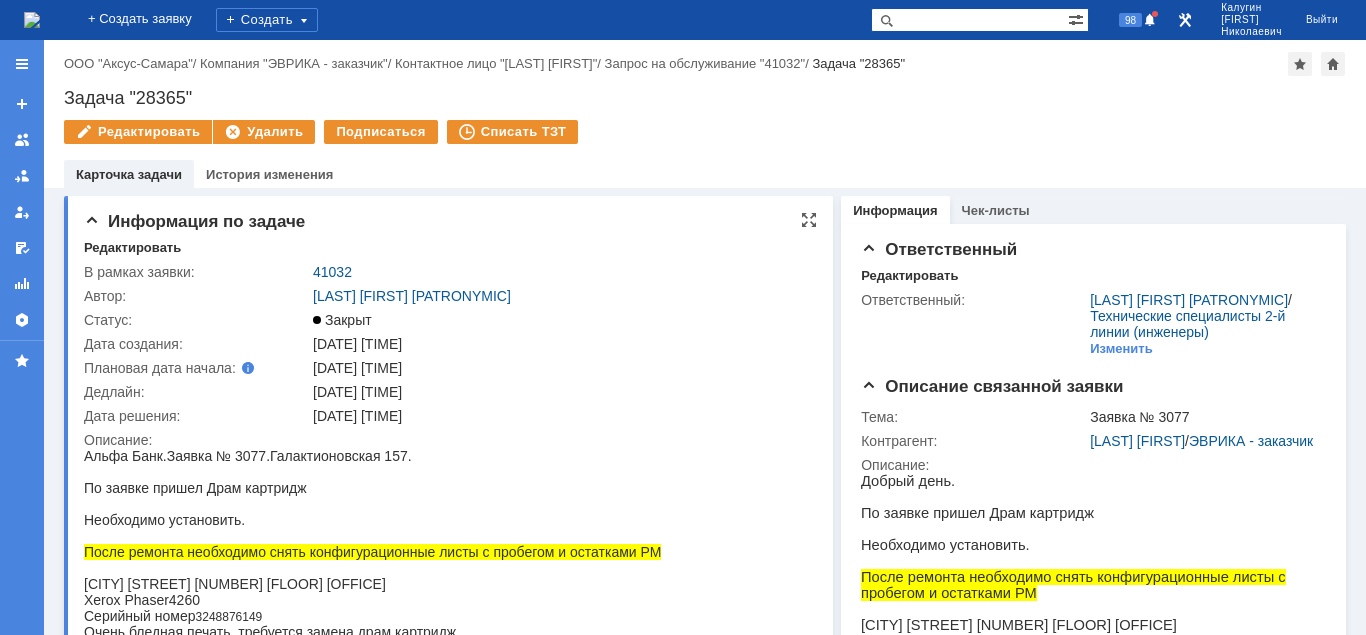 click at bounding box center [372, 504] 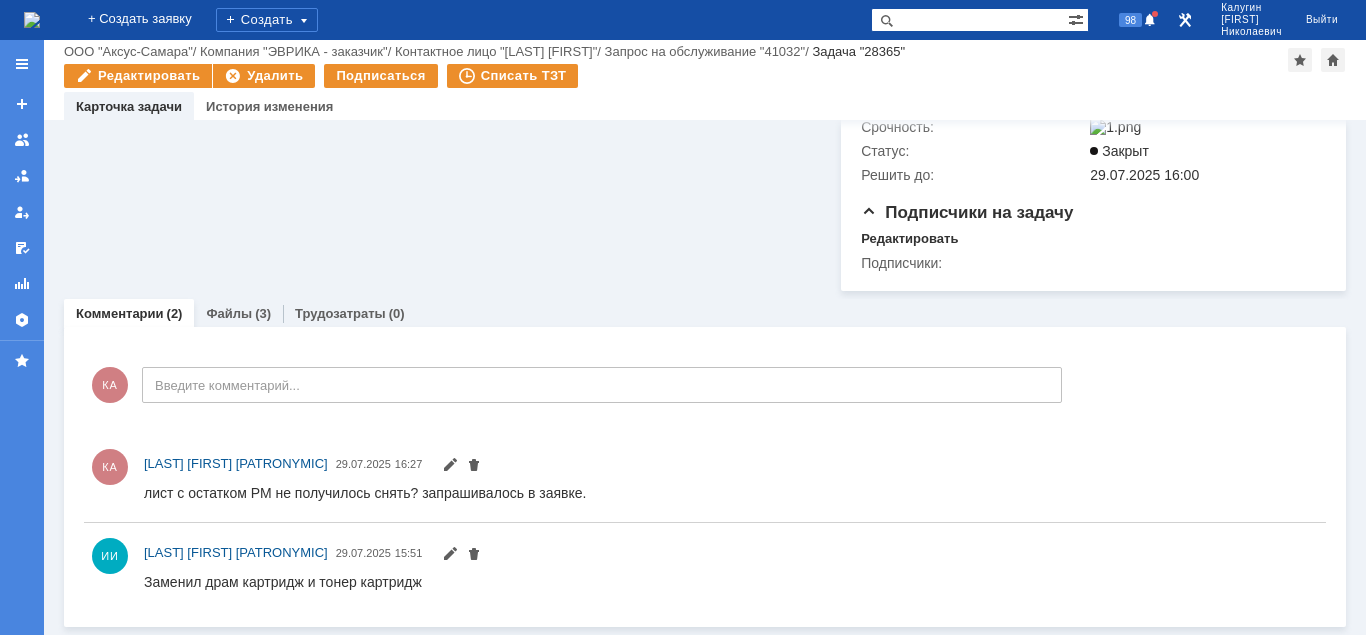 scroll, scrollTop: 1058, scrollLeft: 0, axis: vertical 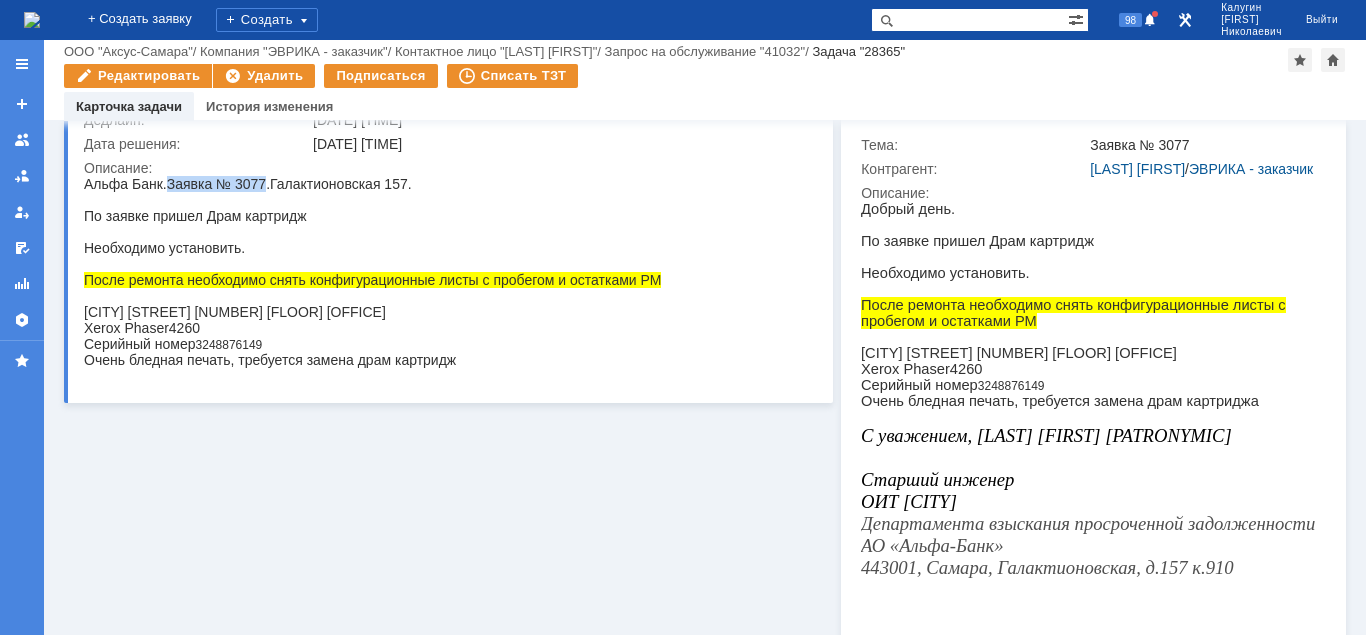 drag, startPoint x: 175, startPoint y: 182, endPoint x: 273, endPoint y: 185, distance: 98.045906 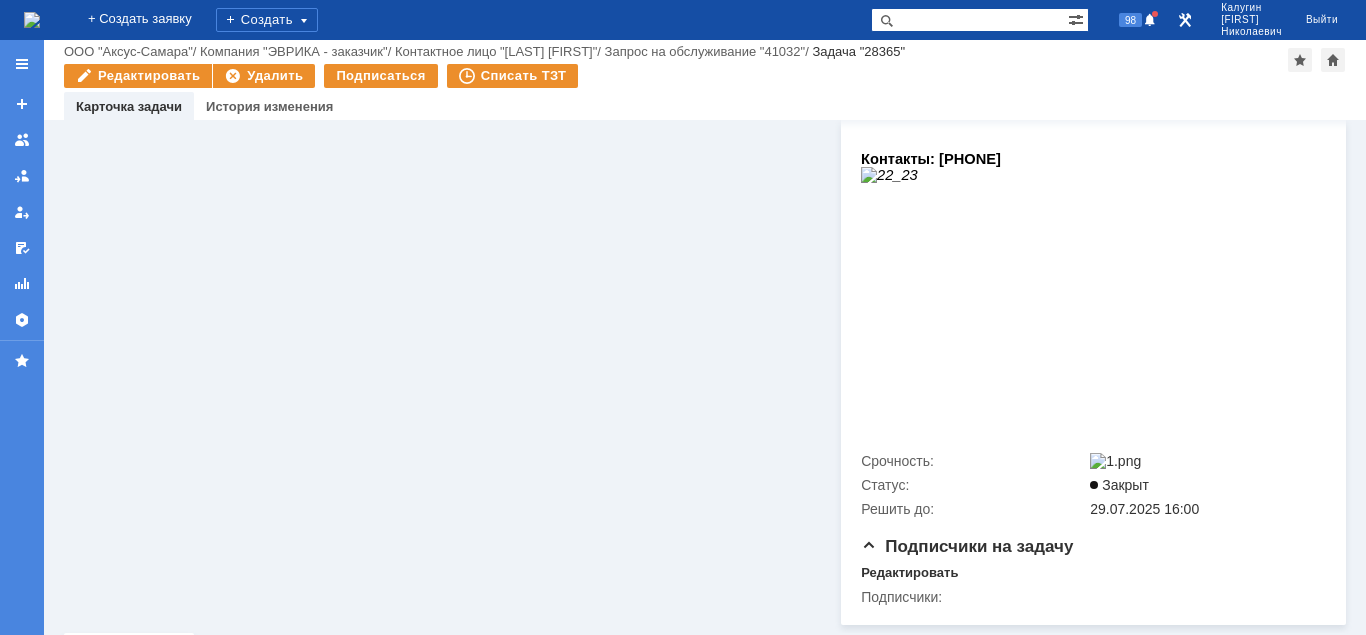 scroll, scrollTop: 918, scrollLeft: 0, axis: vertical 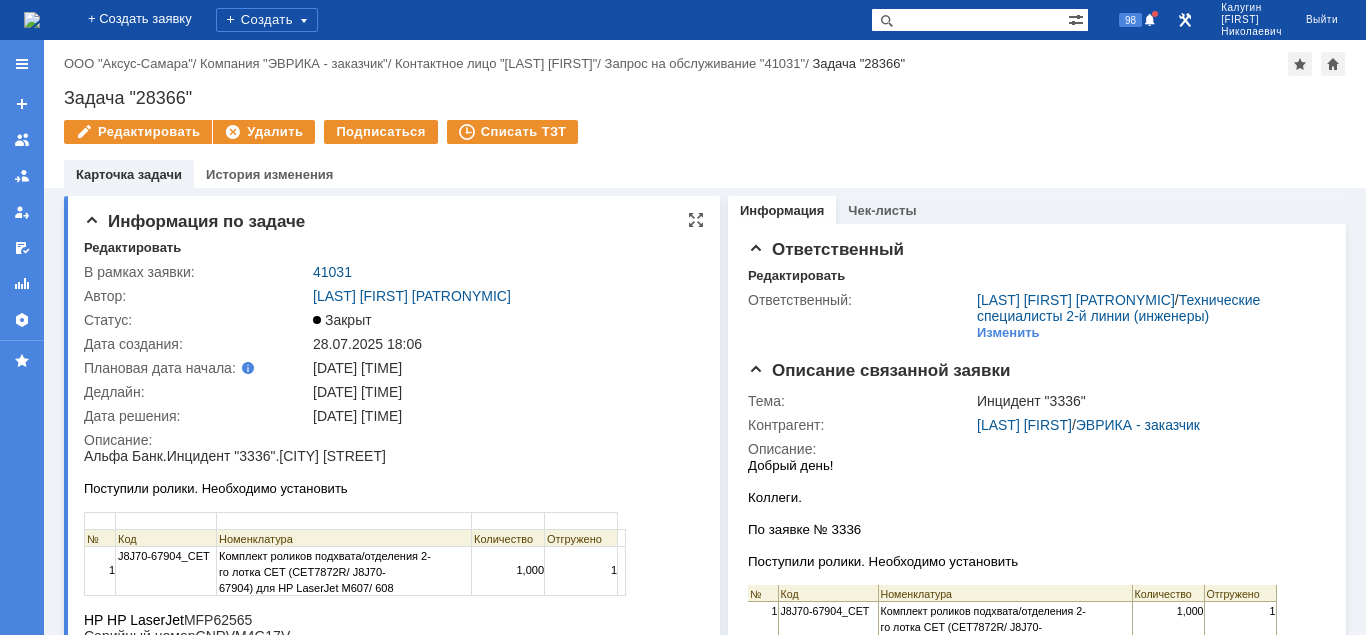 drag, startPoint x: 170, startPoint y: 454, endPoint x: 279, endPoint y: 456, distance: 109.01835 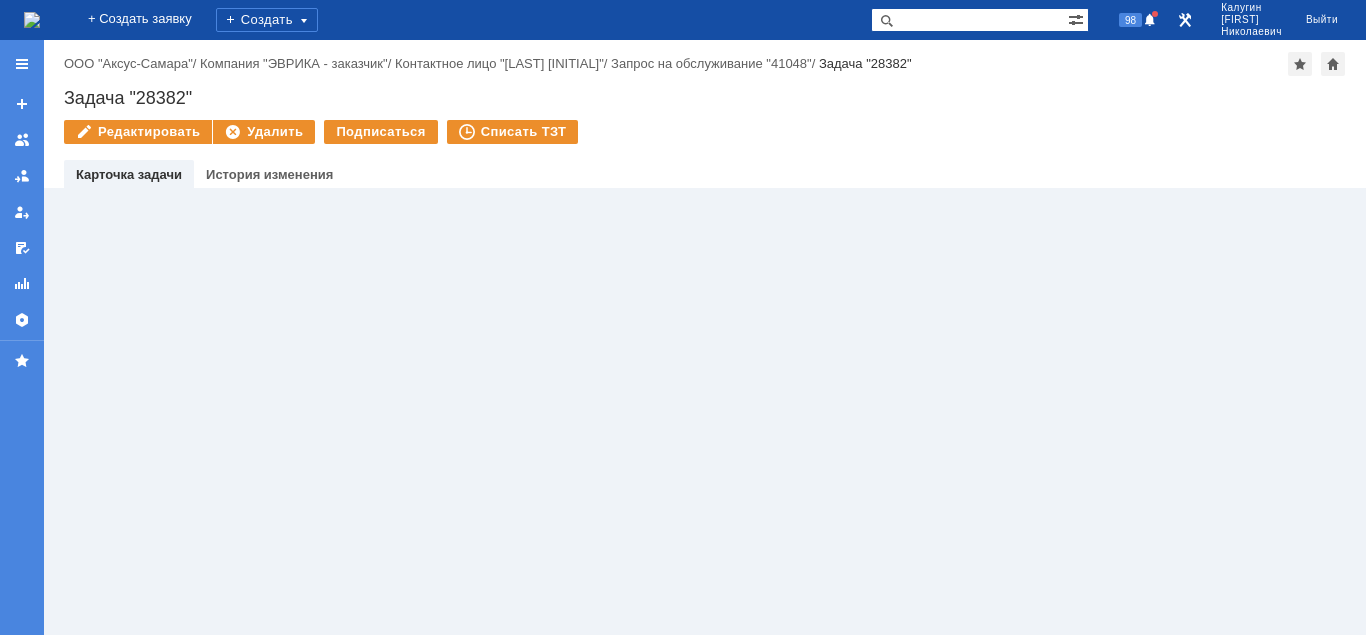 scroll, scrollTop: 0, scrollLeft: 0, axis: both 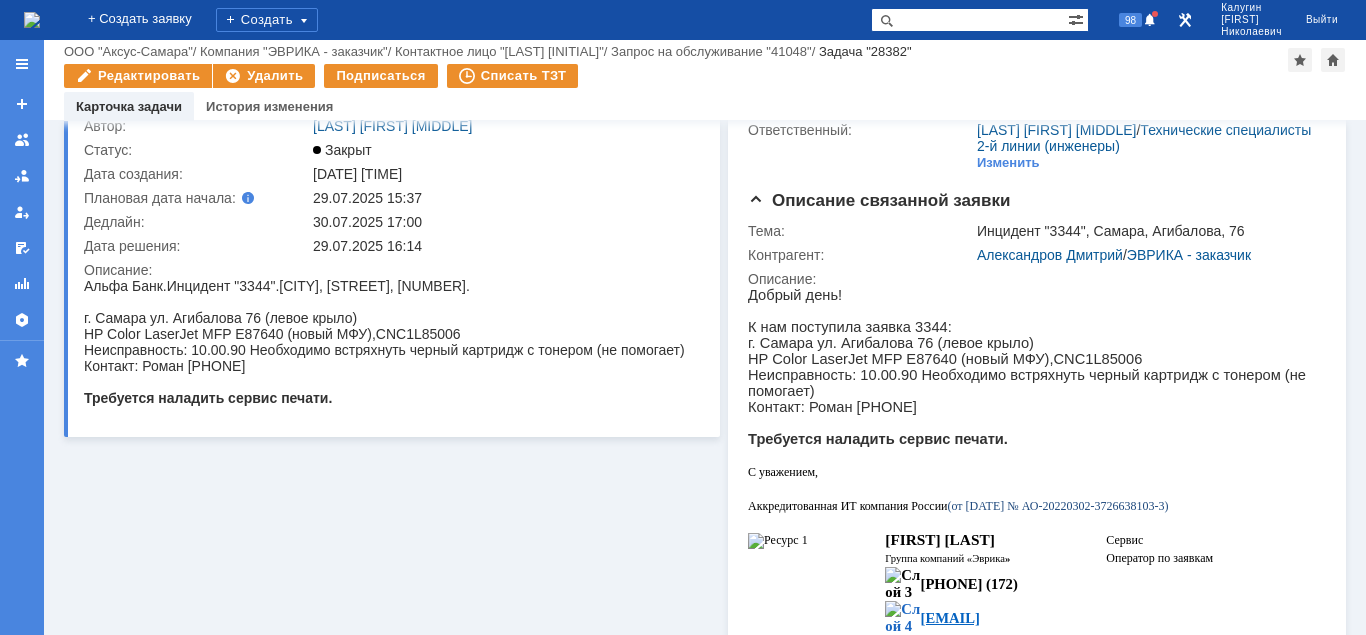 drag, startPoint x: 285, startPoint y: 515, endPoint x: 320, endPoint y: 475, distance: 53.15073 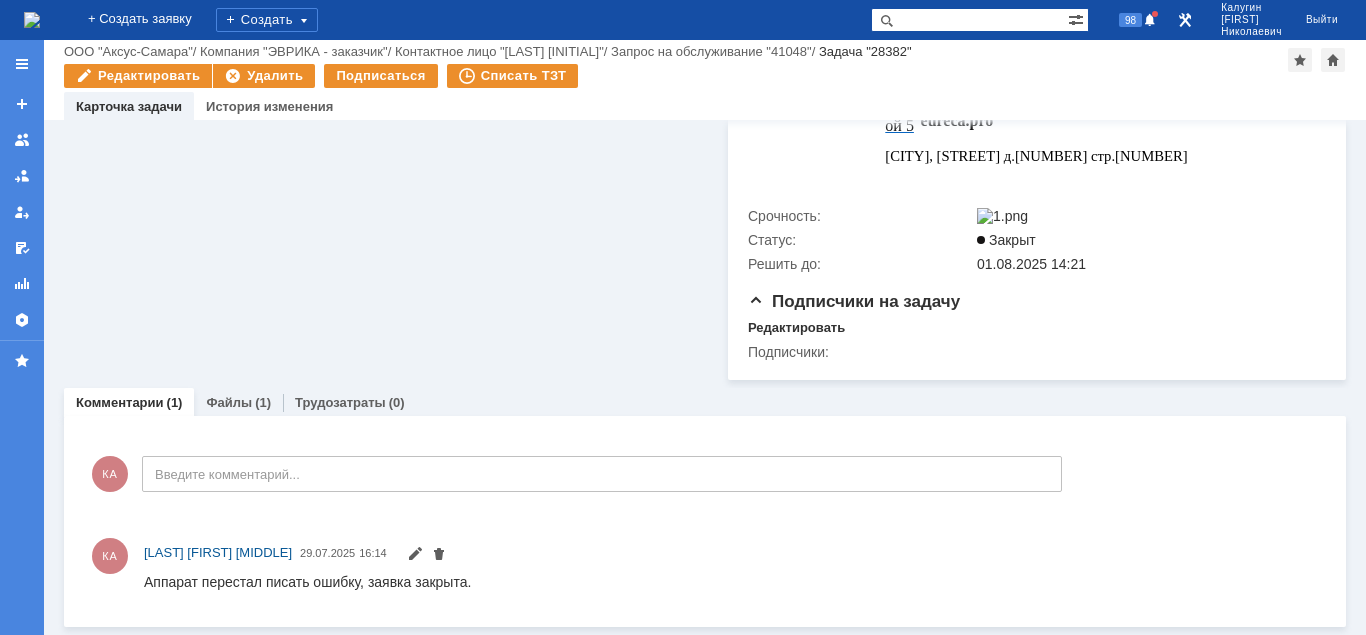 scroll, scrollTop: 644, scrollLeft: 0, axis: vertical 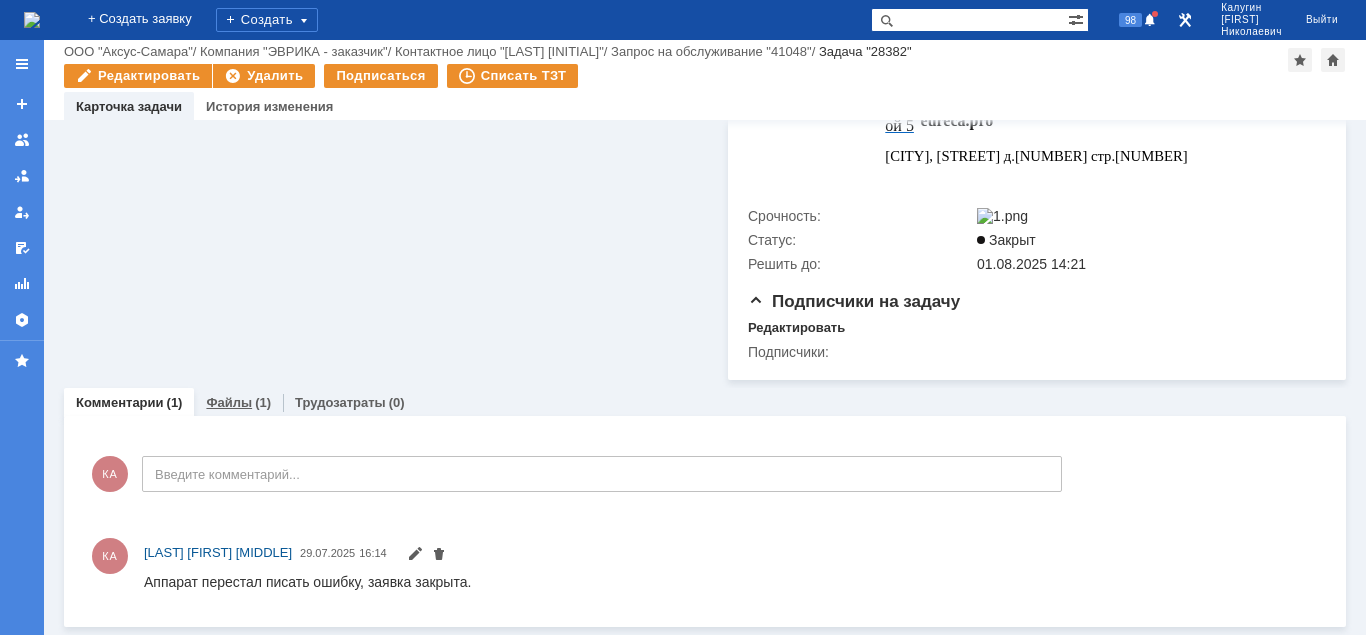 click on "Файлы" at bounding box center [229, 402] 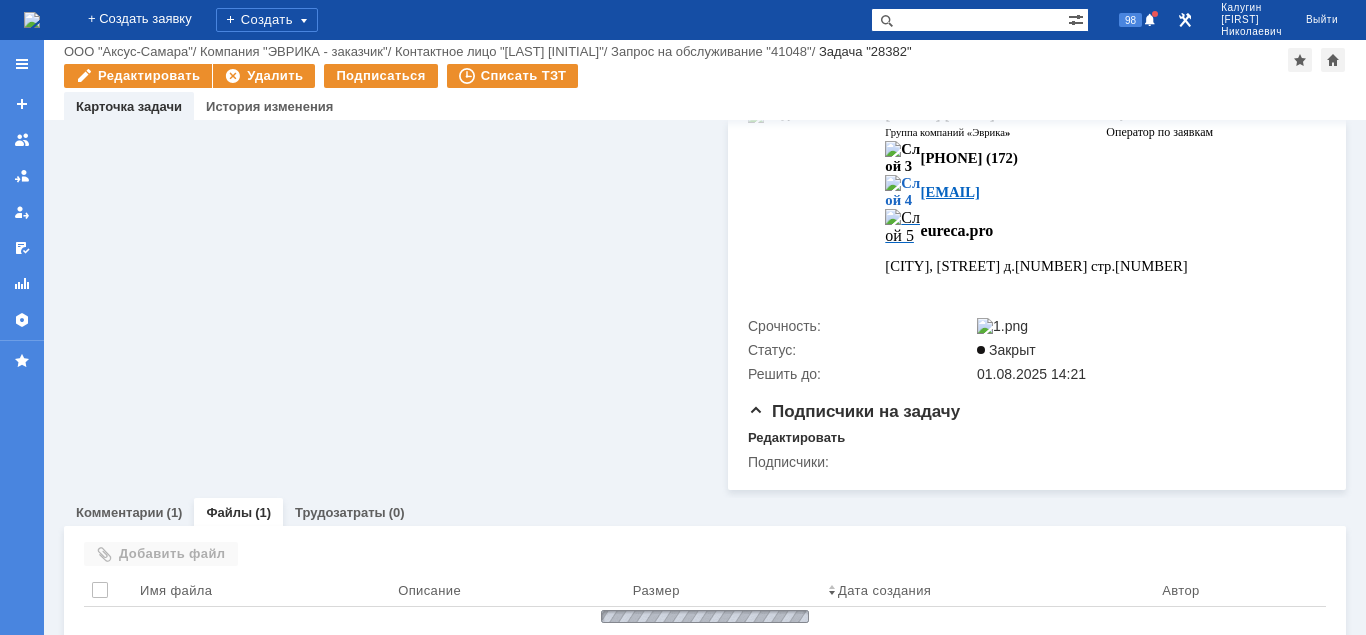 scroll, scrollTop: 605, scrollLeft: 0, axis: vertical 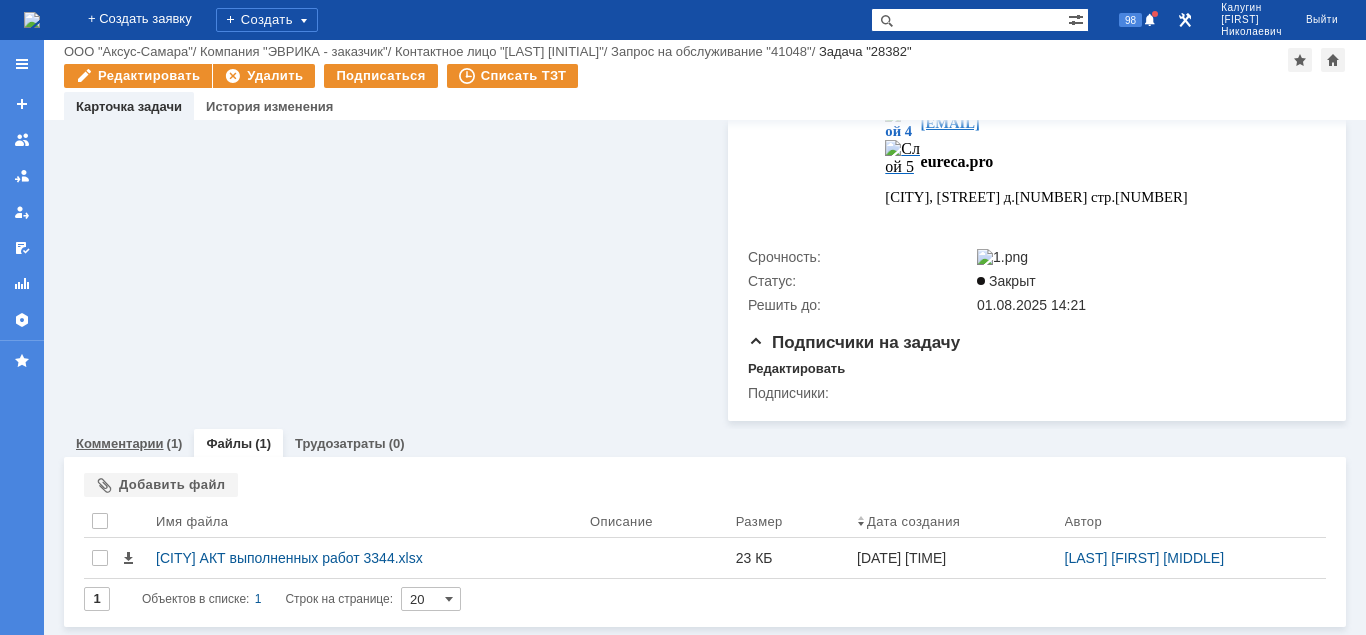 click on "Комментарии" at bounding box center (120, 443) 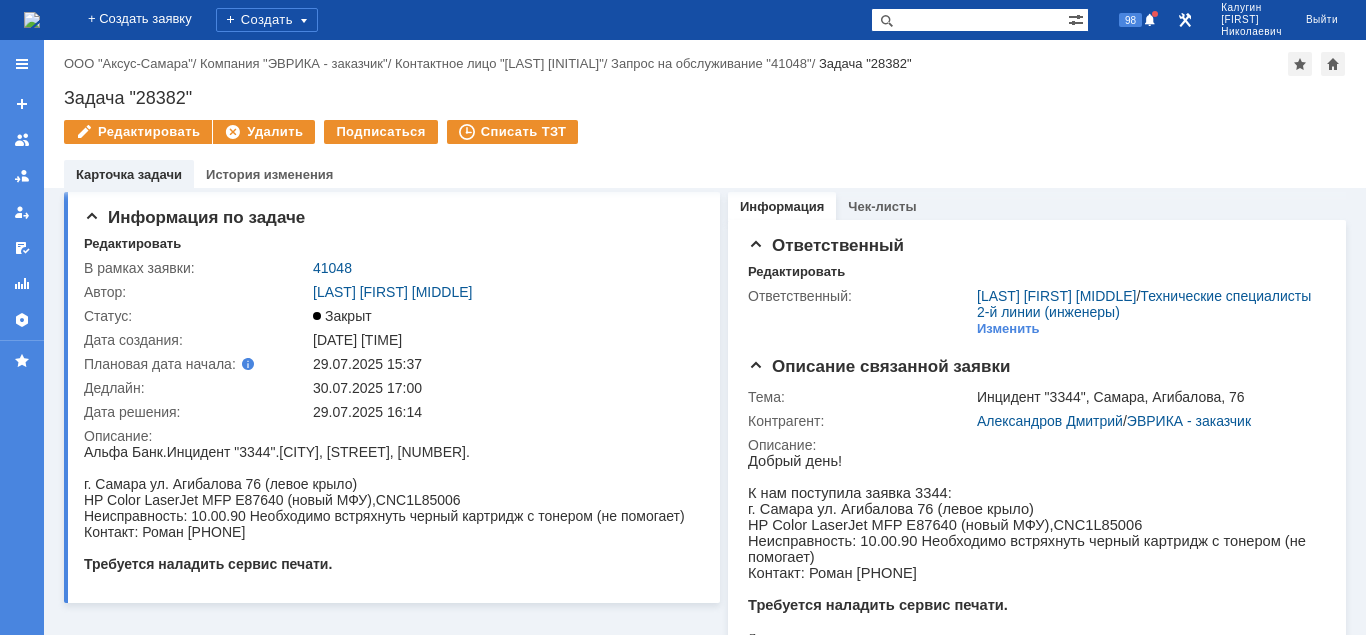 scroll, scrollTop: 0, scrollLeft: 0, axis: both 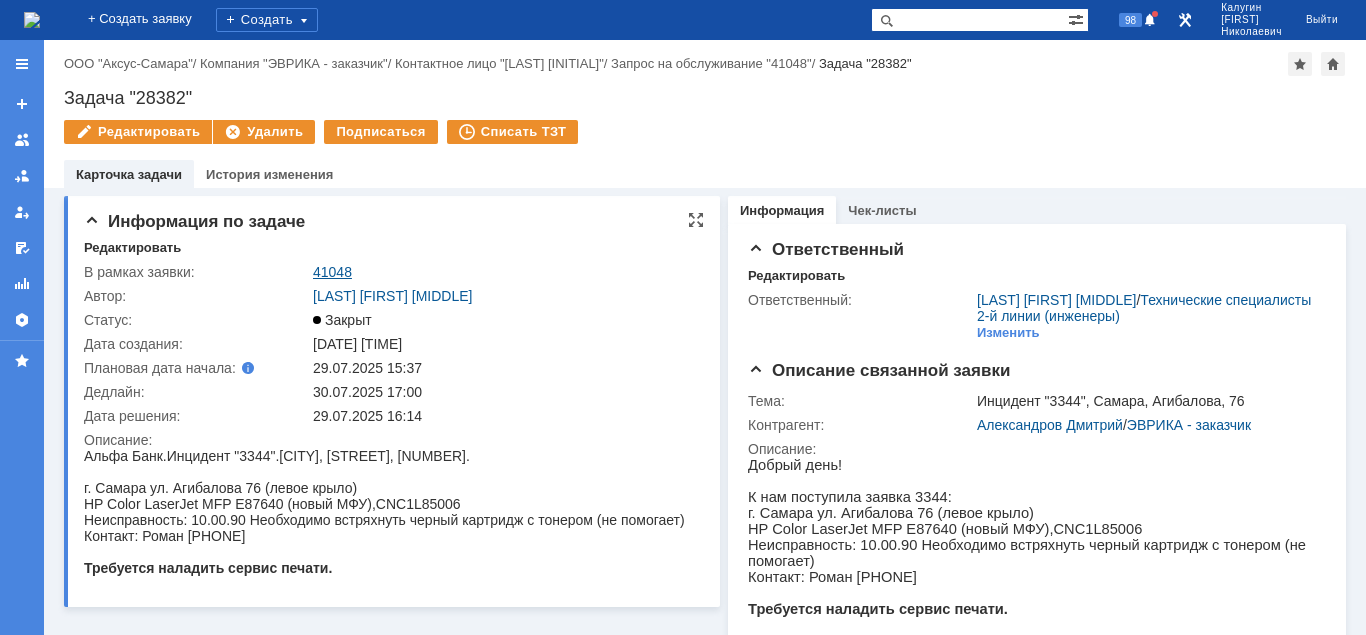 click on "41048" at bounding box center [332, 272] 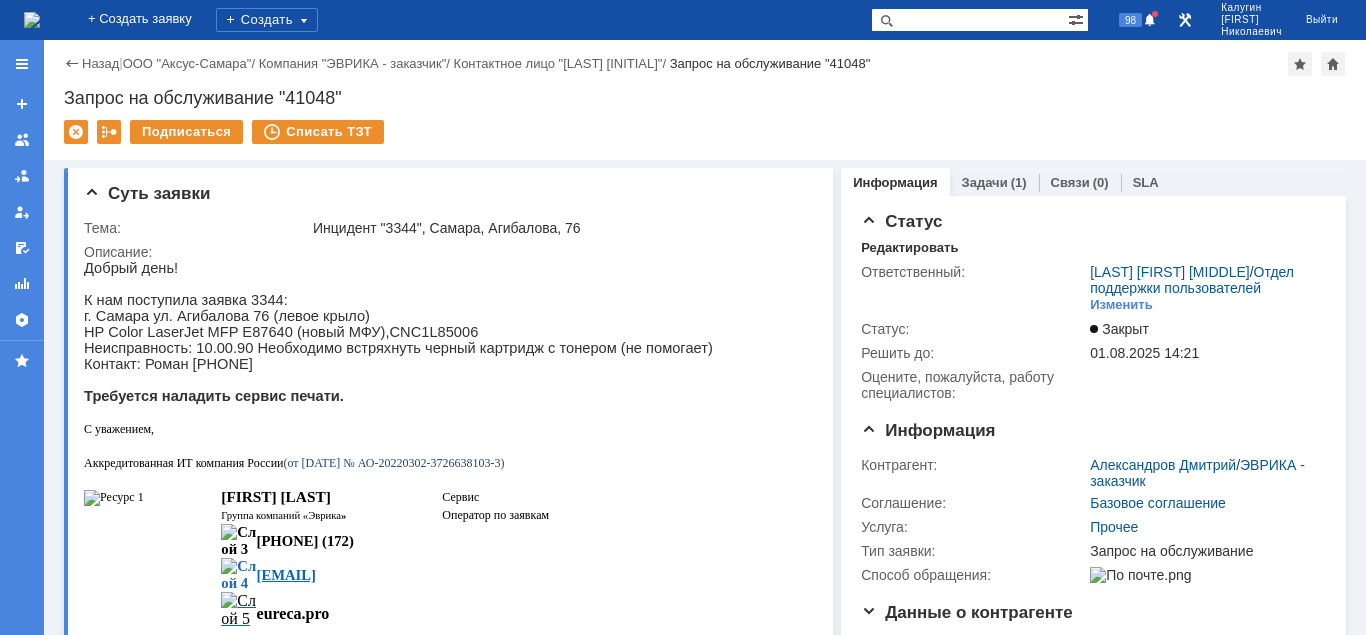 scroll, scrollTop: 0, scrollLeft: 0, axis: both 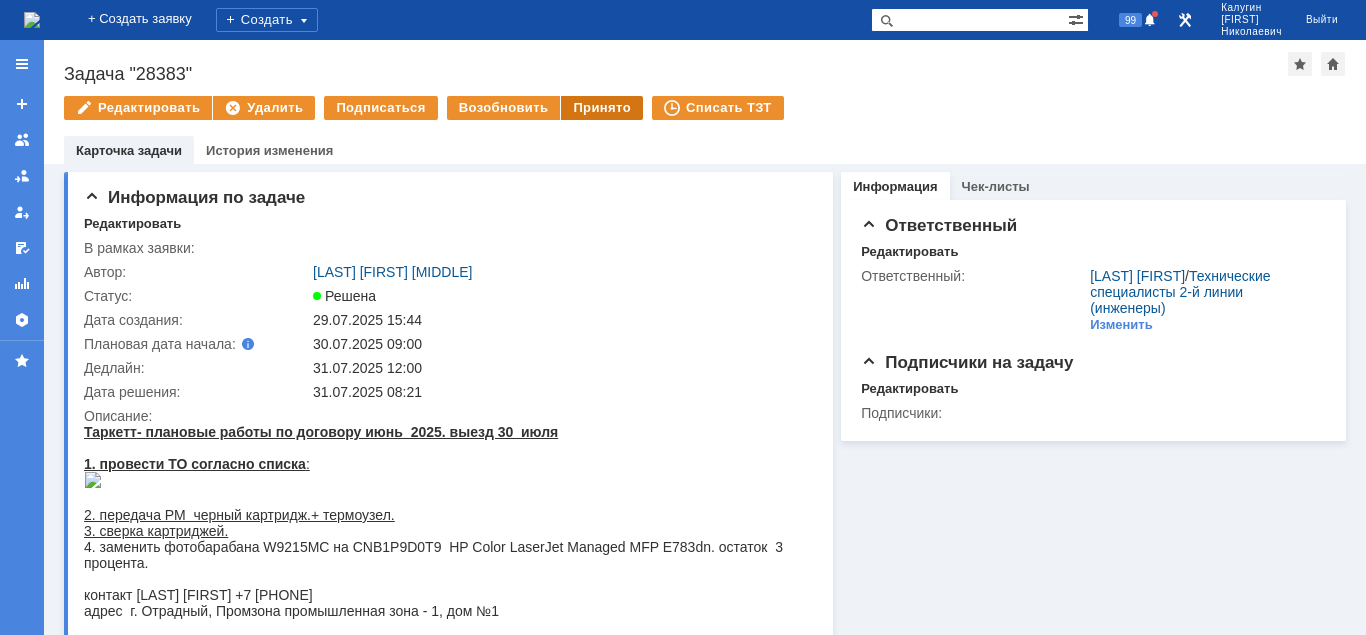 click on "Принято" at bounding box center [602, 108] 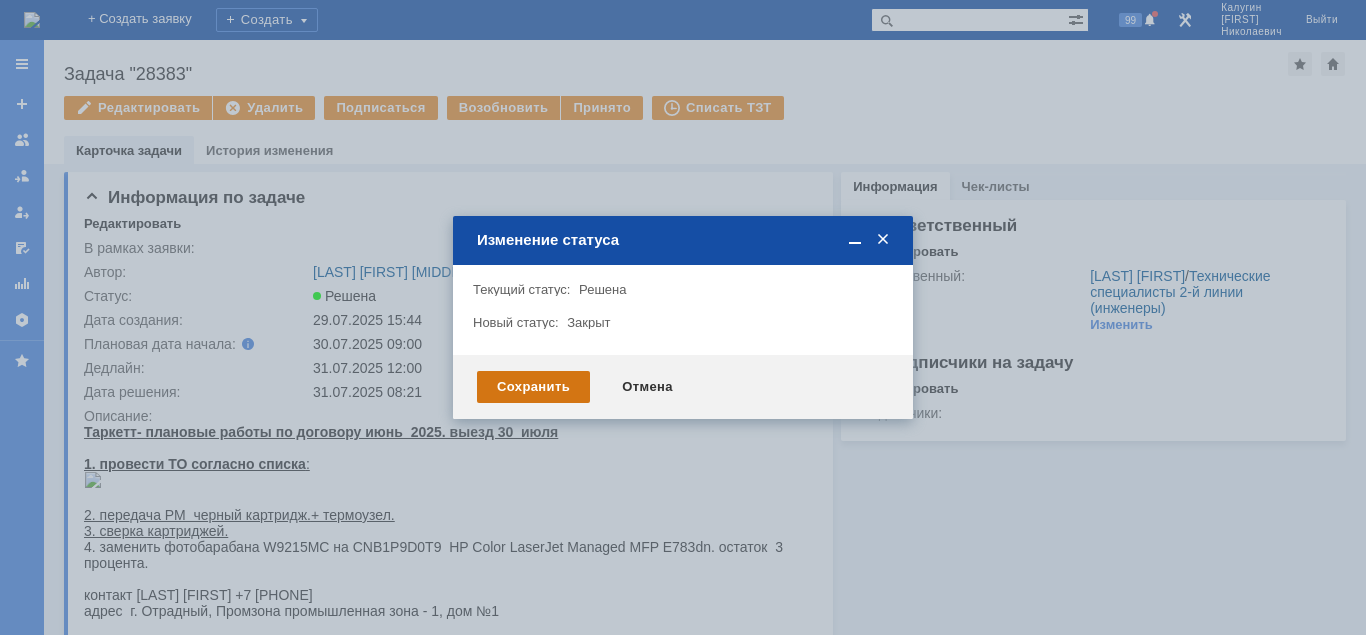 scroll, scrollTop: 0, scrollLeft: 0, axis: both 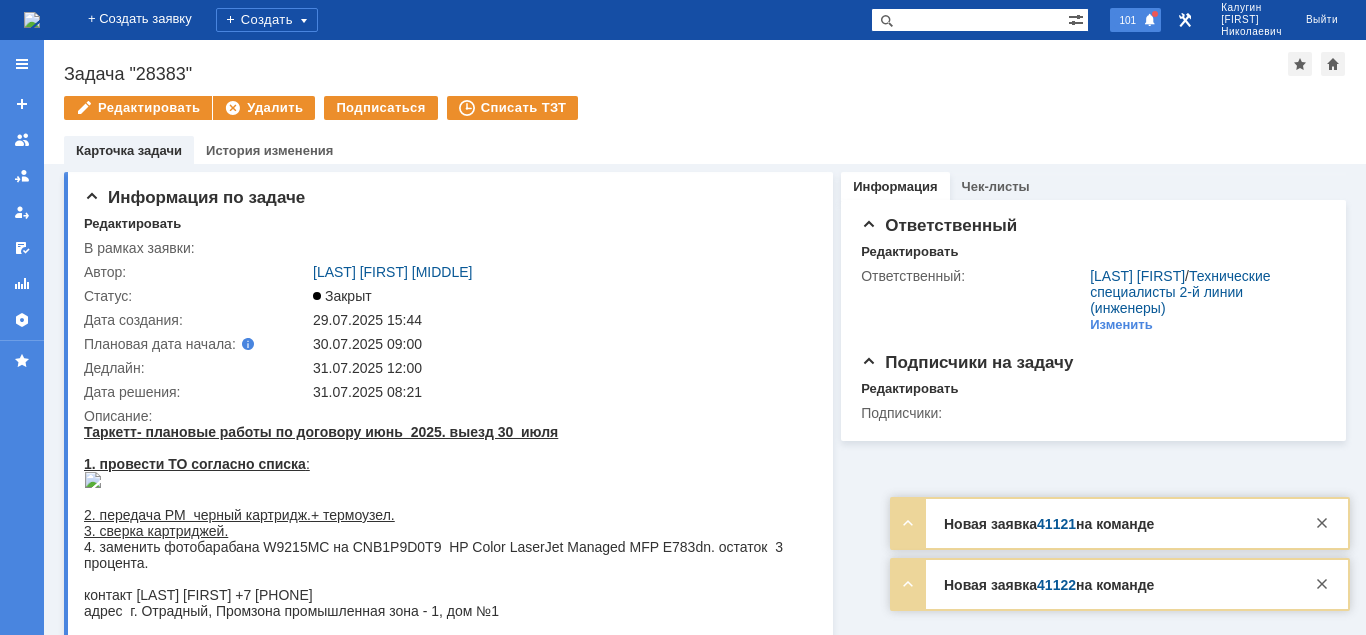 click on "101" at bounding box center [1128, 20] 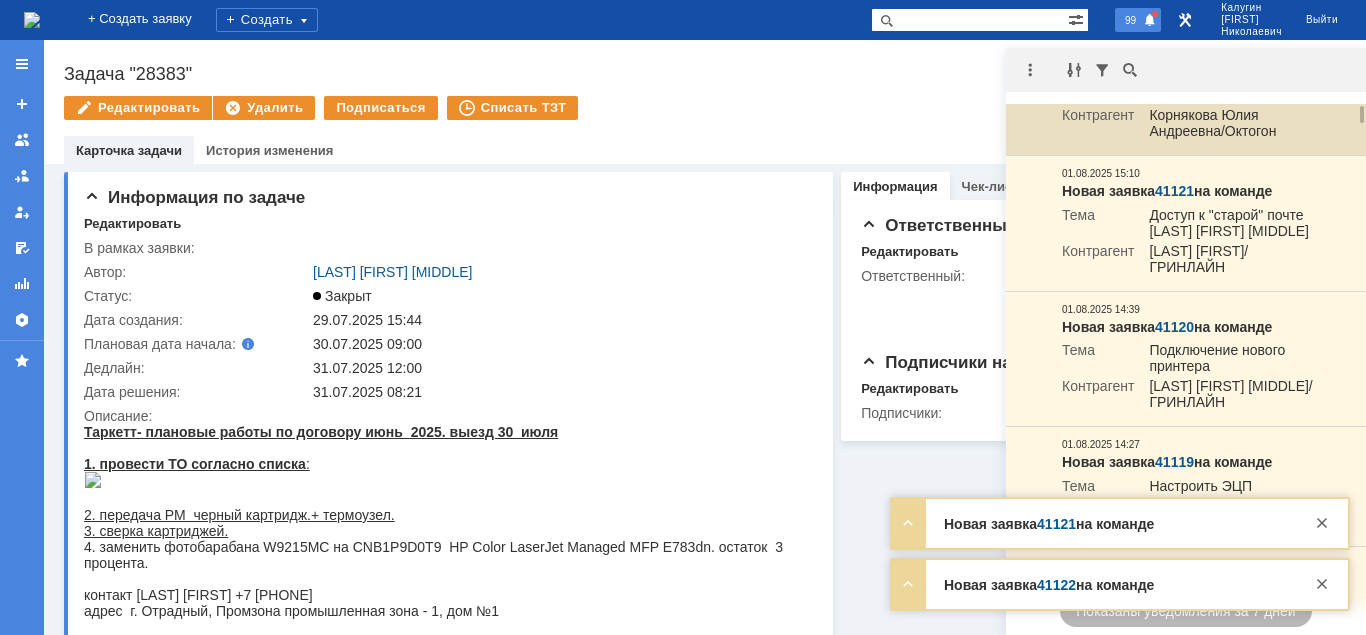 scroll, scrollTop: 0, scrollLeft: 0, axis: both 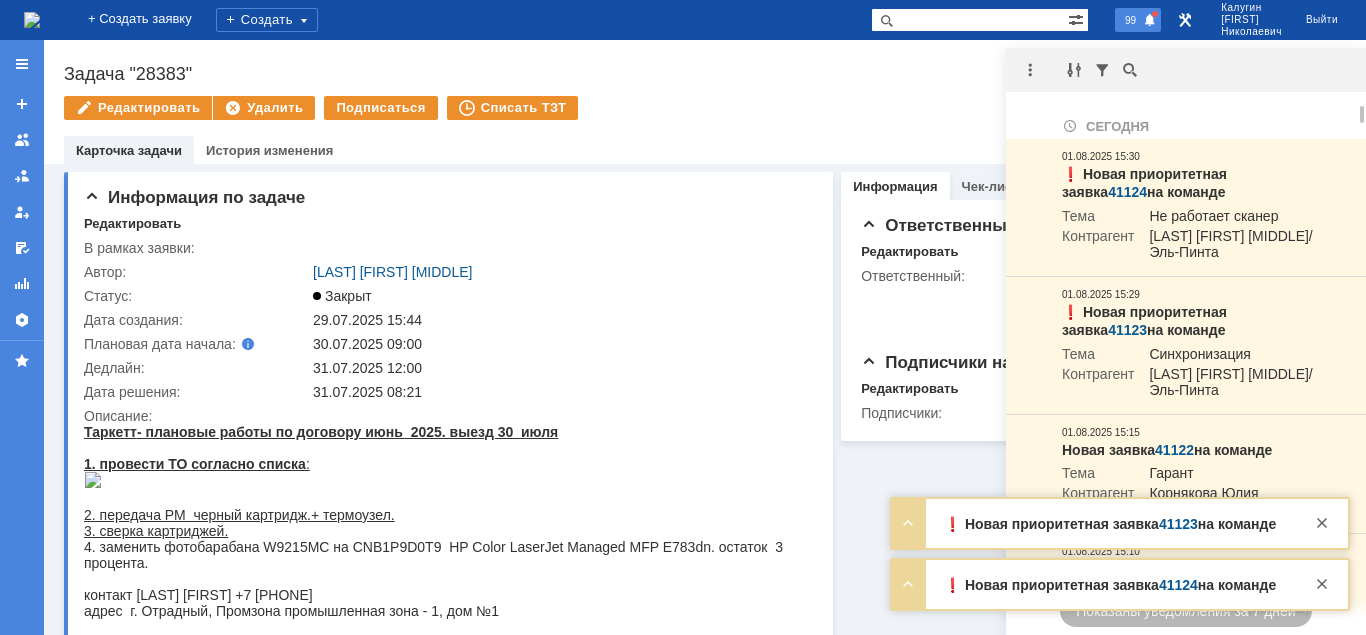 click on "99" at bounding box center (1130, 20) 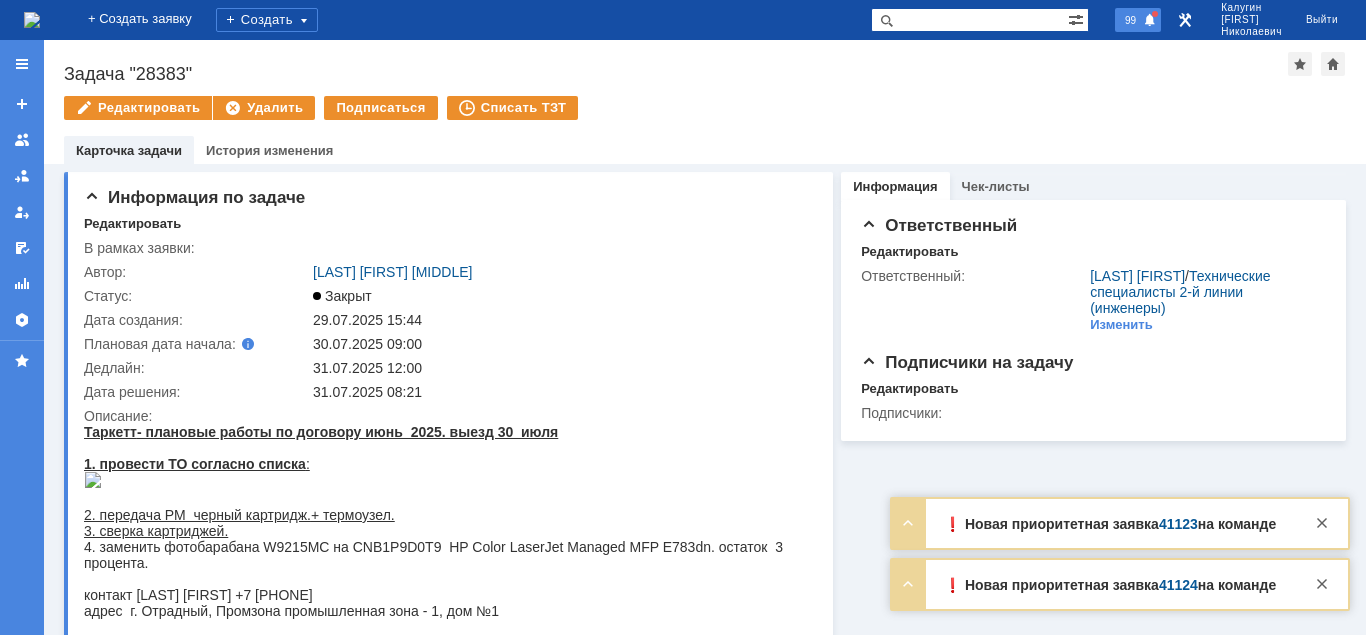 click on "99" at bounding box center (1130, 20) 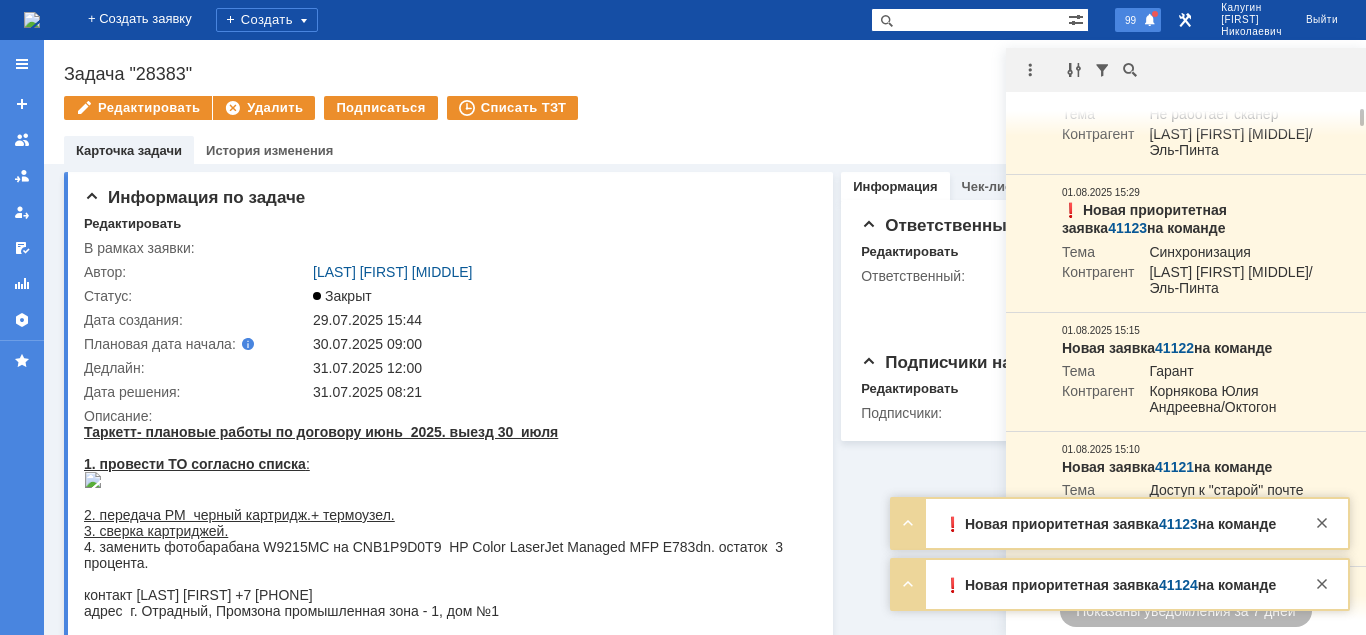 scroll, scrollTop: 204, scrollLeft: 0, axis: vertical 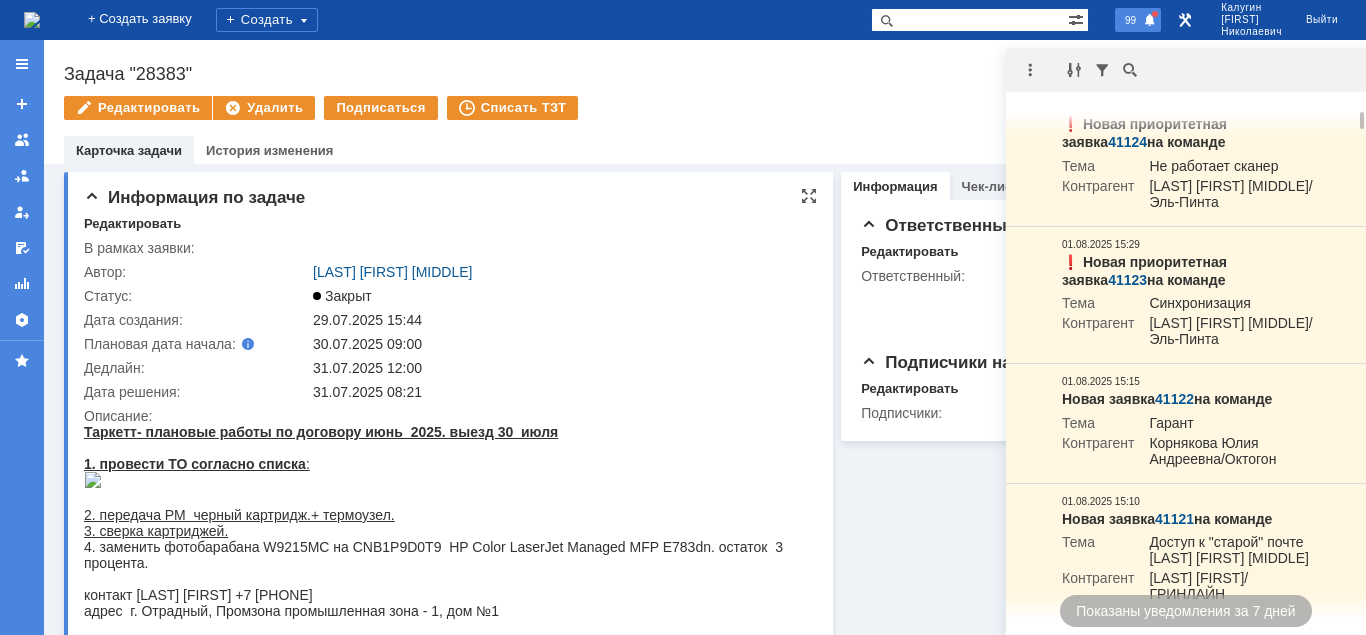 click on "29.07.2025 15:44" at bounding box center (559, 320) 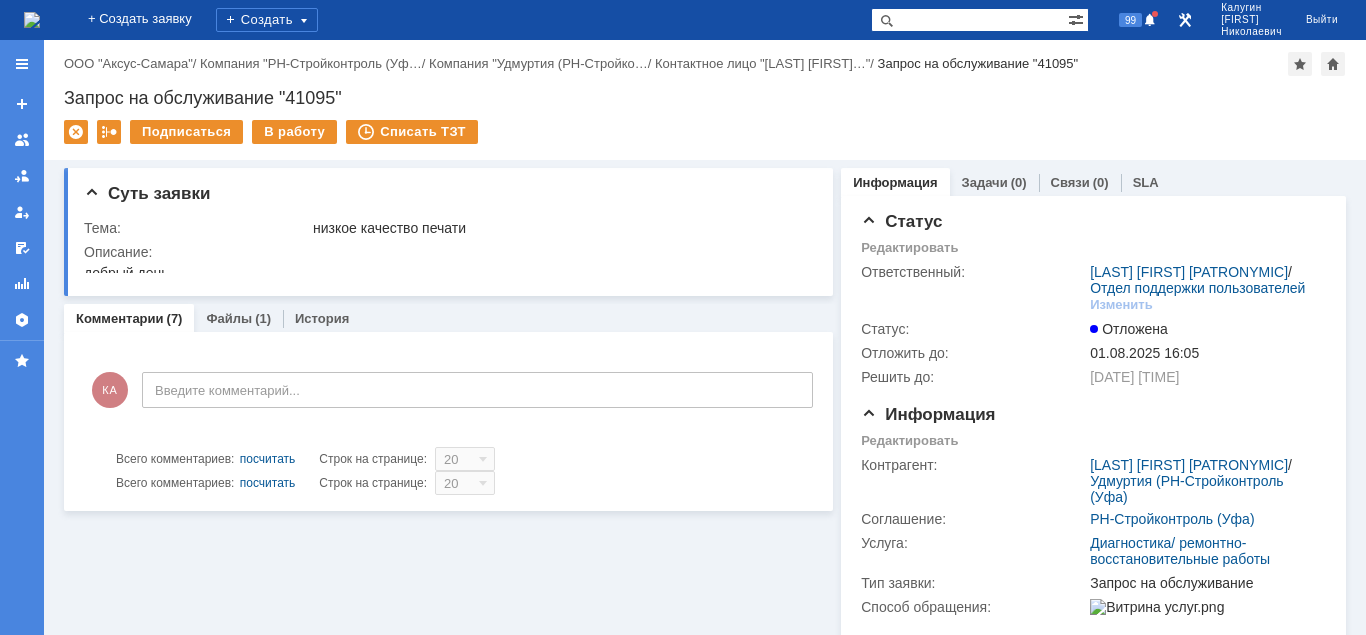 scroll, scrollTop: 0, scrollLeft: 0, axis: both 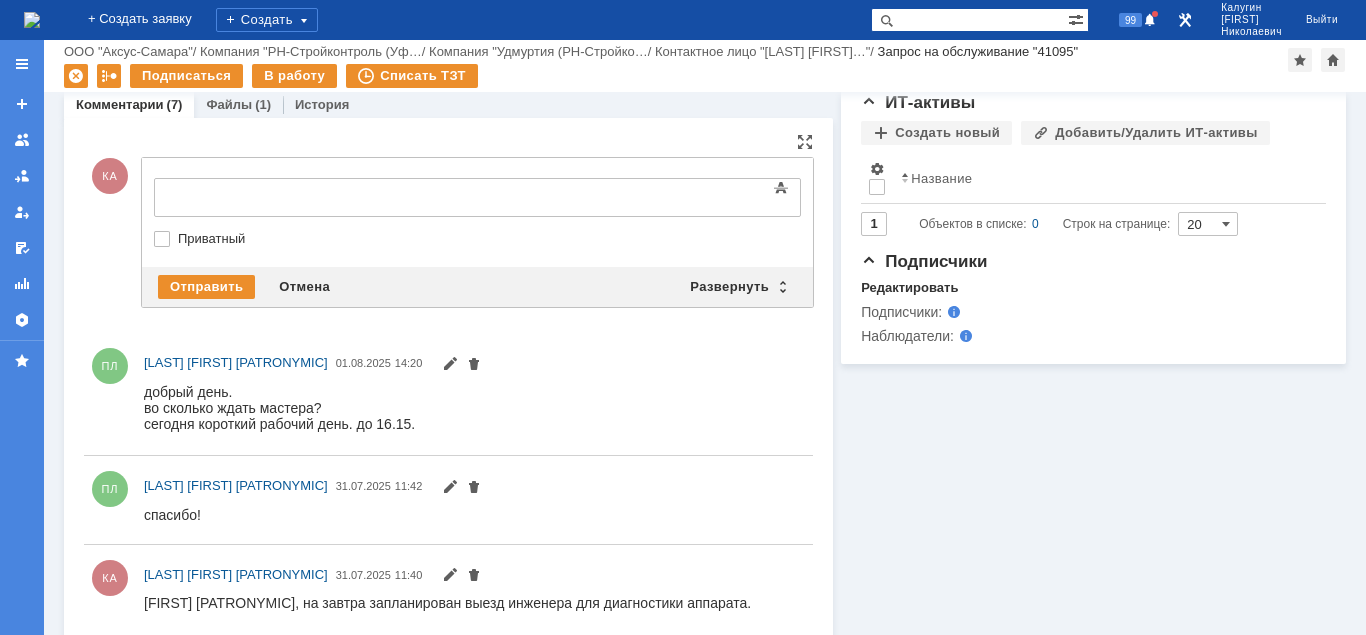 click at bounding box center [317, 195] 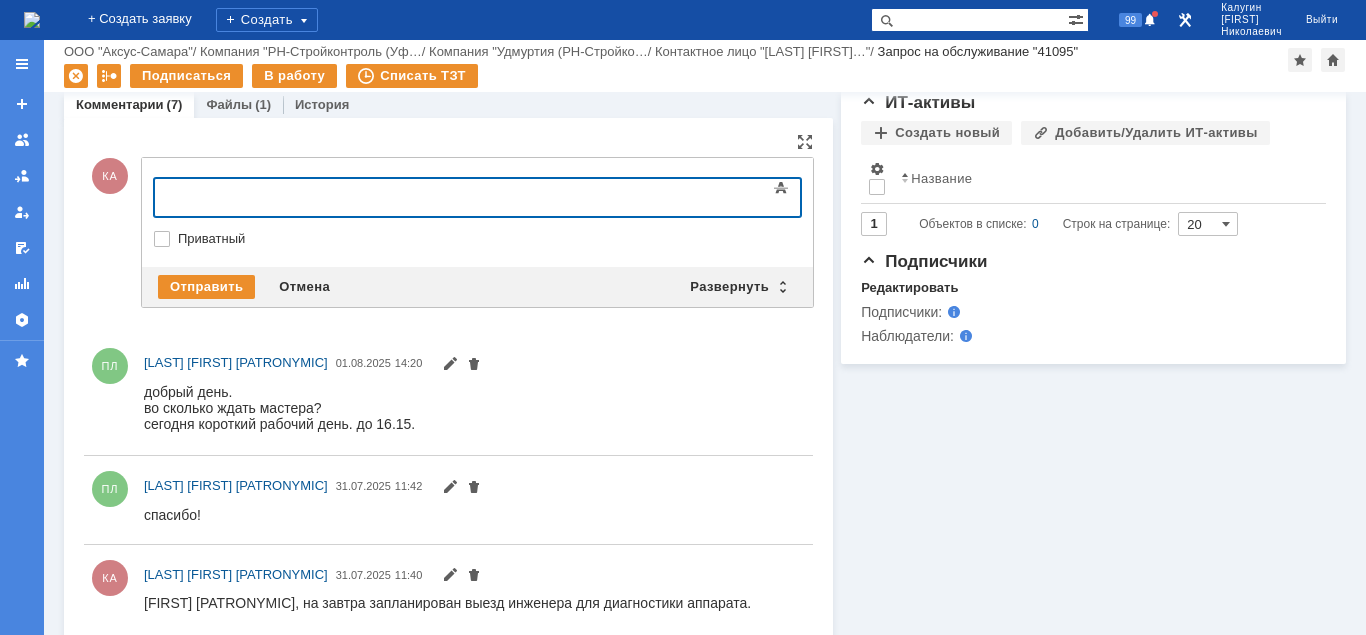 scroll, scrollTop: 0, scrollLeft: 0, axis: both 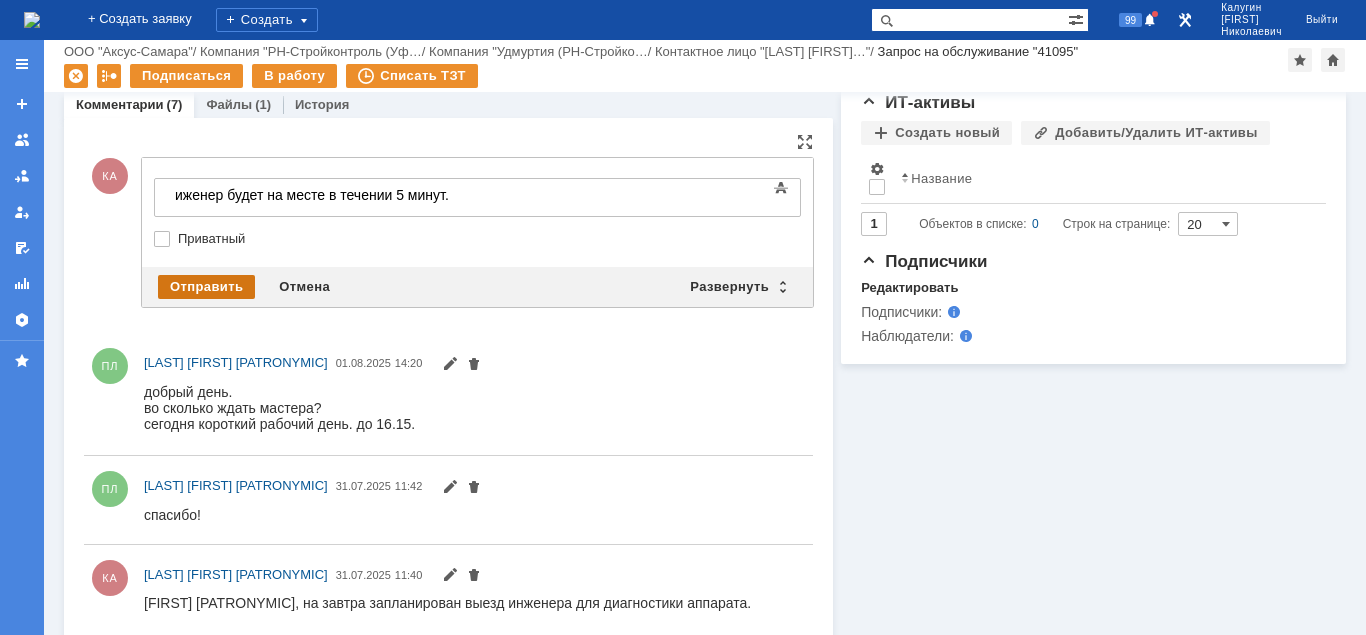 click on "Отправить" at bounding box center [206, 287] 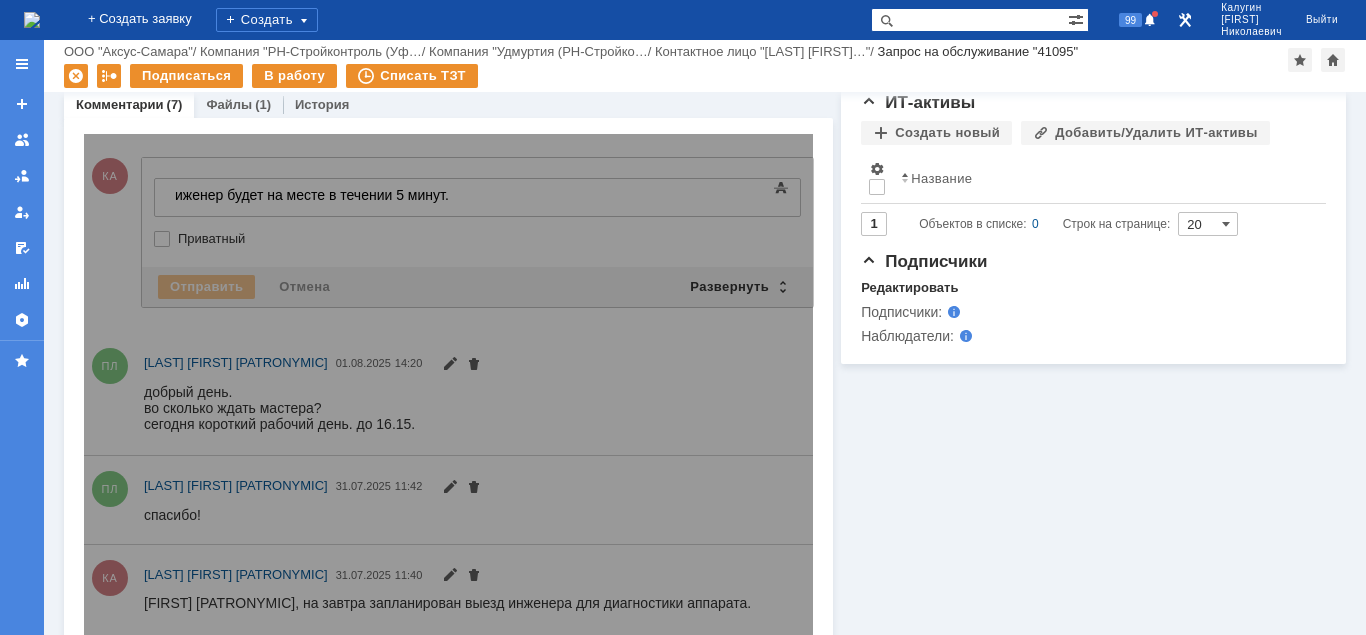 scroll, scrollTop: 260, scrollLeft: 0, axis: vertical 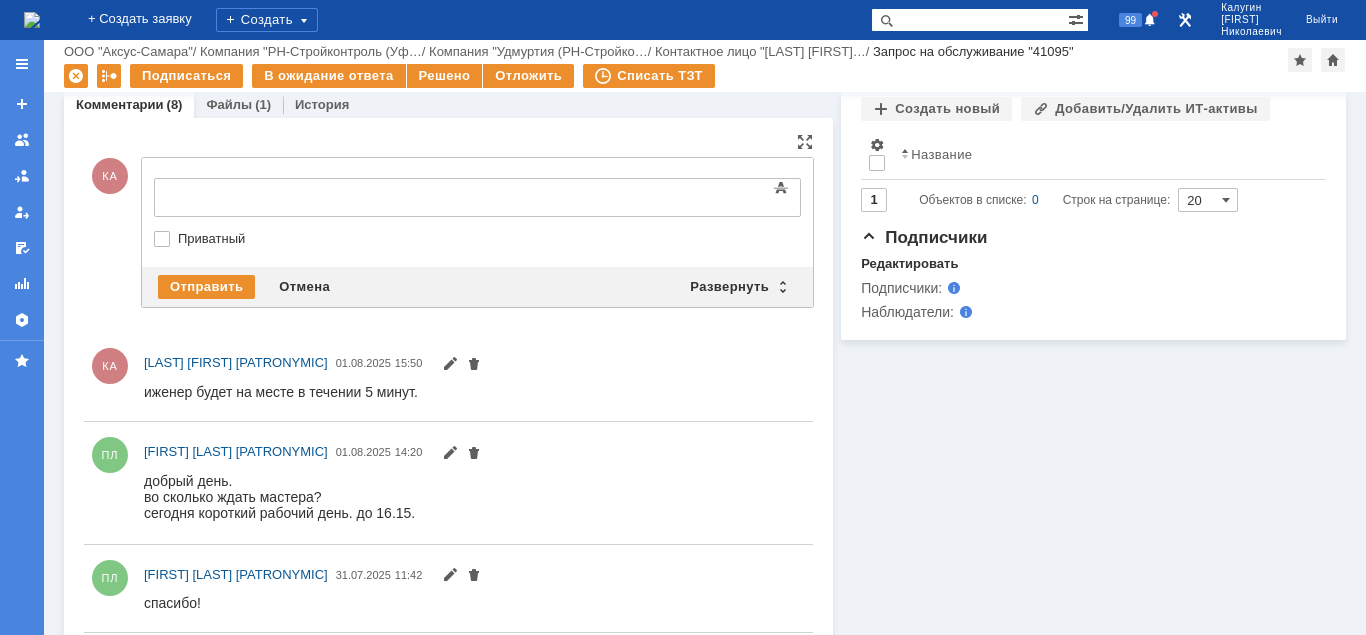 click at bounding box center (317, 195) 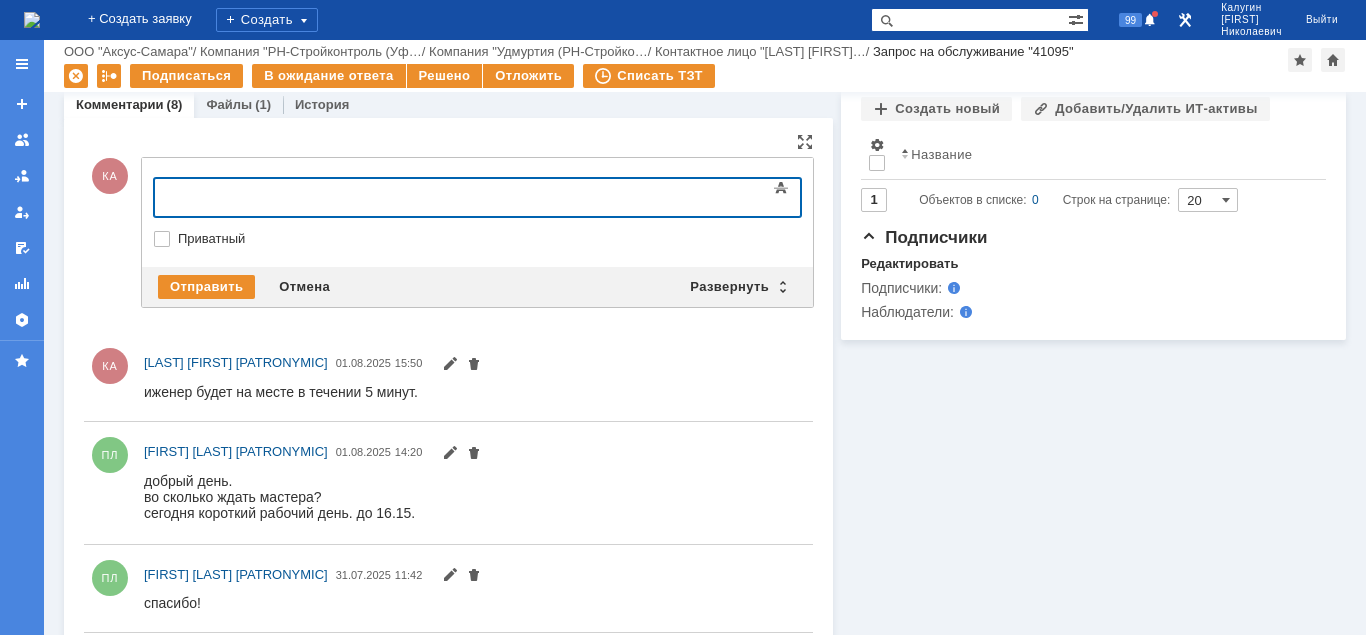 type 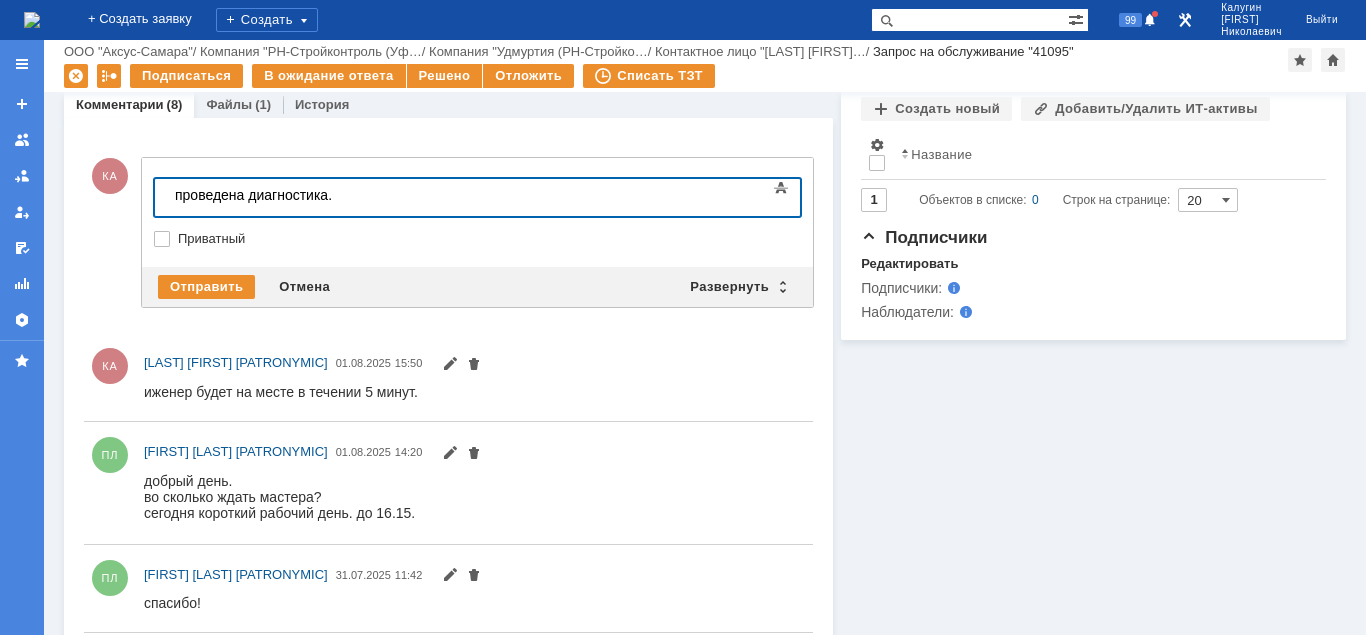 scroll, scrollTop: 0, scrollLeft: 0, axis: both 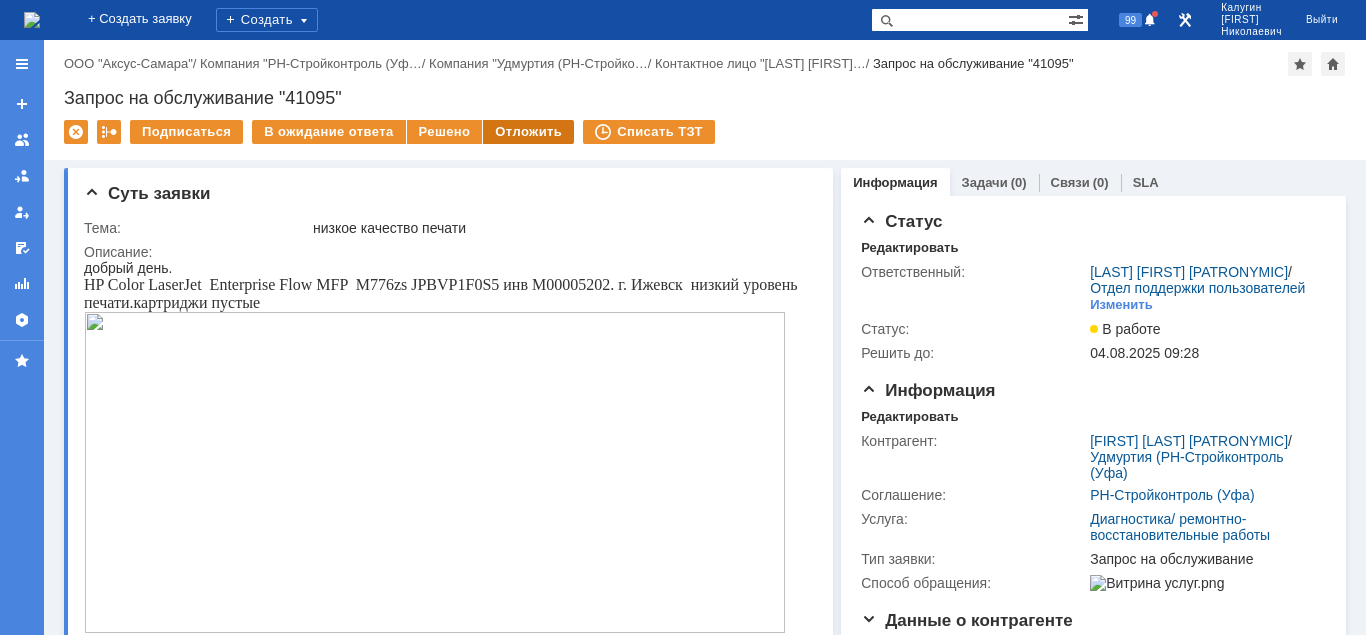 click on "Отложить" at bounding box center (528, 132) 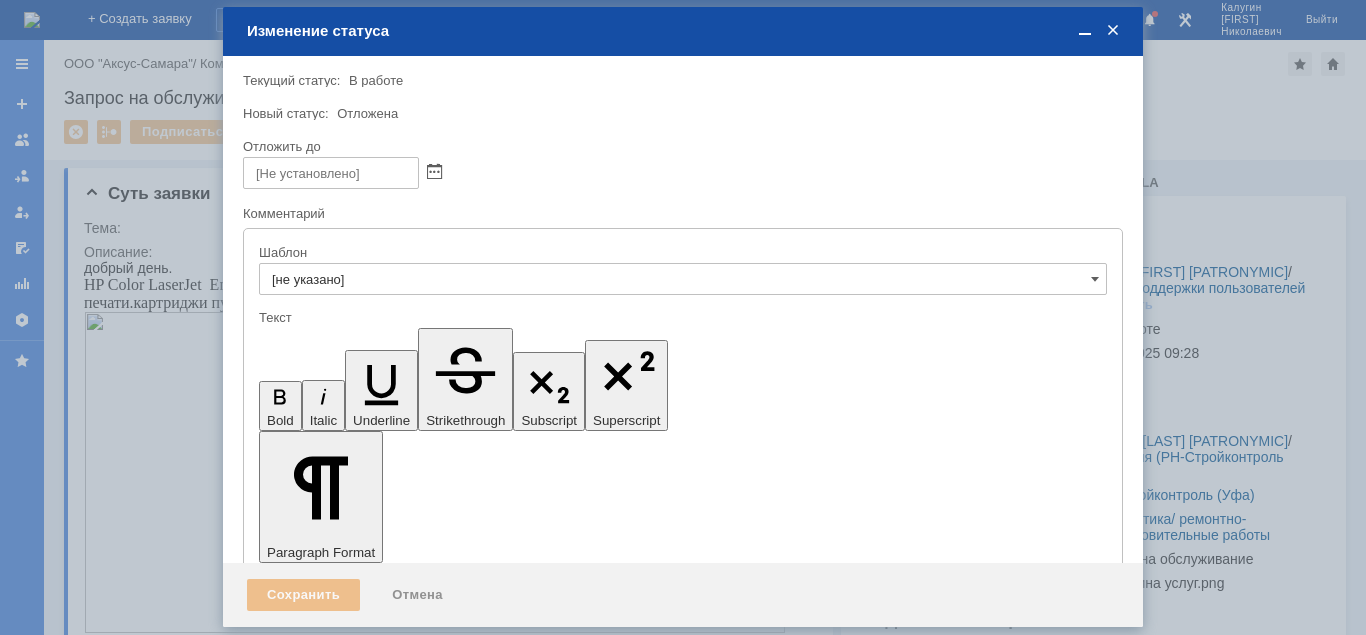 scroll, scrollTop: 0, scrollLeft: 0, axis: both 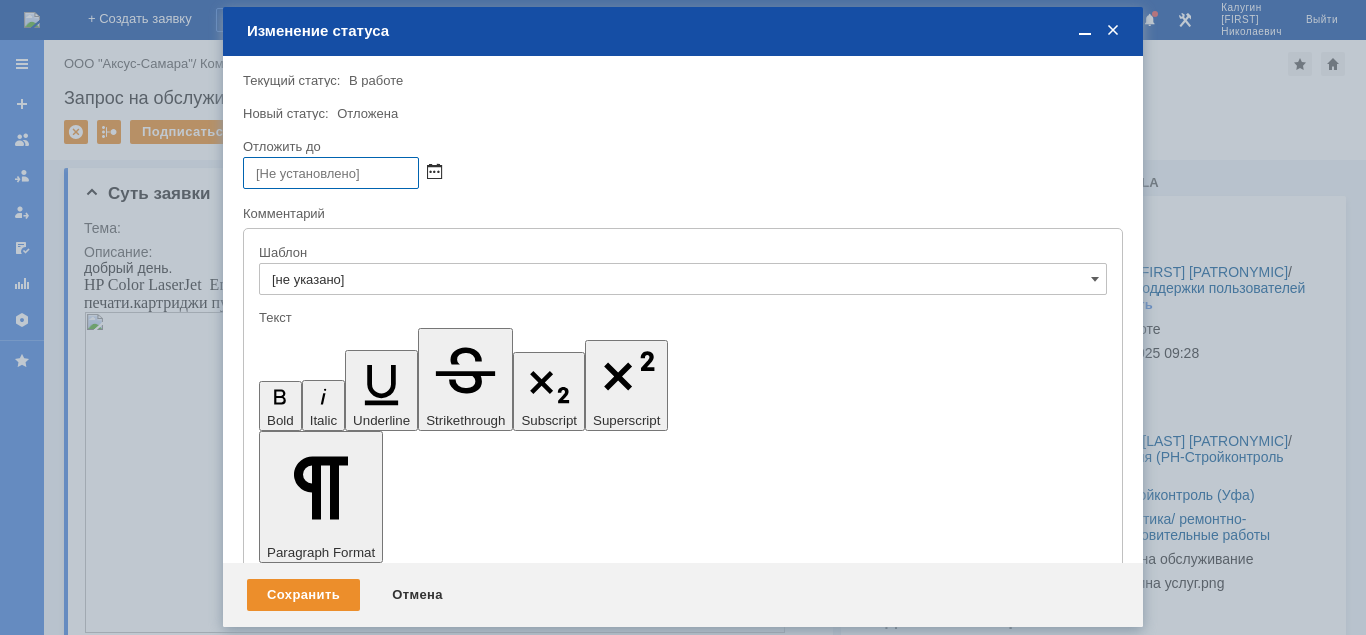 click at bounding box center [434, 173] 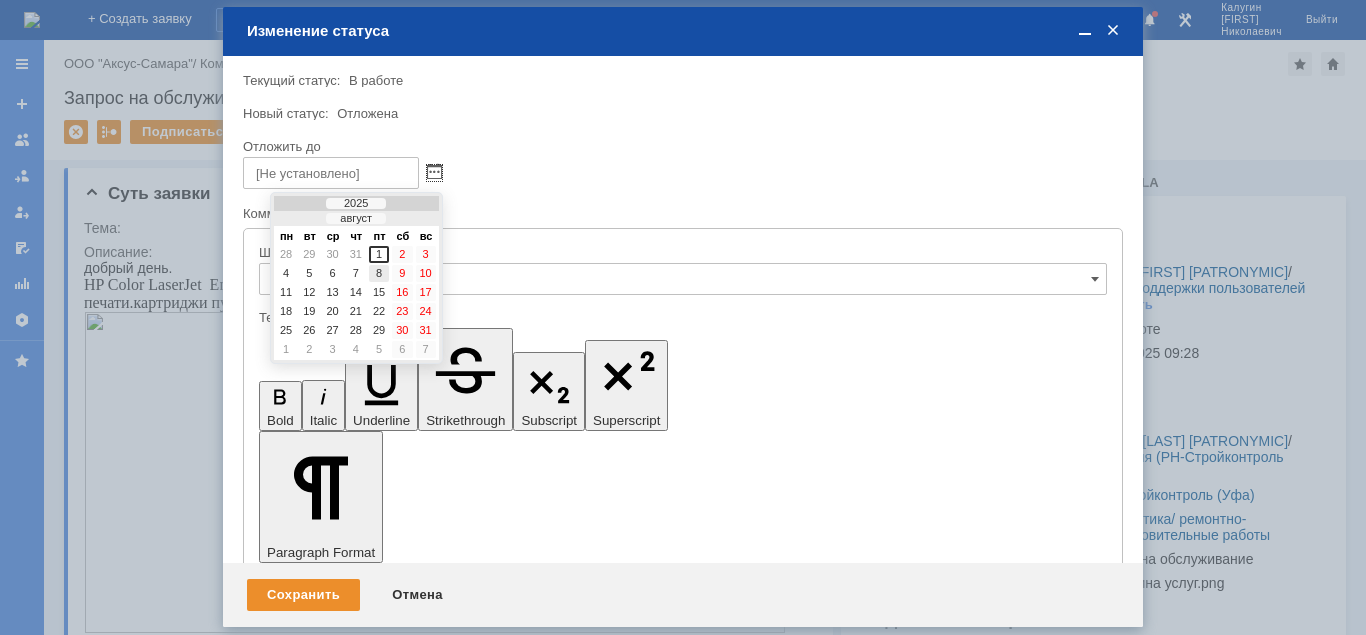 click on "8" at bounding box center [379, 273] 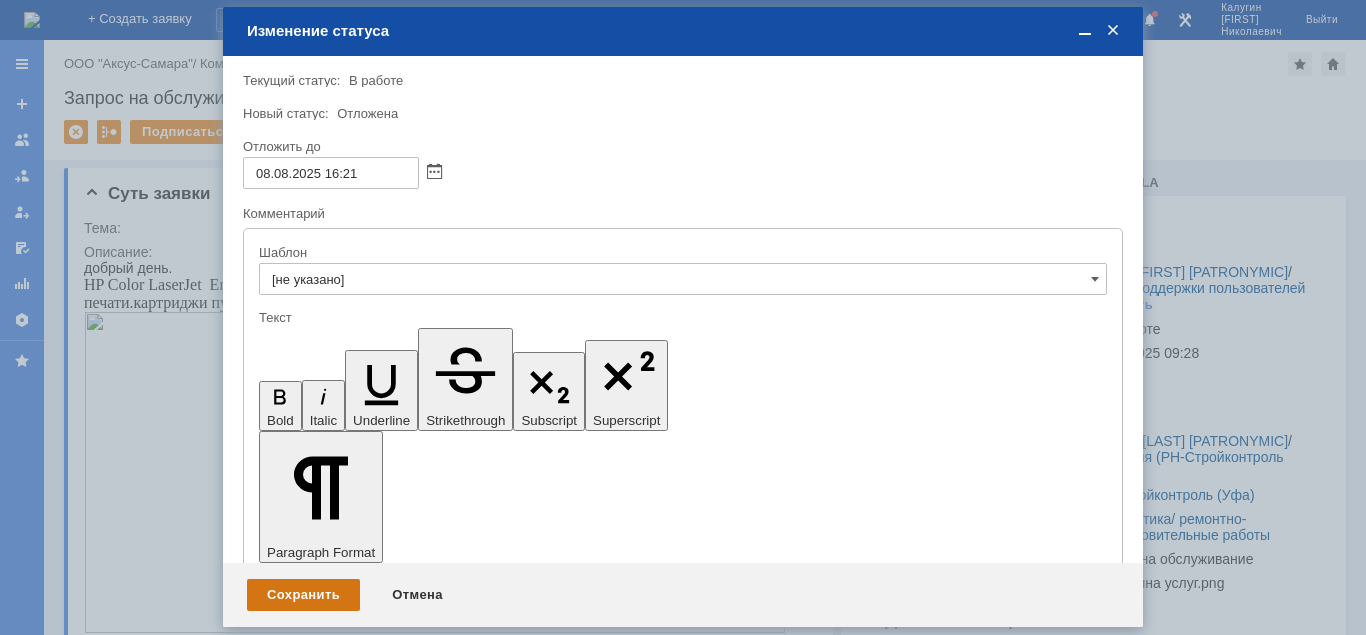 click on "Сохранить" at bounding box center (303, 595) 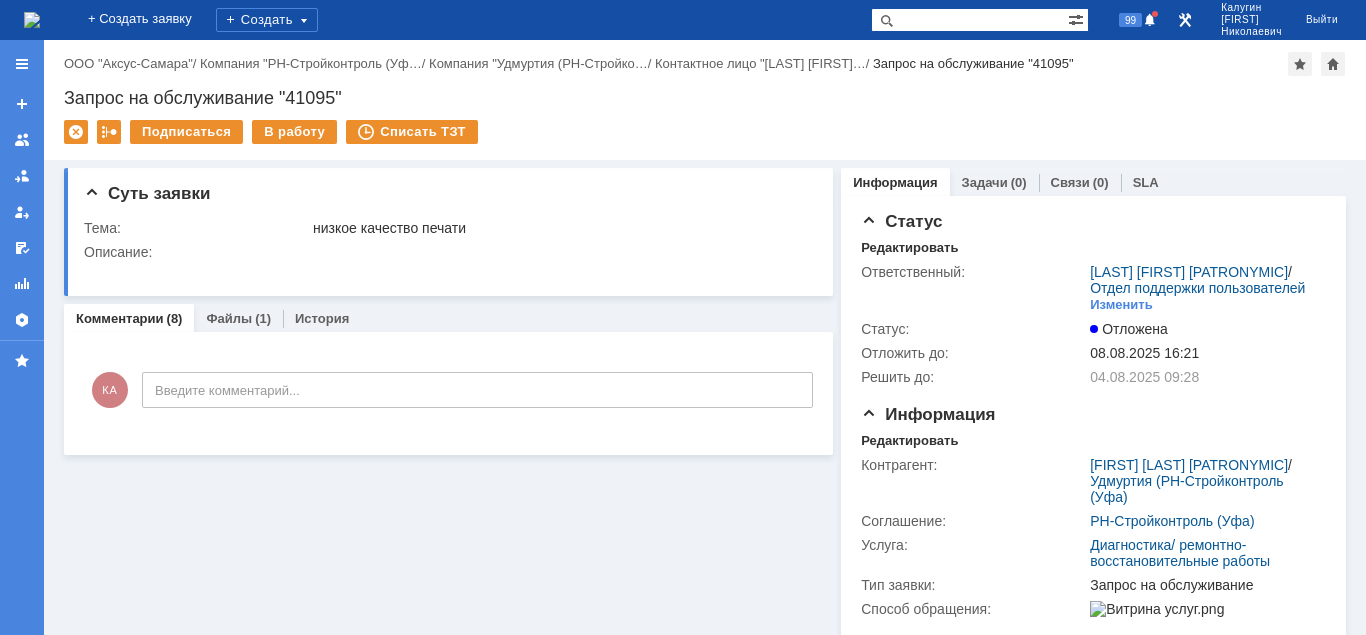 scroll, scrollTop: 0, scrollLeft: 0, axis: both 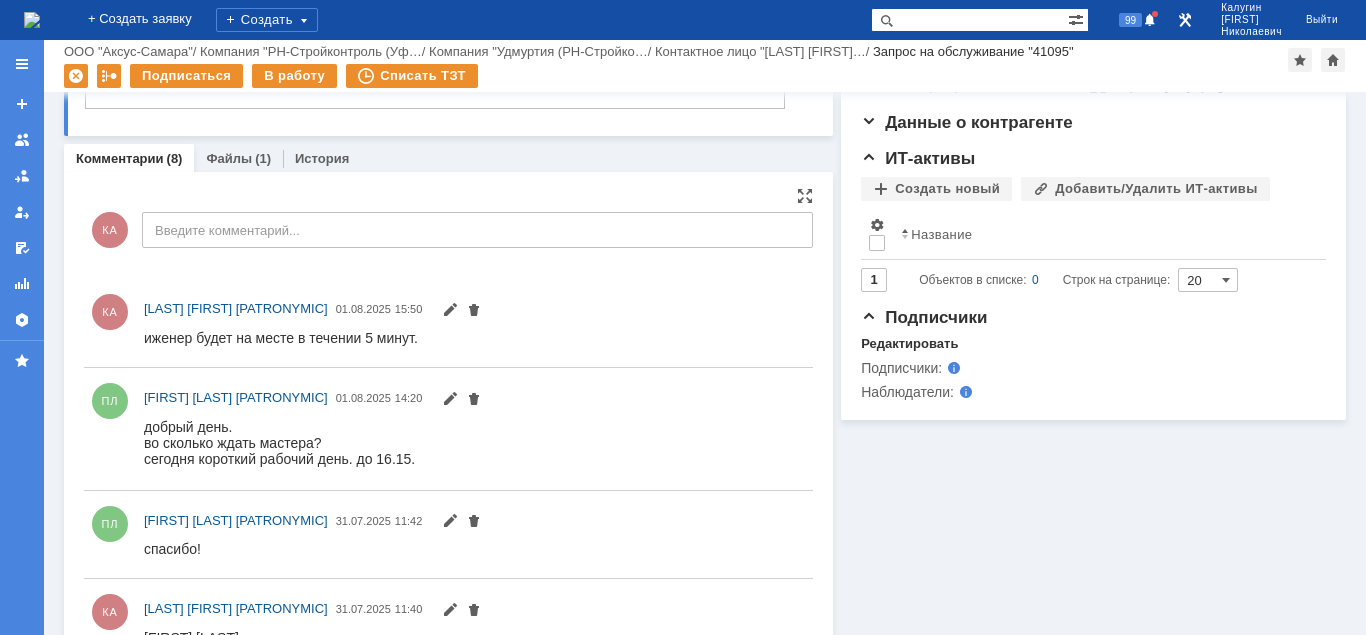 click on "КА Введите комментарий..." at bounding box center [448, 232] 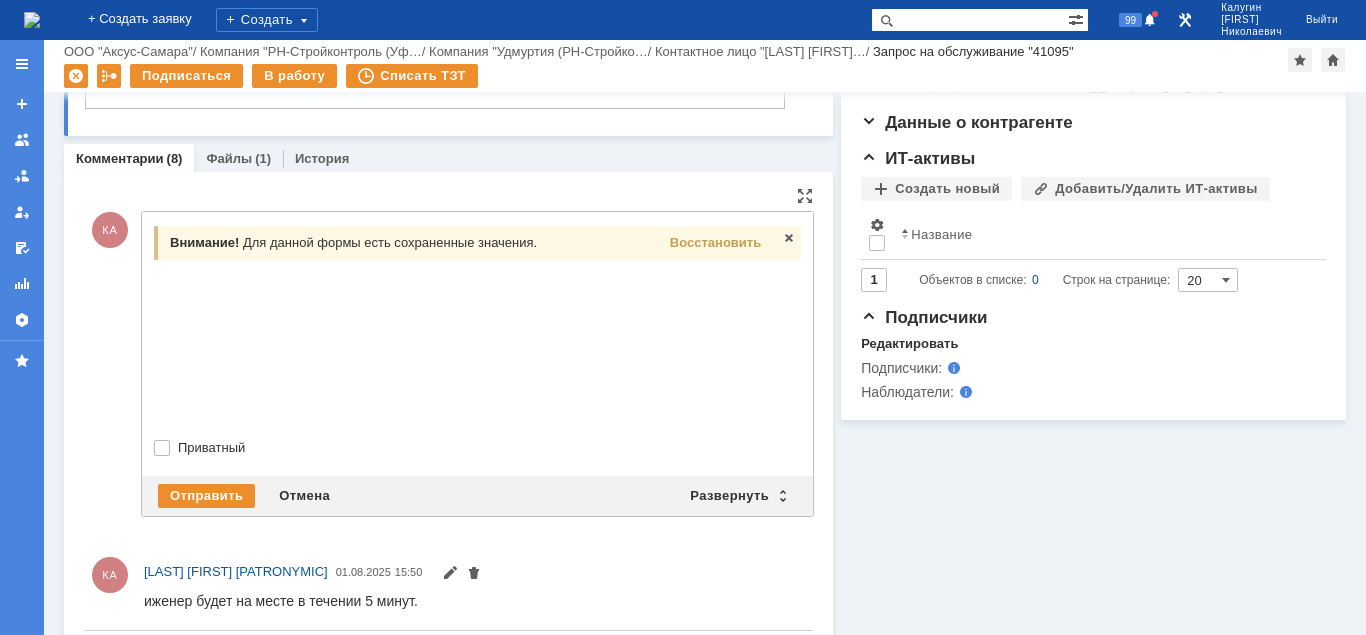 scroll, scrollTop: 0, scrollLeft: 0, axis: both 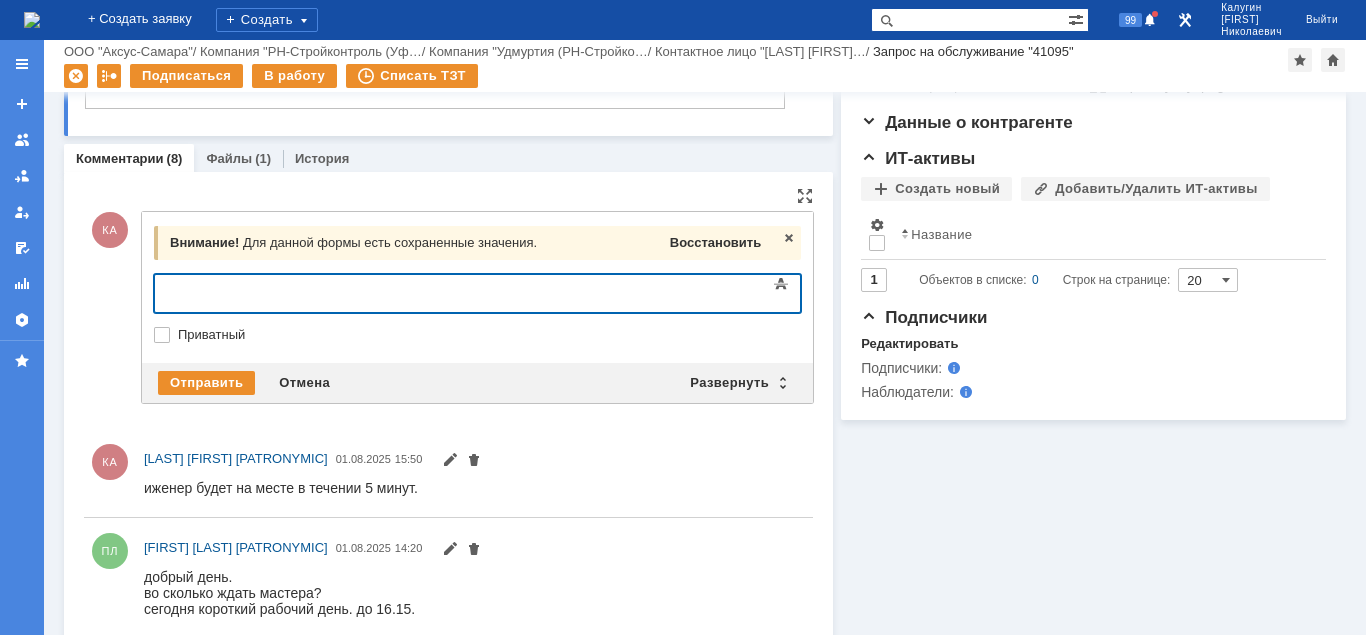 click on "Восстановить" at bounding box center [715, 242] 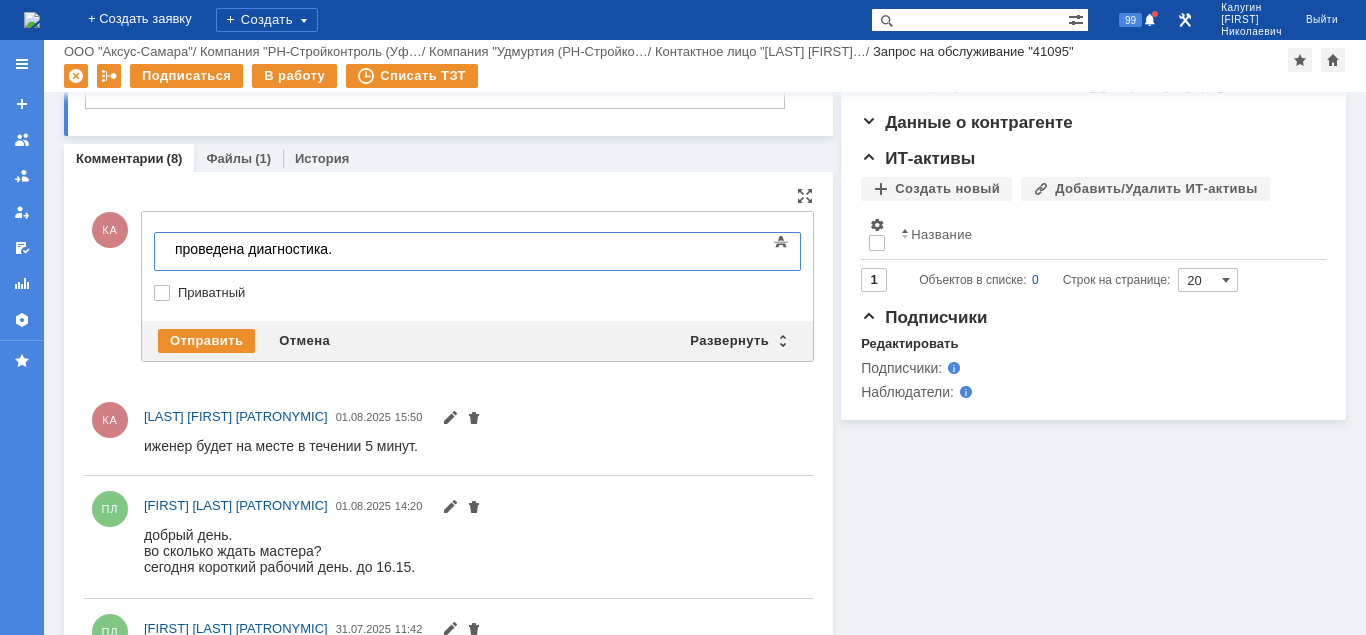 click on "проведена диагностика." at bounding box center [317, 249] 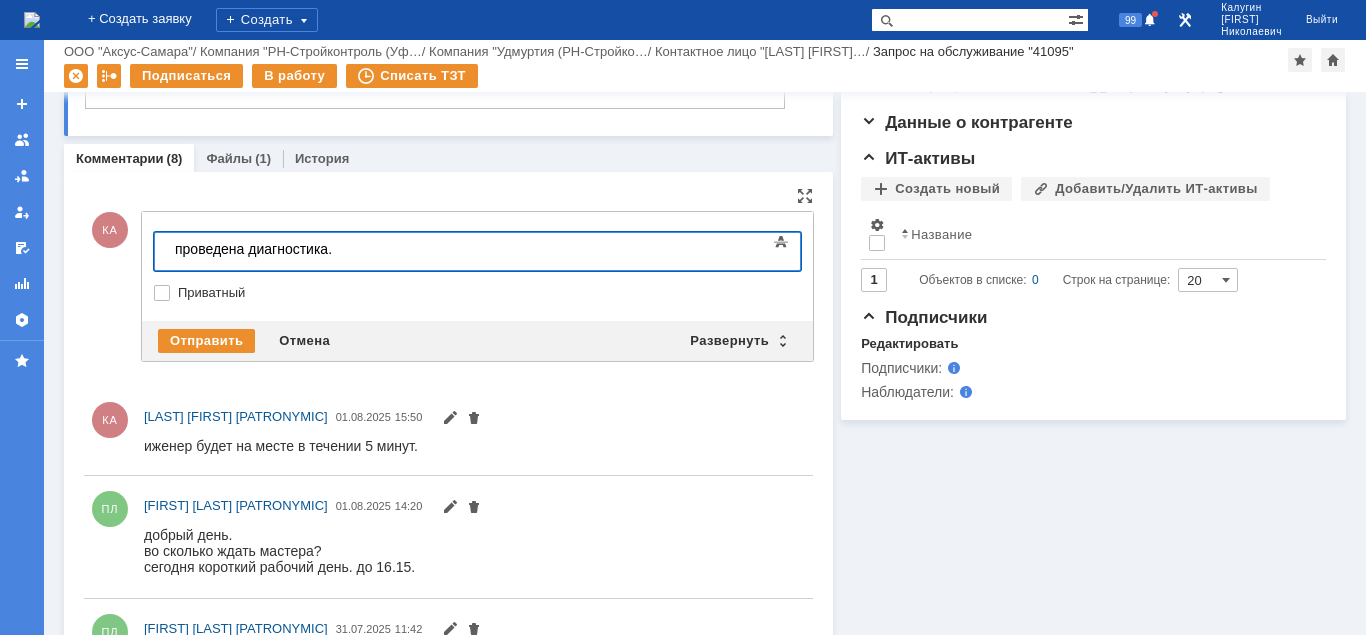 type 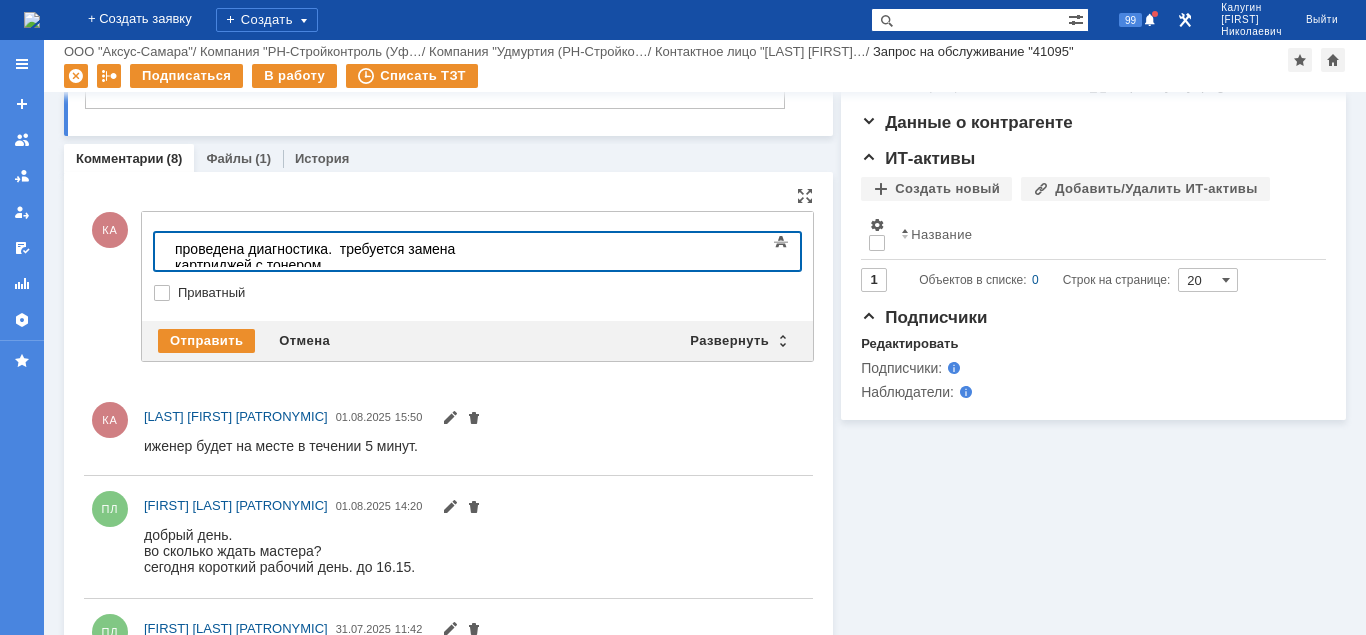 click on "проведена диагностика.  требуется замена картриджей с тонером." at bounding box center [317, 257] 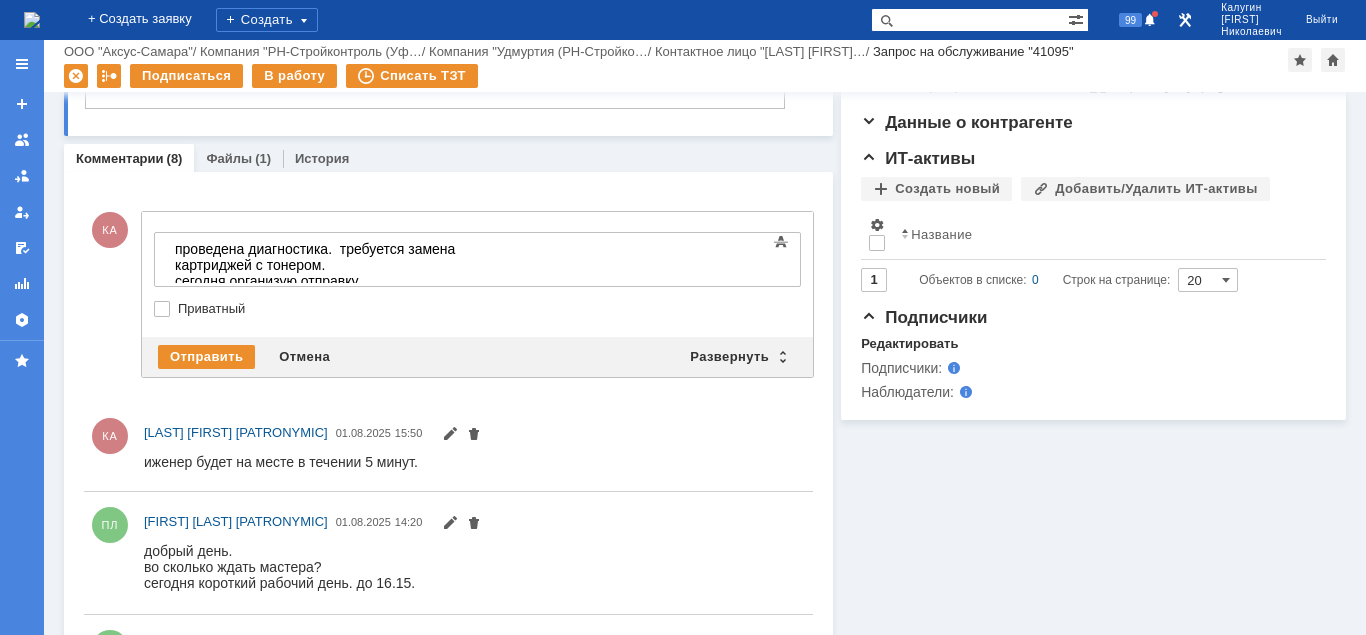 click on "сегодня организую отправку" at bounding box center [317, 281] 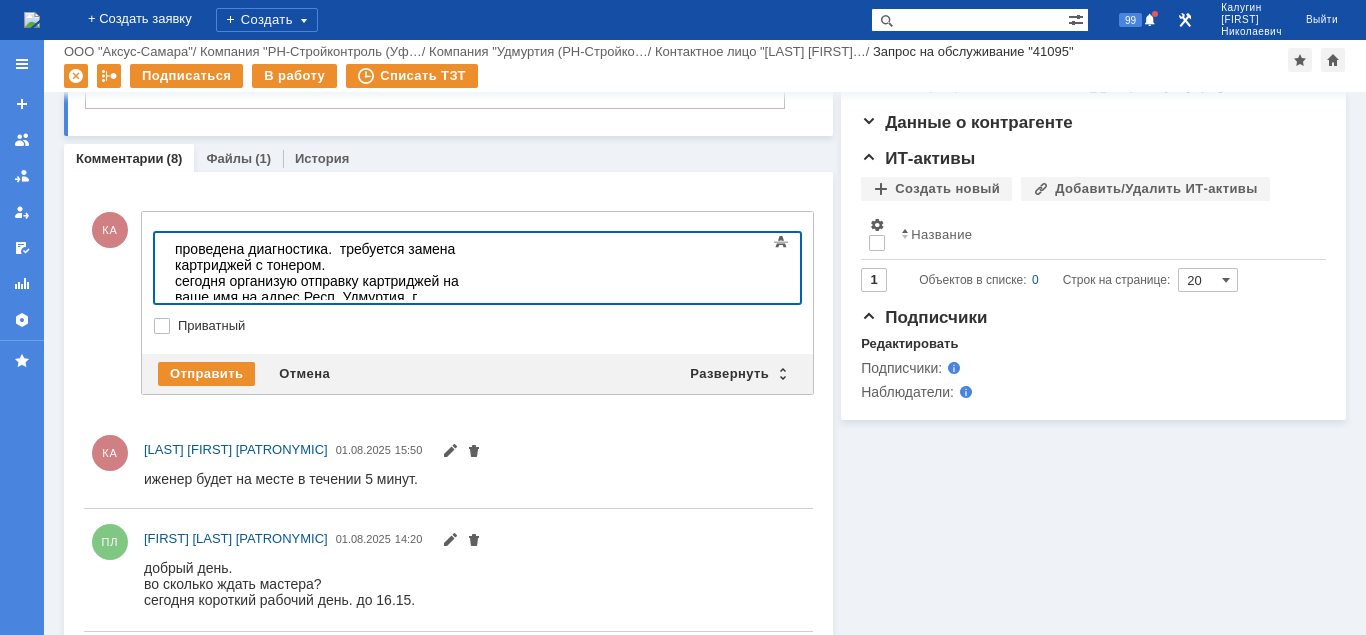 scroll, scrollTop: 784, scrollLeft: 8, axis: both 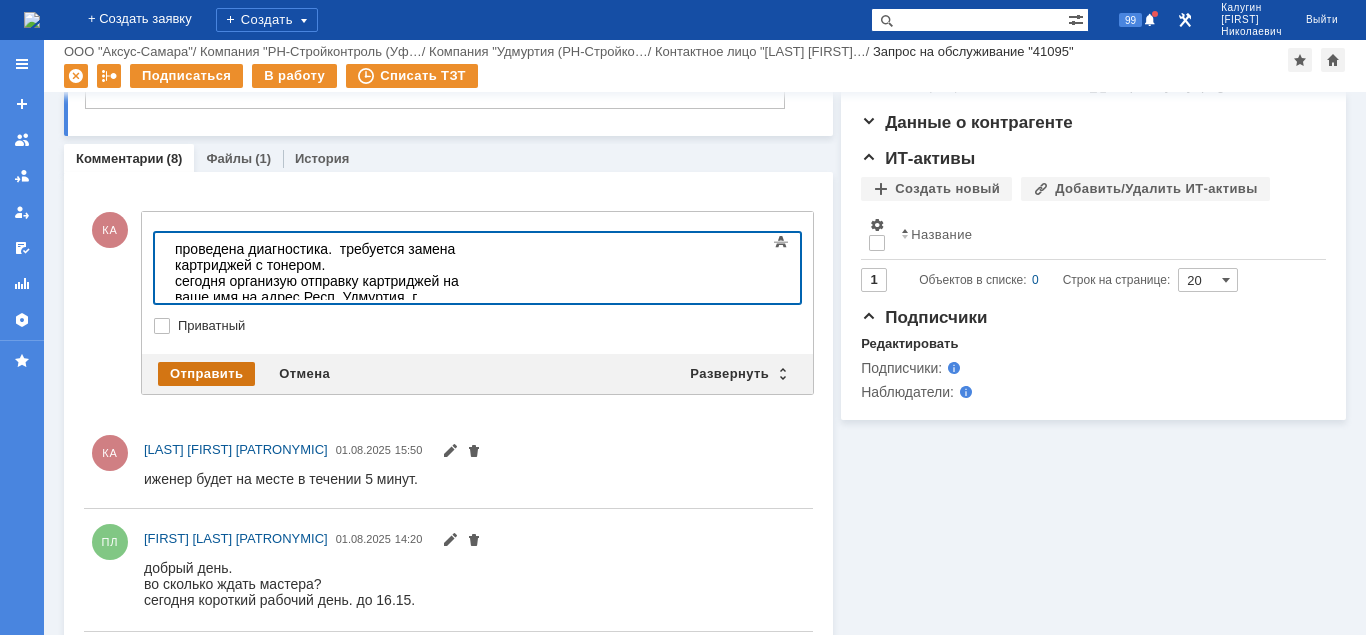 click on "Отправить" at bounding box center (206, 374) 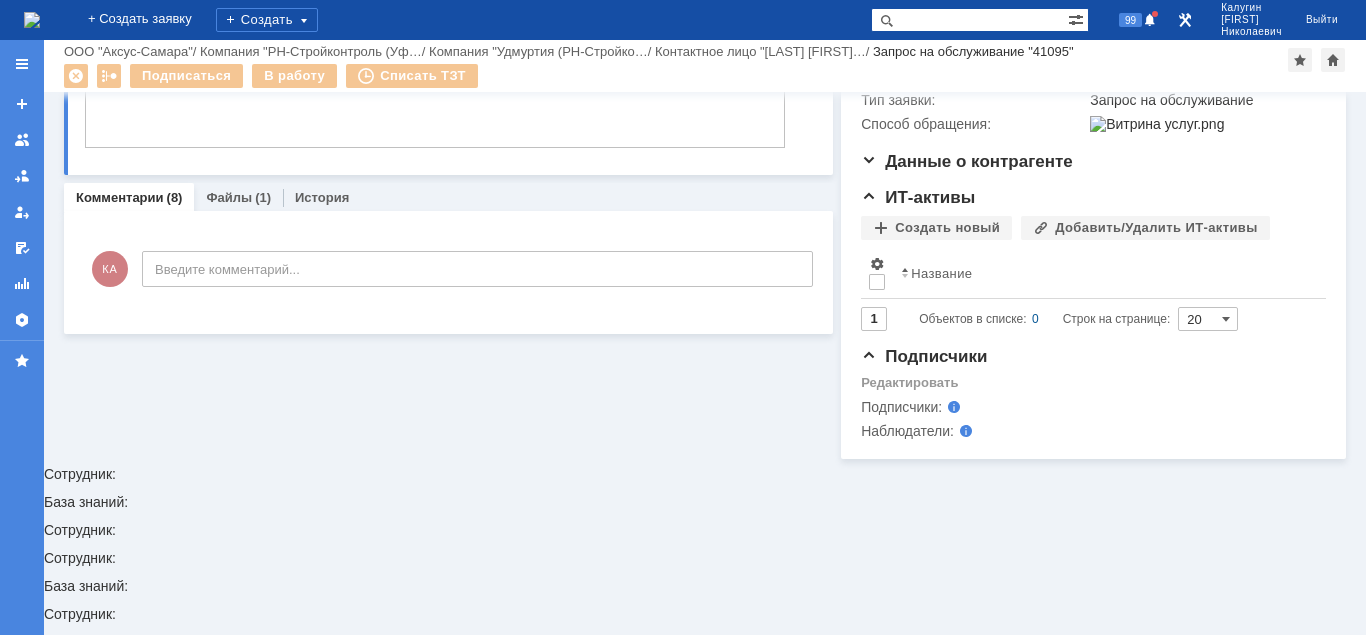 scroll, scrollTop: 262, scrollLeft: 0, axis: vertical 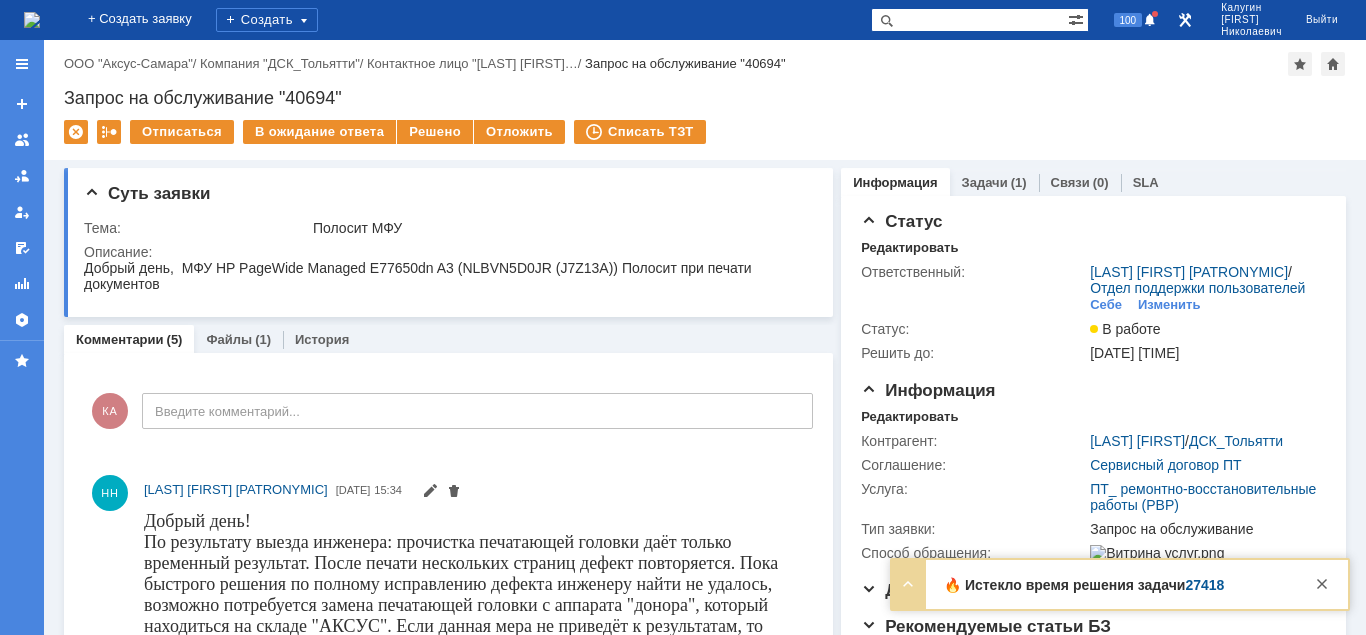 click on "27418" at bounding box center [1204, 585] 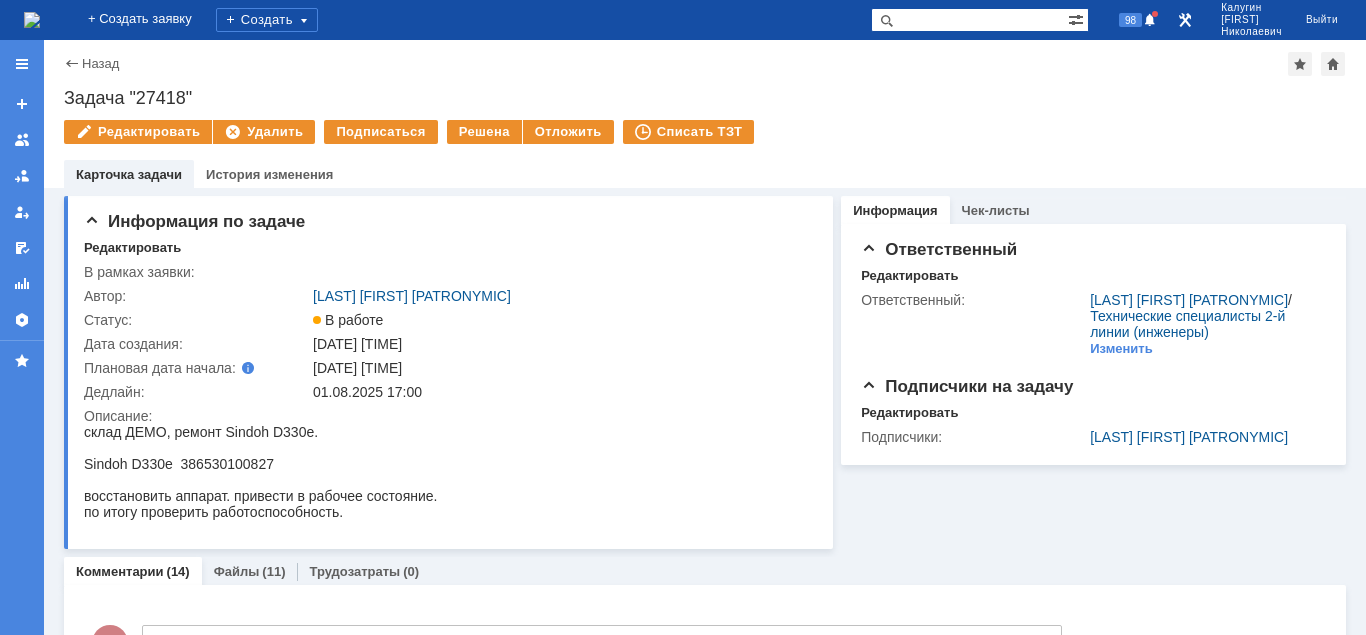 scroll, scrollTop: 0, scrollLeft: 0, axis: both 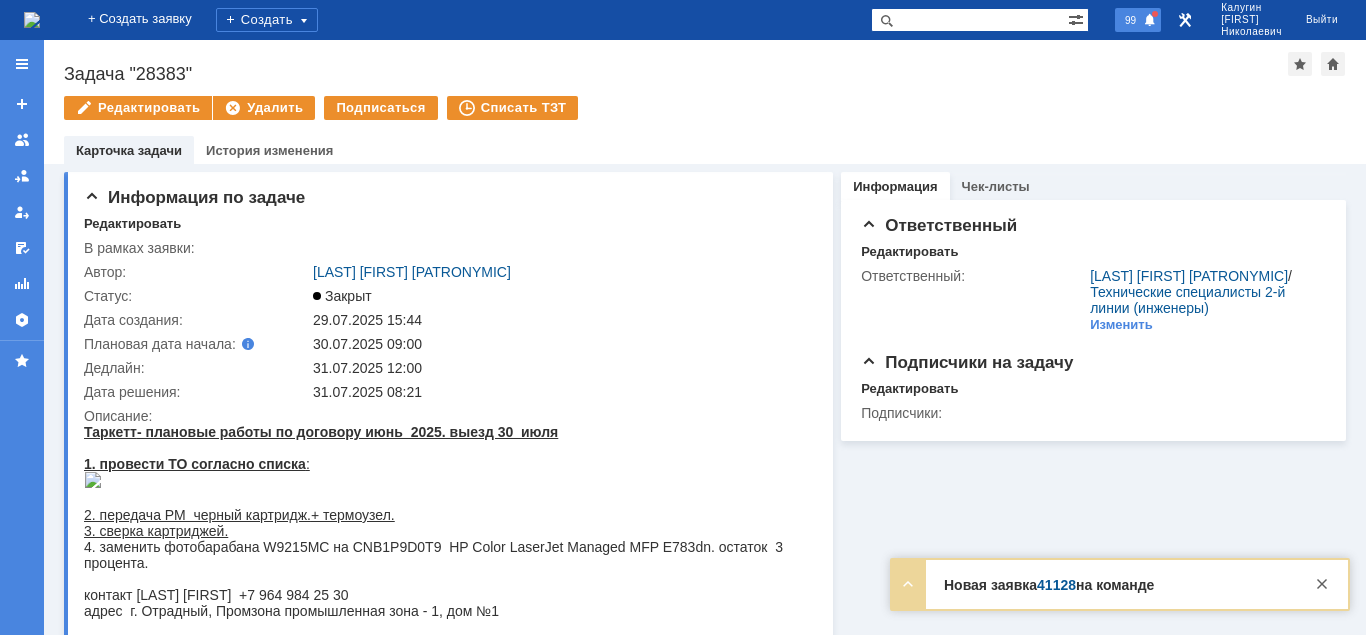 click on "99" at bounding box center [1130, 20] 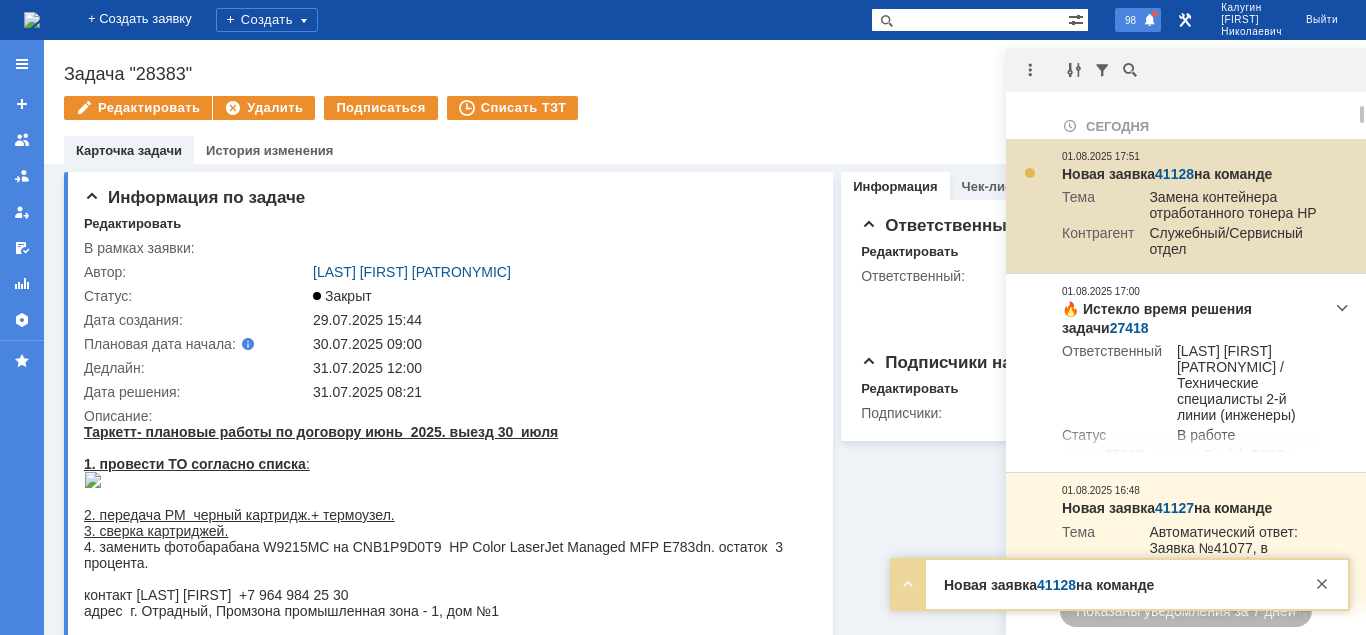 click on "41128" at bounding box center (1174, 174) 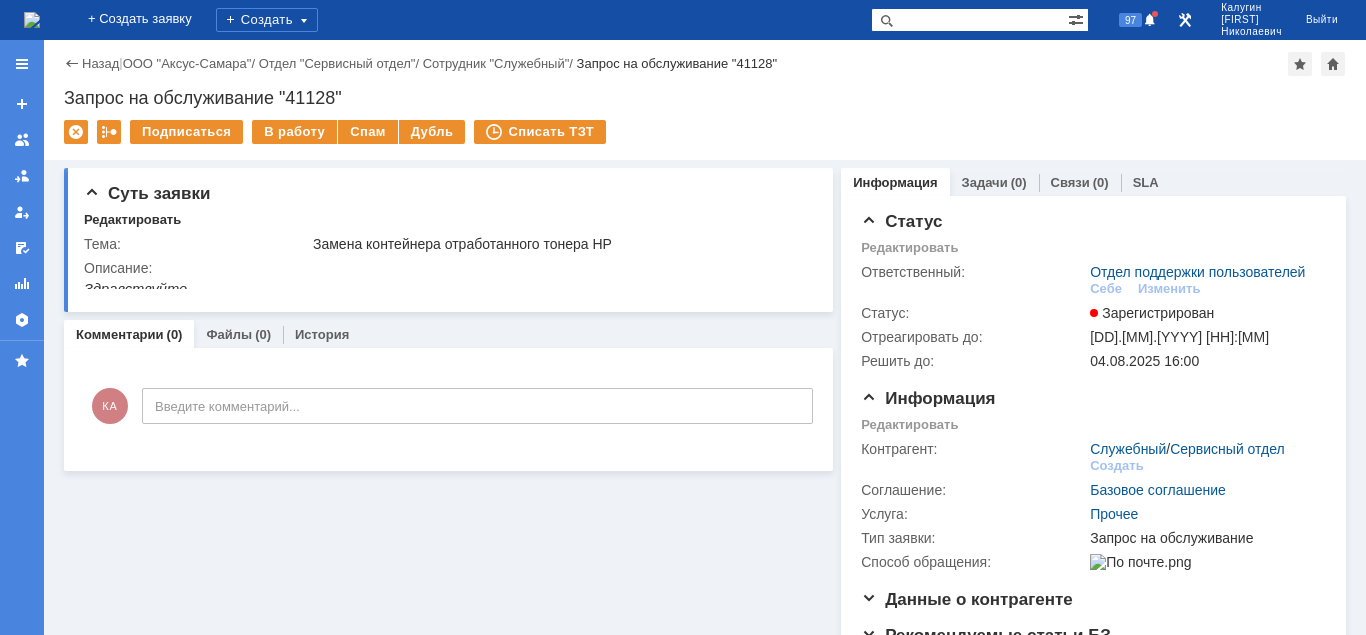 scroll, scrollTop: 0, scrollLeft: 0, axis: both 